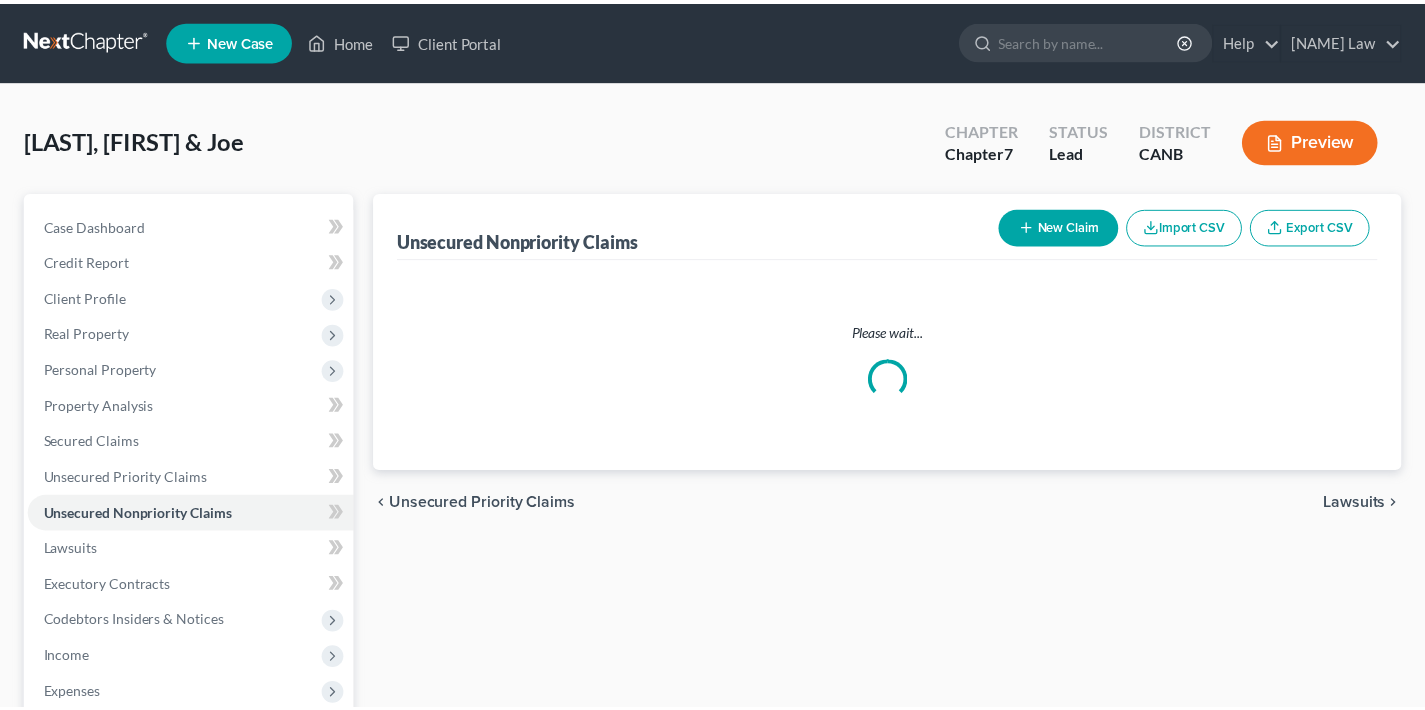 scroll, scrollTop: 0, scrollLeft: 0, axis: both 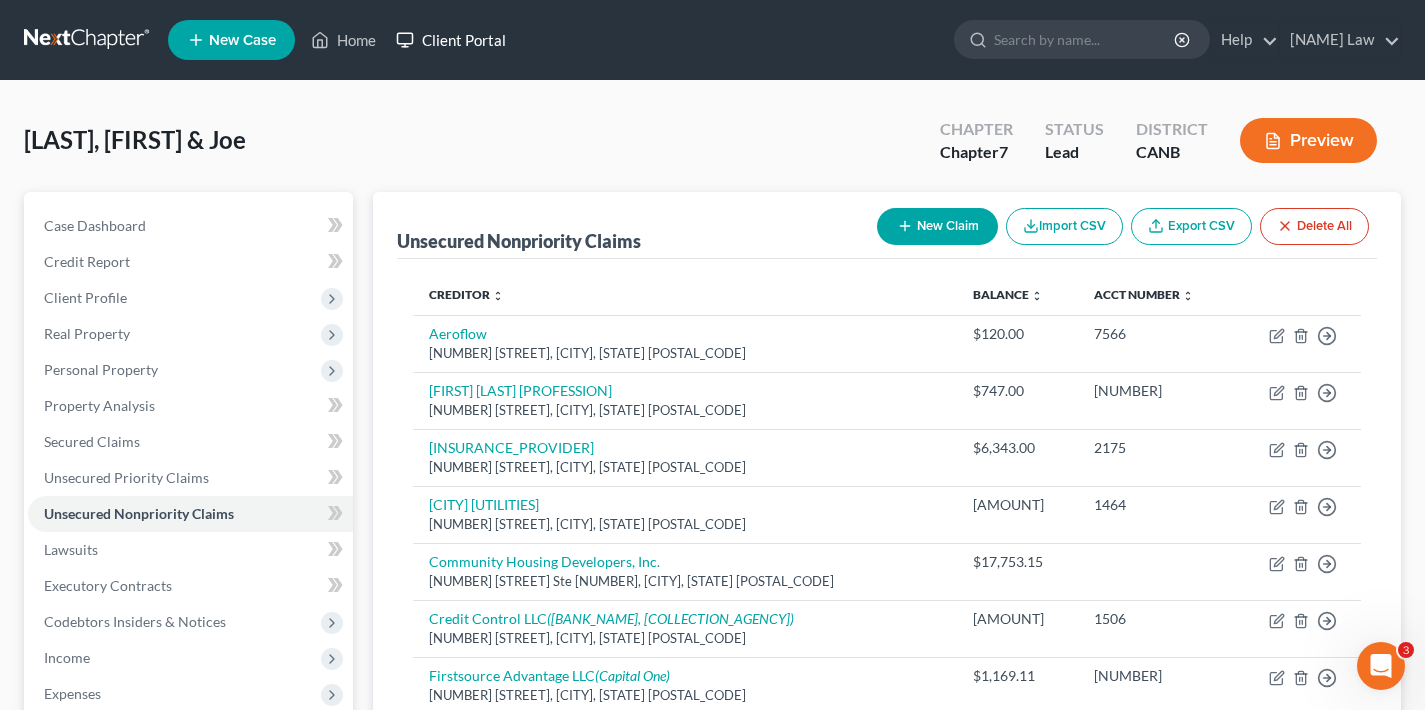 click on "Client Portal" at bounding box center [451, 40] 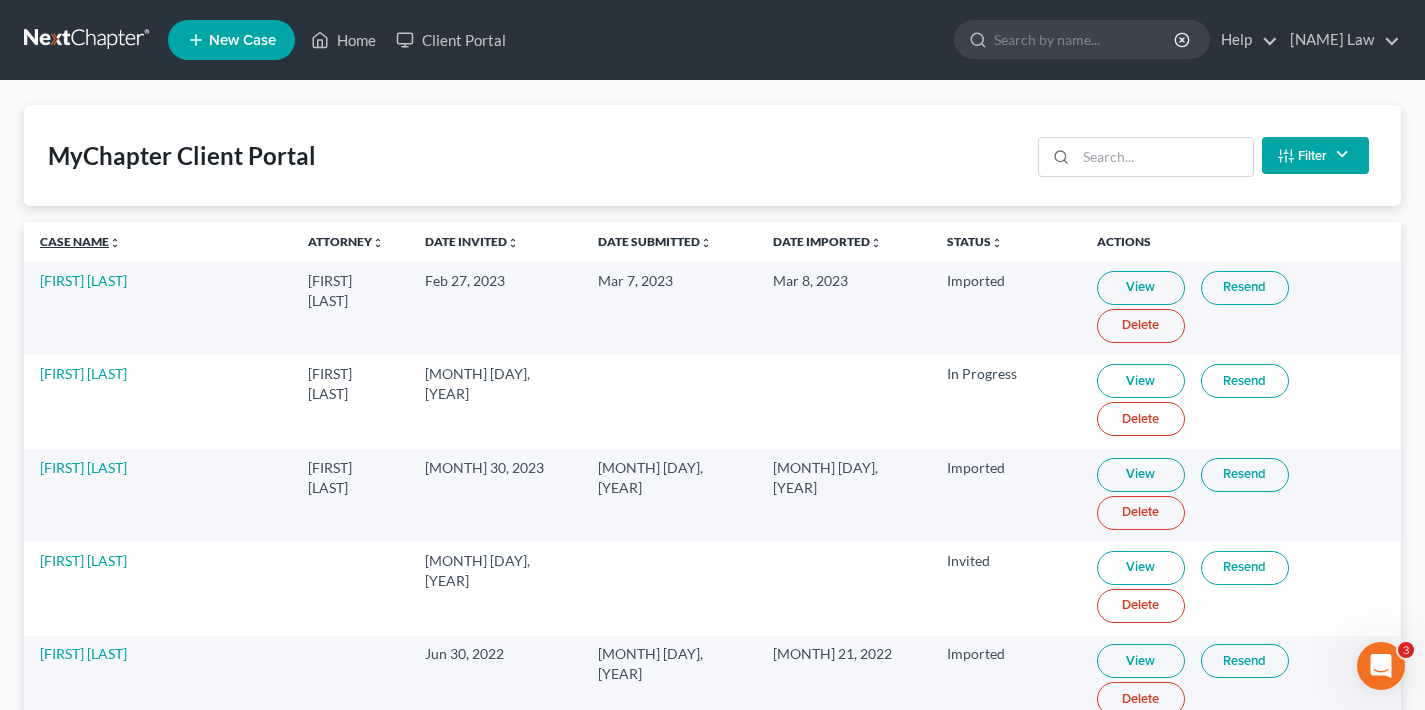 click on "Case Name
unfold_more
expand_more
expand_less" at bounding box center (80, 241) 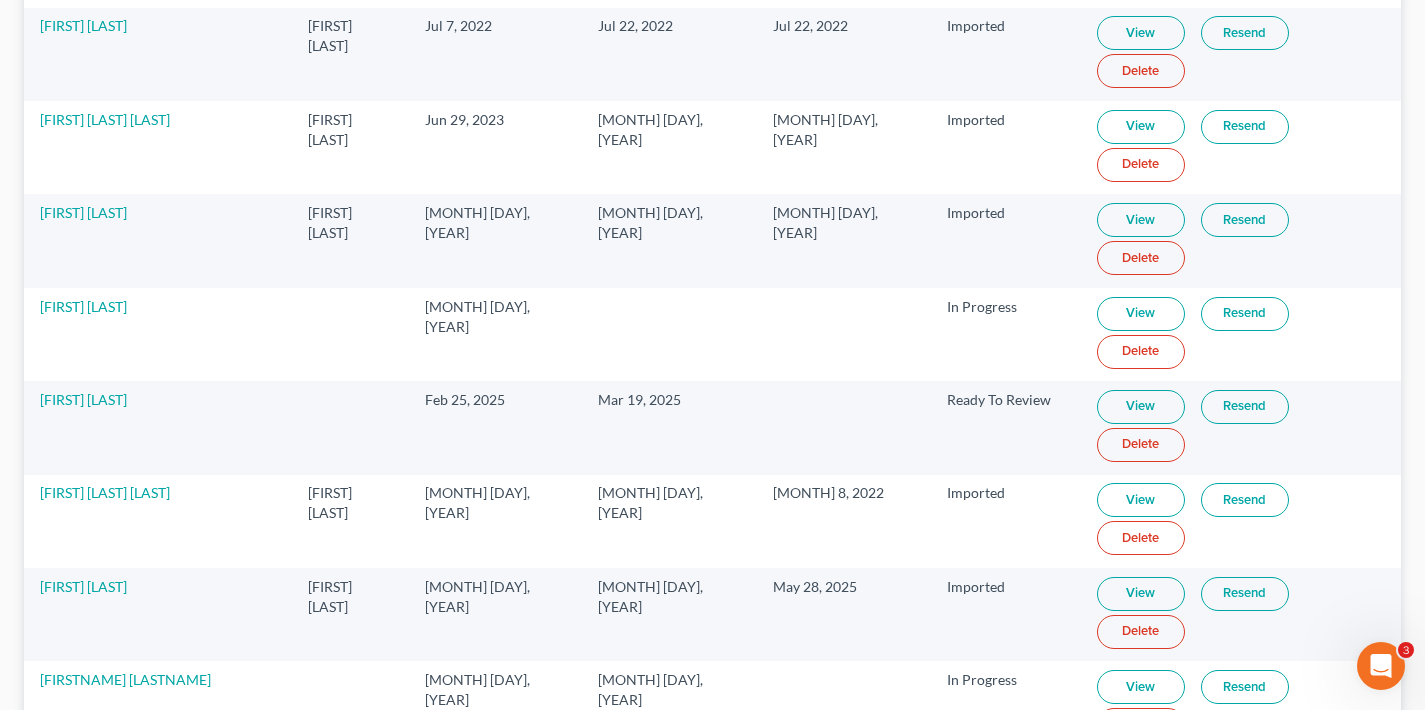 scroll, scrollTop: 632, scrollLeft: 0, axis: vertical 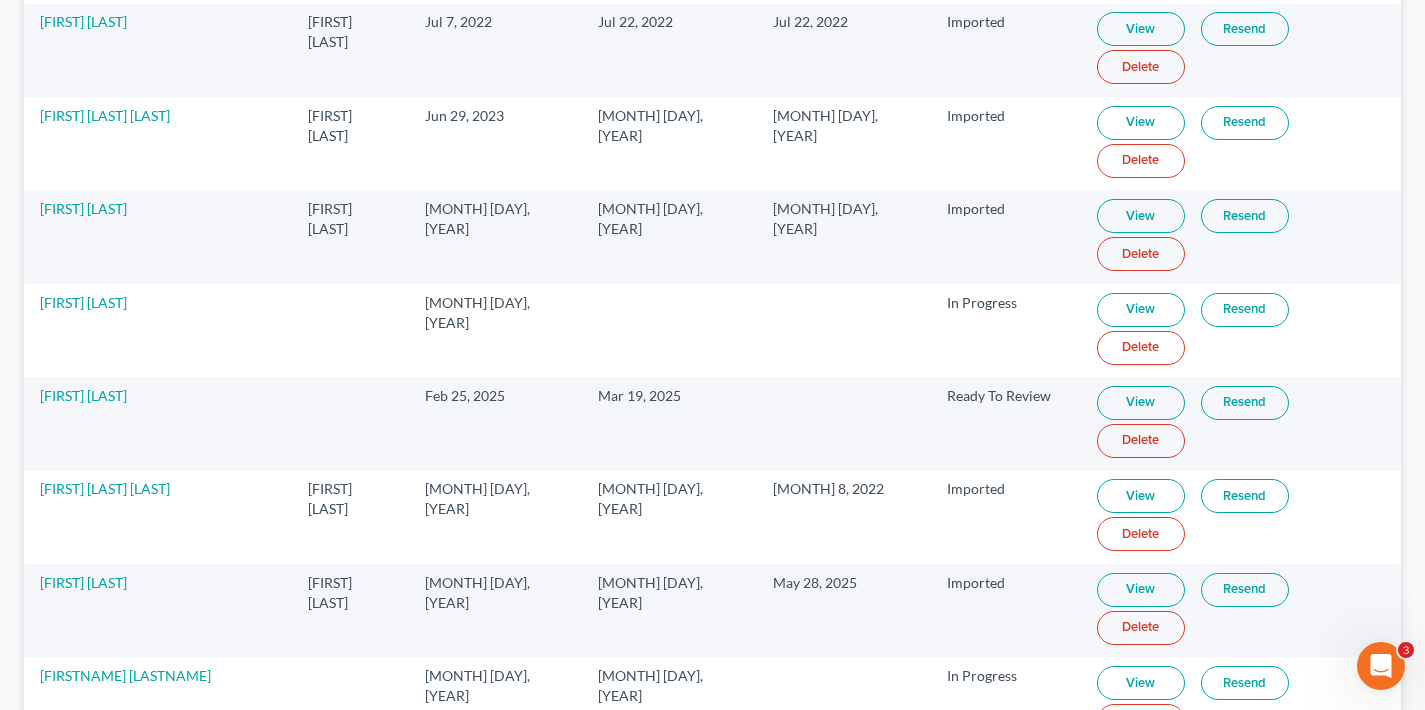 click on "[LAST], [FIRST]" at bounding box center [85, 1236] 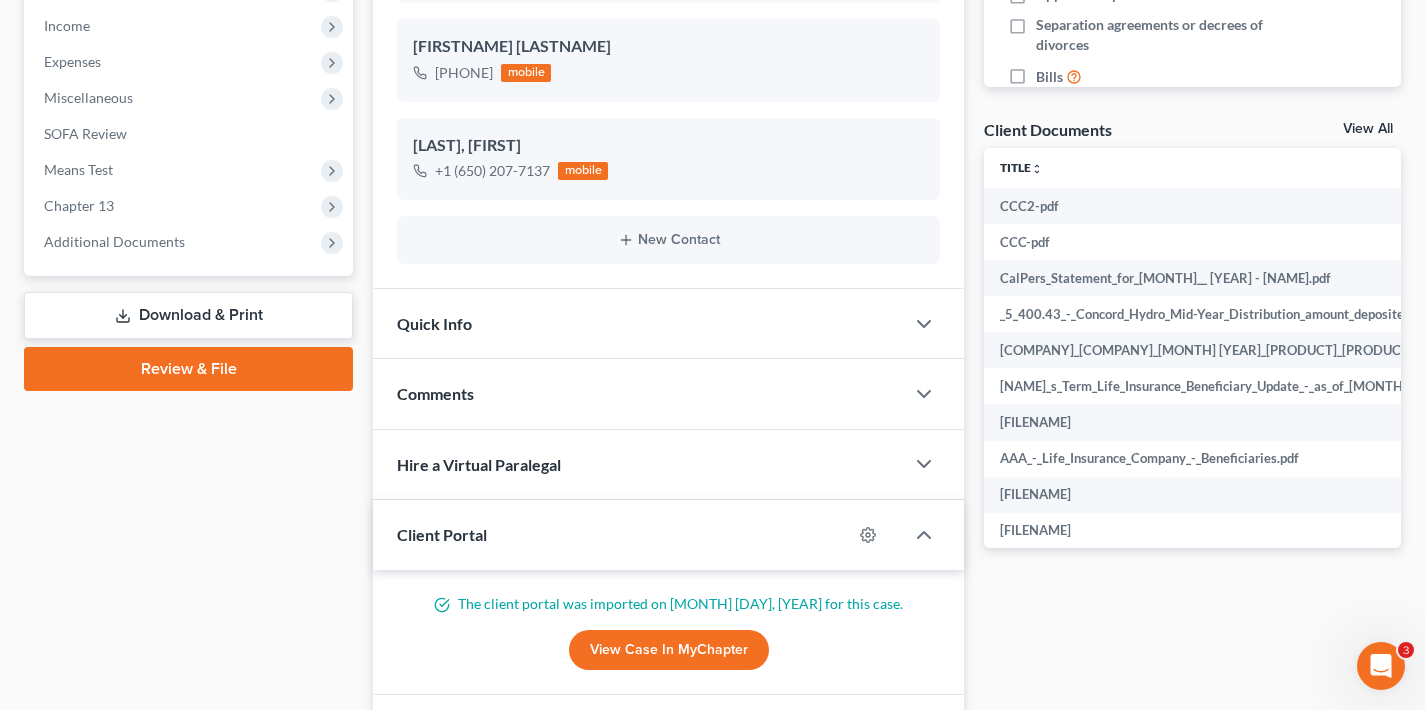 scroll, scrollTop: 0, scrollLeft: 0, axis: both 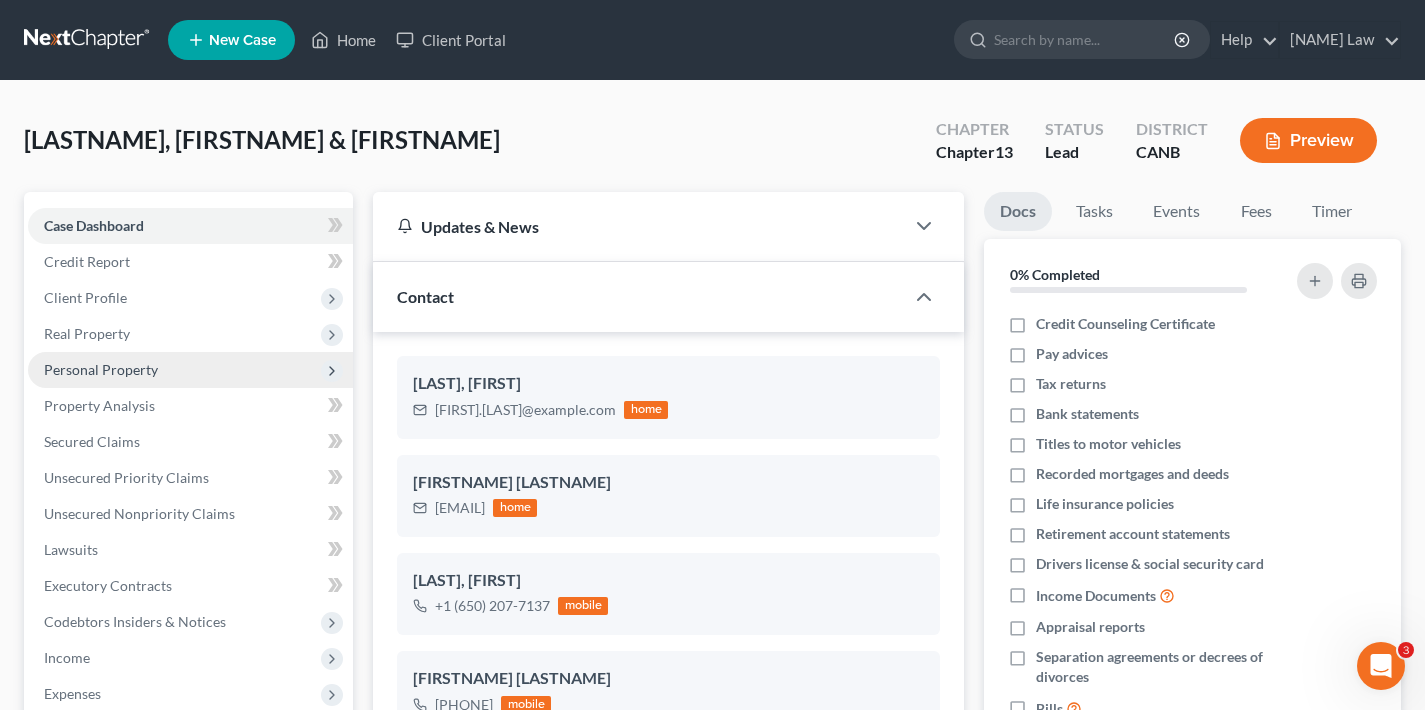 click on "Personal Property" at bounding box center [101, 369] 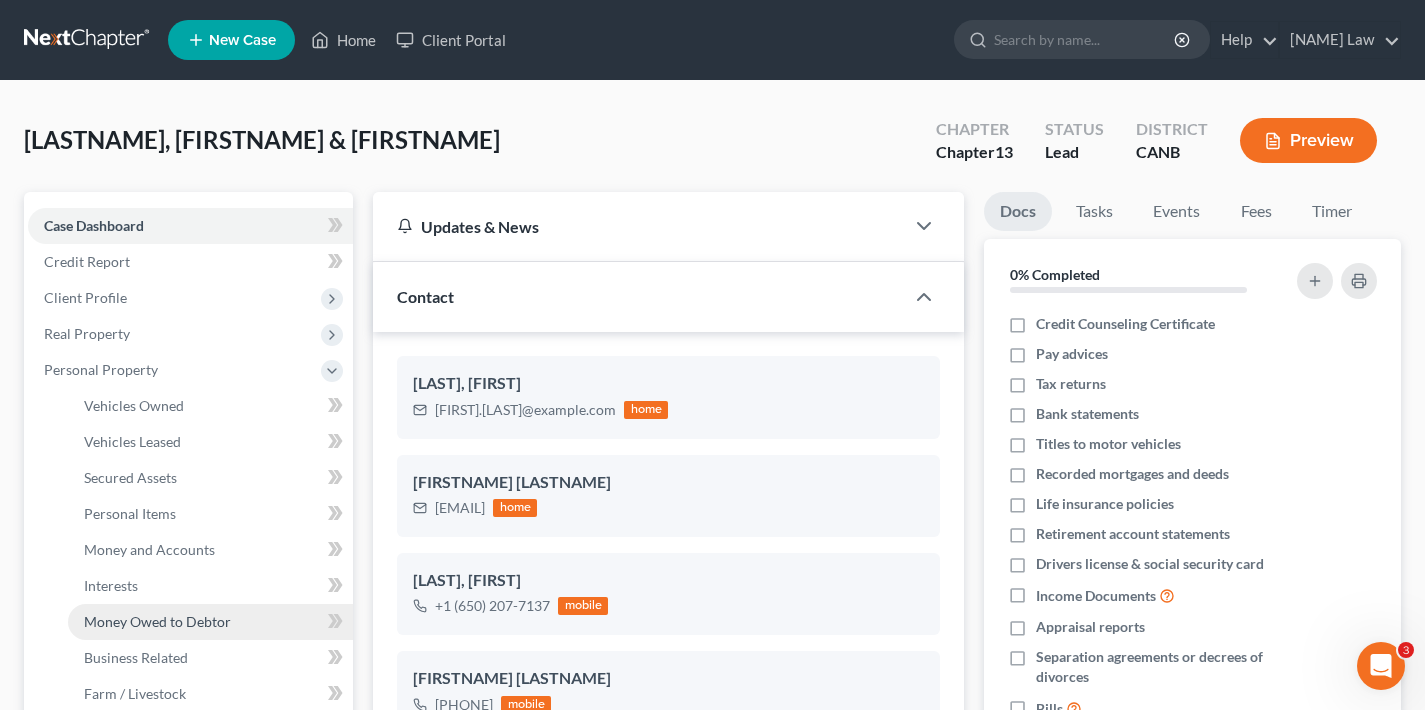click on "Money Owed to Debtor" at bounding box center (157, 621) 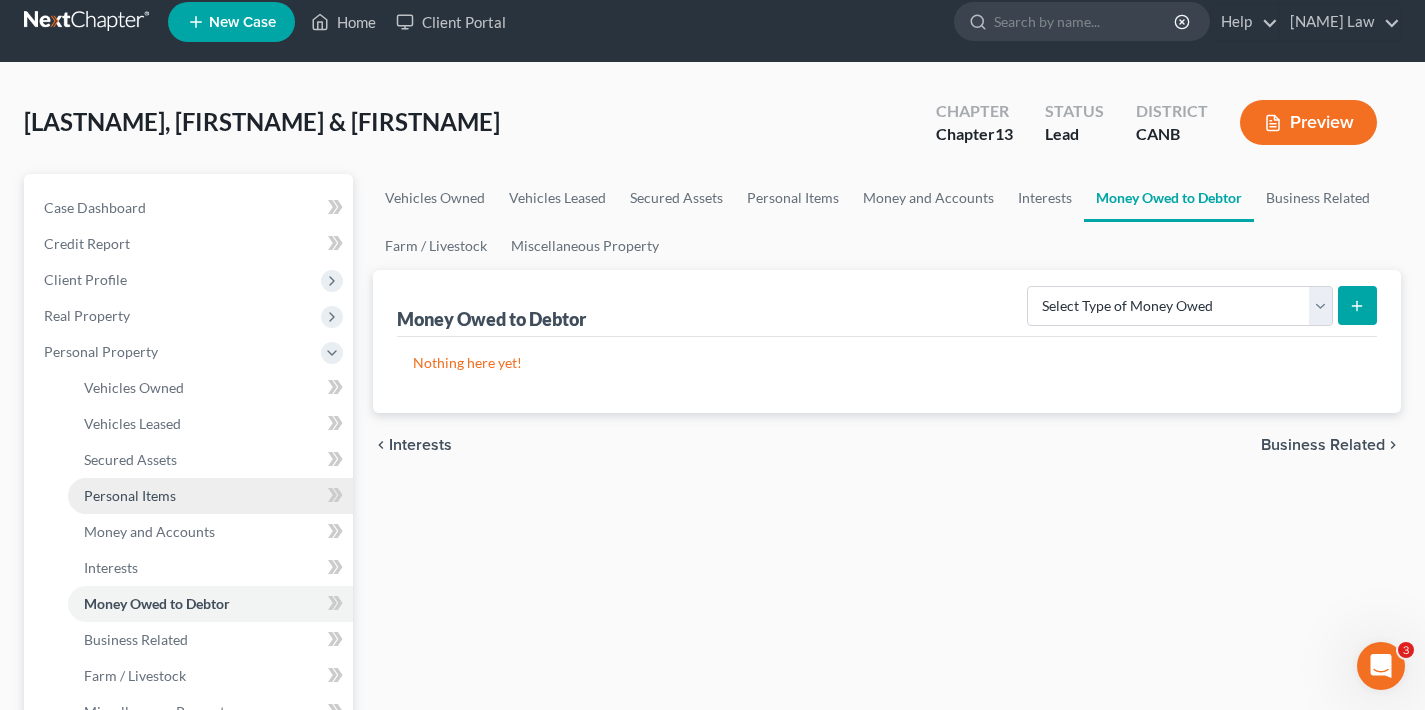 scroll, scrollTop: 22, scrollLeft: 0, axis: vertical 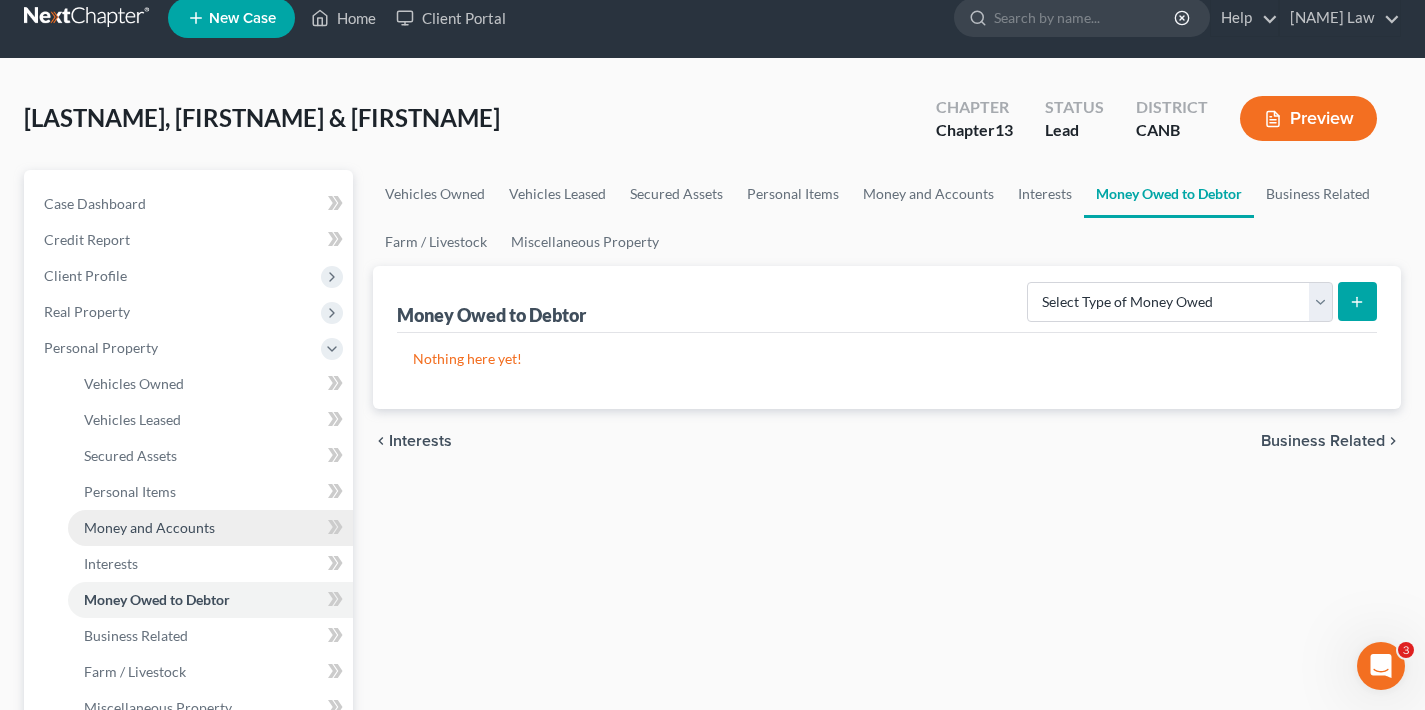 click on "Money and Accounts" at bounding box center [149, 527] 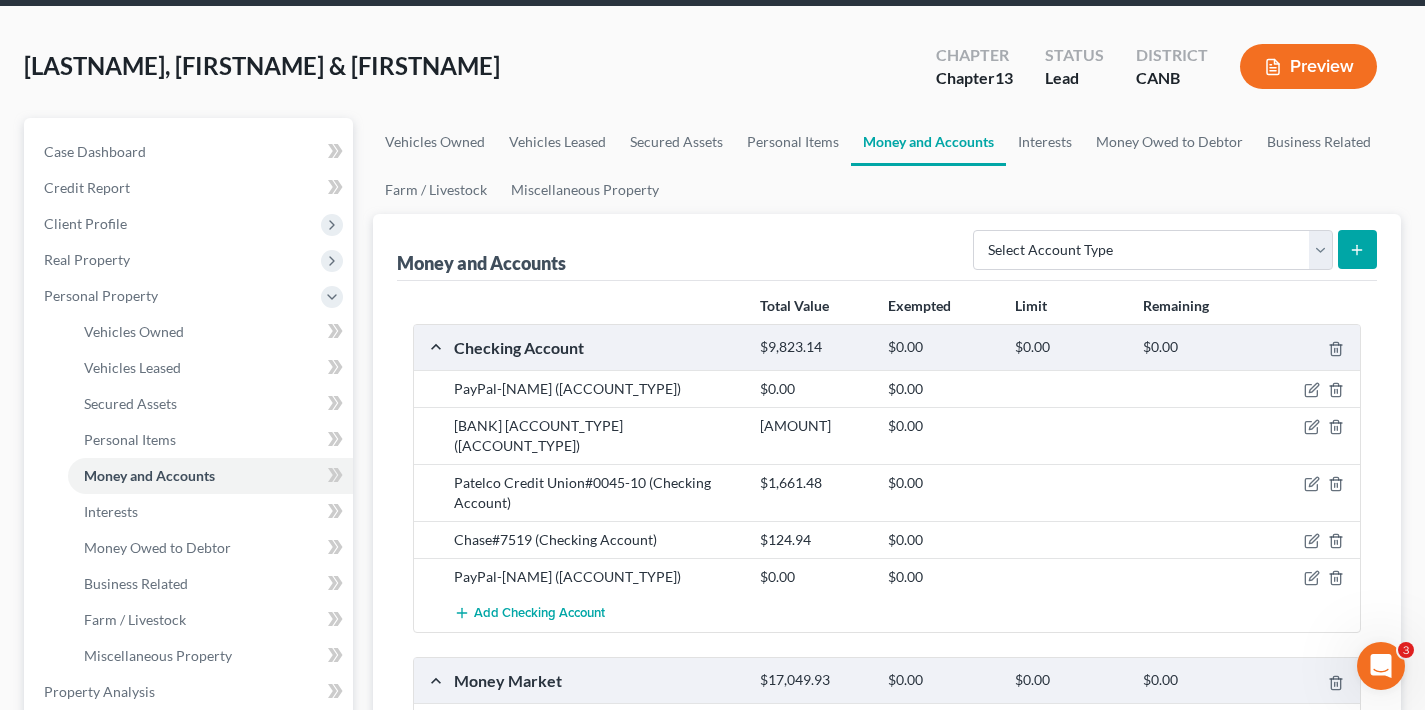 scroll, scrollTop: 78, scrollLeft: 0, axis: vertical 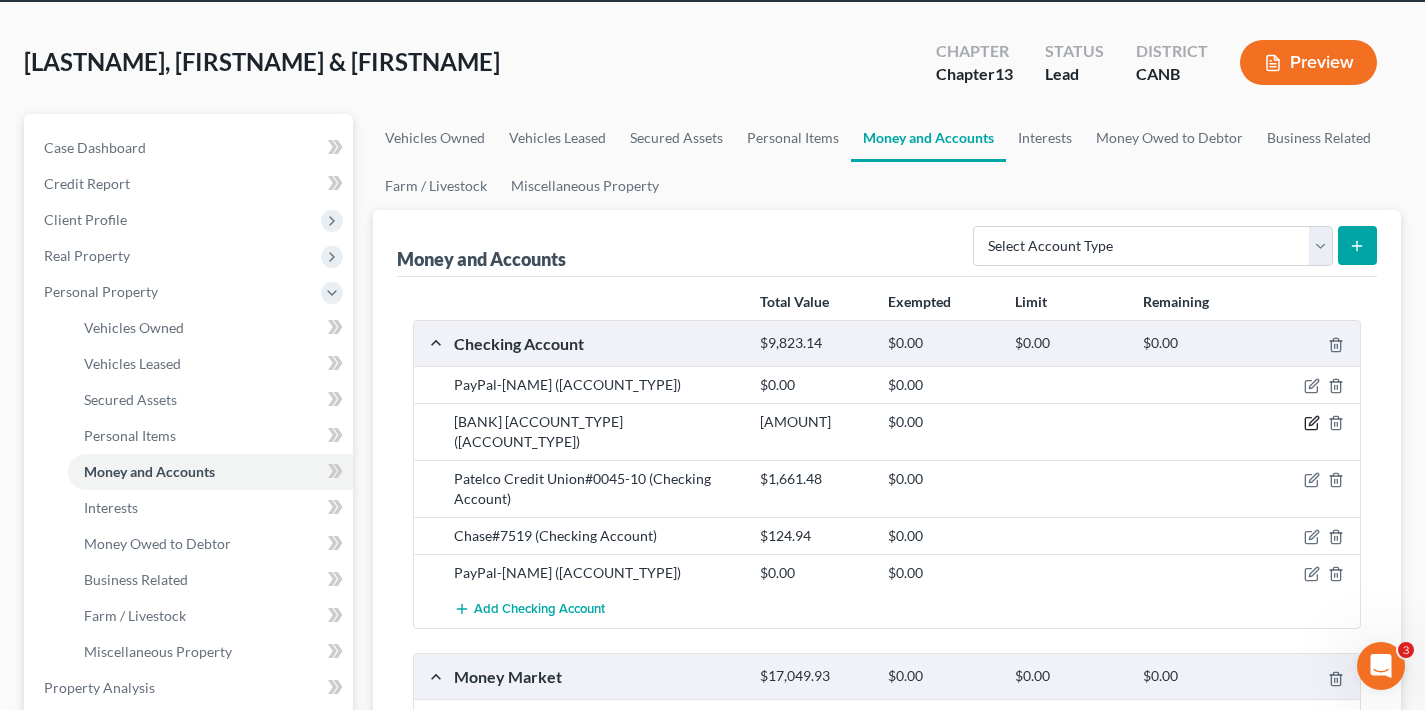 click 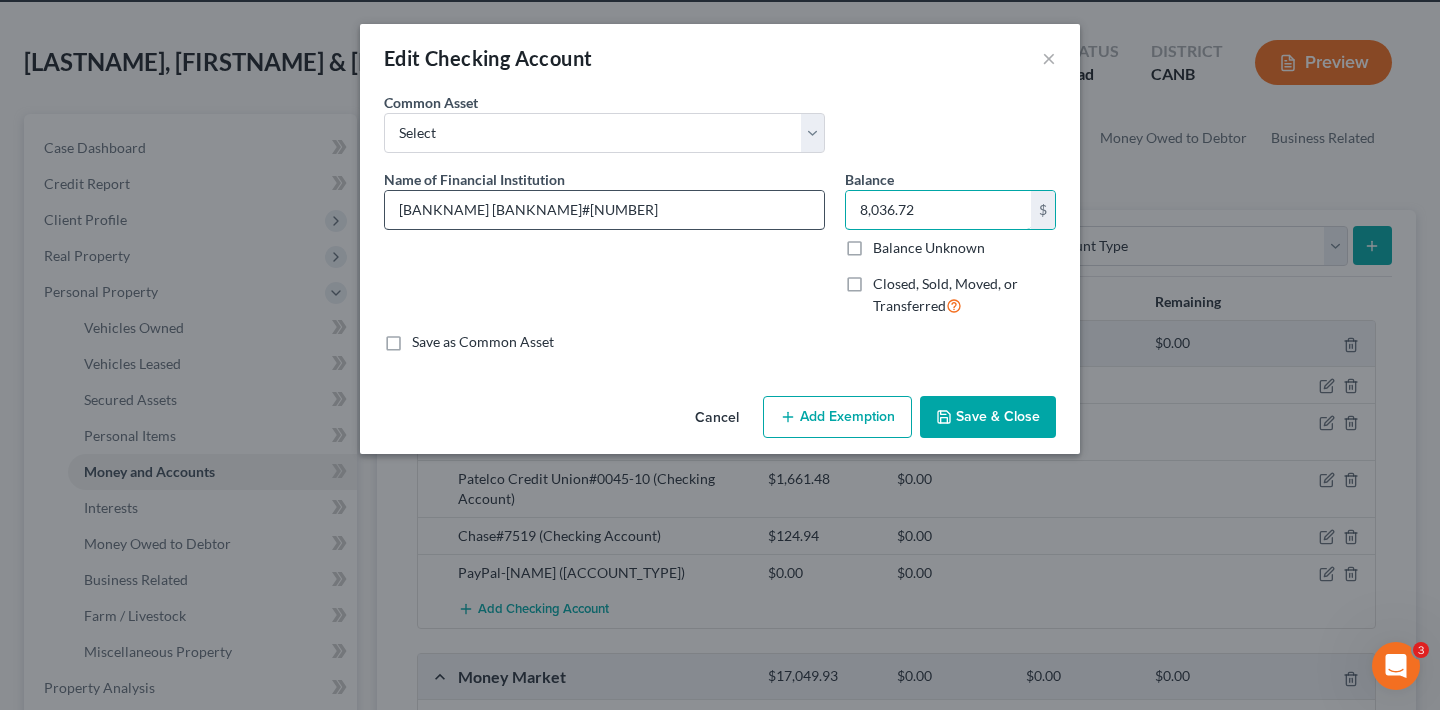 drag, startPoint x: 923, startPoint y: 214, endPoint x: 822, endPoint y: 213, distance: 101.00495 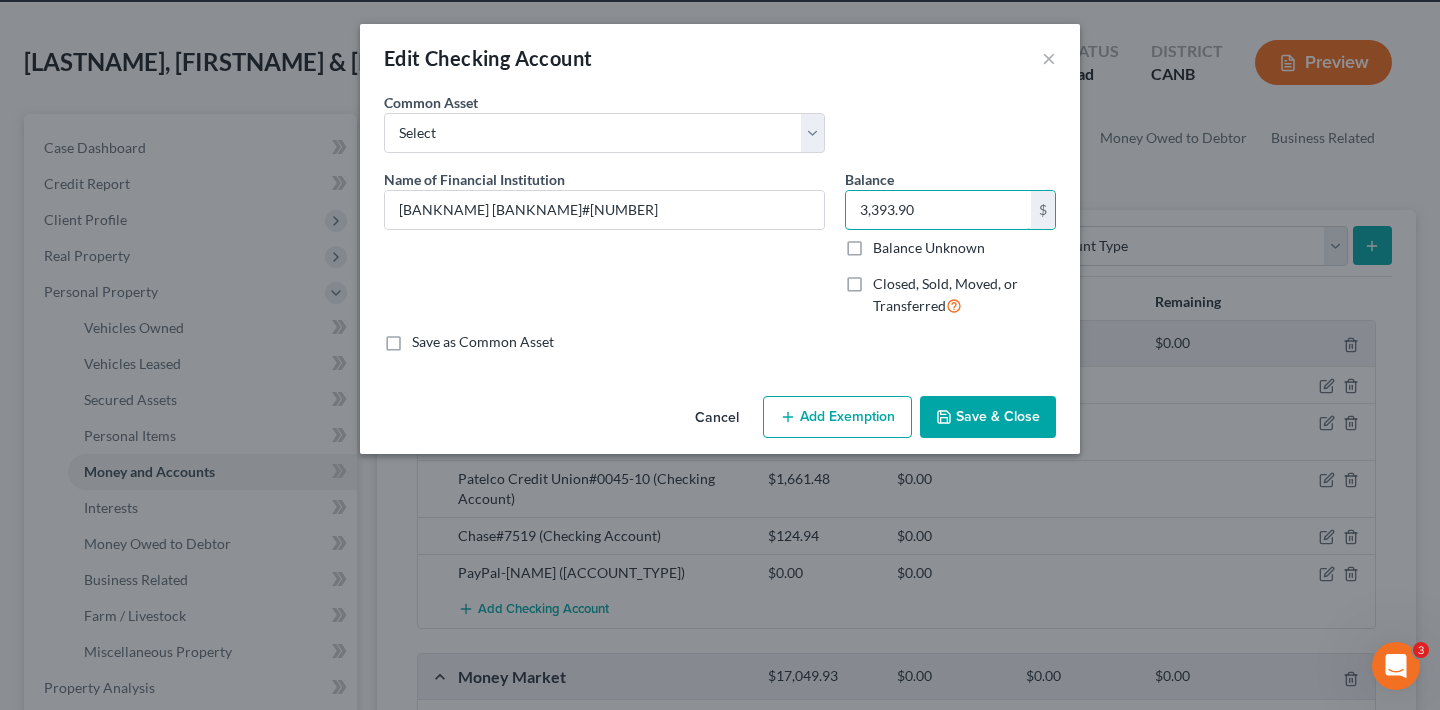 type on "3,393.90" 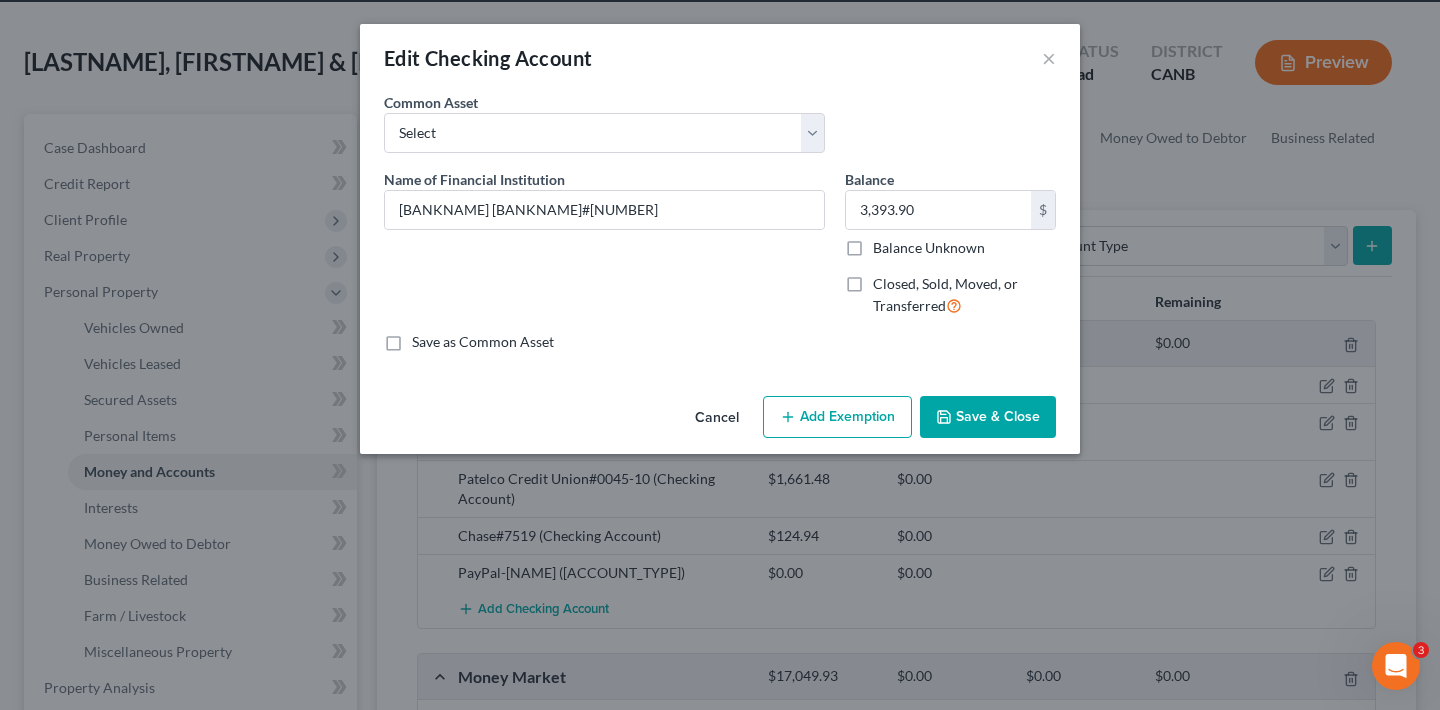 click on "Save & Close" at bounding box center (988, 417) 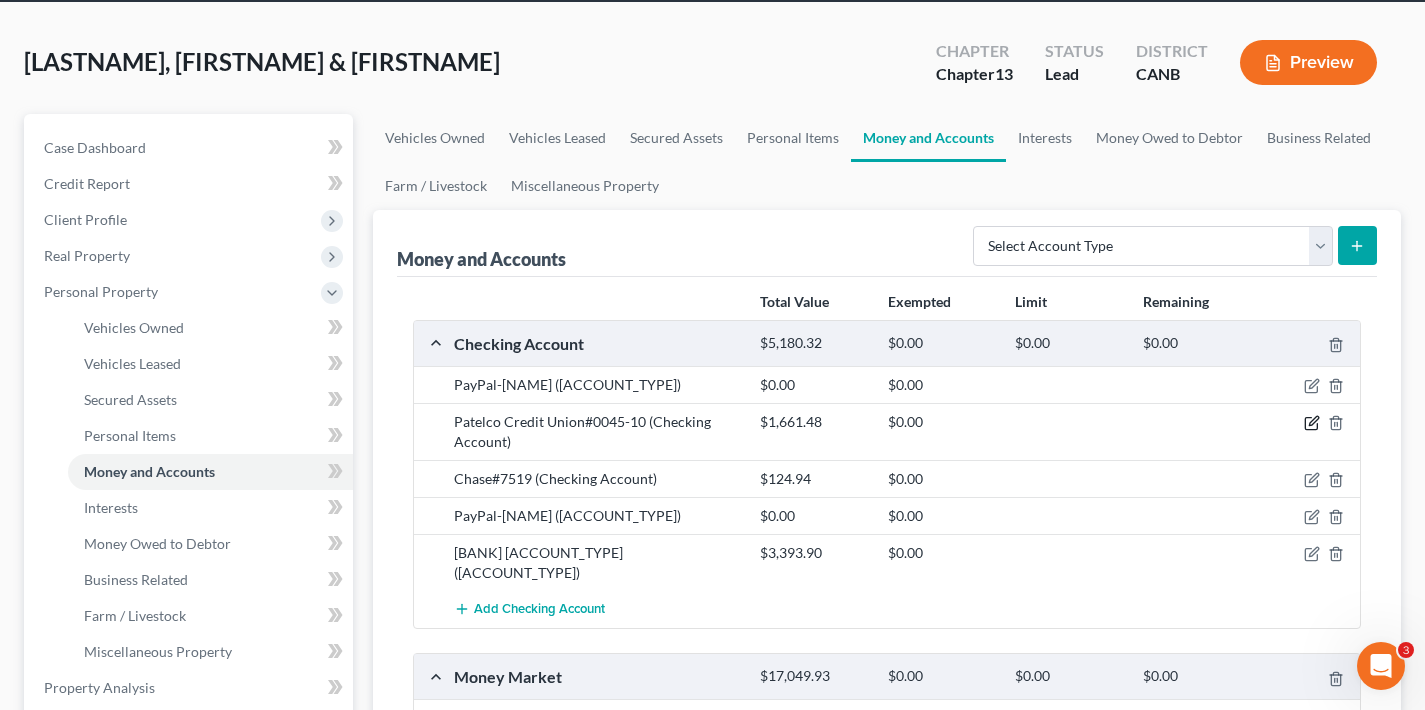 click 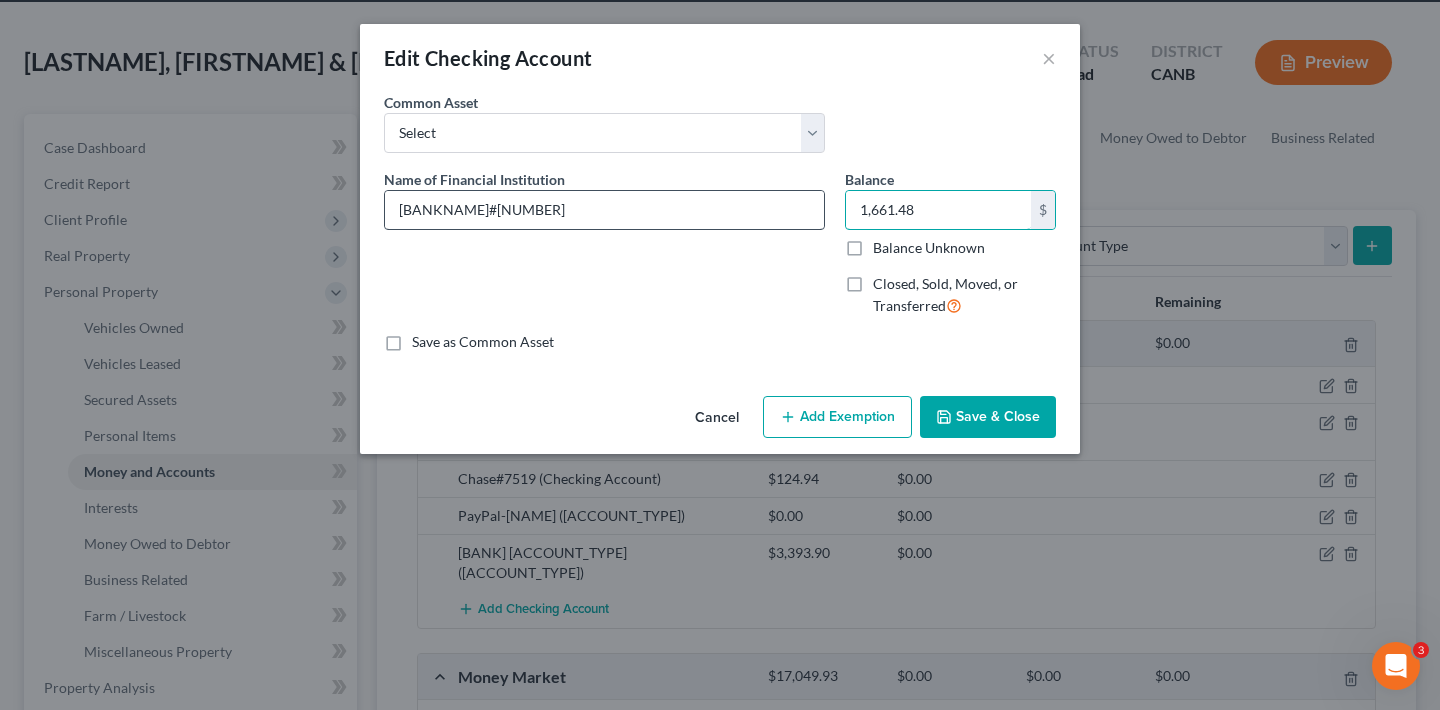 drag, startPoint x: 935, startPoint y: 209, endPoint x: 801, endPoint y: 202, distance: 134.18271 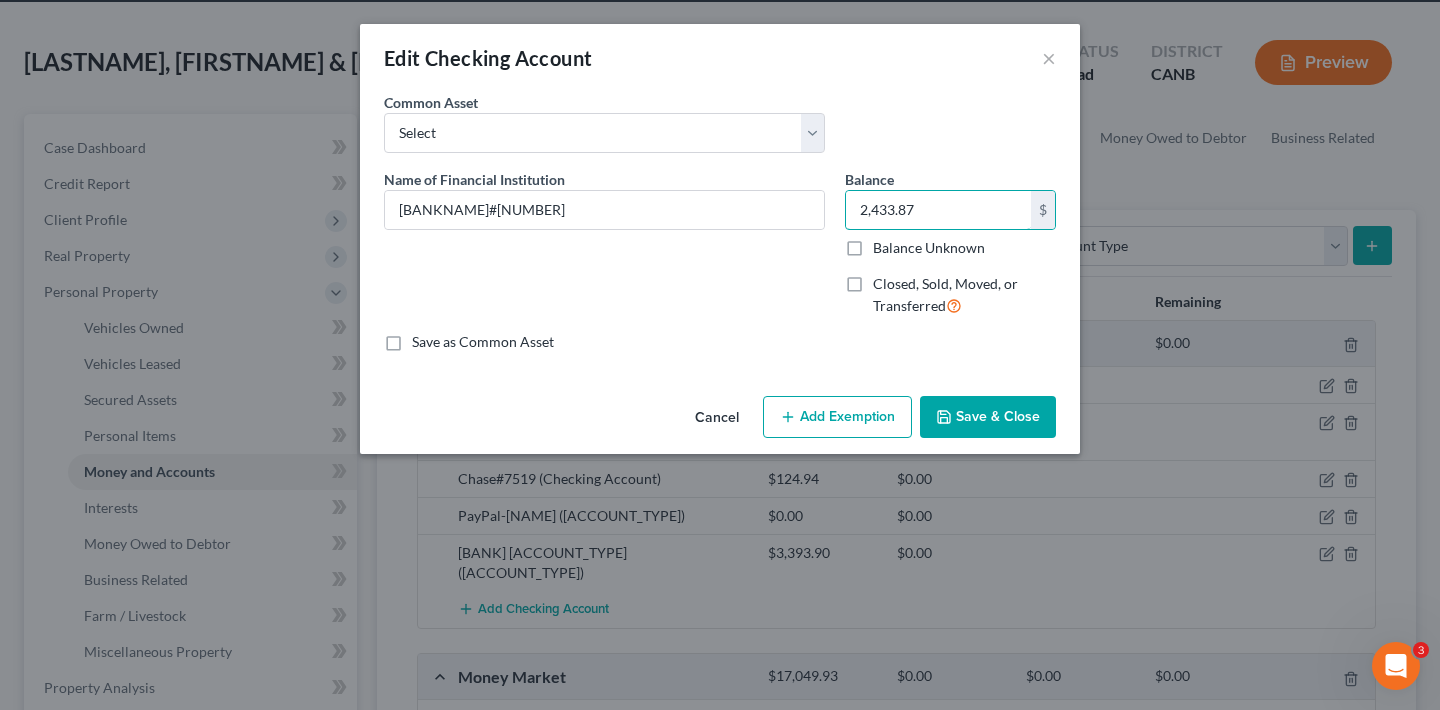 type on "2,433.87" 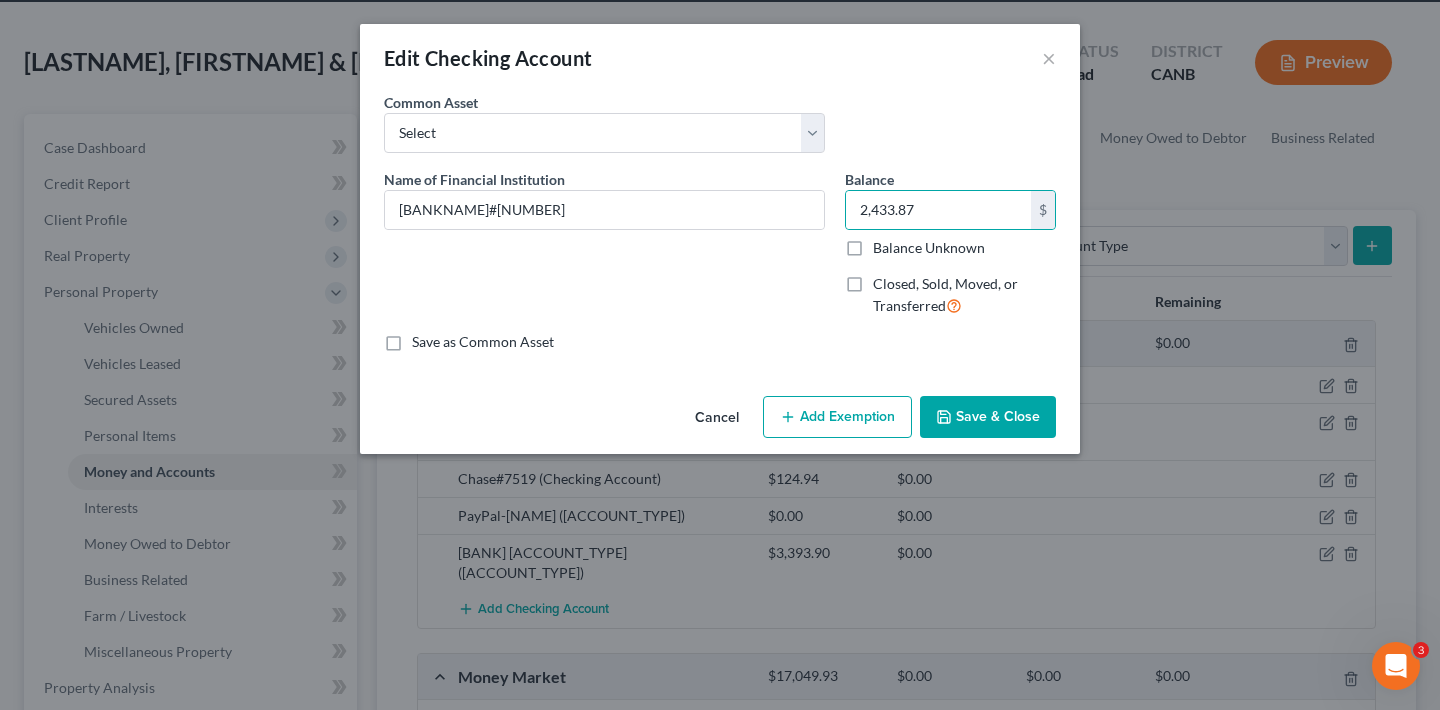click on "Save & Close" at bounding box center [988, 417] 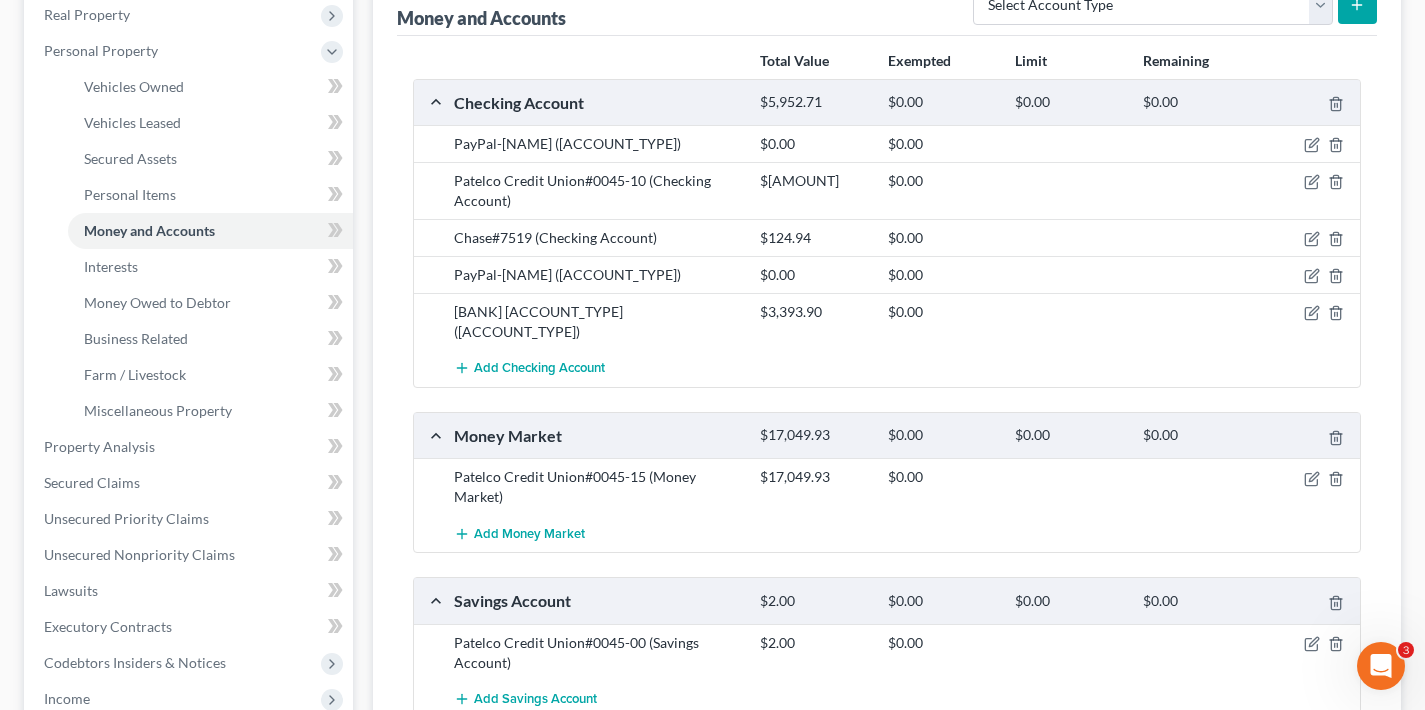 scroll, scrollTop: 323, scrollLeft: 0, axis: vertical 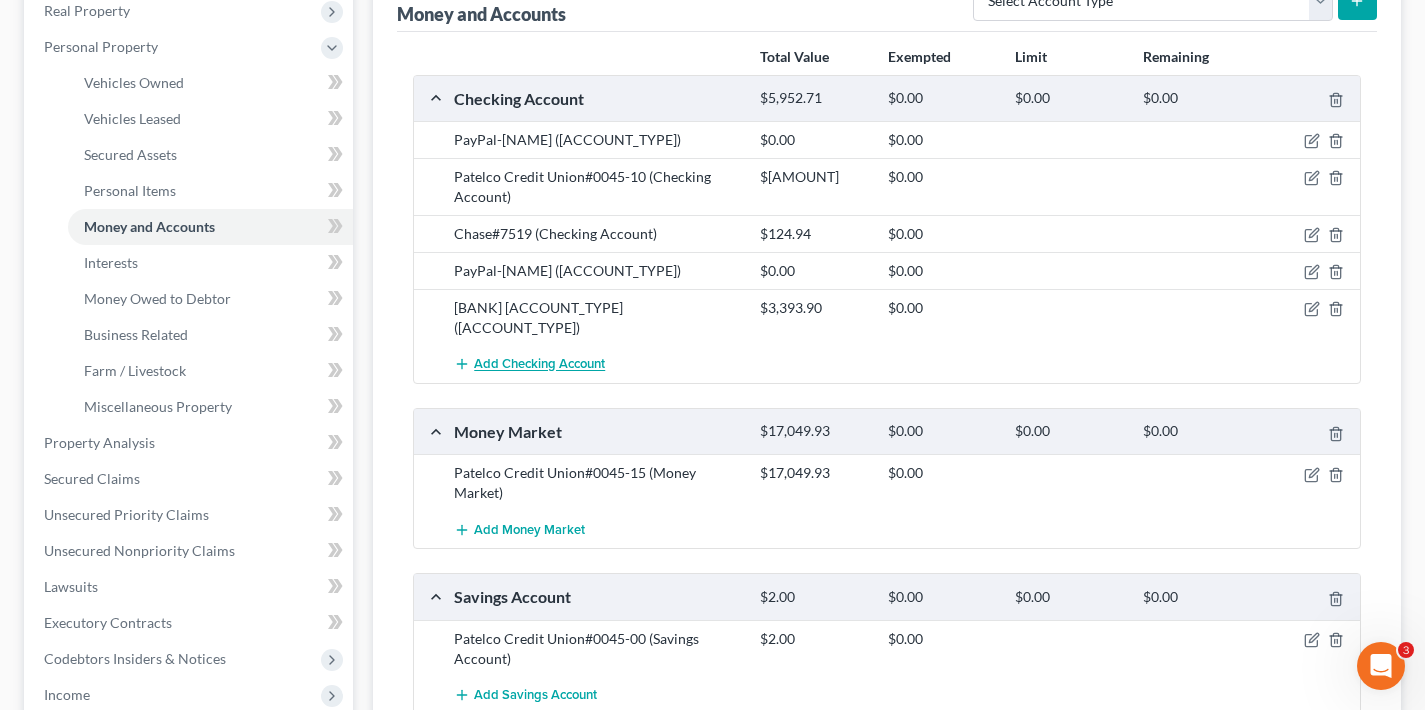 click on "Add Checking Account" at bounding box center [539, 365] 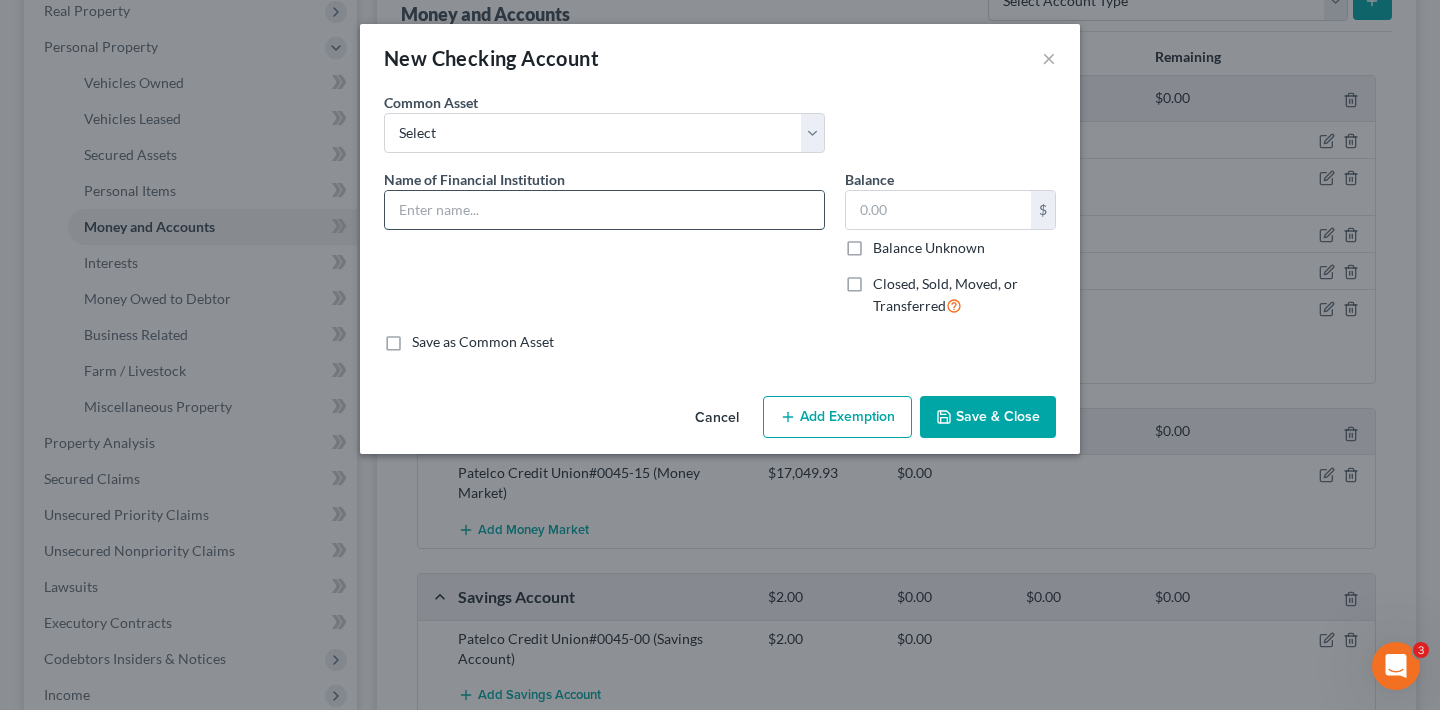 click at bounding box center [604, 210] 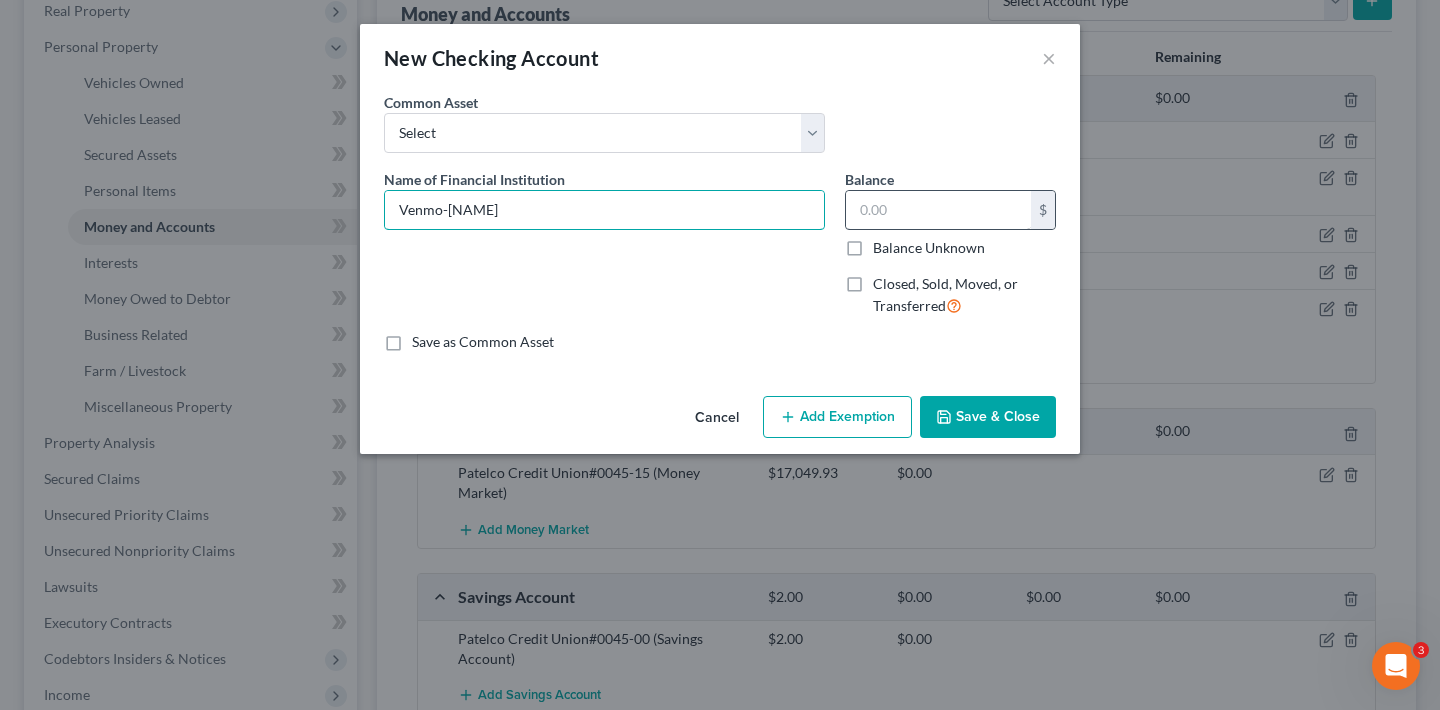 type on "Venmo-[NAME]" 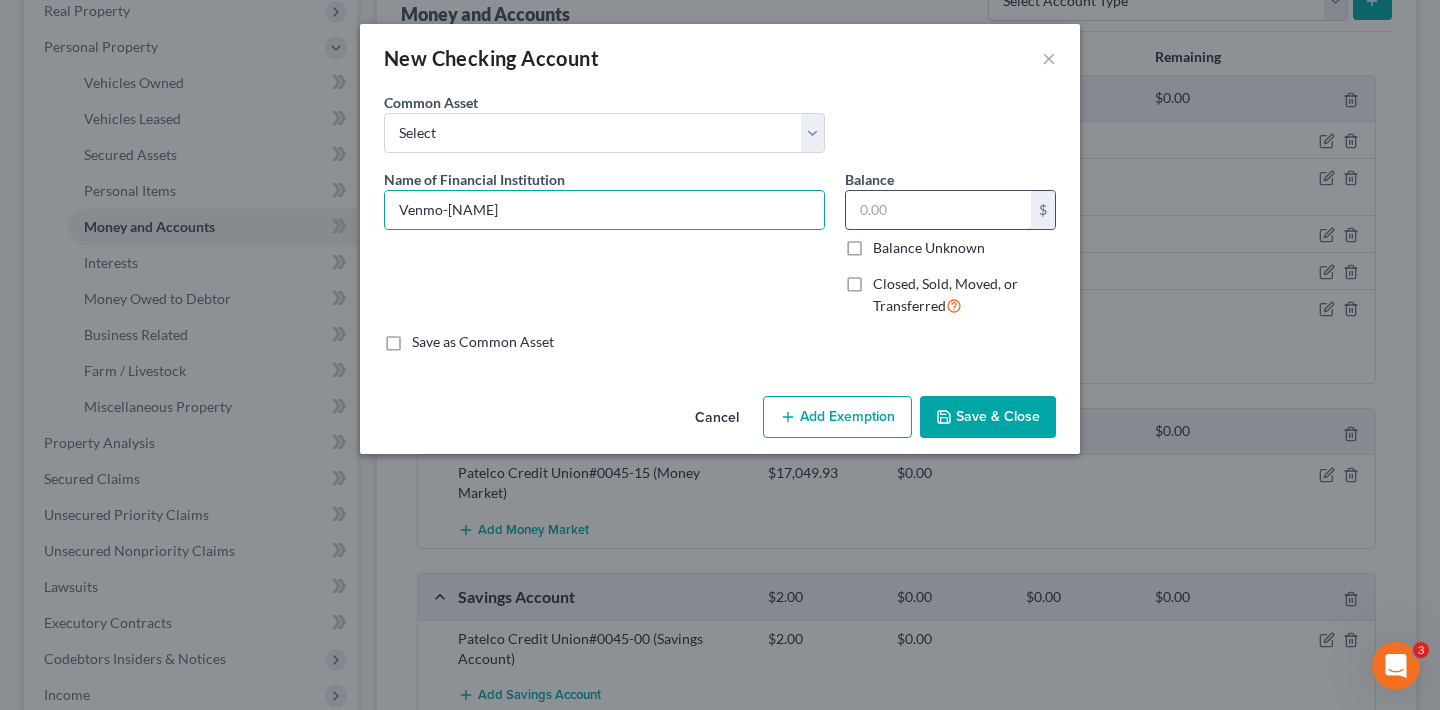 click at bounding box center [938, 210] 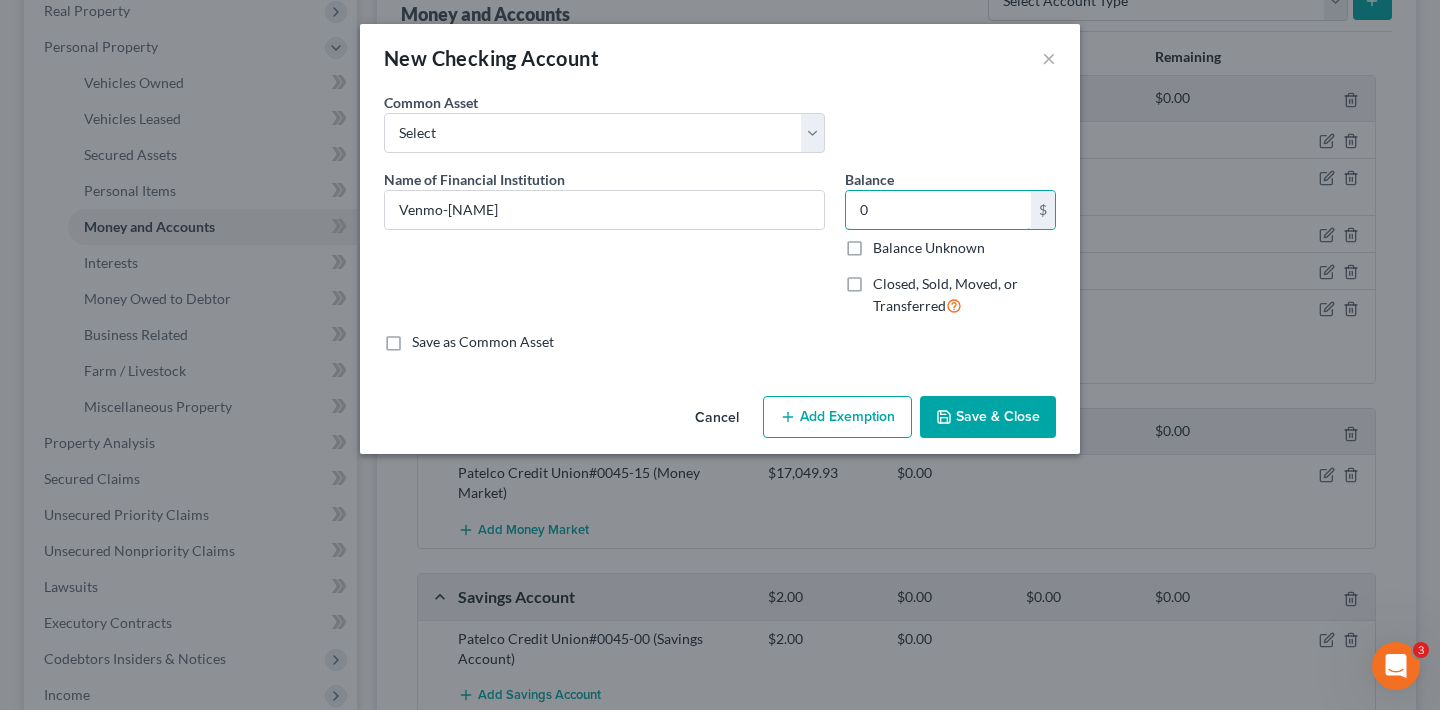 type on "0" 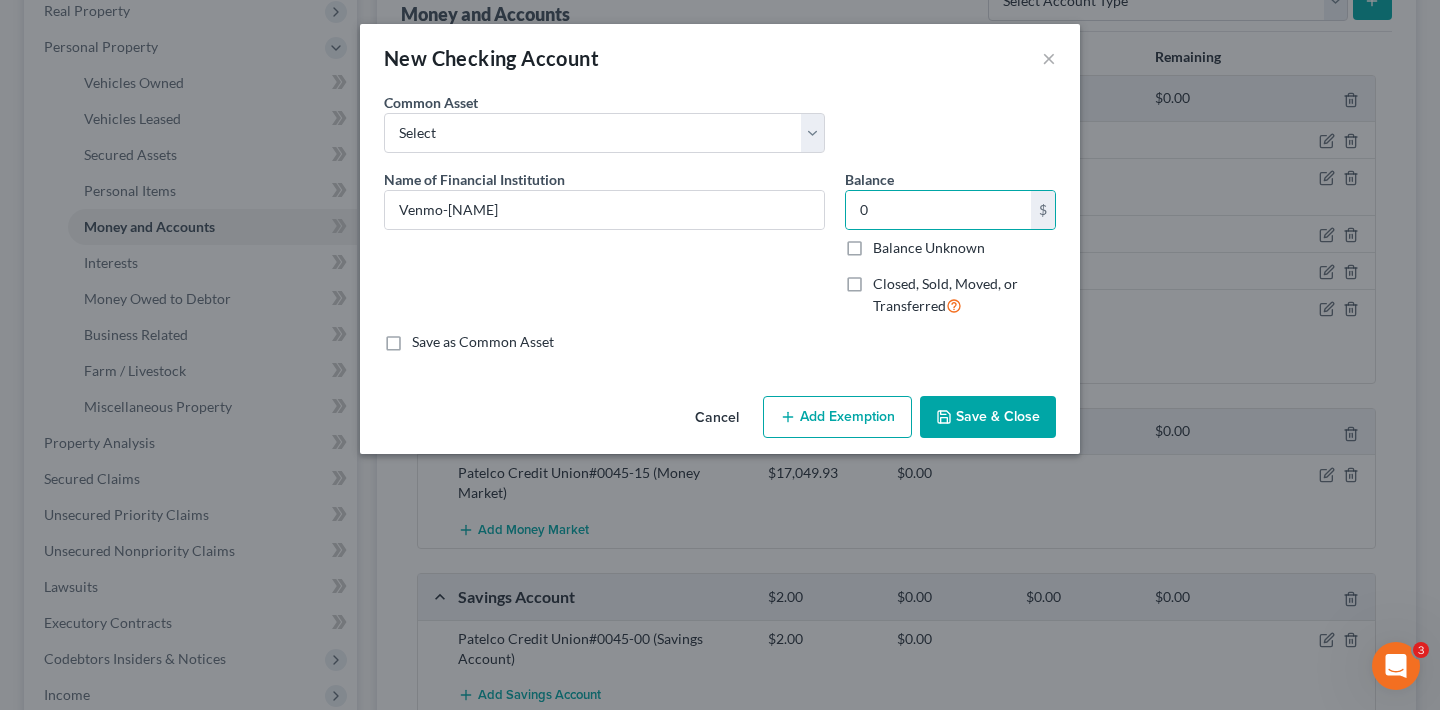 click on "Save & Close" at bounding box center [988, 417] 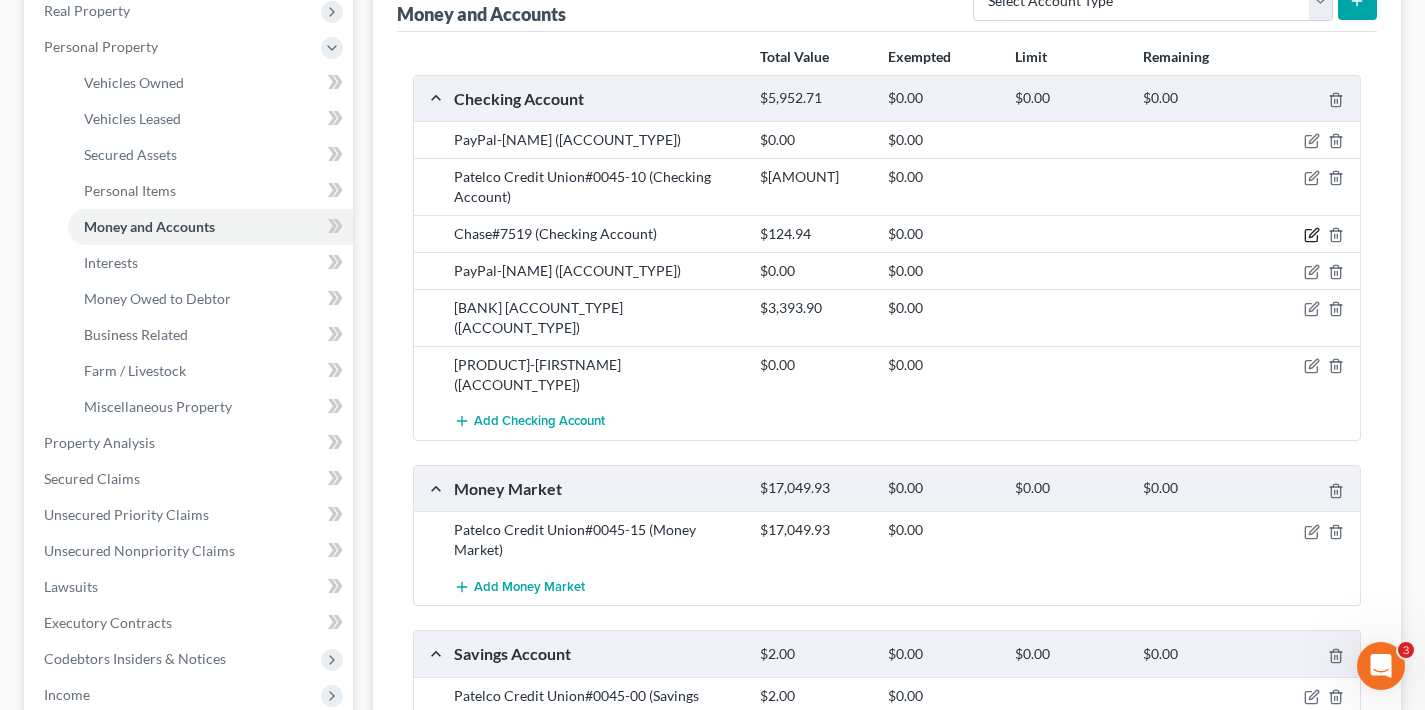 click 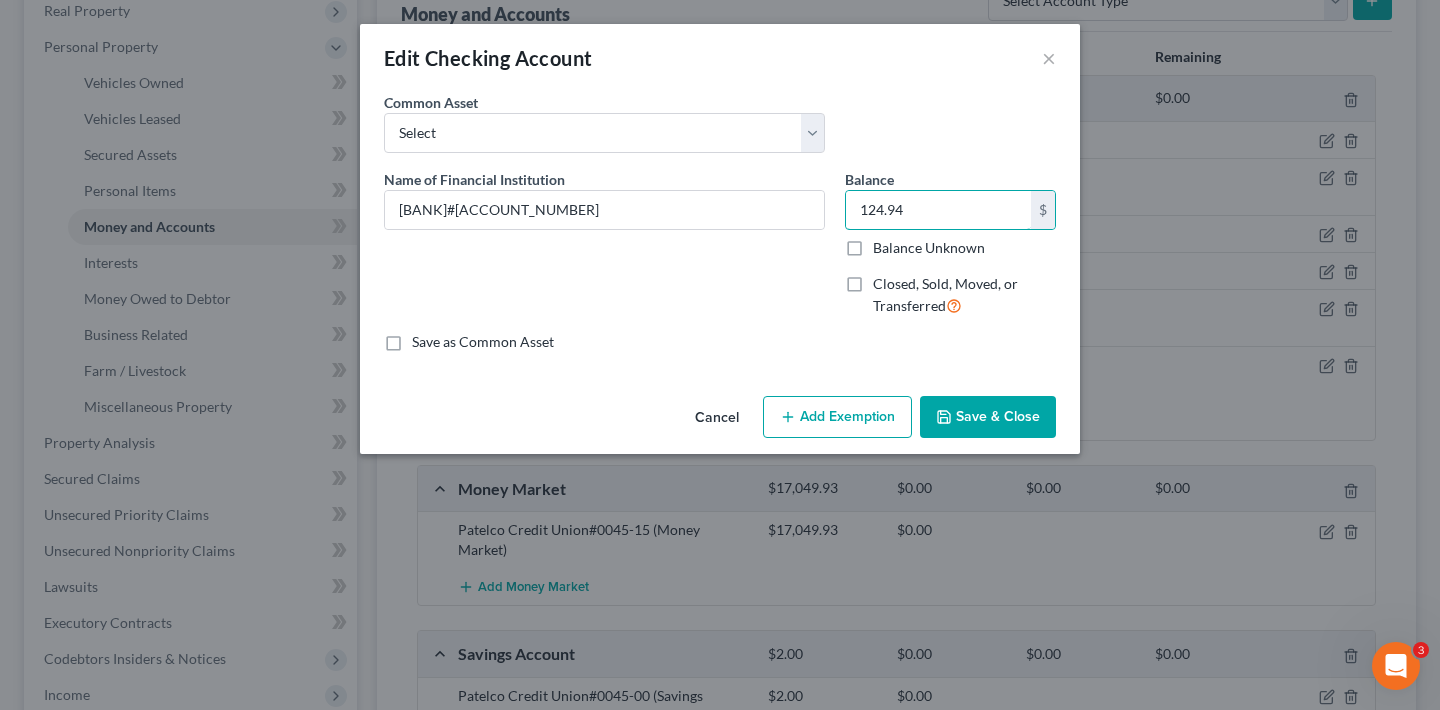 drag, startPoint x: 911, startPoint y: 212, endPoint x: 829, endPoint y: 212, distance: 82 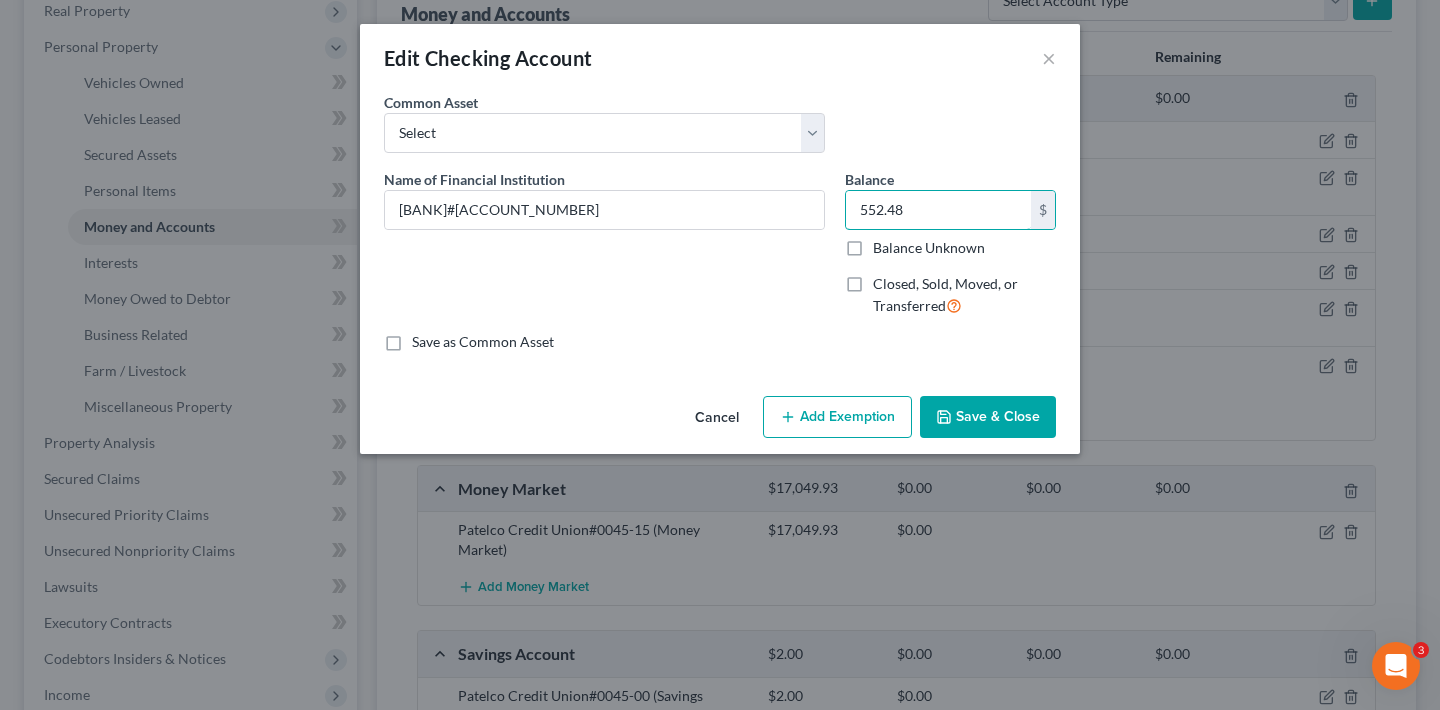 type on "552.48" 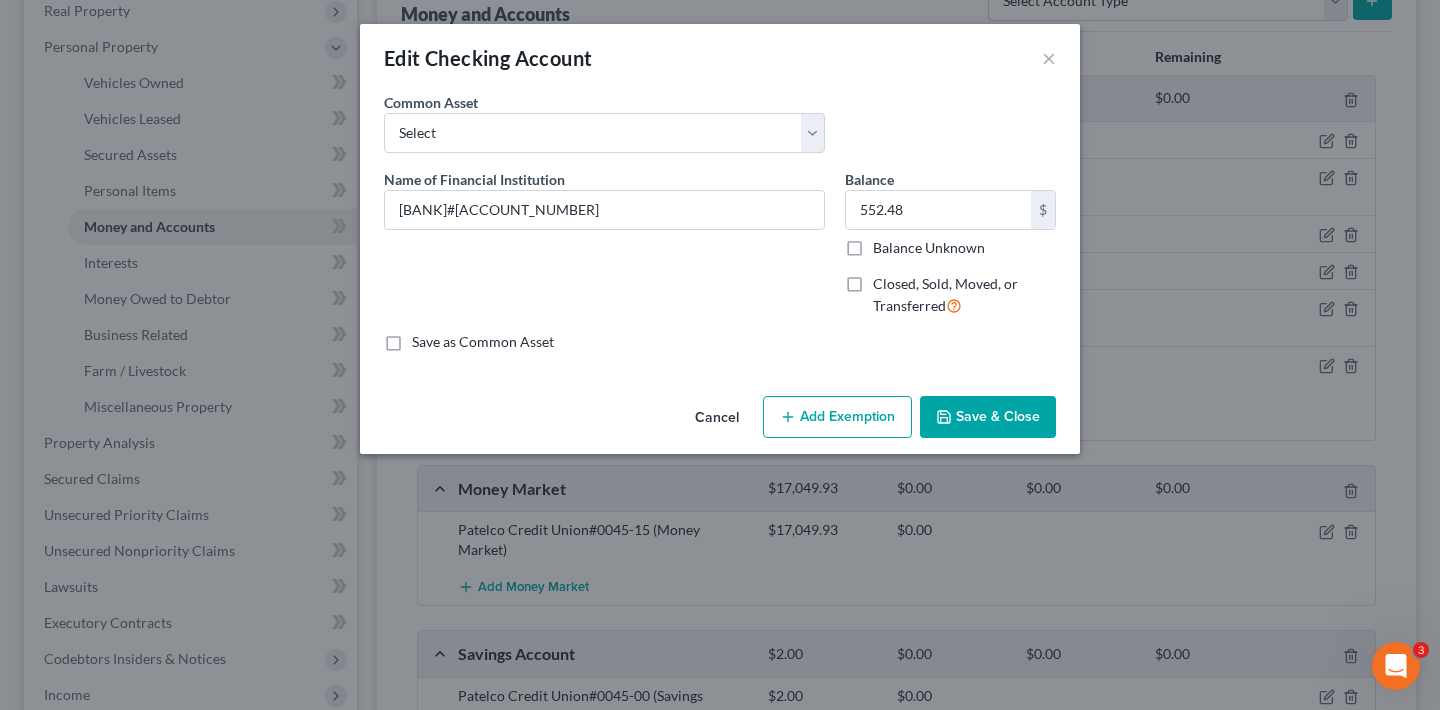 click on "Save & Close" at bounding box center [988, 417] 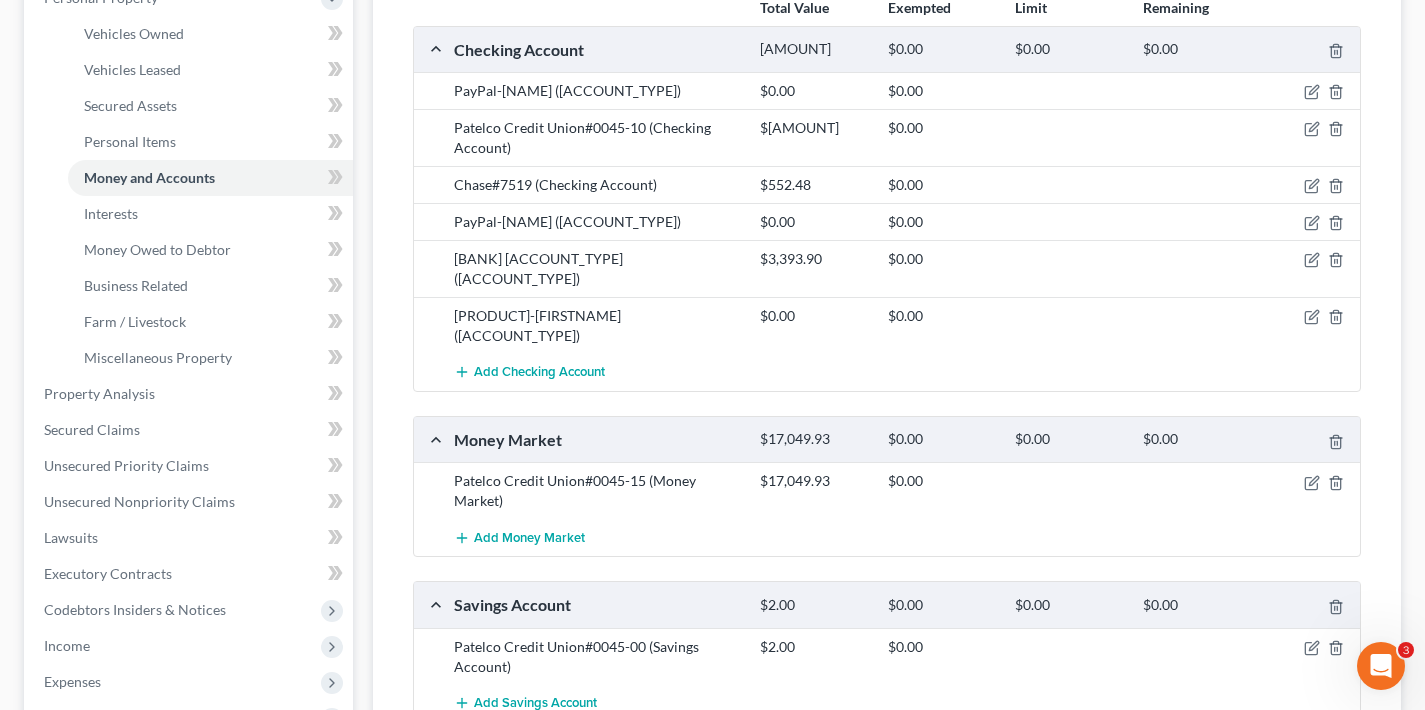 scroll, scrollTop: 0, scrollLeft: 0, axis: both 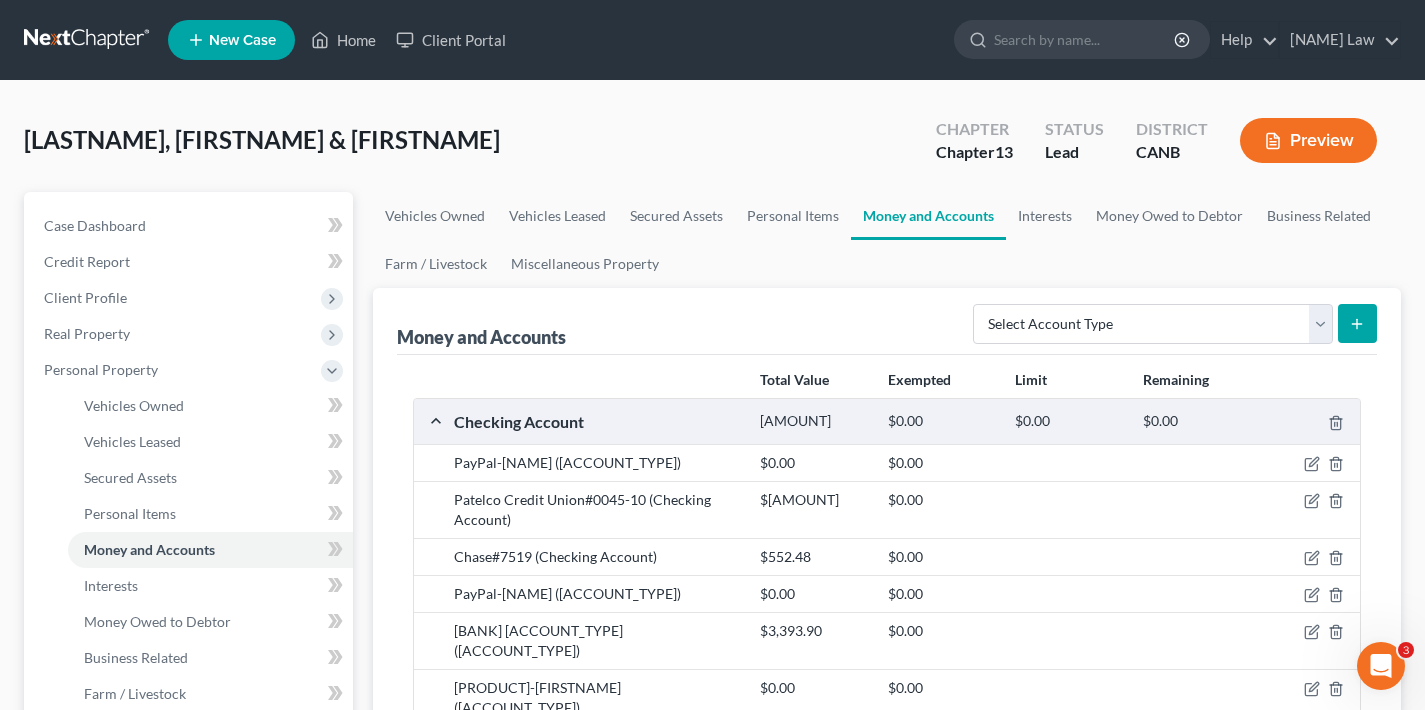 click on "Client Portal" at bounding box center [451, 40] 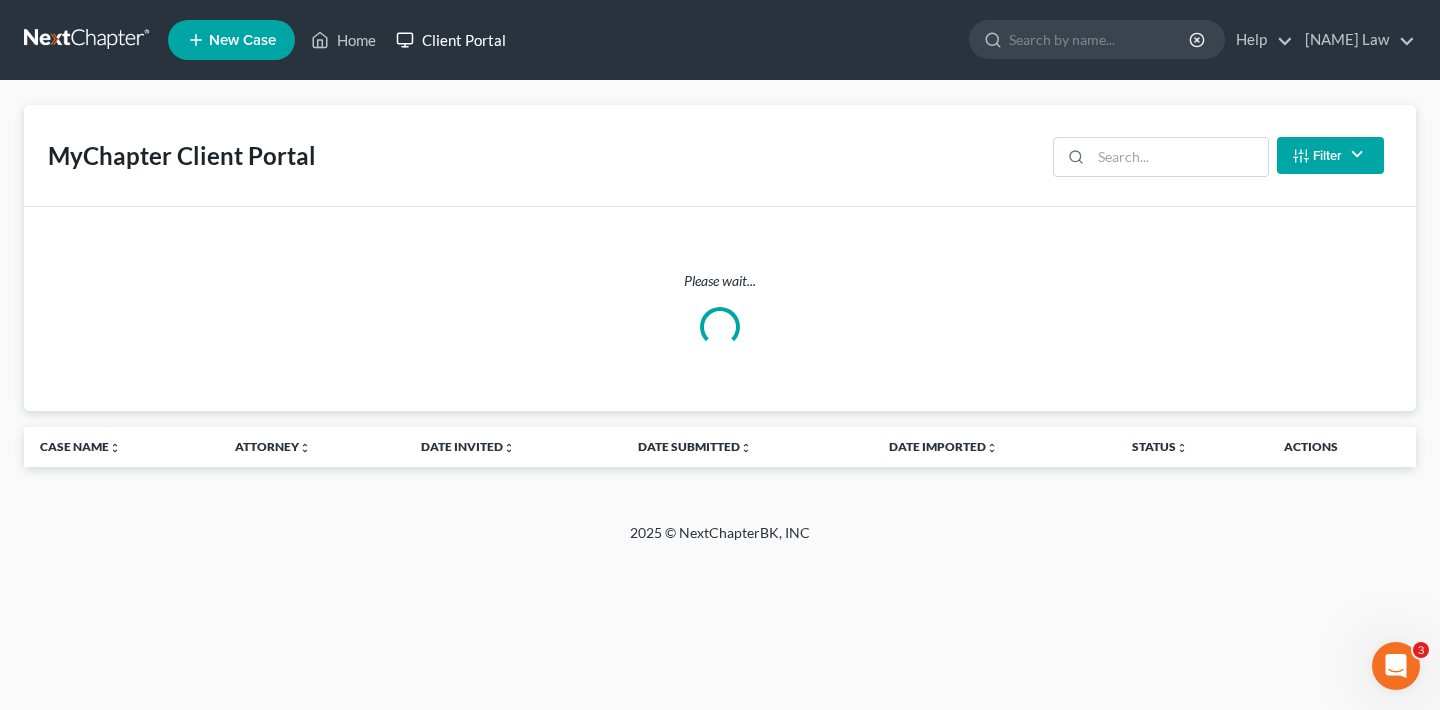 click on "Client Portal" at bounding box center (451, 40) 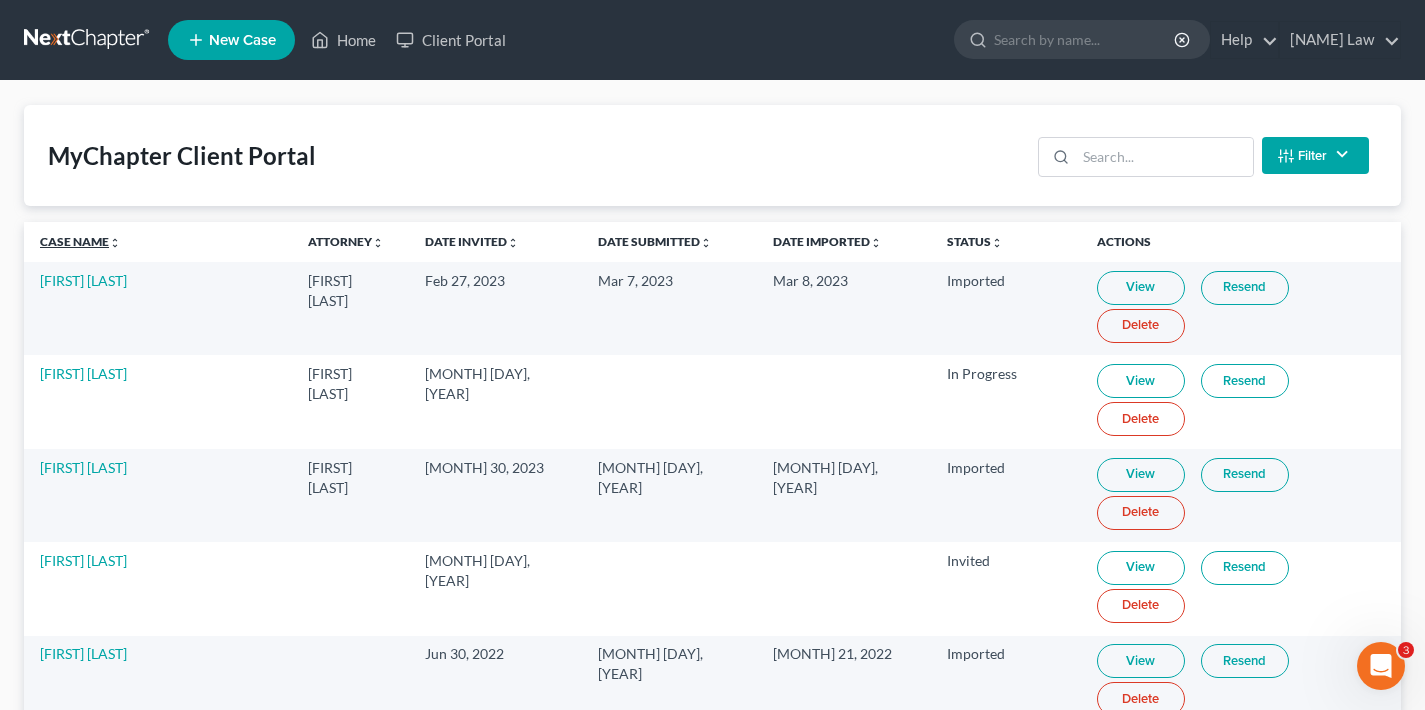 click on "Case Name
unfold_more
expand_more
expand_less" at bounding box center [80, 241] 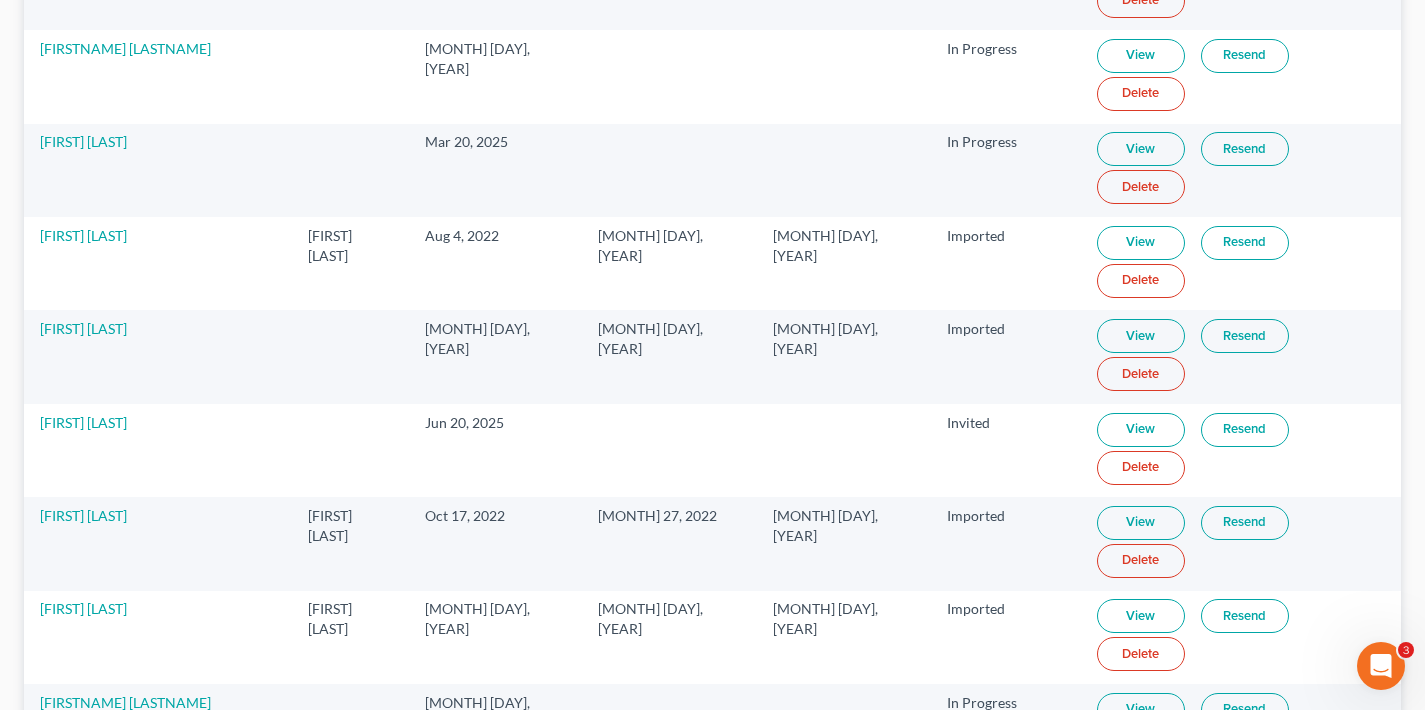 scroll, scrollTop: 4405, scrollLeft: 0, axis: vertical 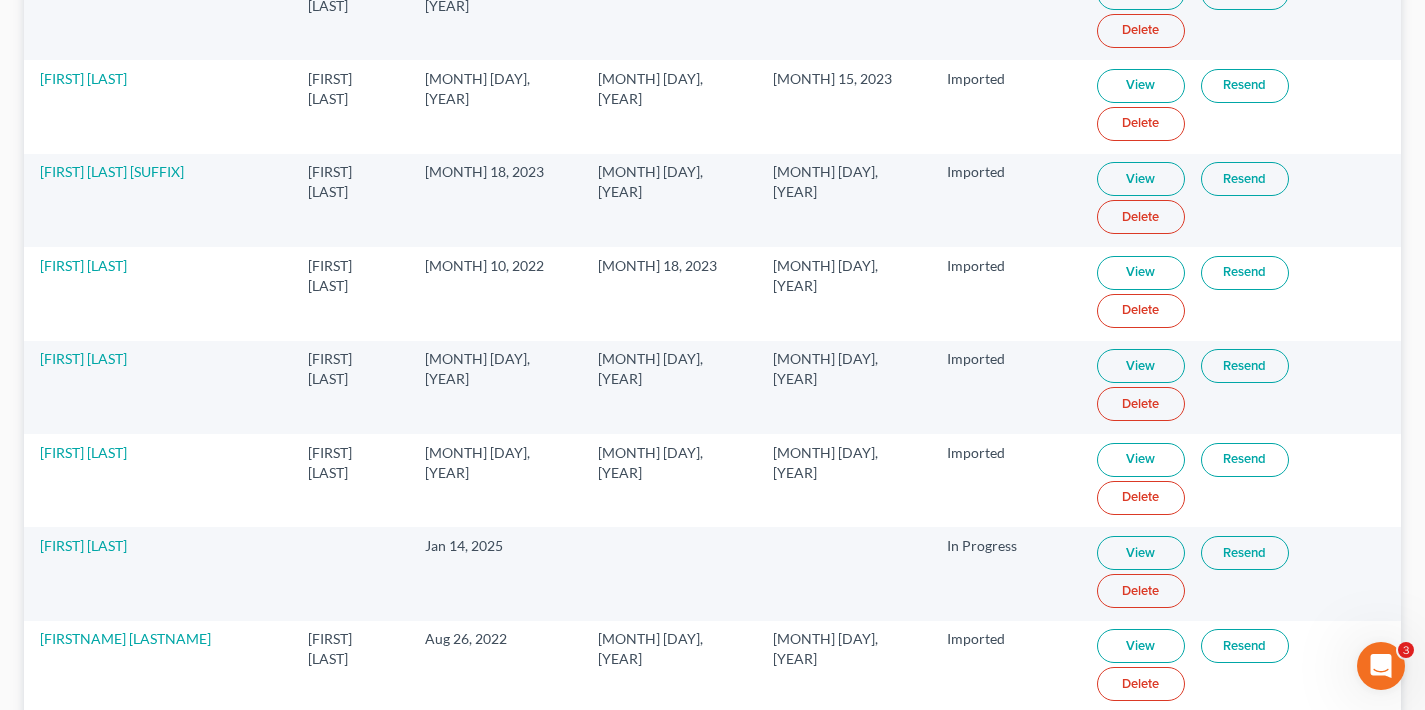 click on "[FIRST] [LAST]" at bounding box center (83, 2974) 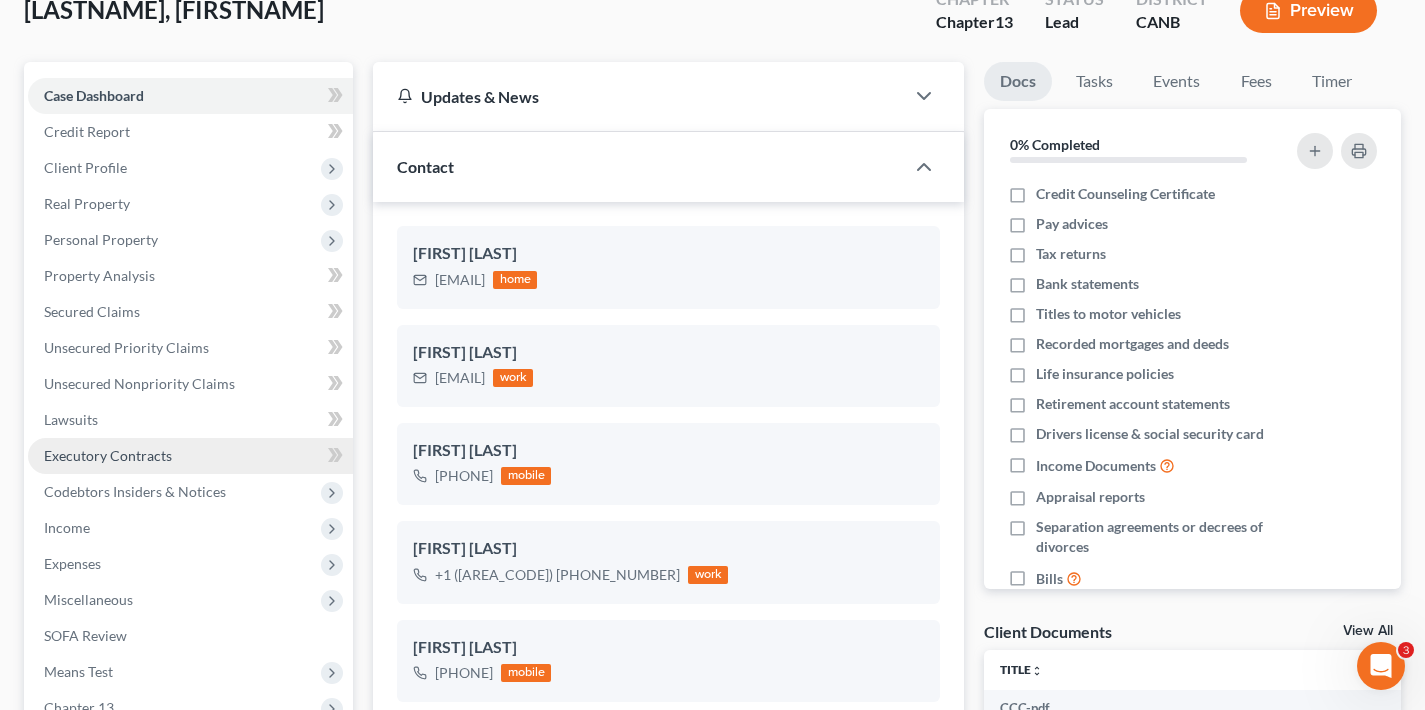 scroll, scrollTop: 236, scrollLeft: 0, axis: vertical 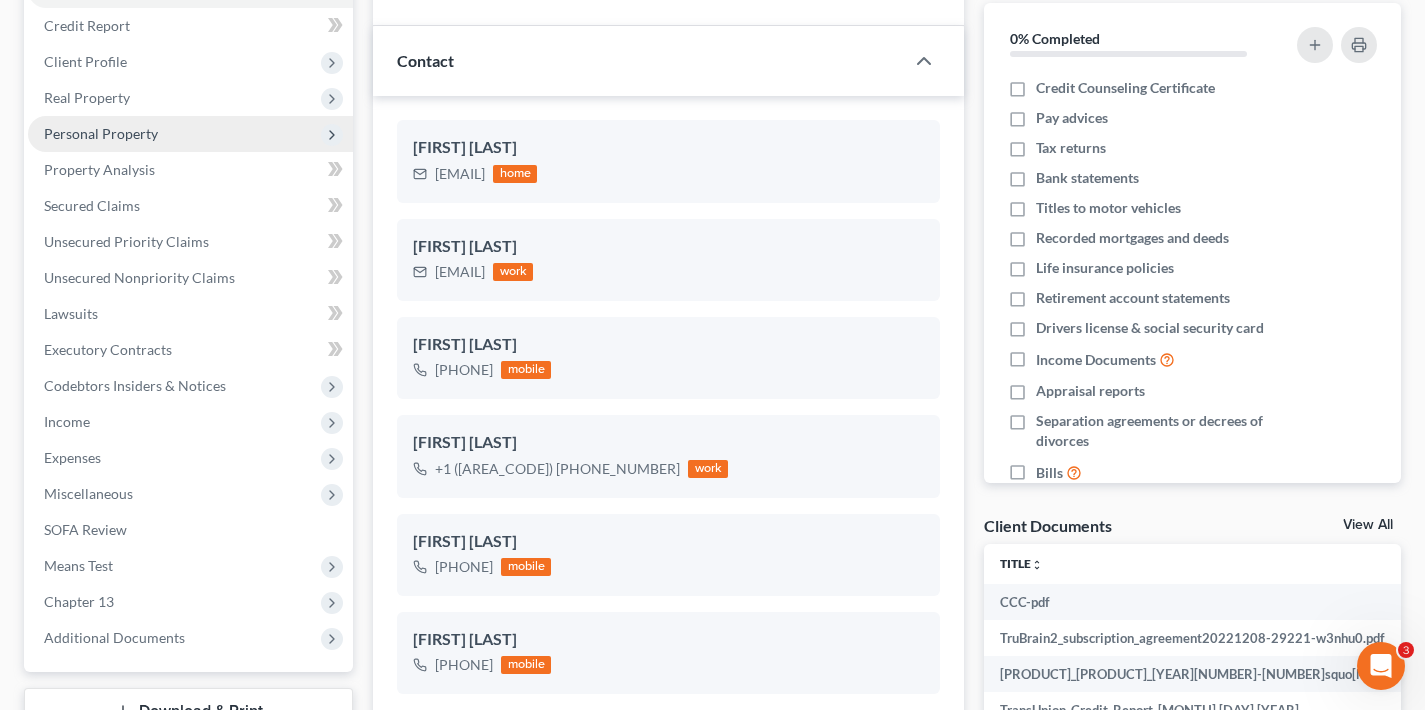 click on "Personal Property" at bounding box center (101, 133) 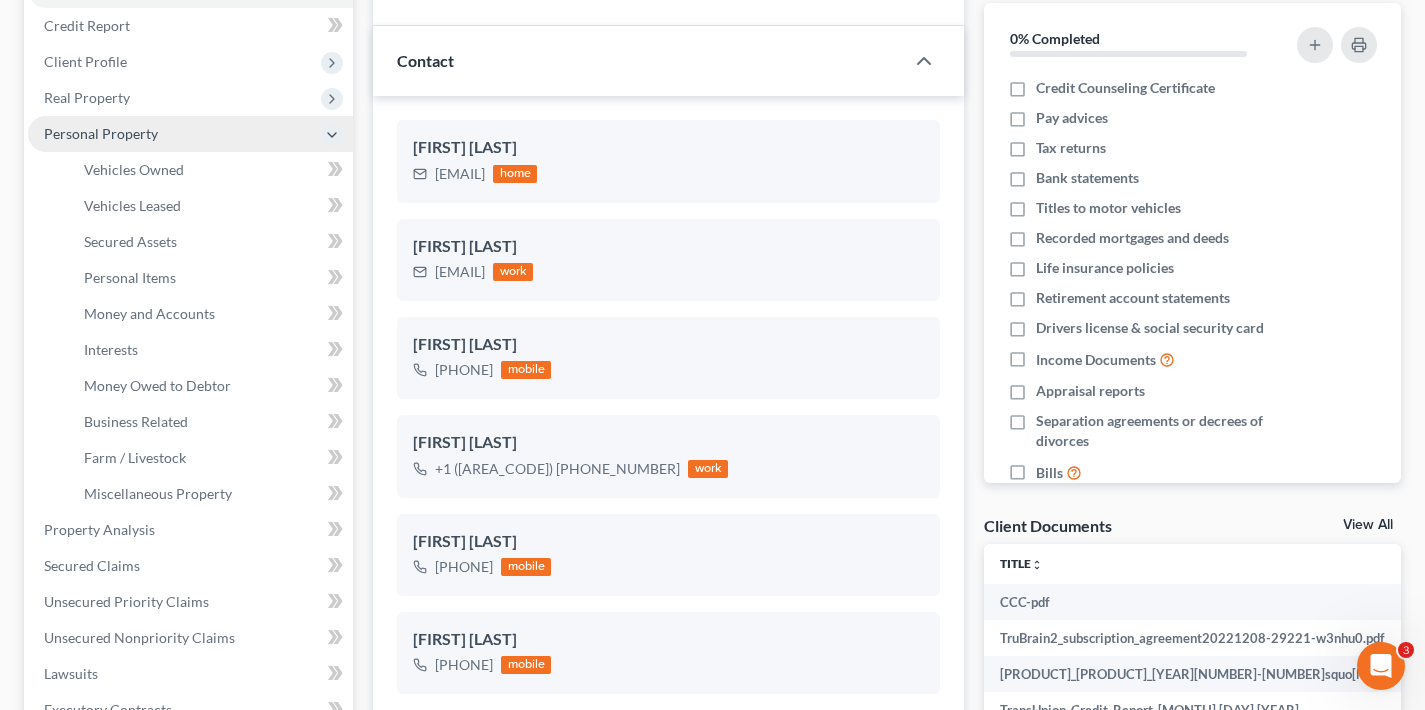 click on "Personal Property" at bounding box center [101, 133] 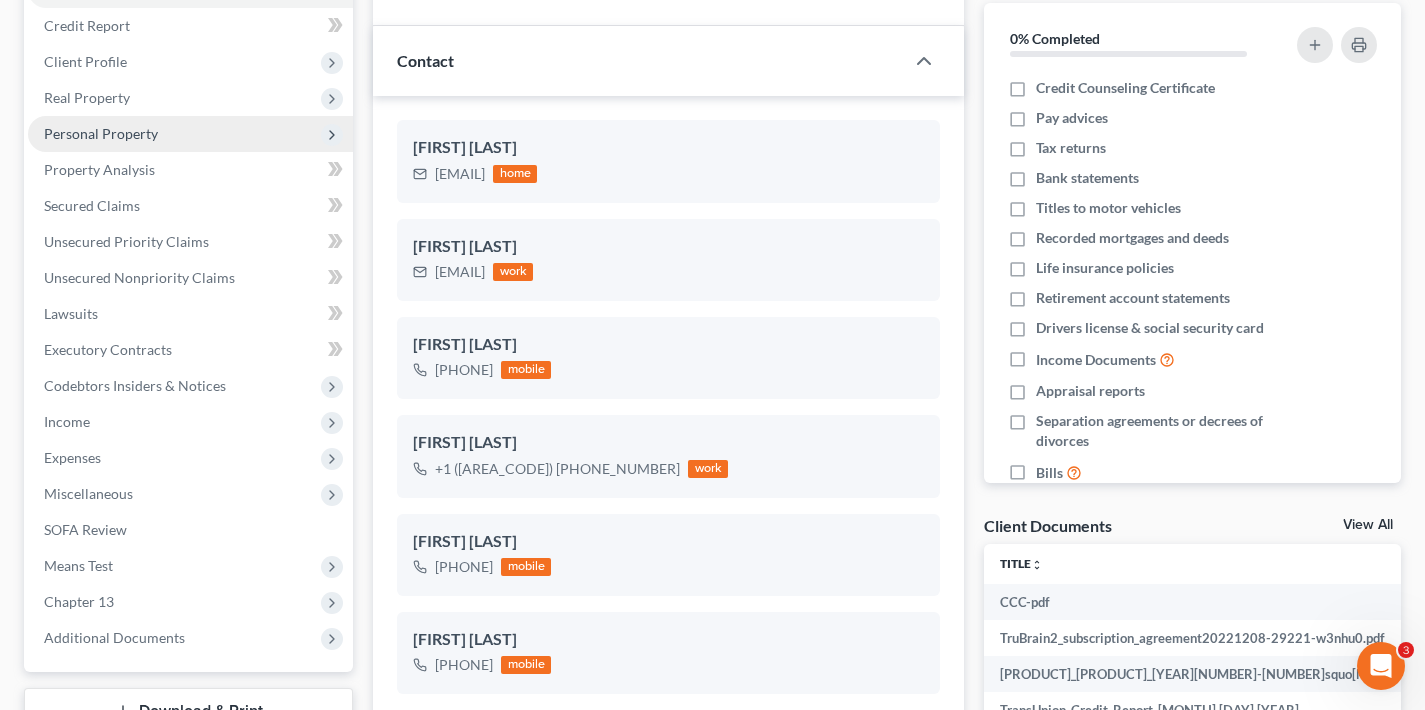 click on "Personal Property" at bounding box center [190, 134] 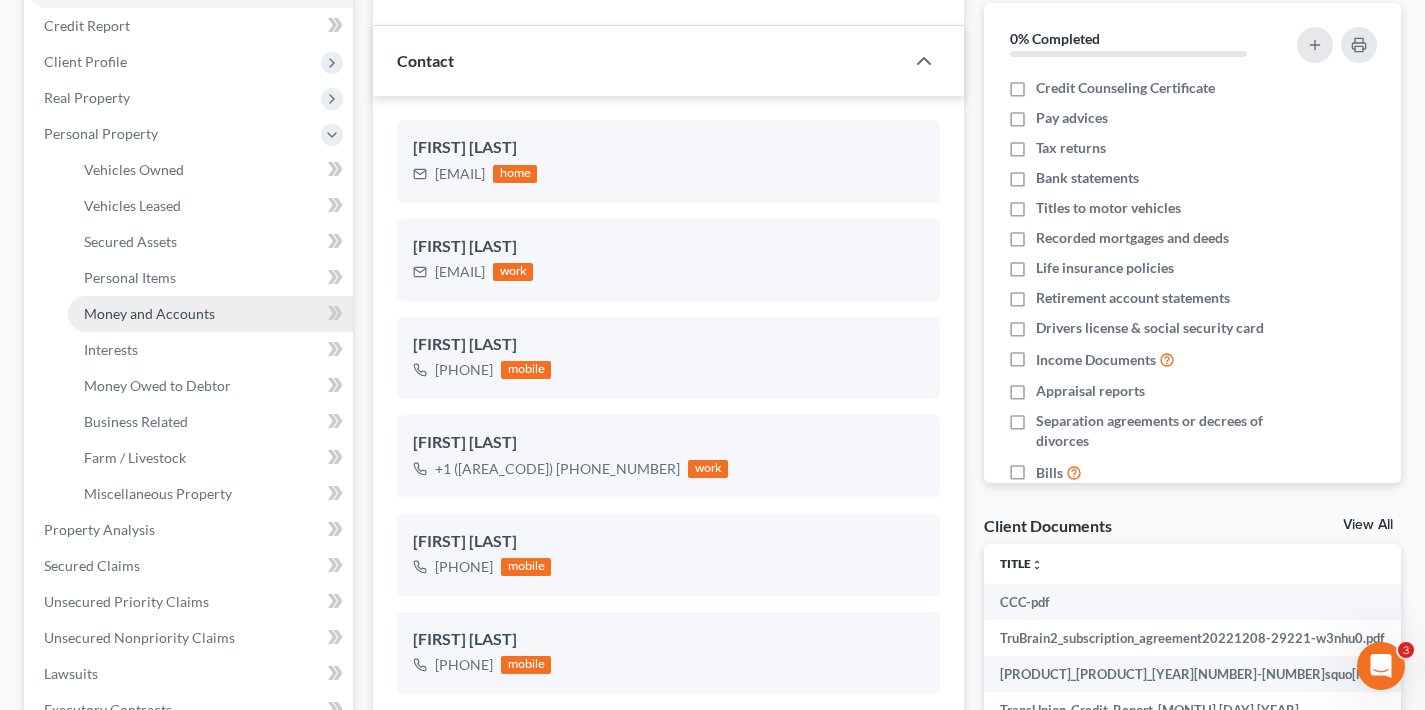 click on "Money and Accounts" at bounding box center (149, 313) 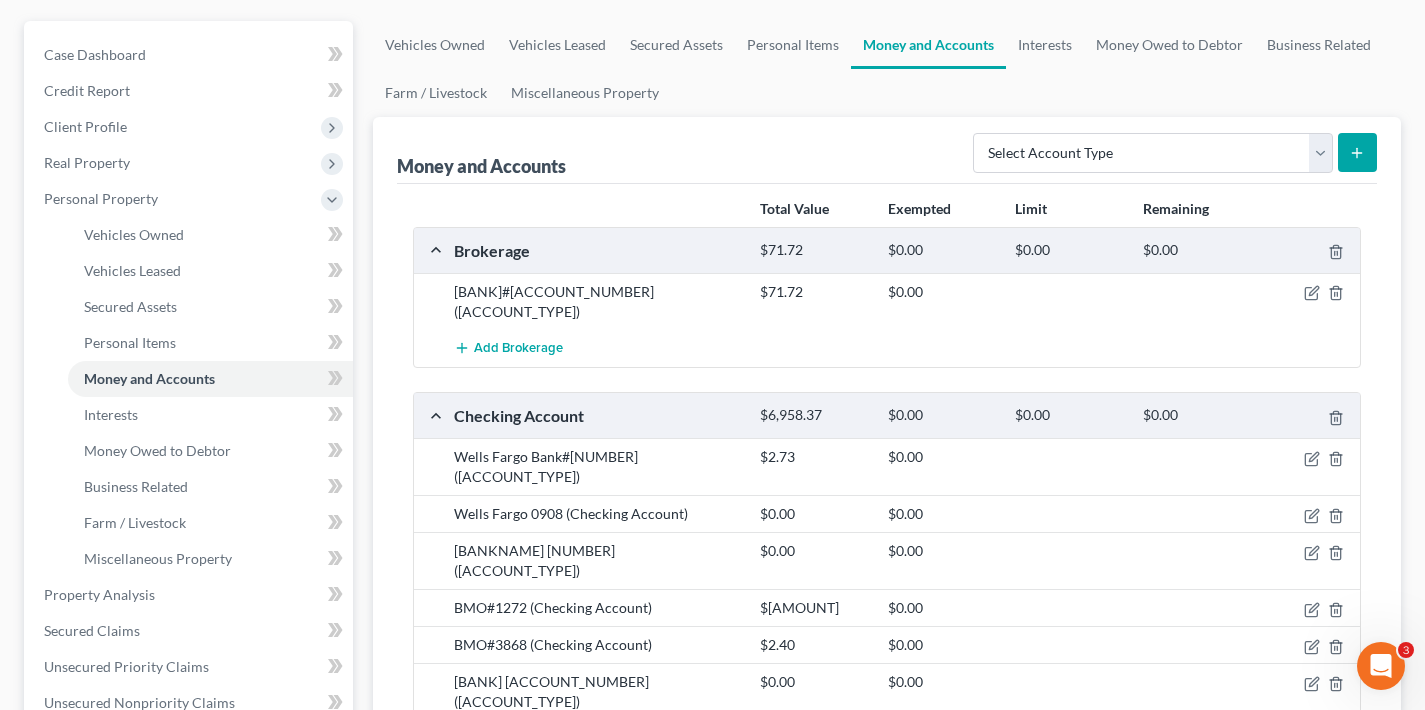 scroll, scrollTop: 0, scrollLeft: 0, axis: both 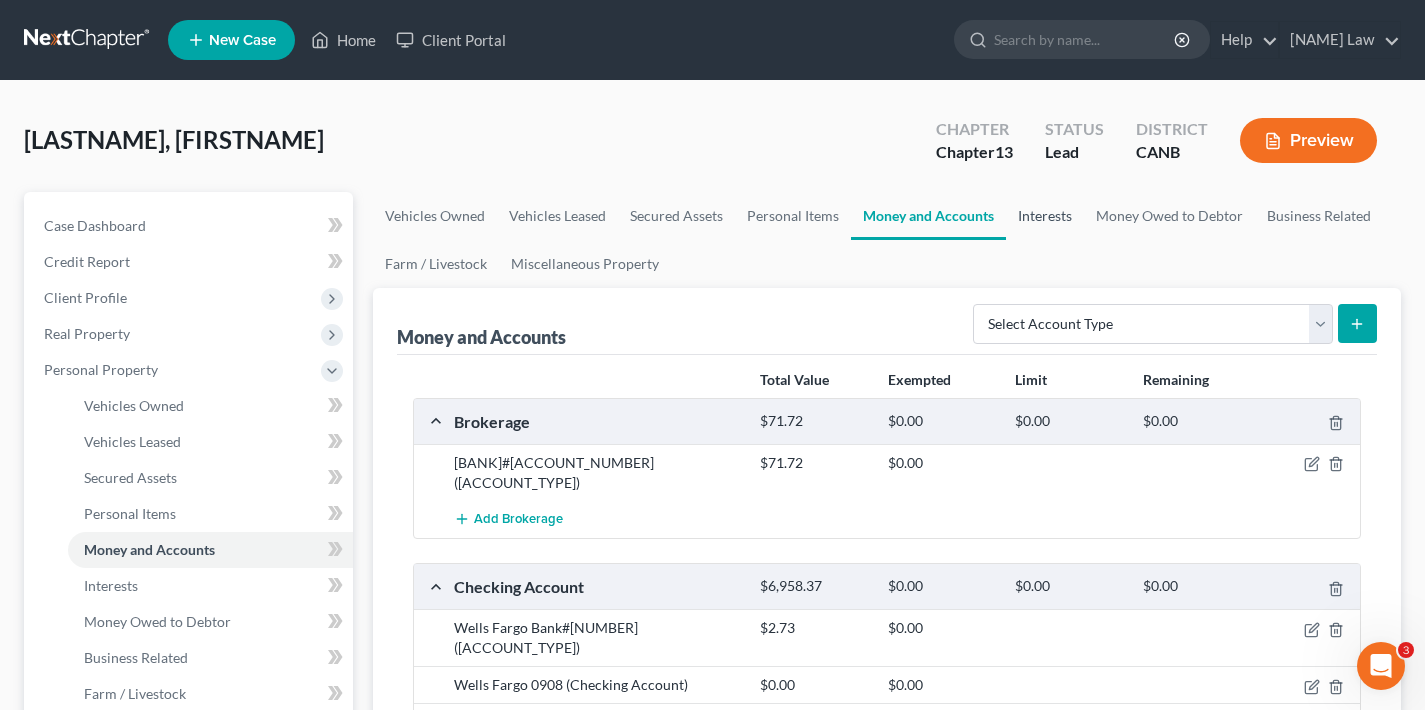 click on "Interests" at bounding box center [1045, 216] 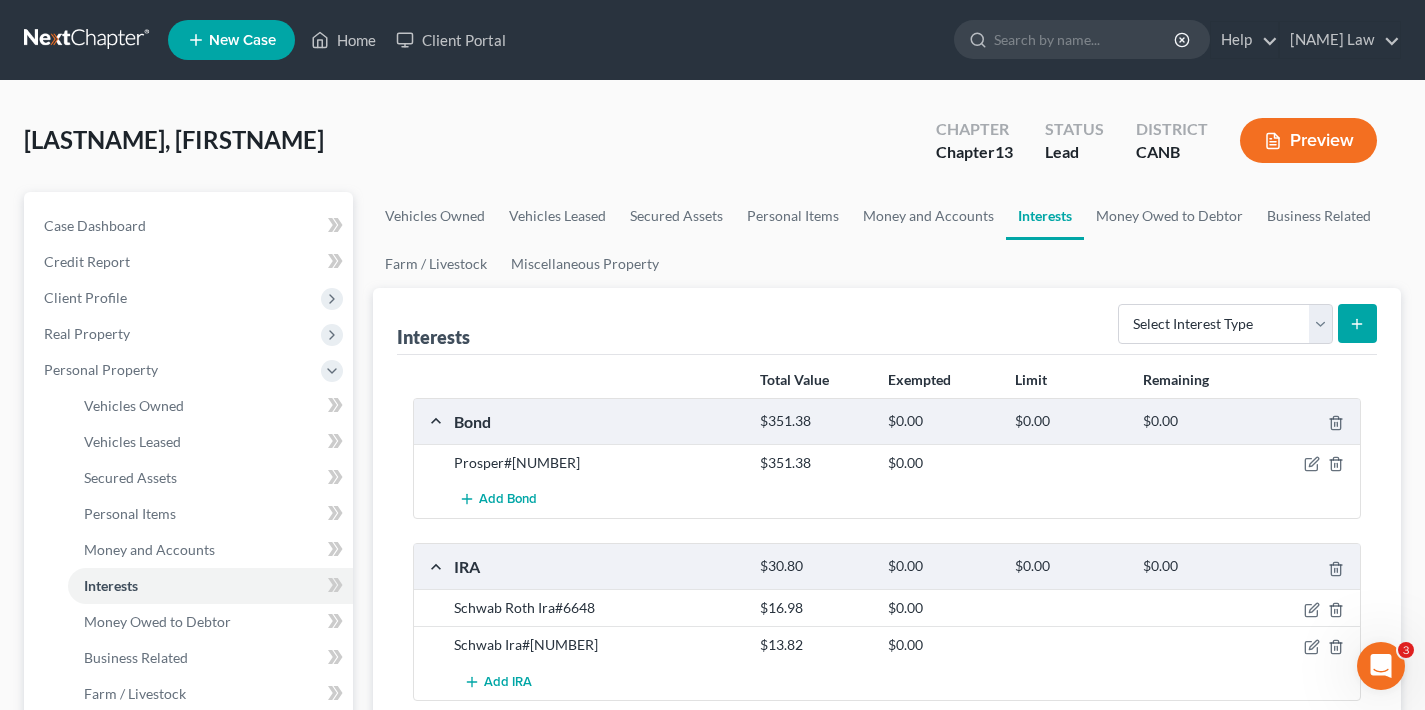 scroll, scrollTop: 4, scrollLeft: 0, axis: vertical 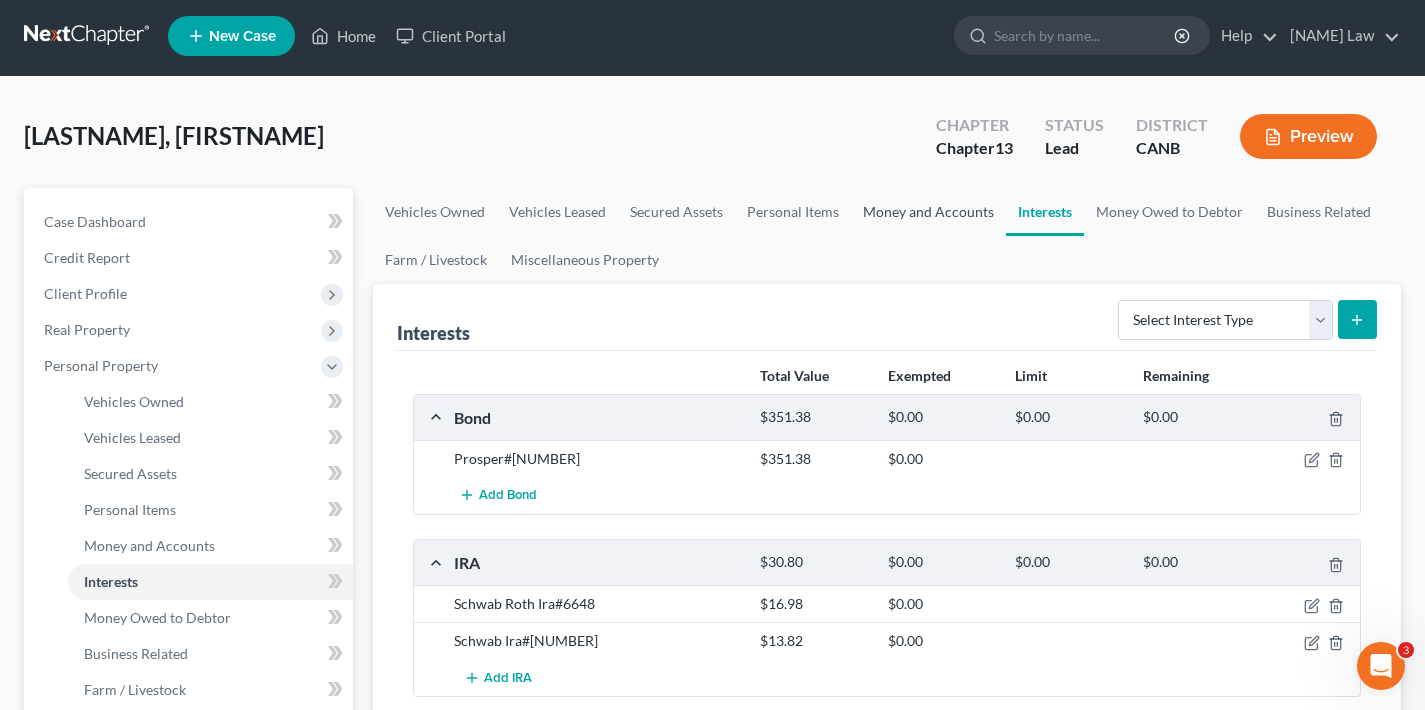 click on "Money and Accounts" at bounding box center [928, 212] 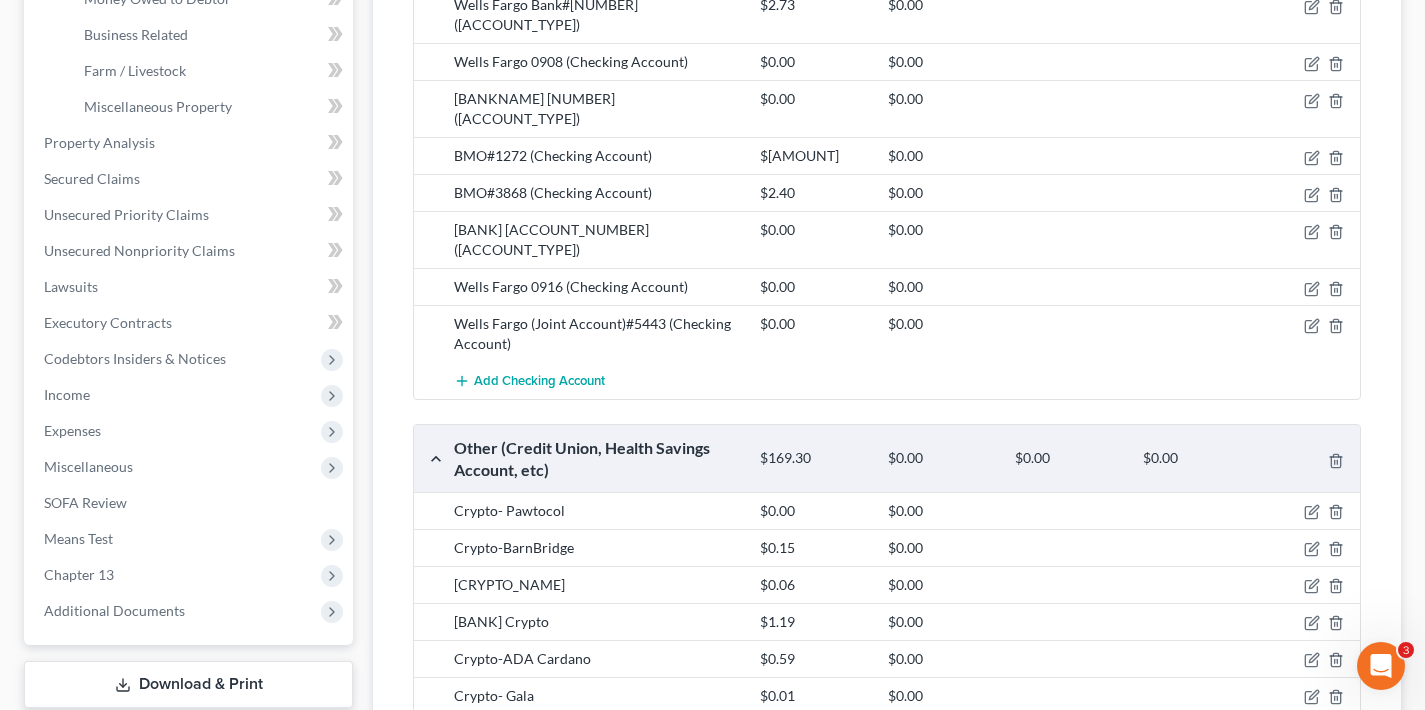 scroll, scrollTop: 0, scrollLeft: 0, axis: both 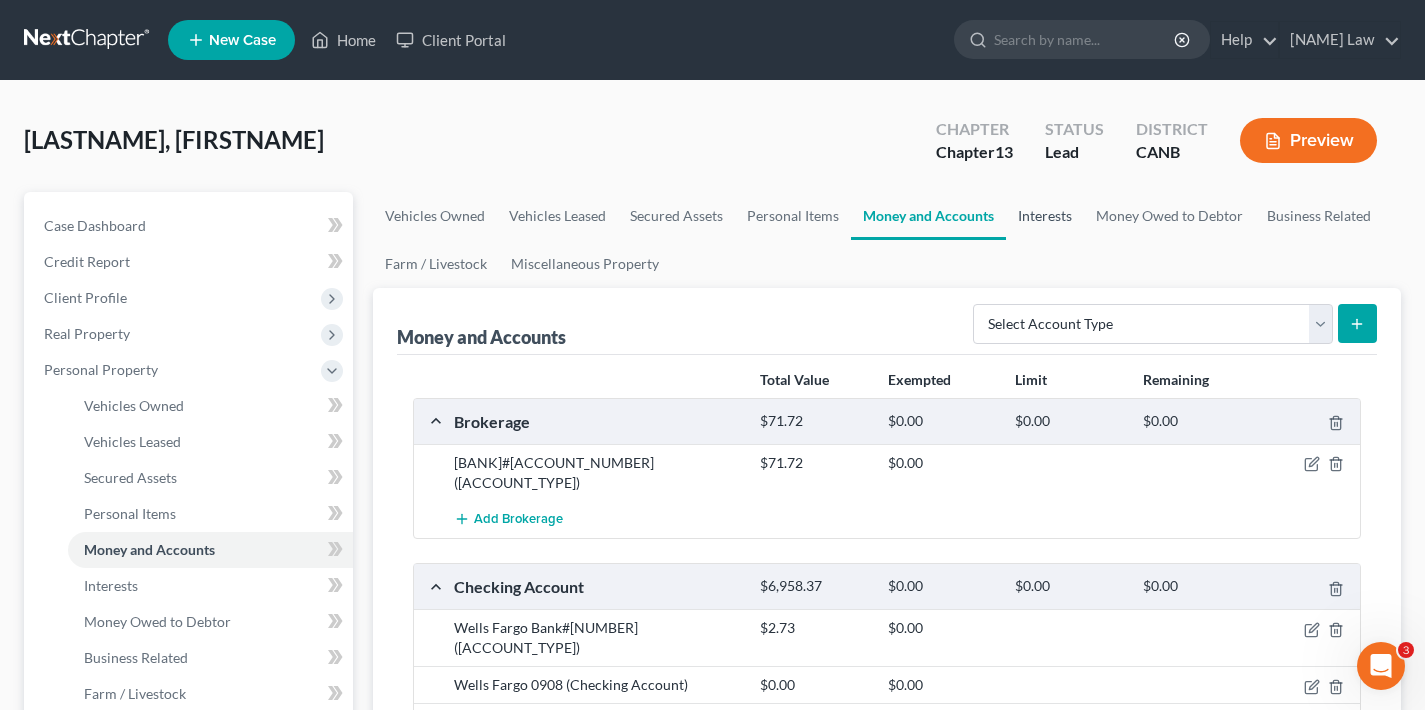 click on "Interests" at bounding box center [1045, 216] 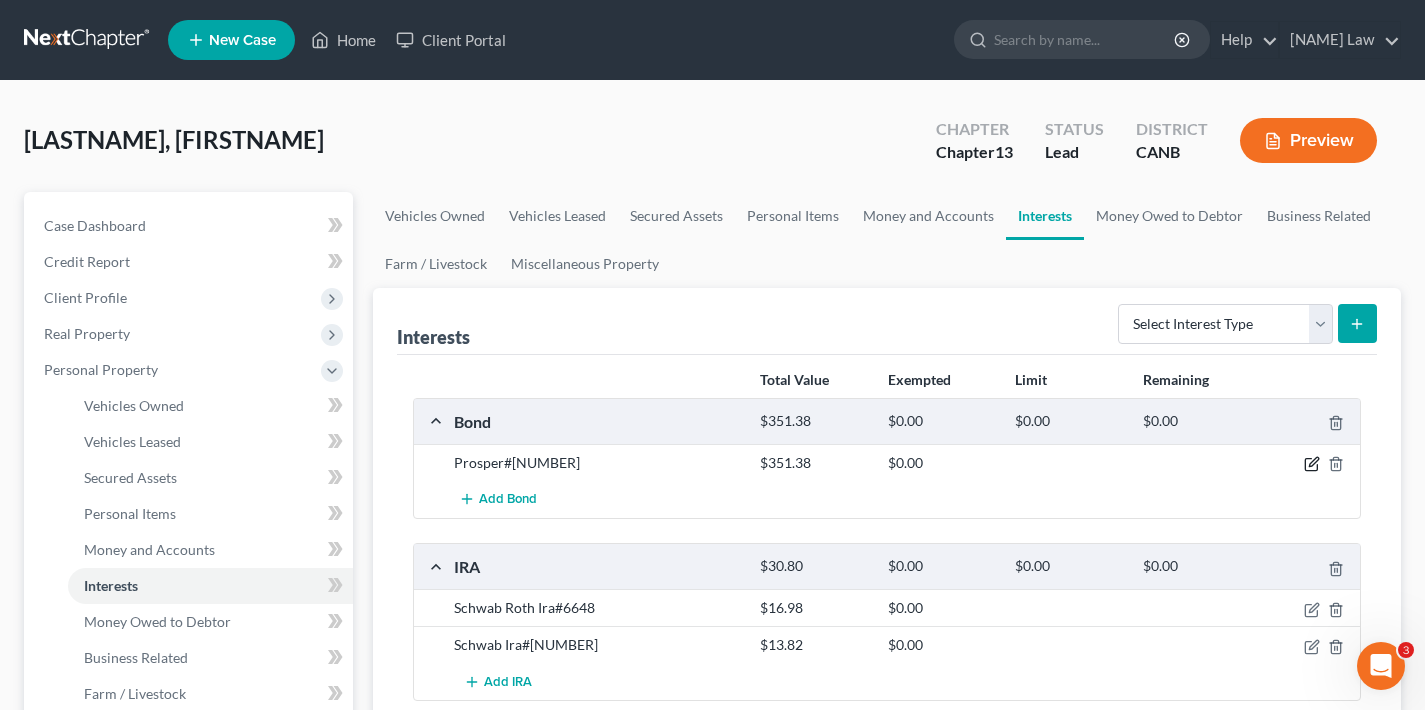 click 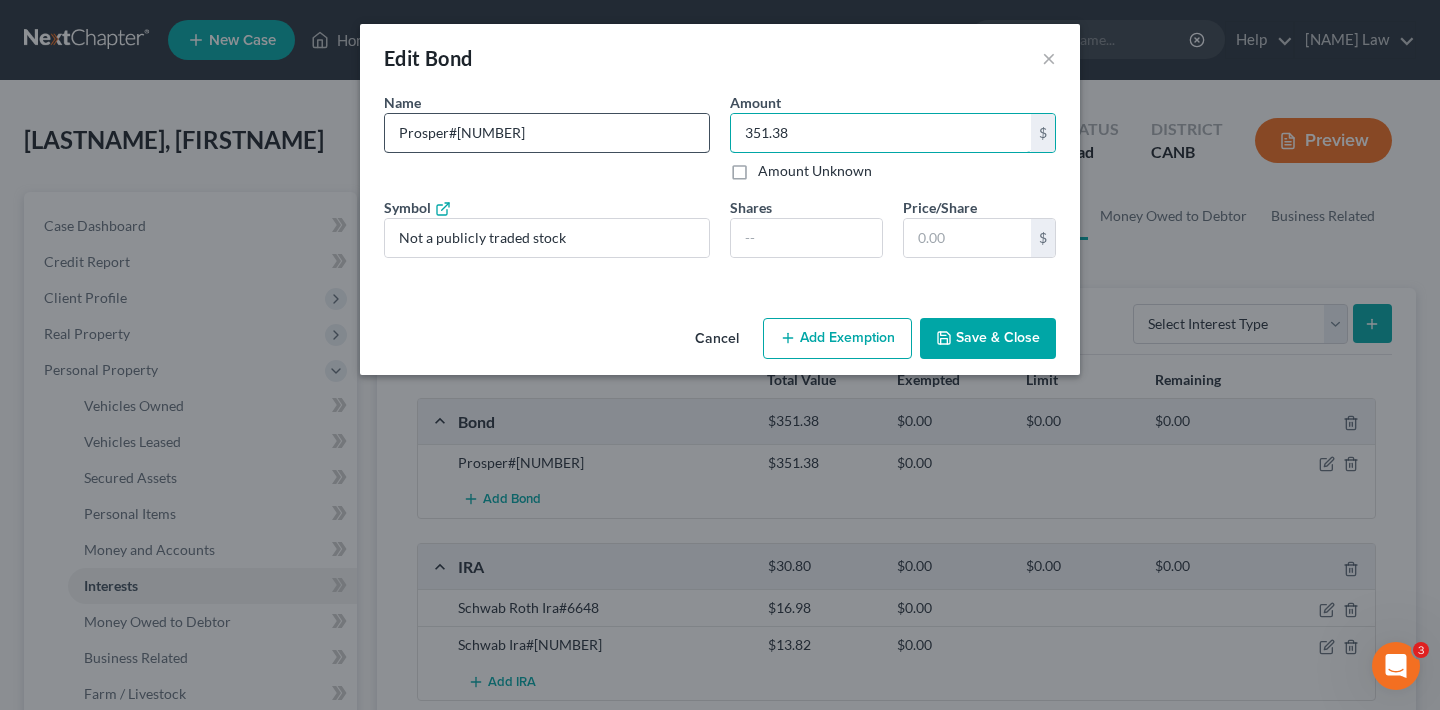 drag, startPoint x: 811, startPoint y: 131, endPoint x: 703, endPoint y: 138, distance: 108.226616 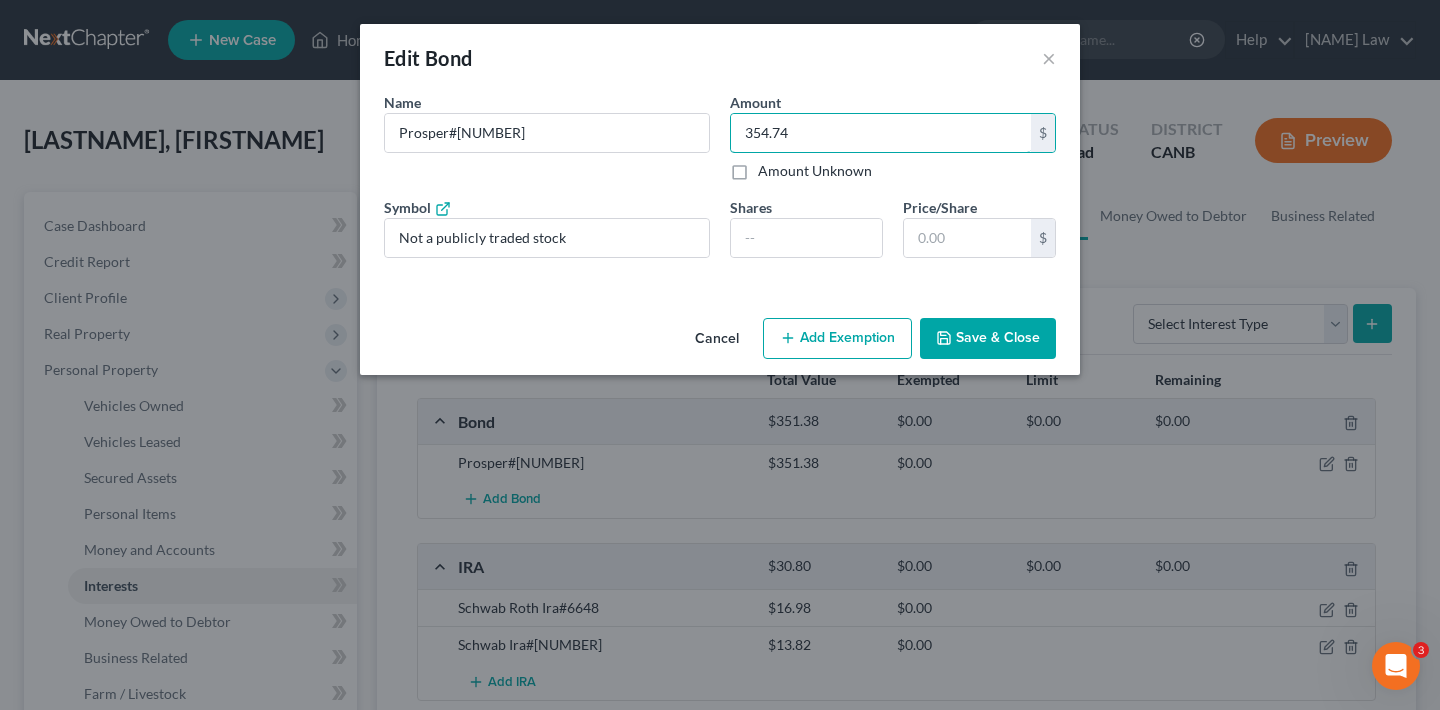 type on "354.74" 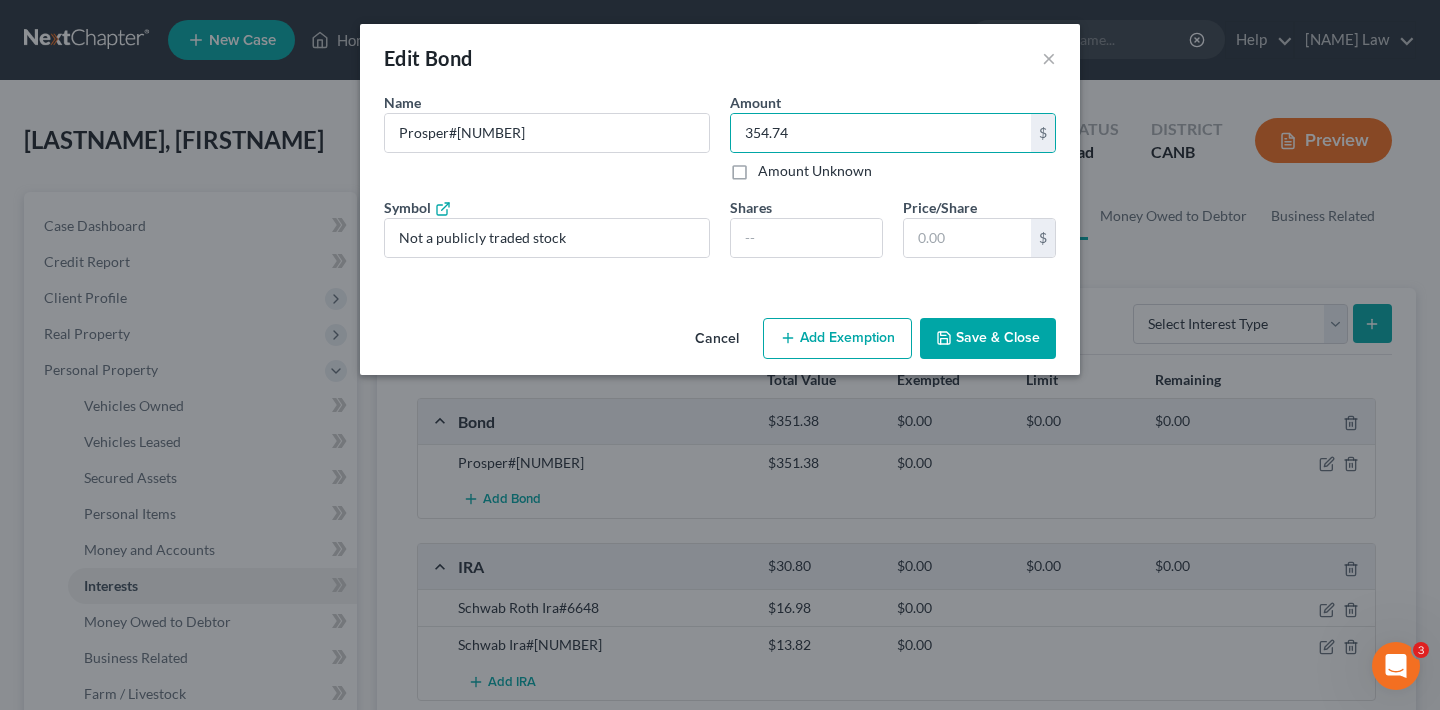 click on "Save & Close" at bounding box center (988, 339) 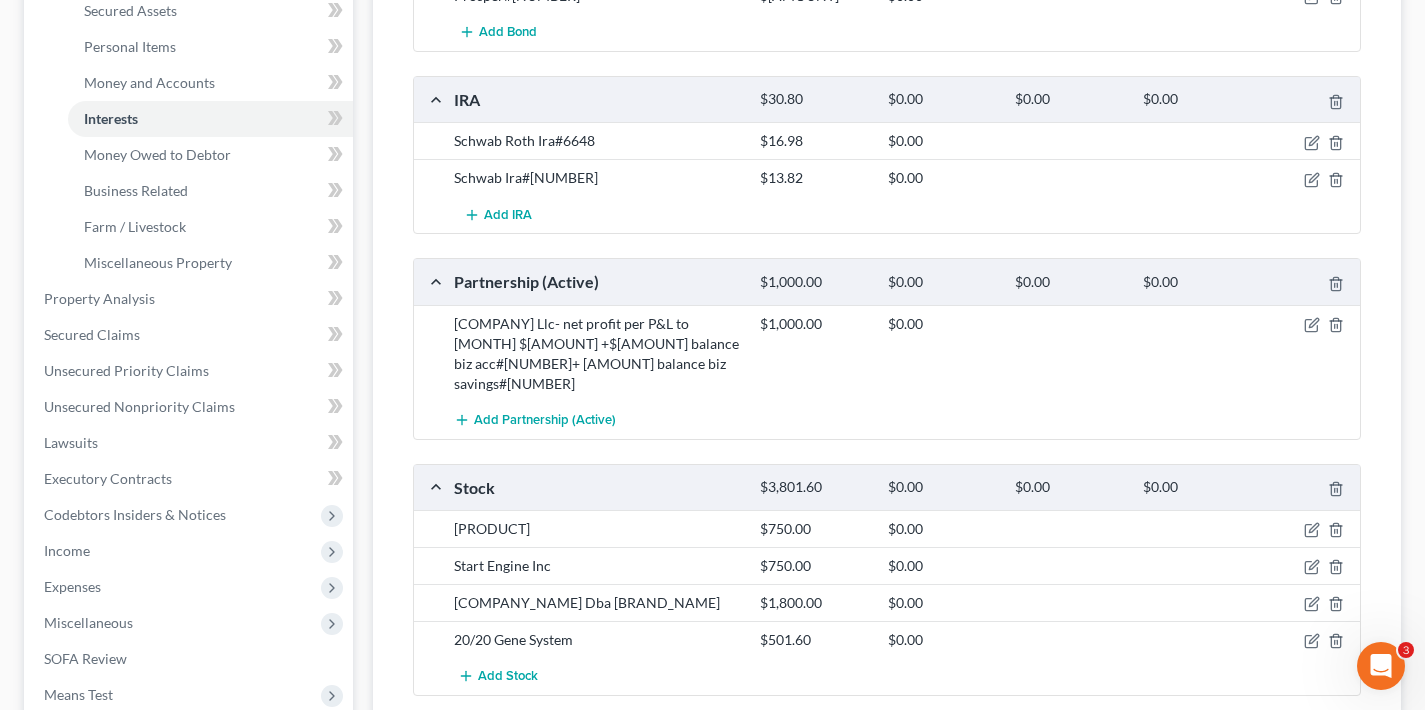 scroll, scrollTop: 0, scrollLeft: 0, axis: both 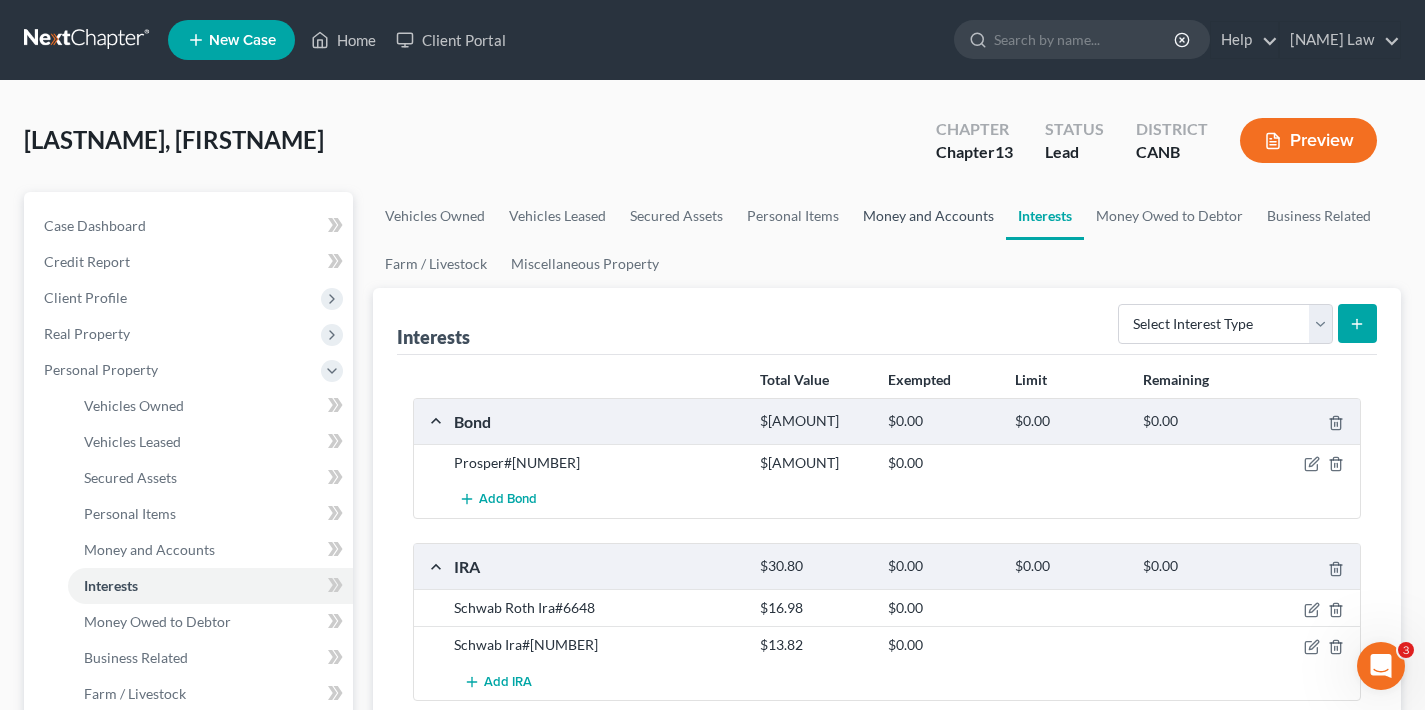 click on "Money and Accounts" at bounding box center [928, 216] 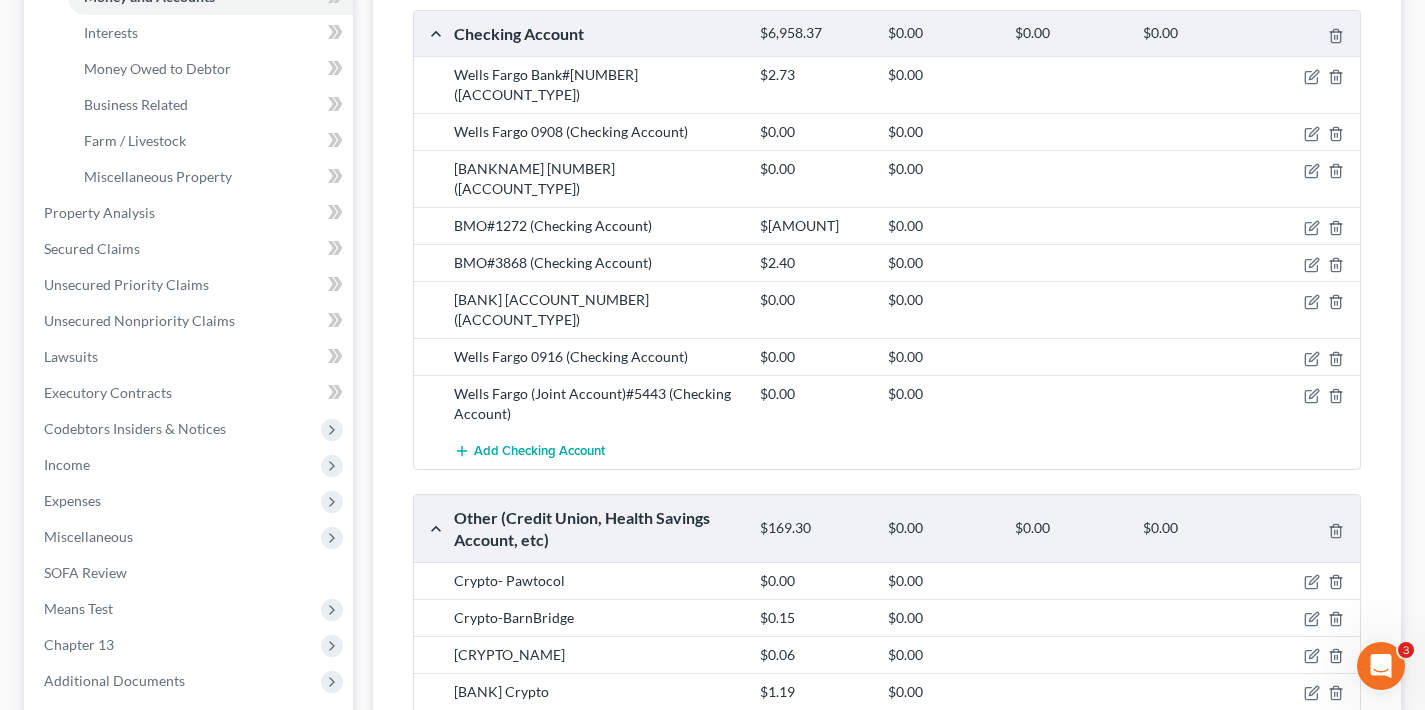 scroll, scrollTop: 883, scrollLeft: 0, axis: vertical 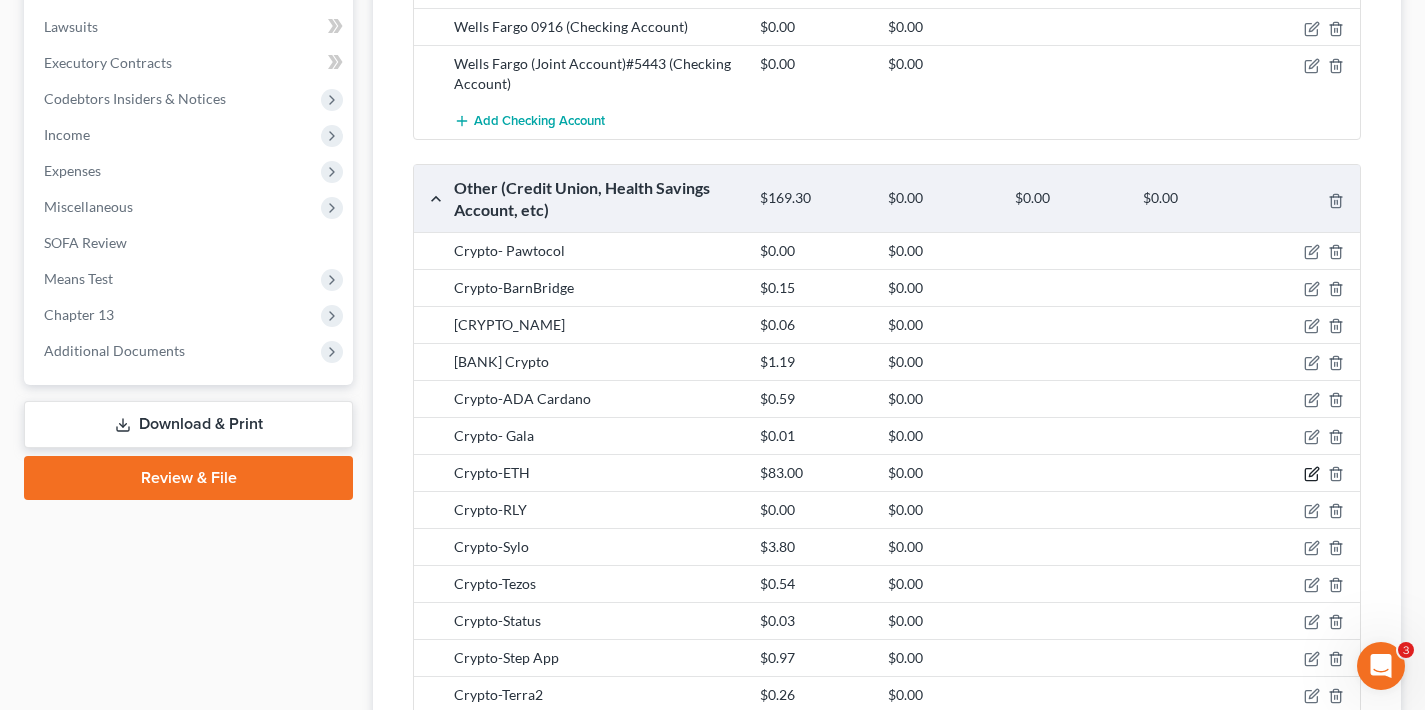 click 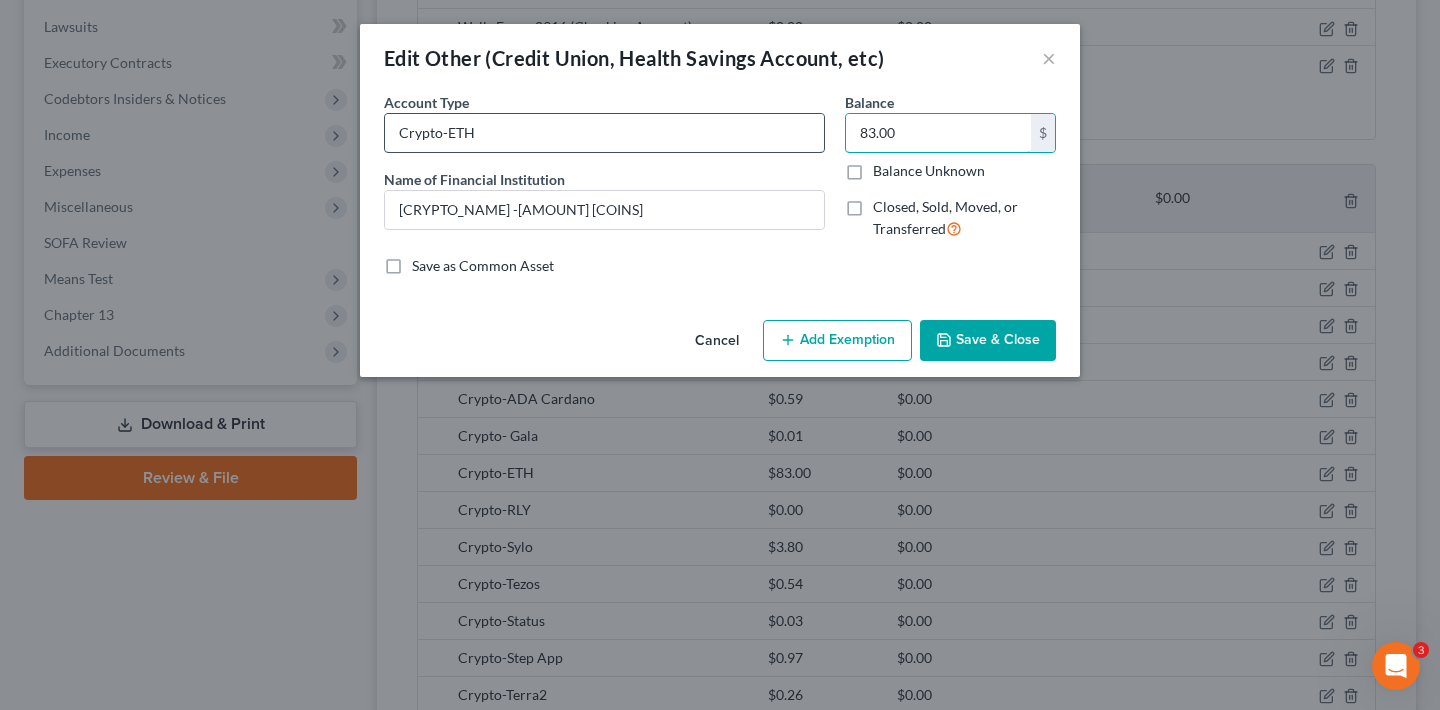 drag, startPoint x: 922, startPoint y: 134, endPoint x: 818, endPoint y: 132, distance: 104.019226 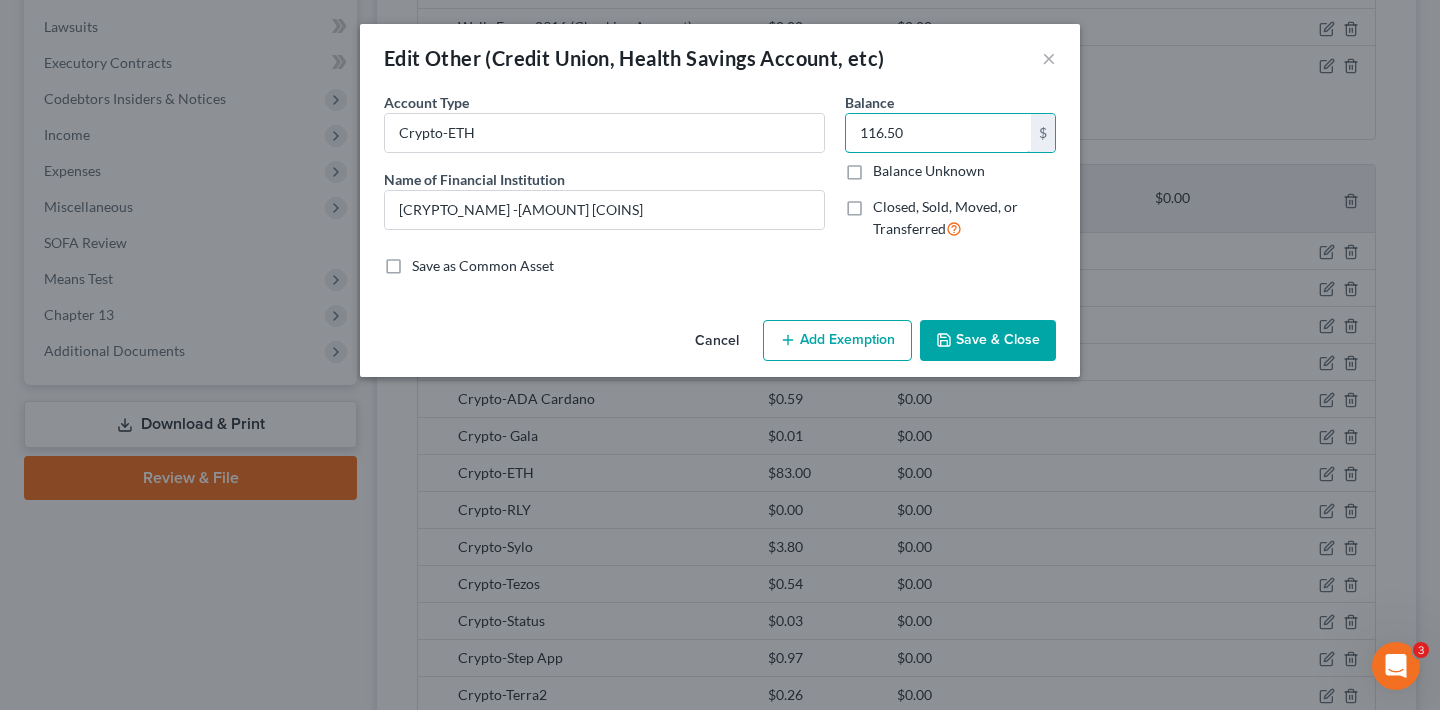 type on "116.50" 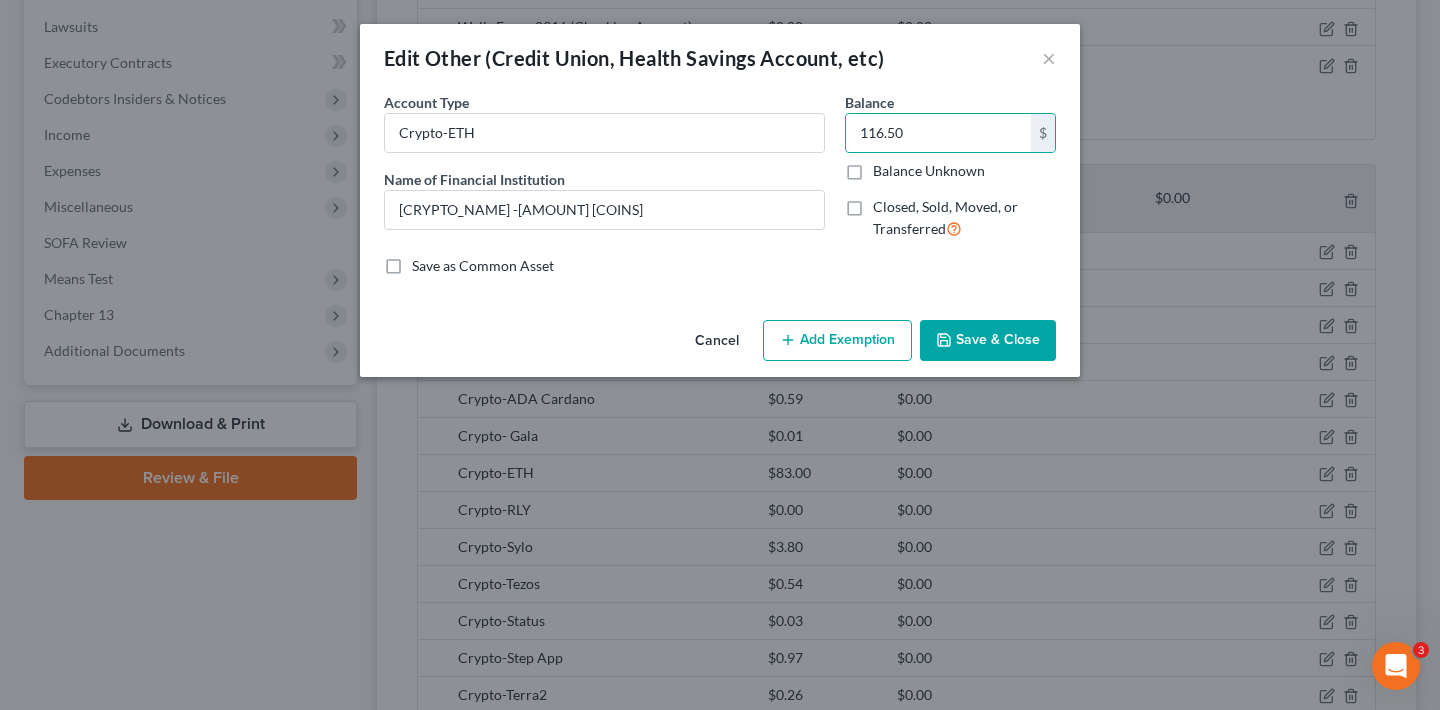 click on "Save & Close" at bounding box center [988, 341] 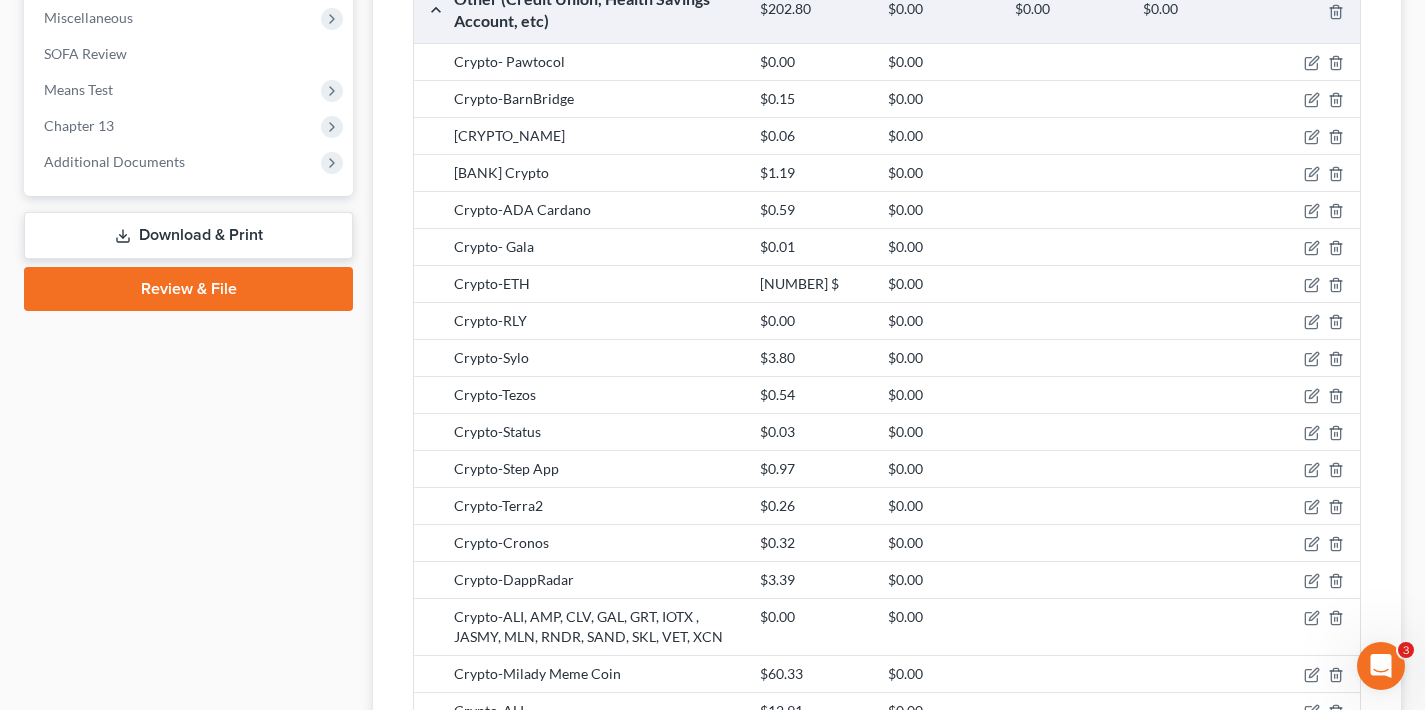 scroll, scrollTop: 1068, scrollLeft: 0, axis: vertical 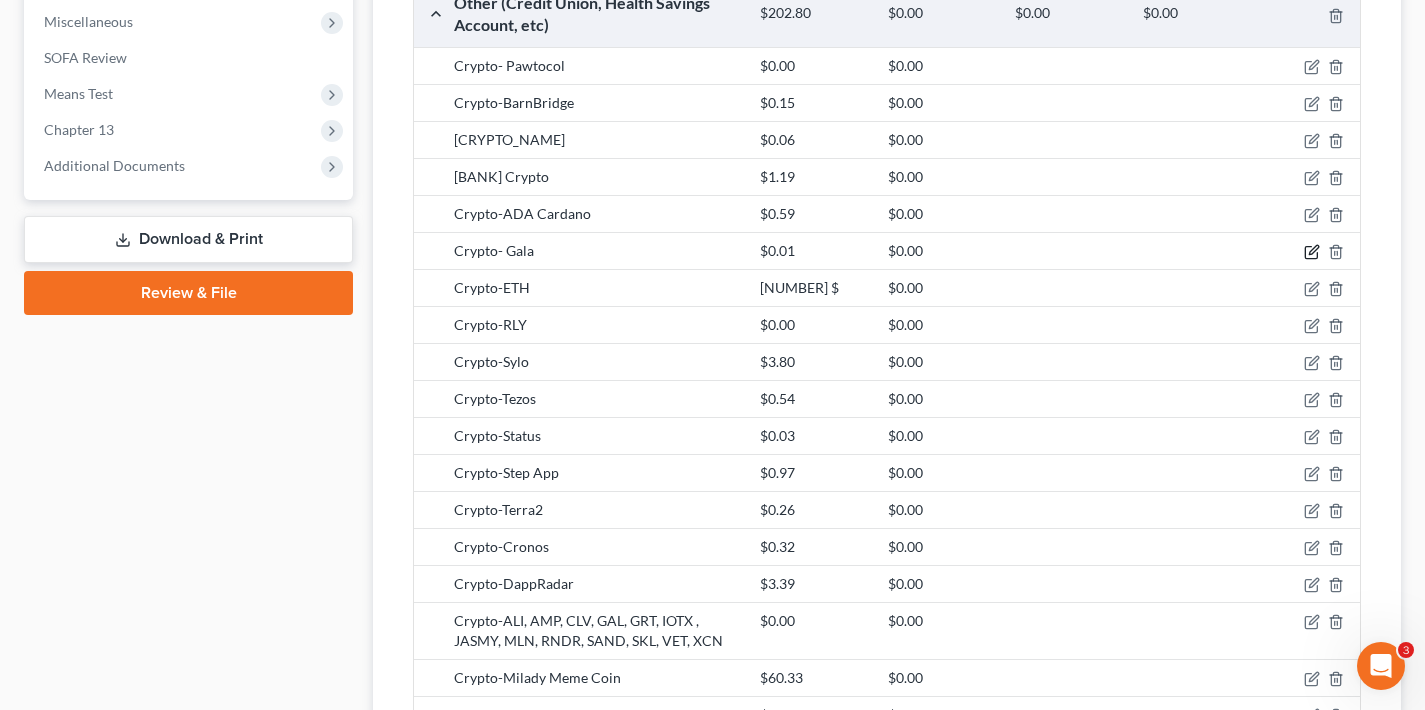 click 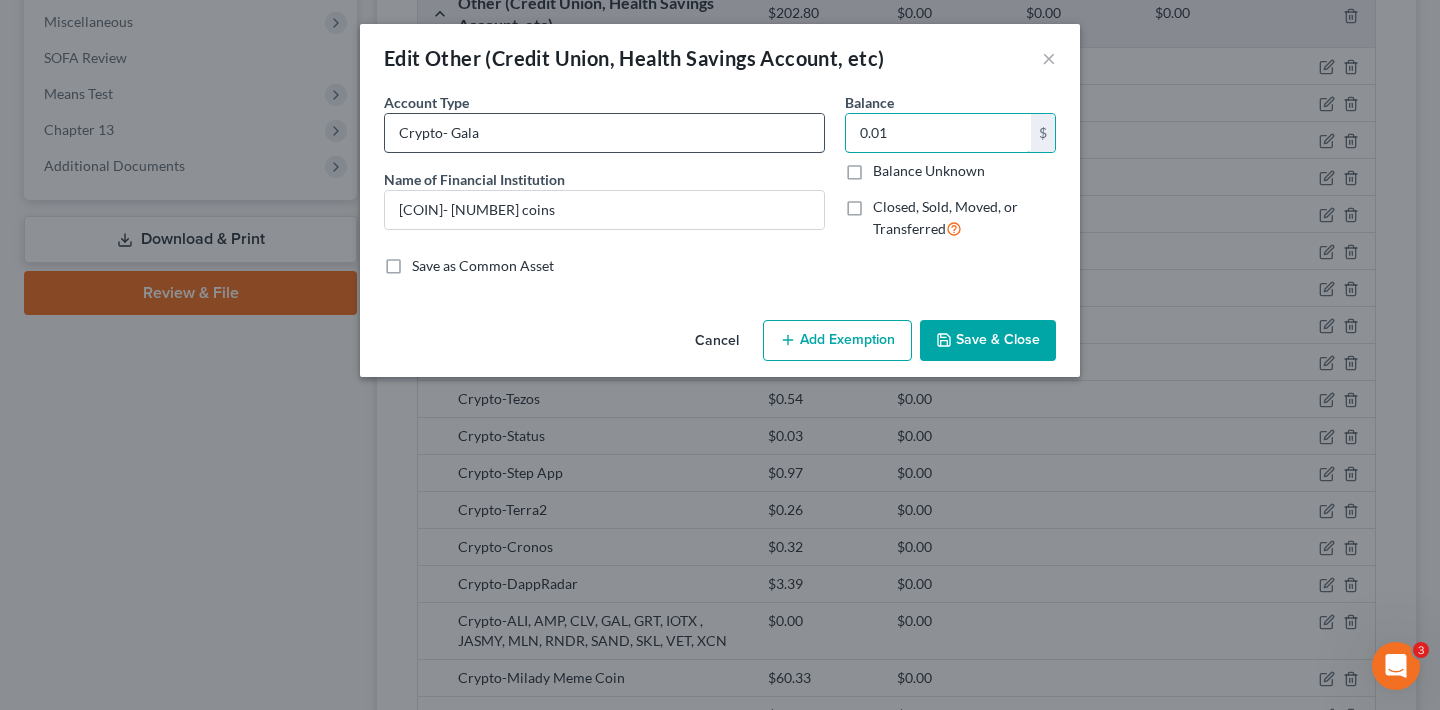 drag, startPoint x: 897, startPoint y: 134, endPoint x: 801, endPoint y: 134, distance: 96 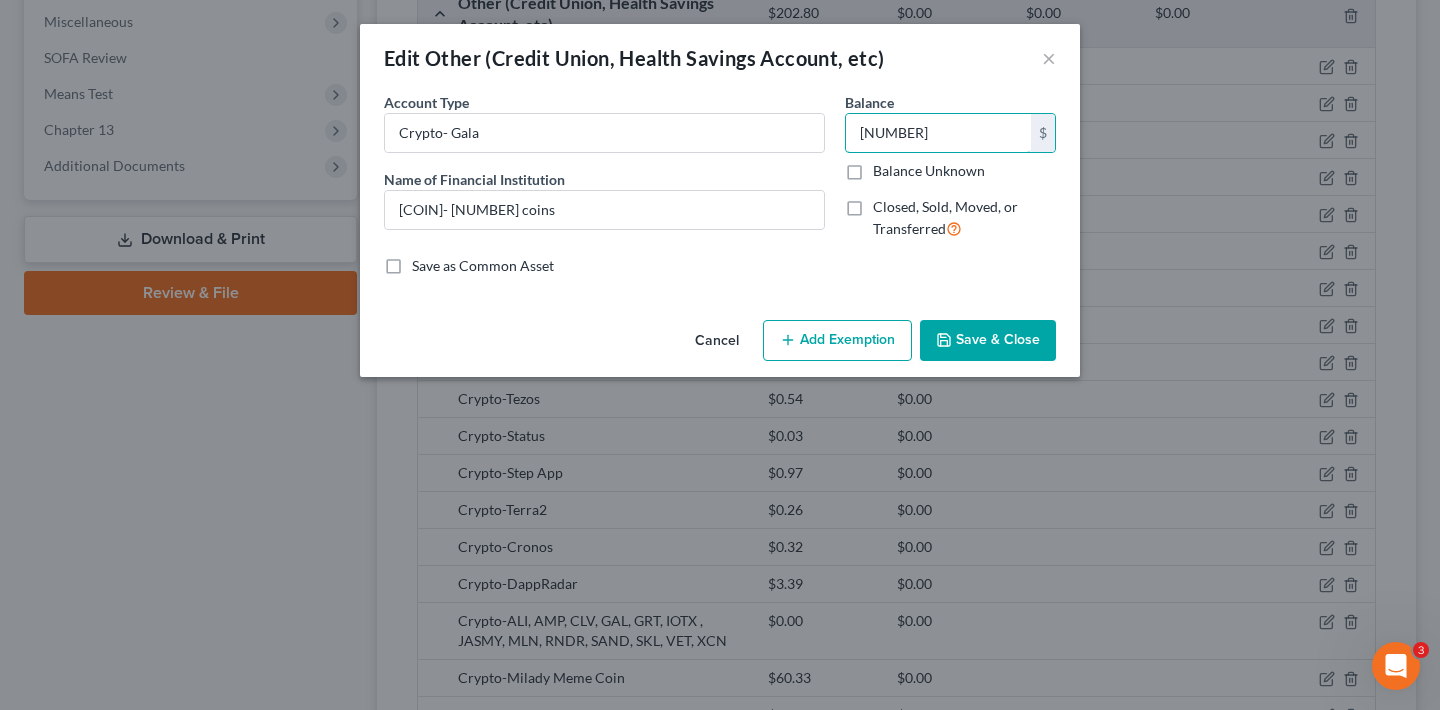 type on "[NUMBER]" 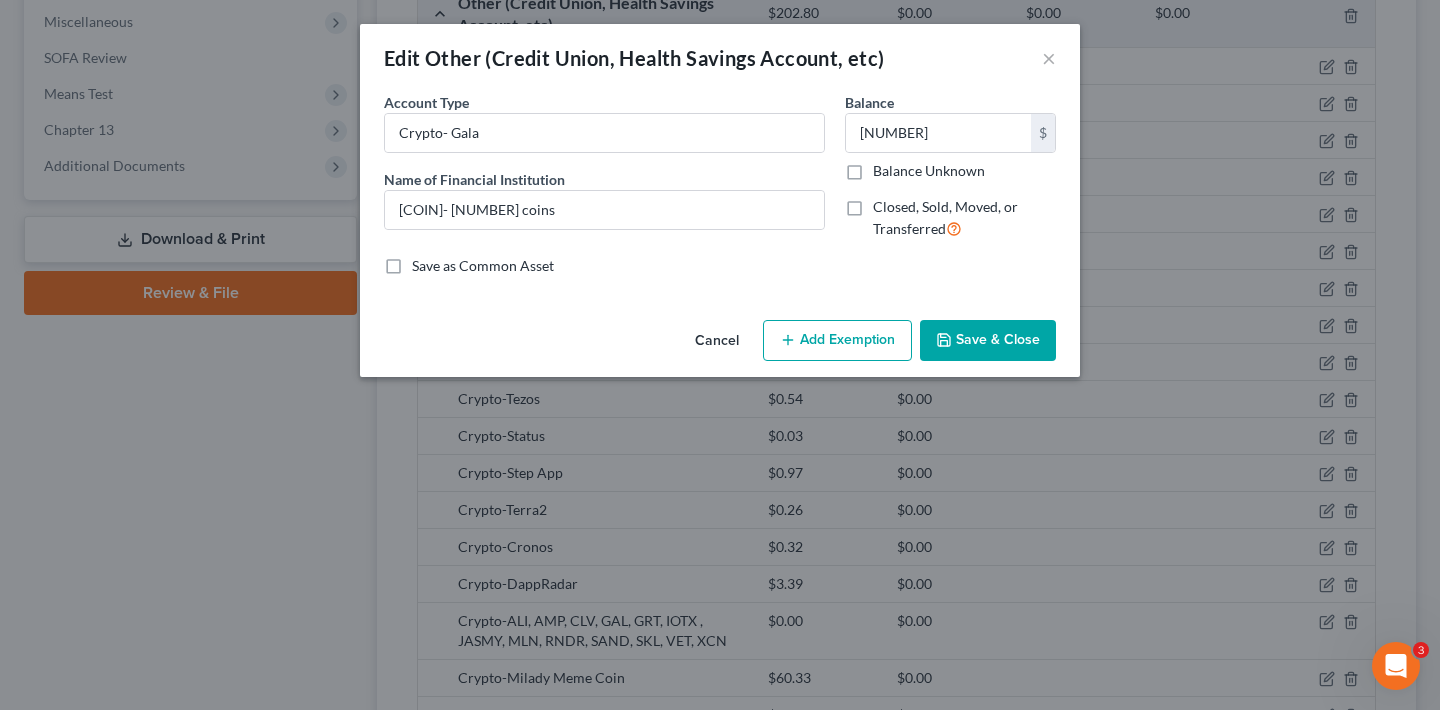 click on "Save & Close" at bounding box center (988, 341) 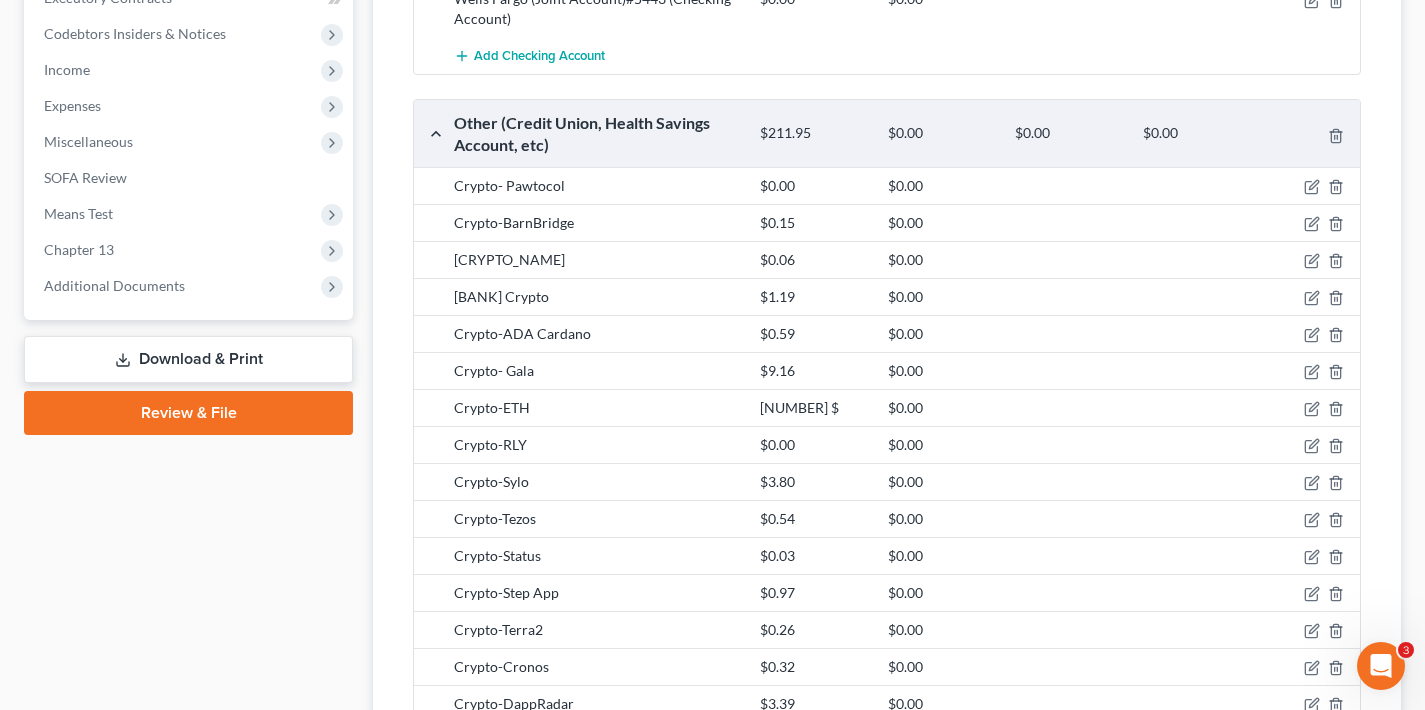 scroll, scrollTop: 984, scrollLeft: 0, axis: vertical 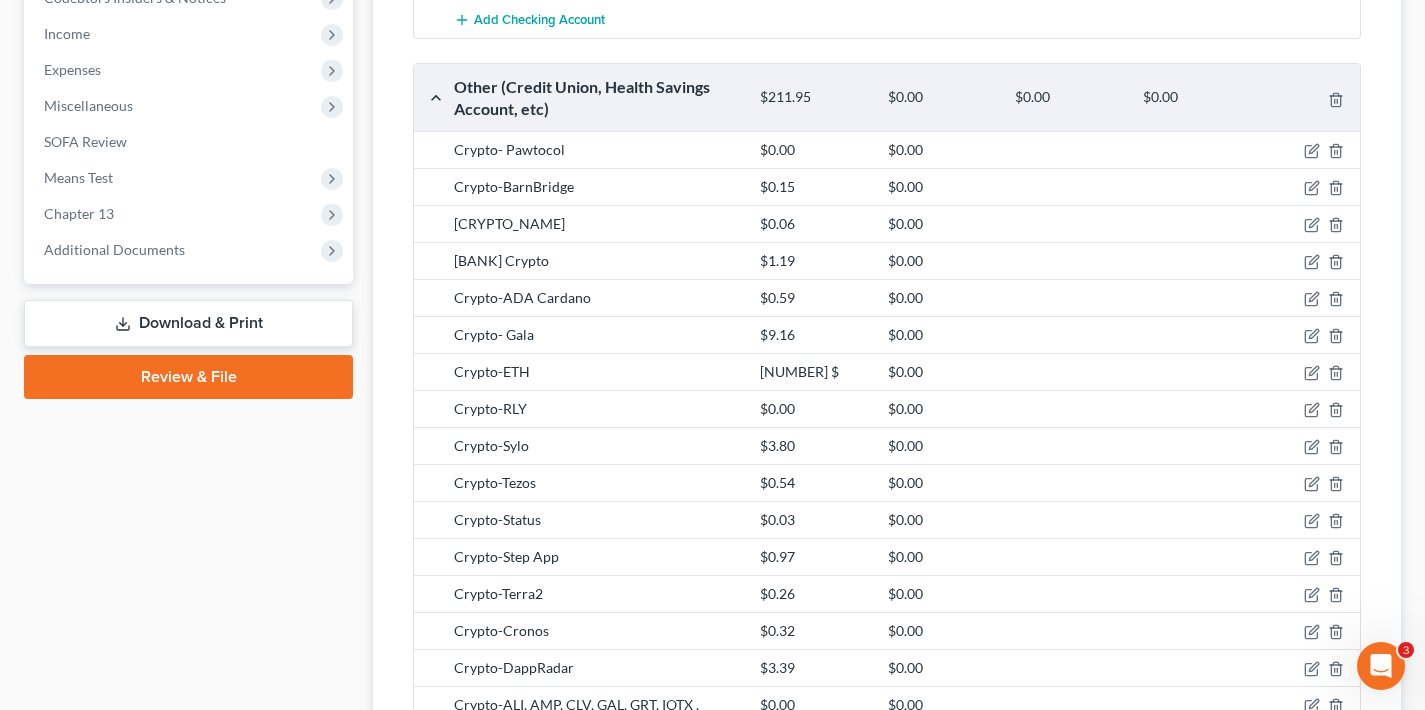 click 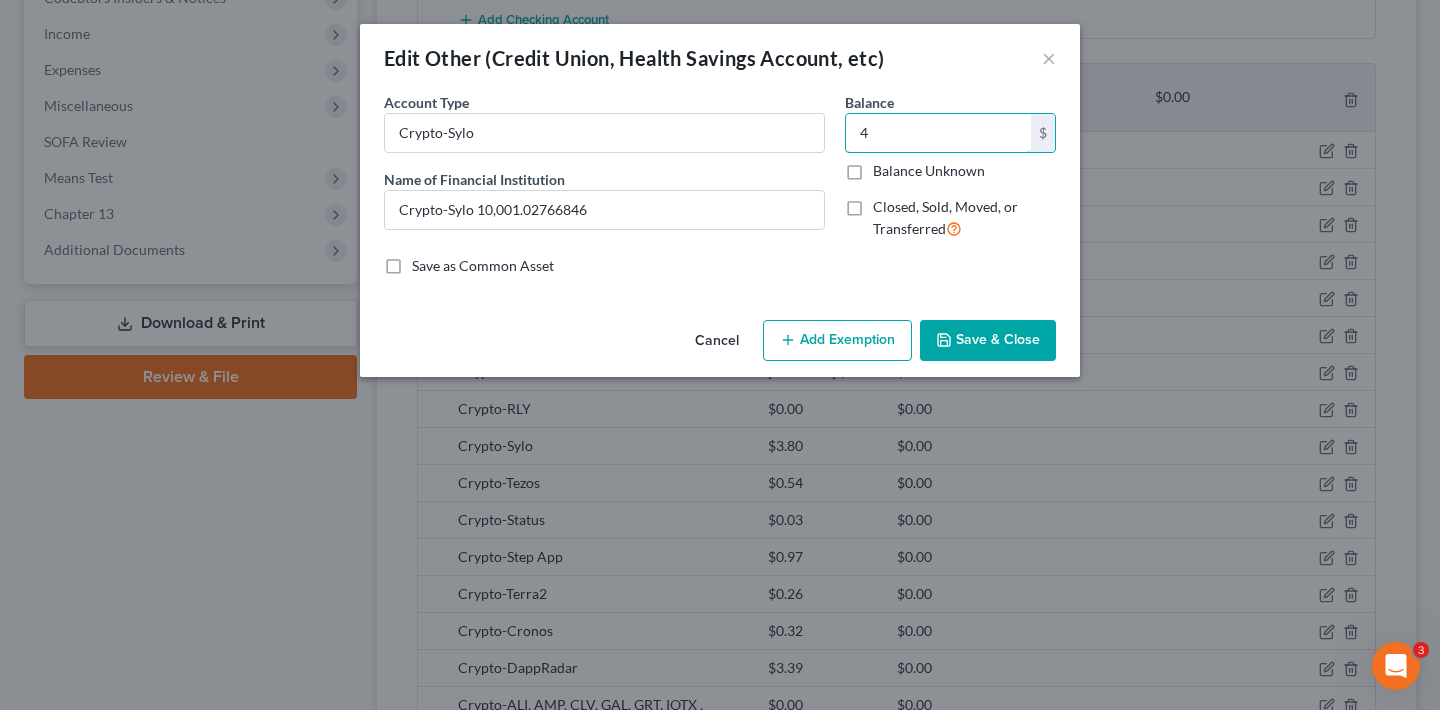 type on "4" 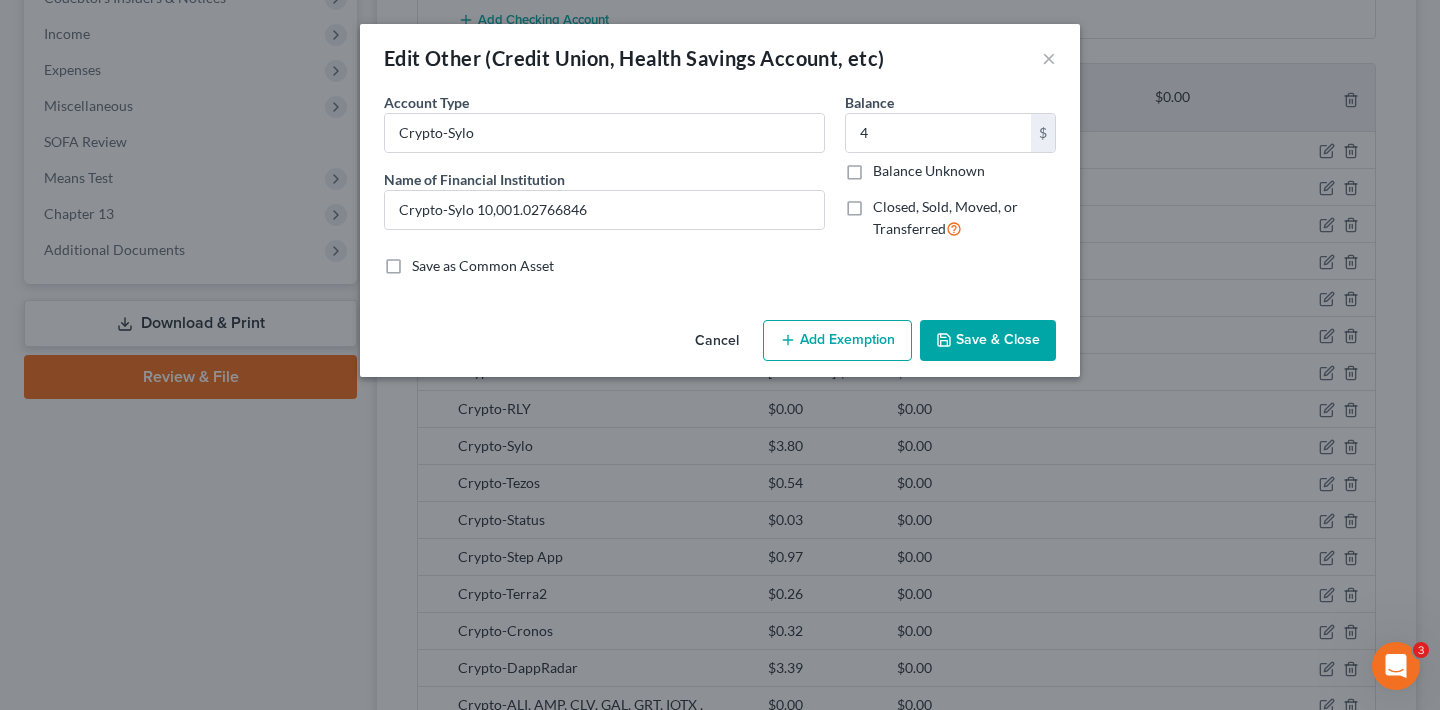 click on "Save & Close" at bounding box center (988, 341) 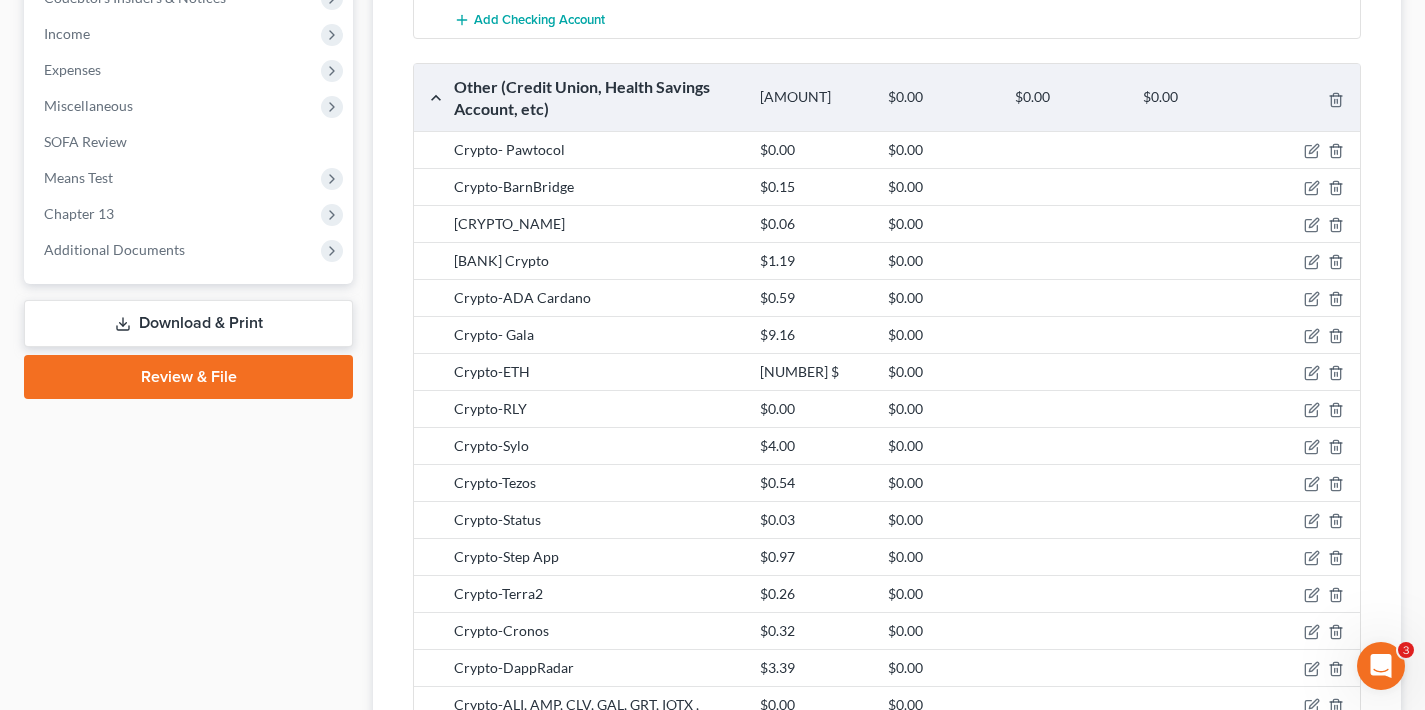 scroll, scrollTop: 1119, scrollLeft: 0, axis: vertical 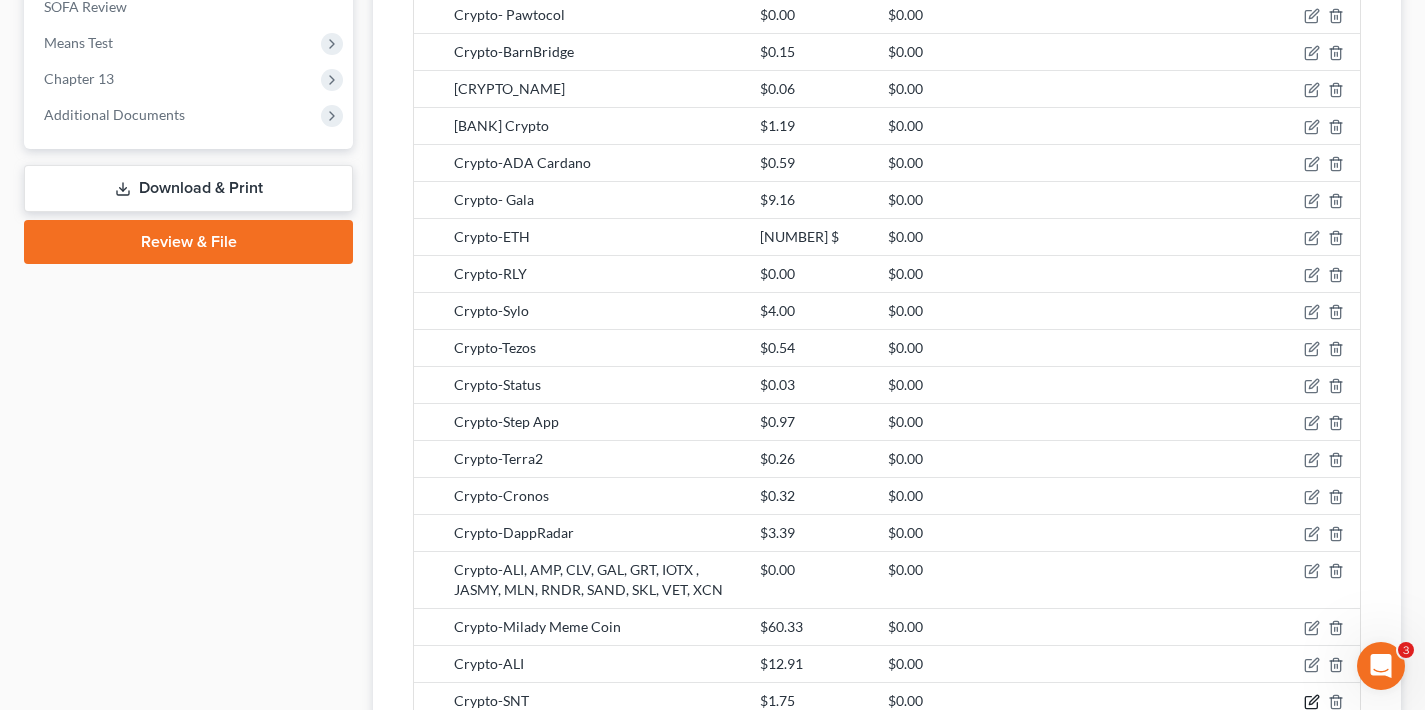 click 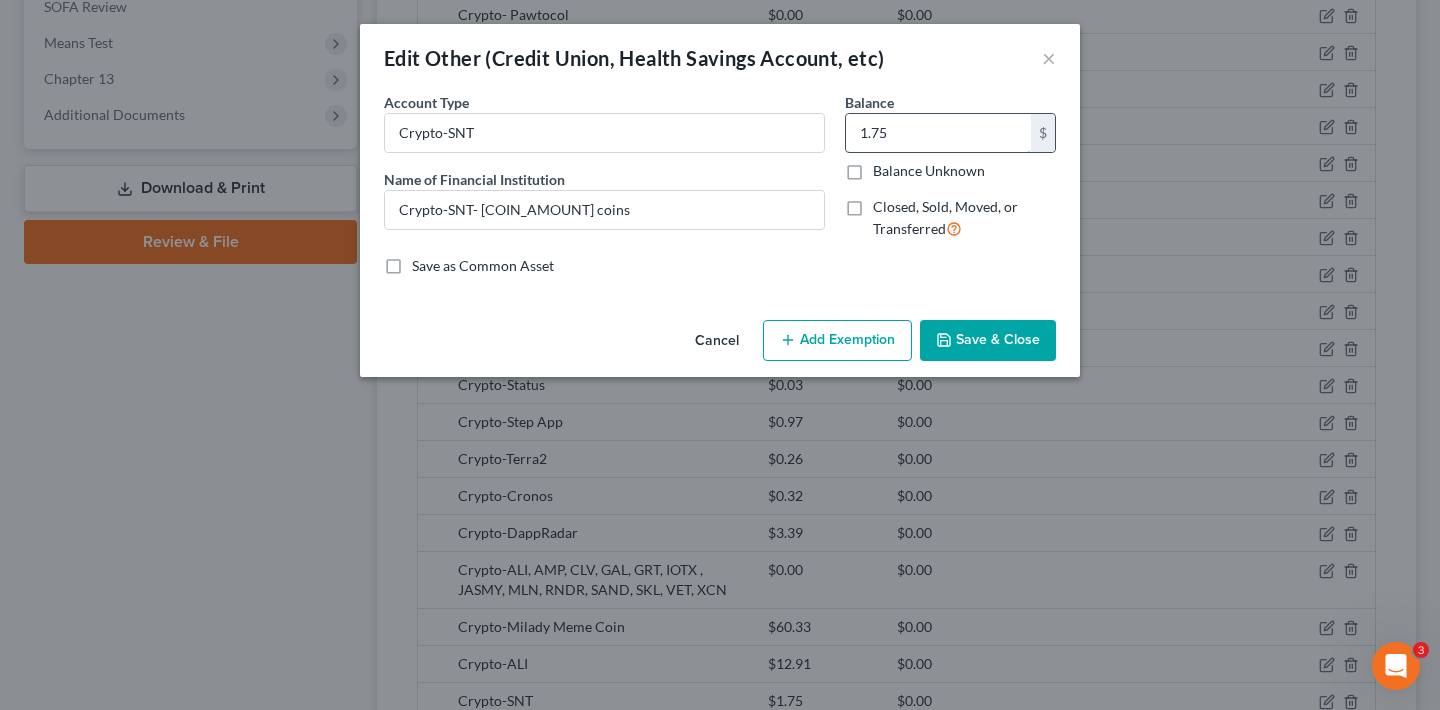 click on "1.75" at bounding box center [938, 133] 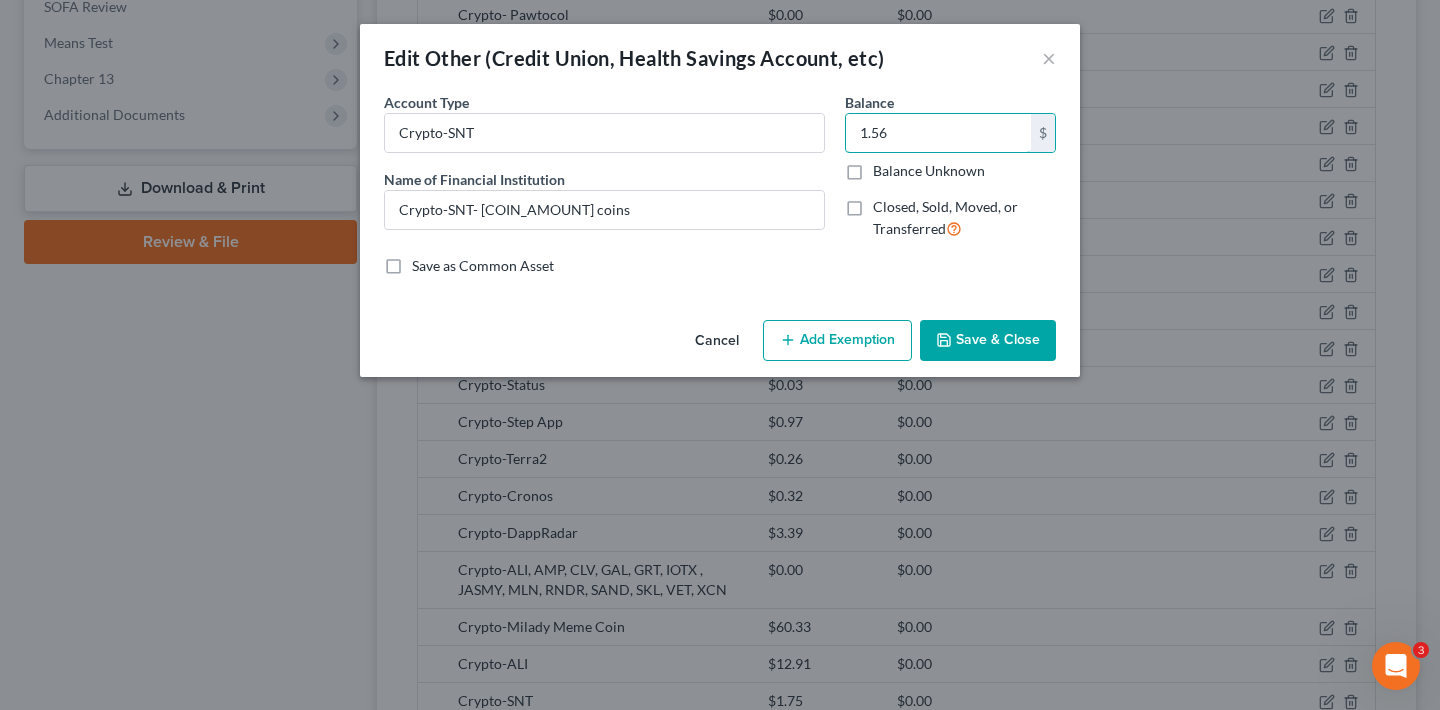 type on "1.56" 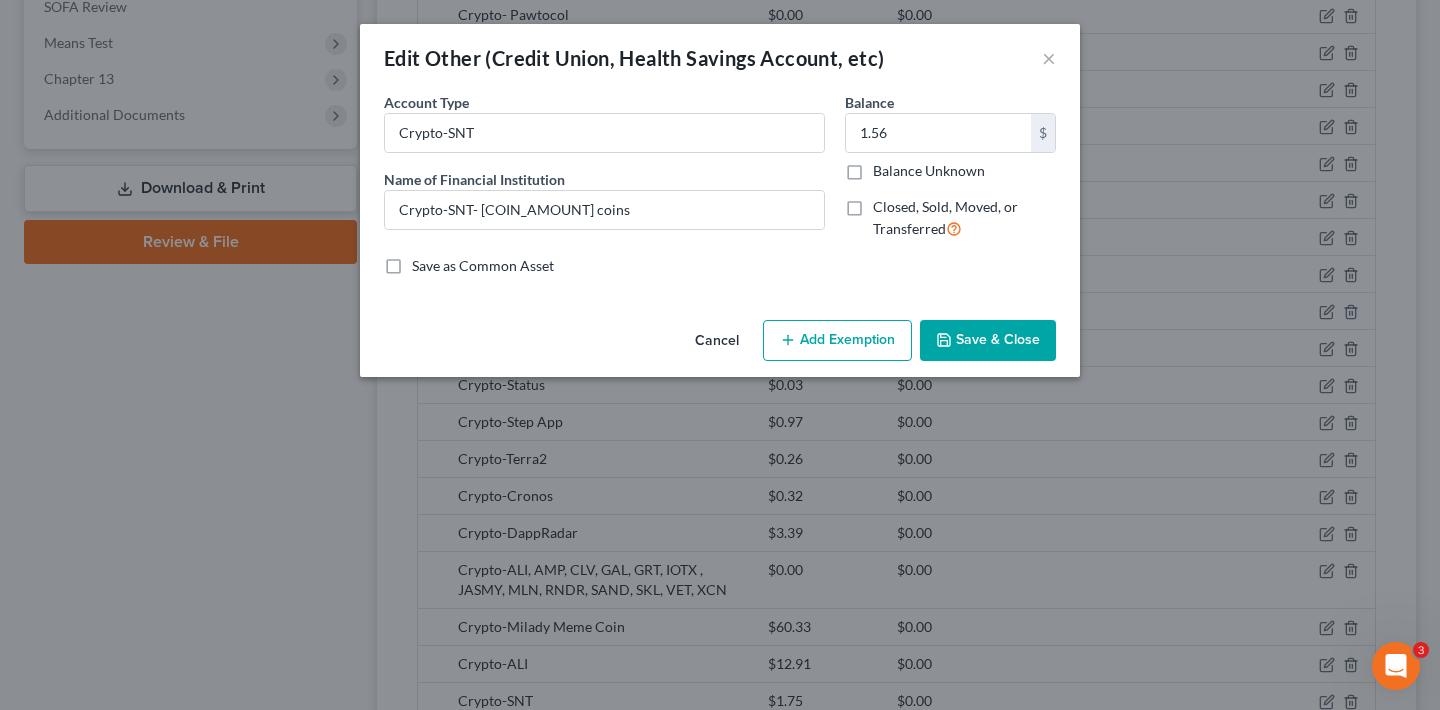 click on "Save & Close" at bounding box center (988, 341) 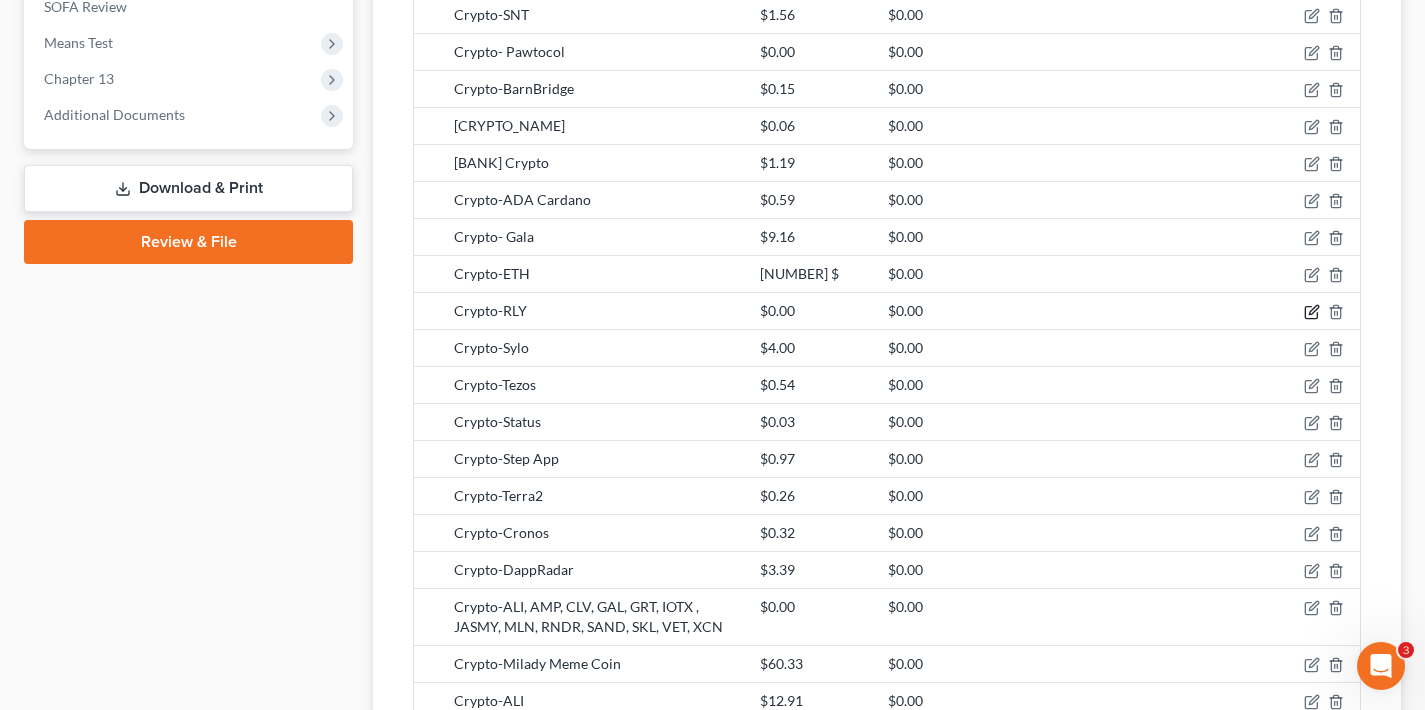 click 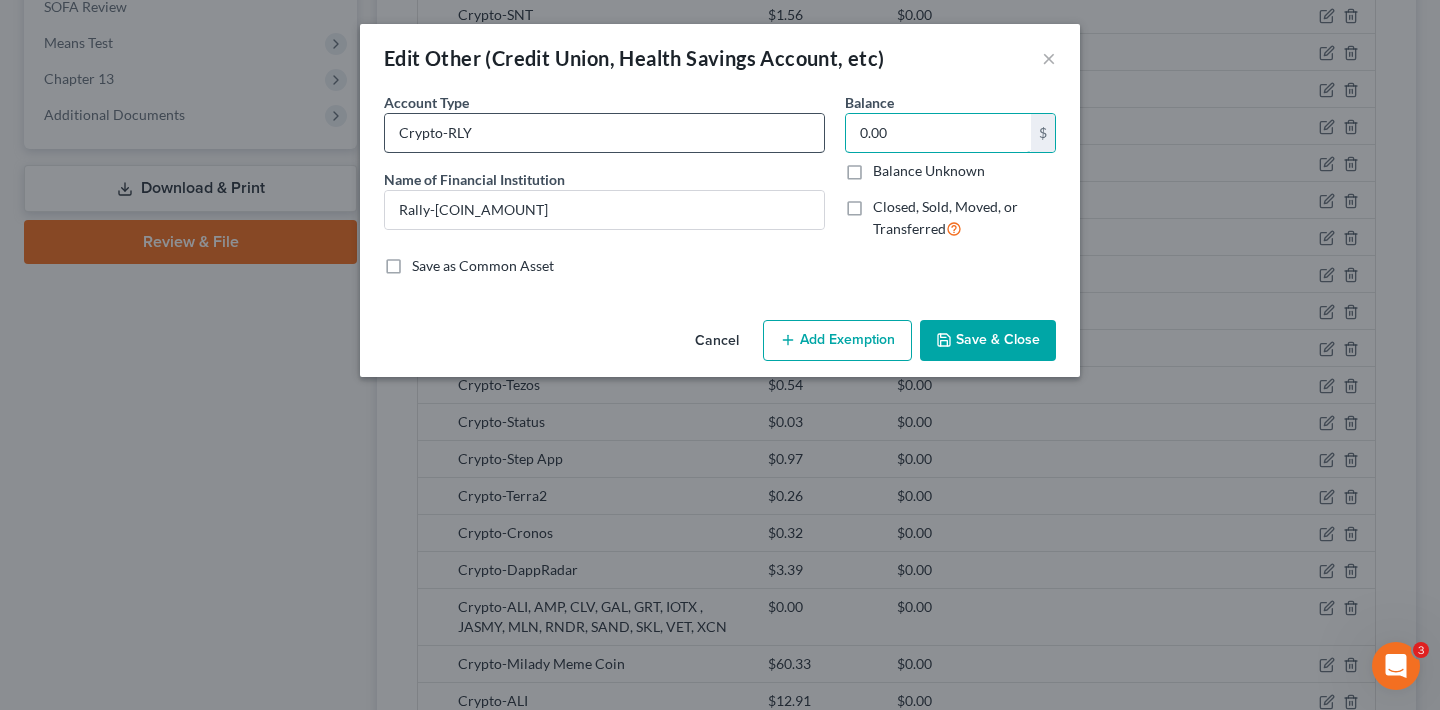 drag, startPoint x: 905, startPoint y: 132, endPoint x: 809, endPoint y: 132, distance: 96 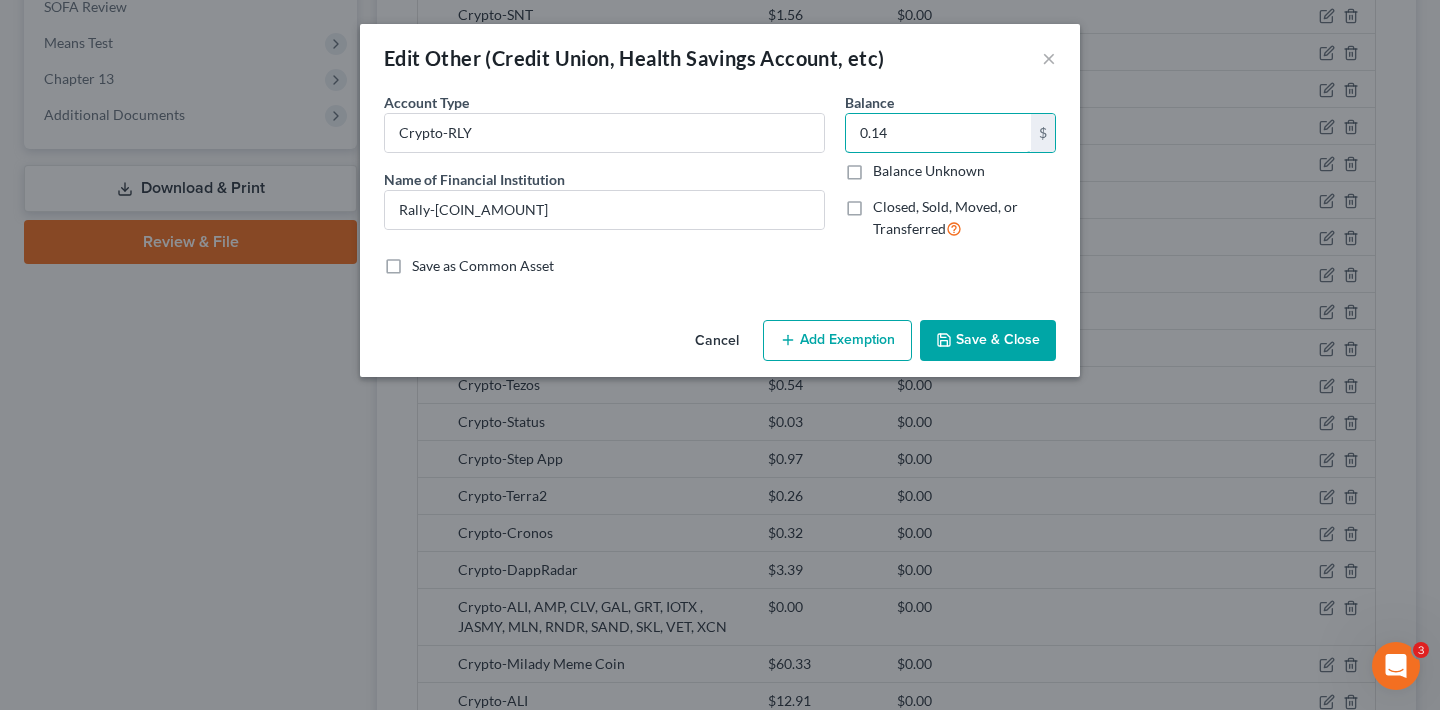 type on "0.14" 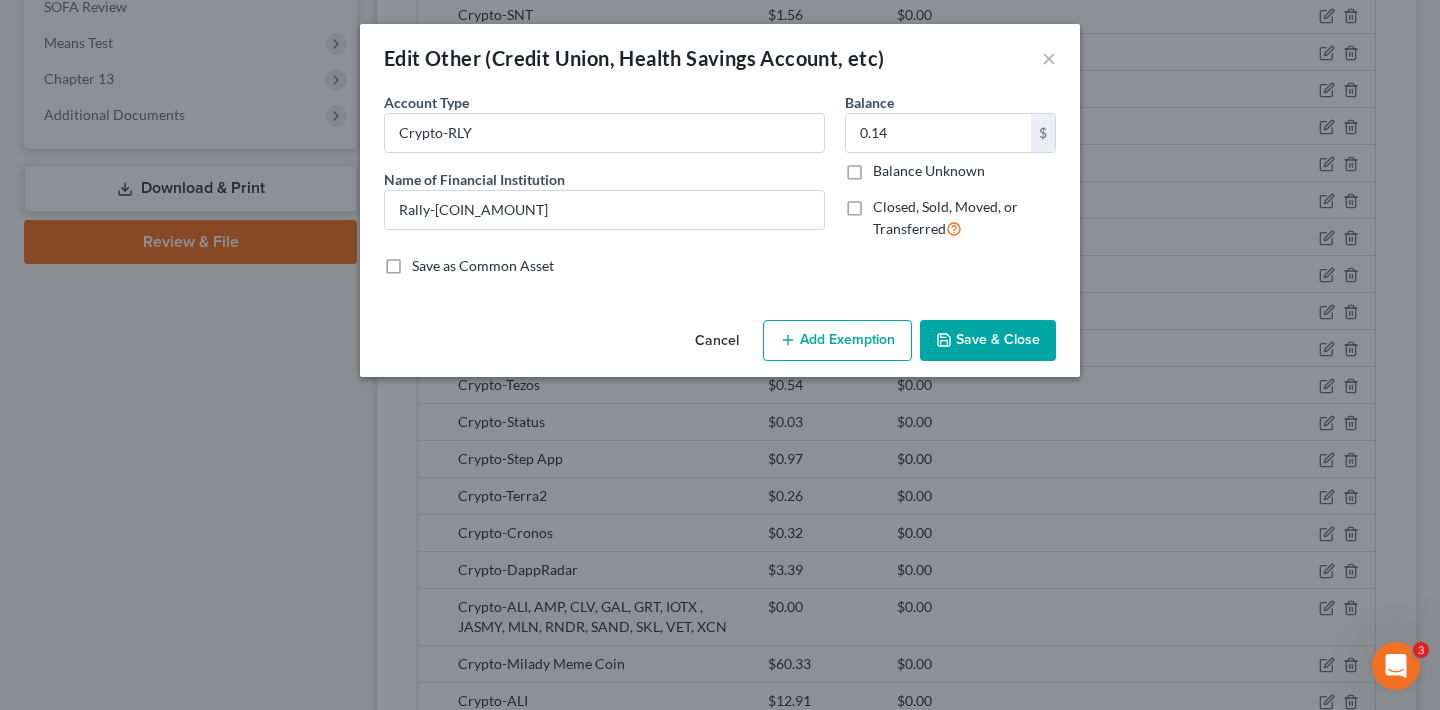 click on "Save & Close" at bounding box center (988, 341) 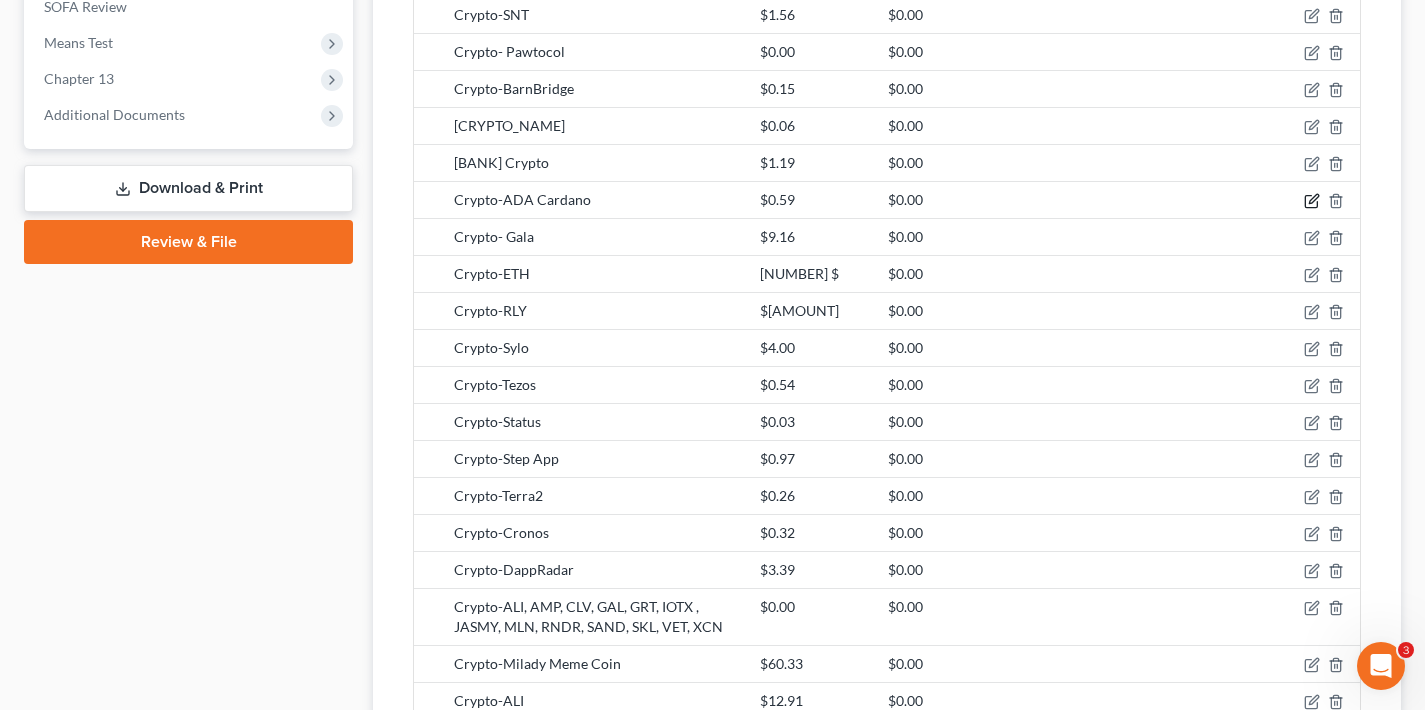 click 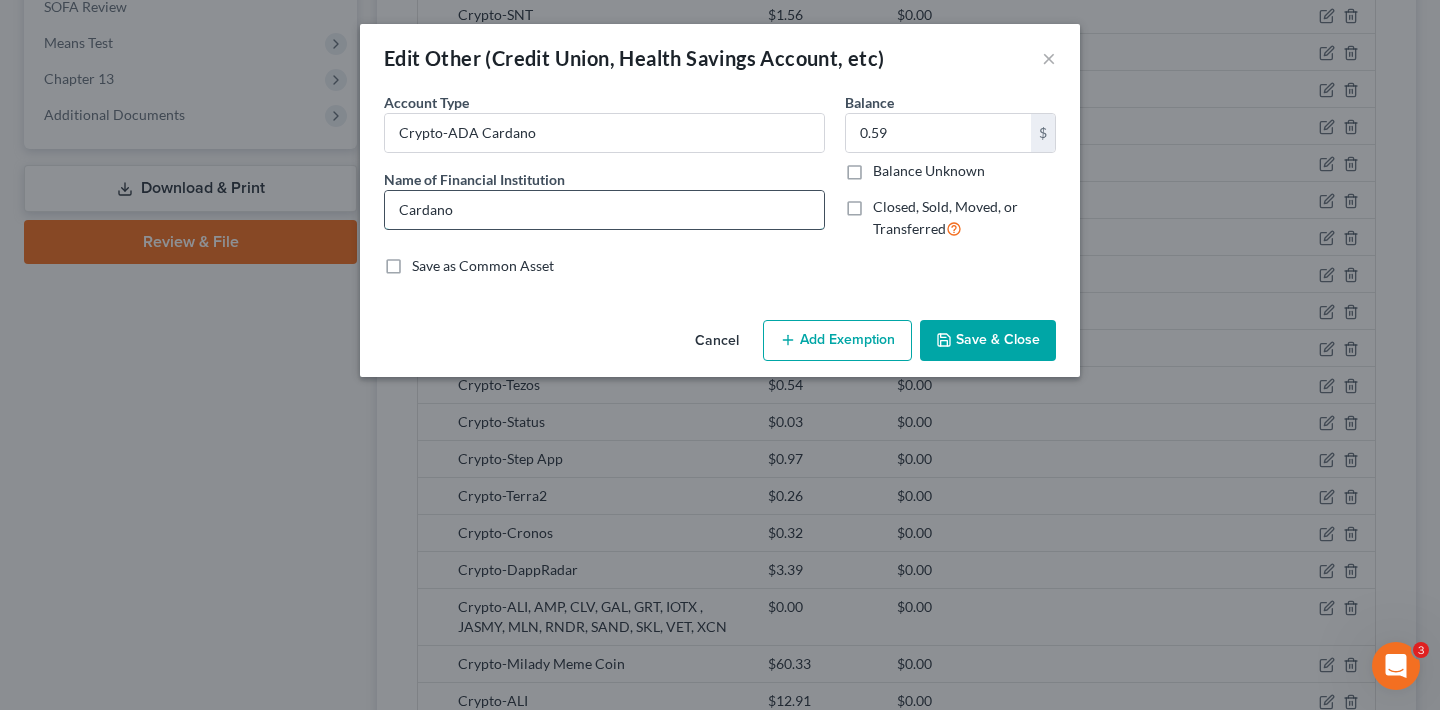 click on "Cardano" at bounding box center (604, 210) 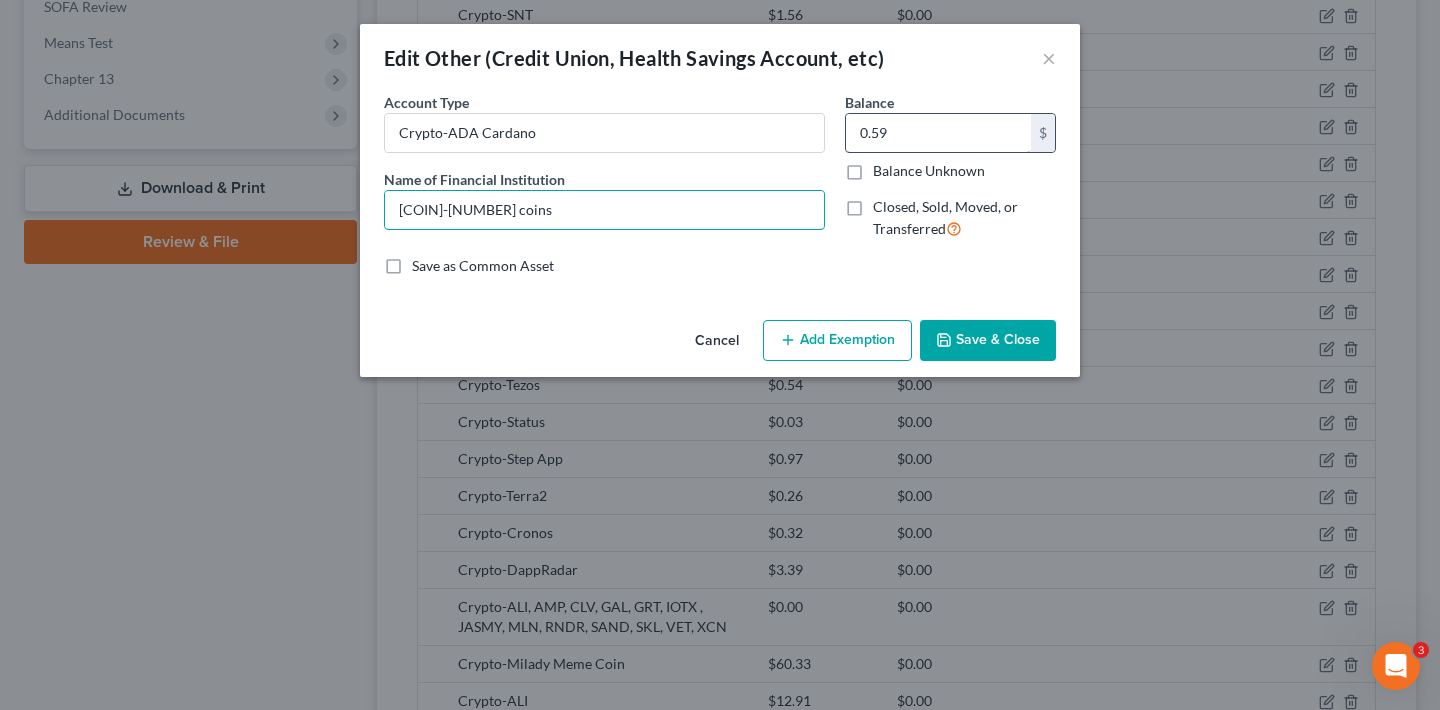 type on "[COIN]-[NUMBER] coins" 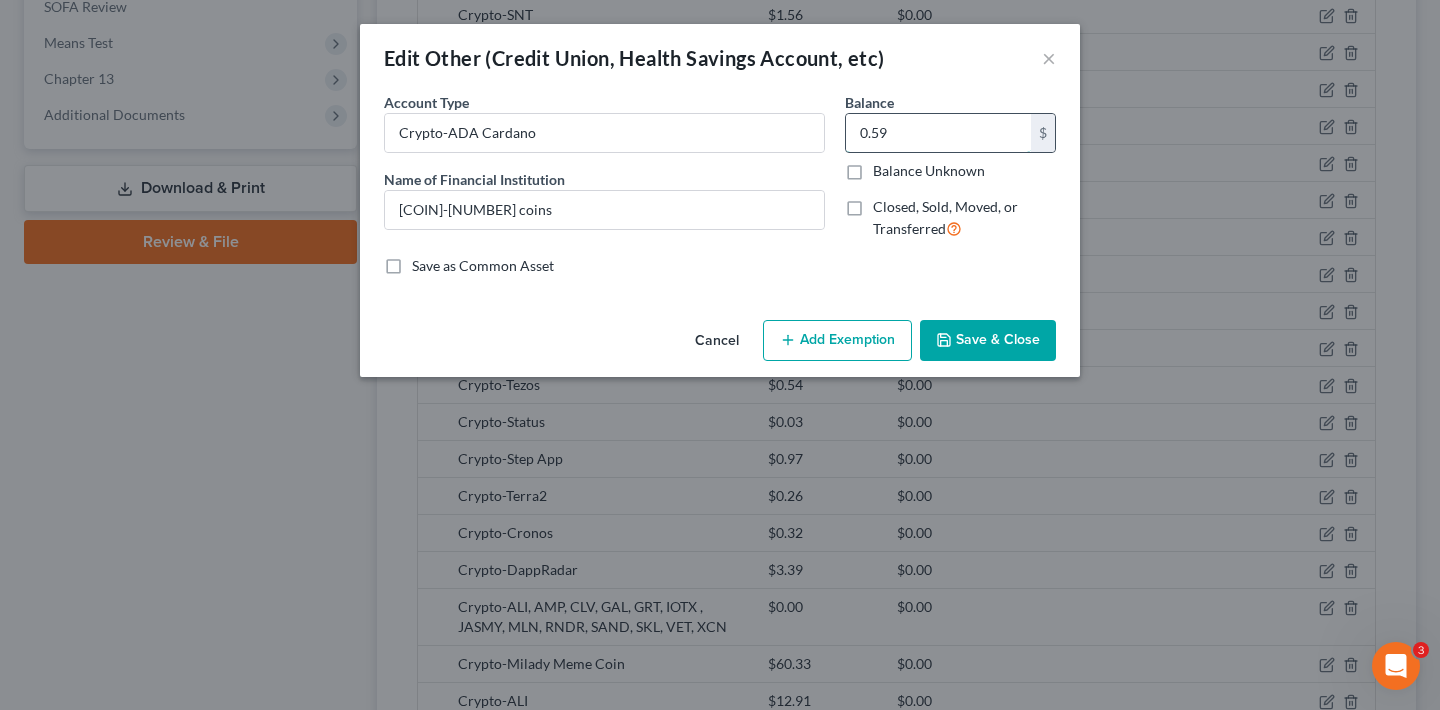 click on "0.59" at bounding box center (938, 133) 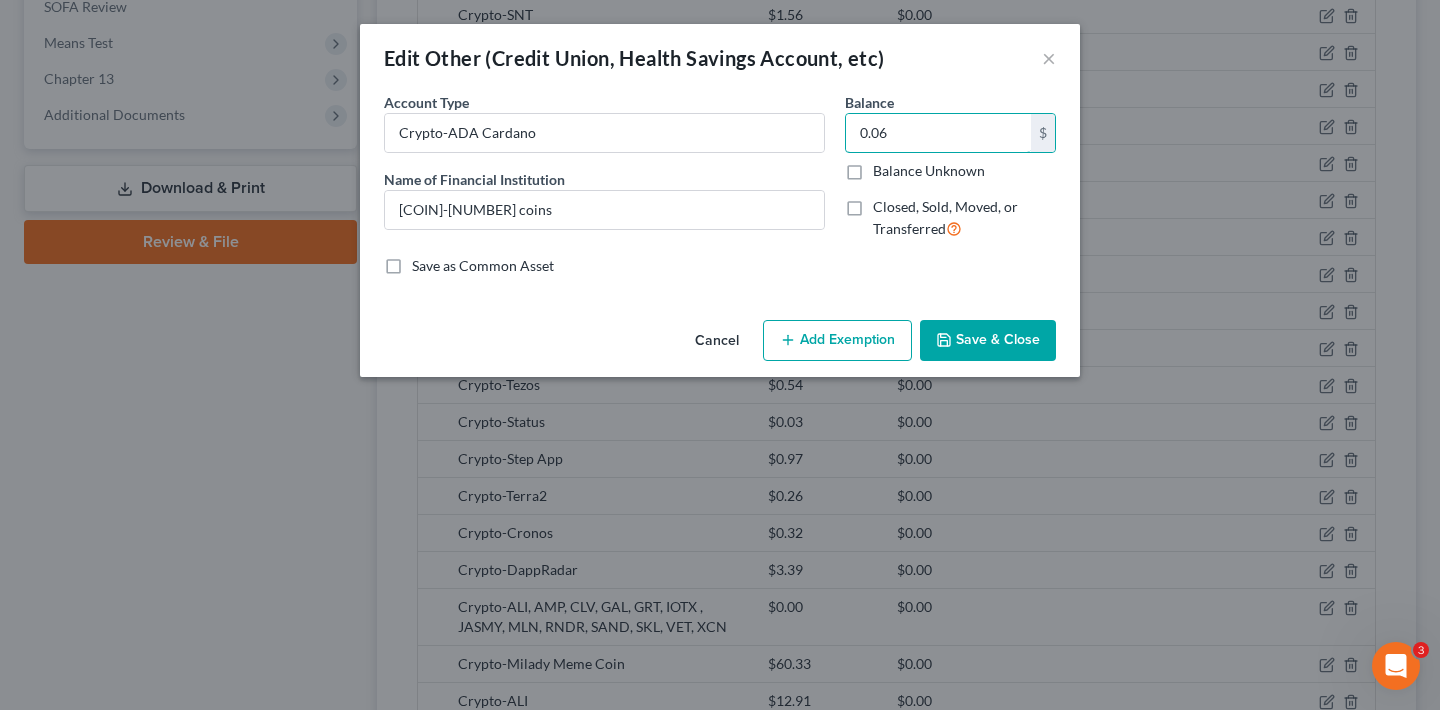 type on "0.06" 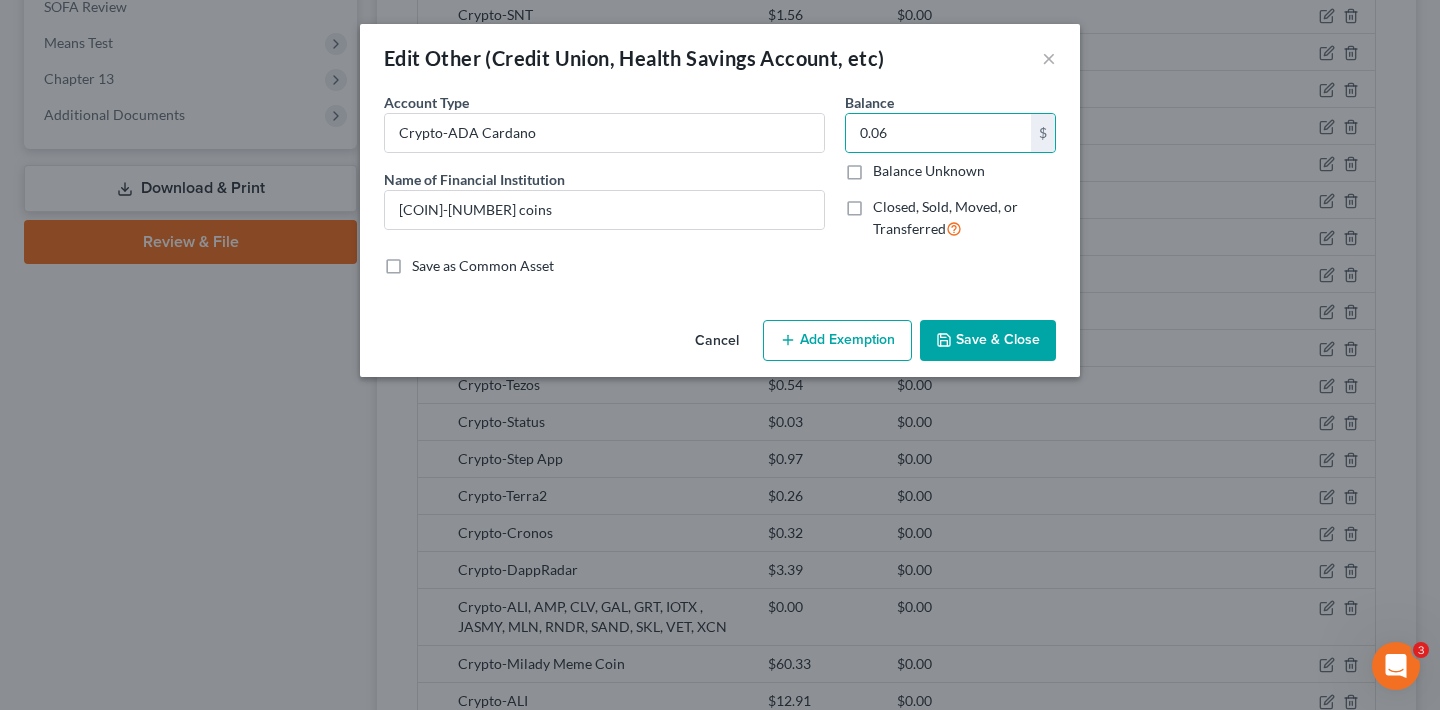 click on "Save & Close" at bounding box center [988, 341] 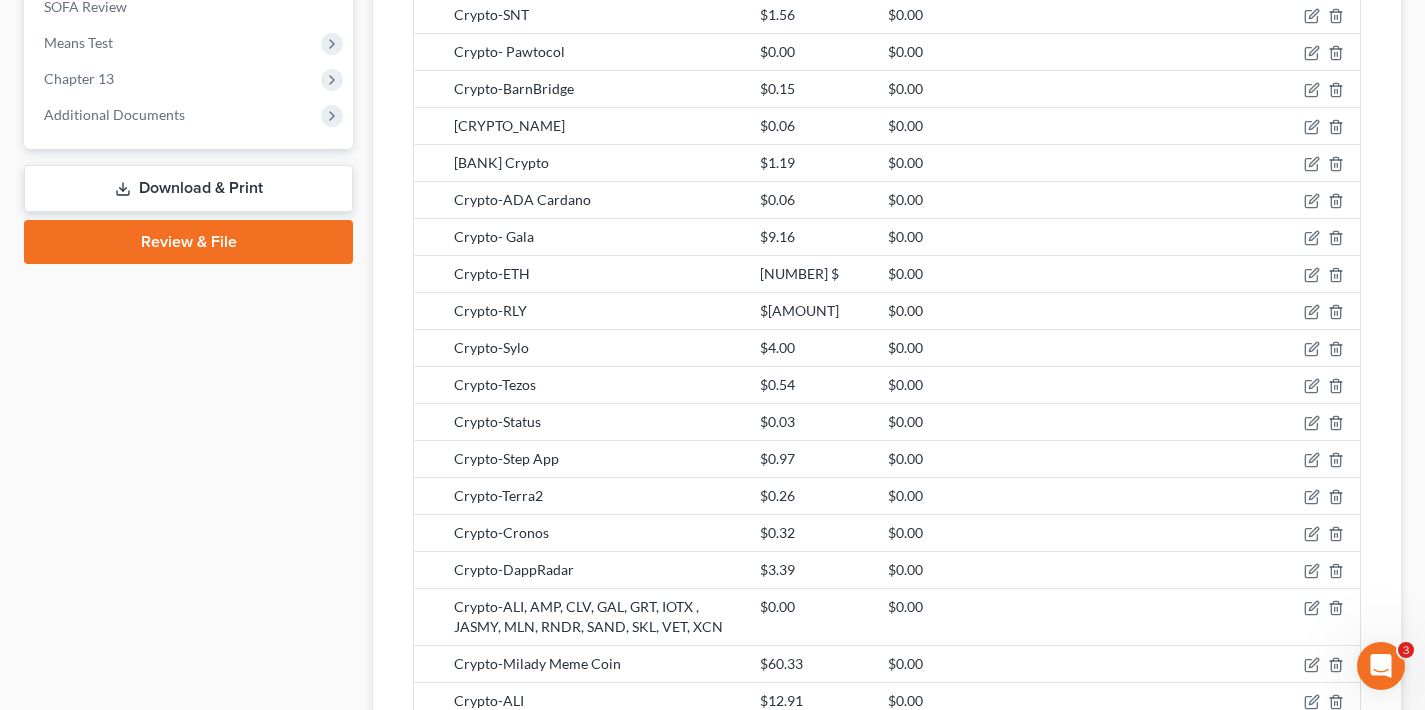 scroll, scrollTop: 803, scrollLeft: 0, axis: vertical 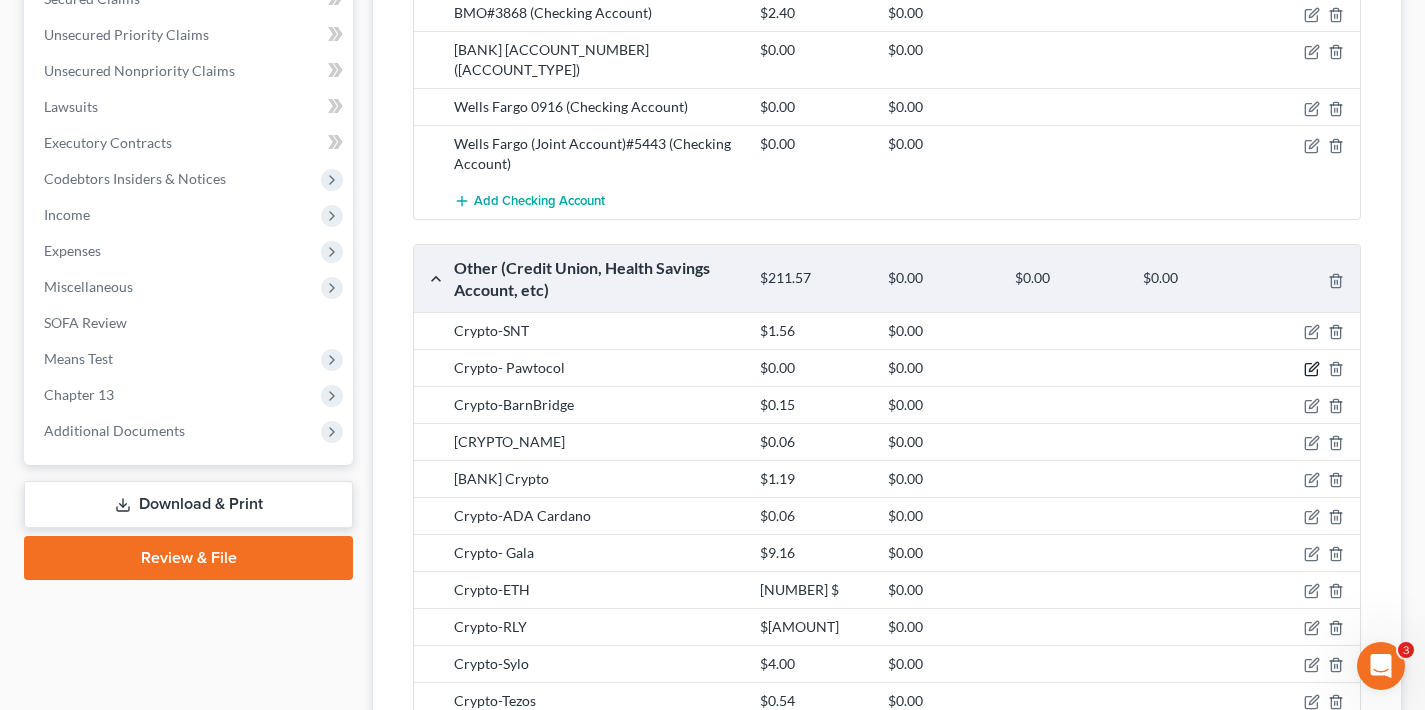 click 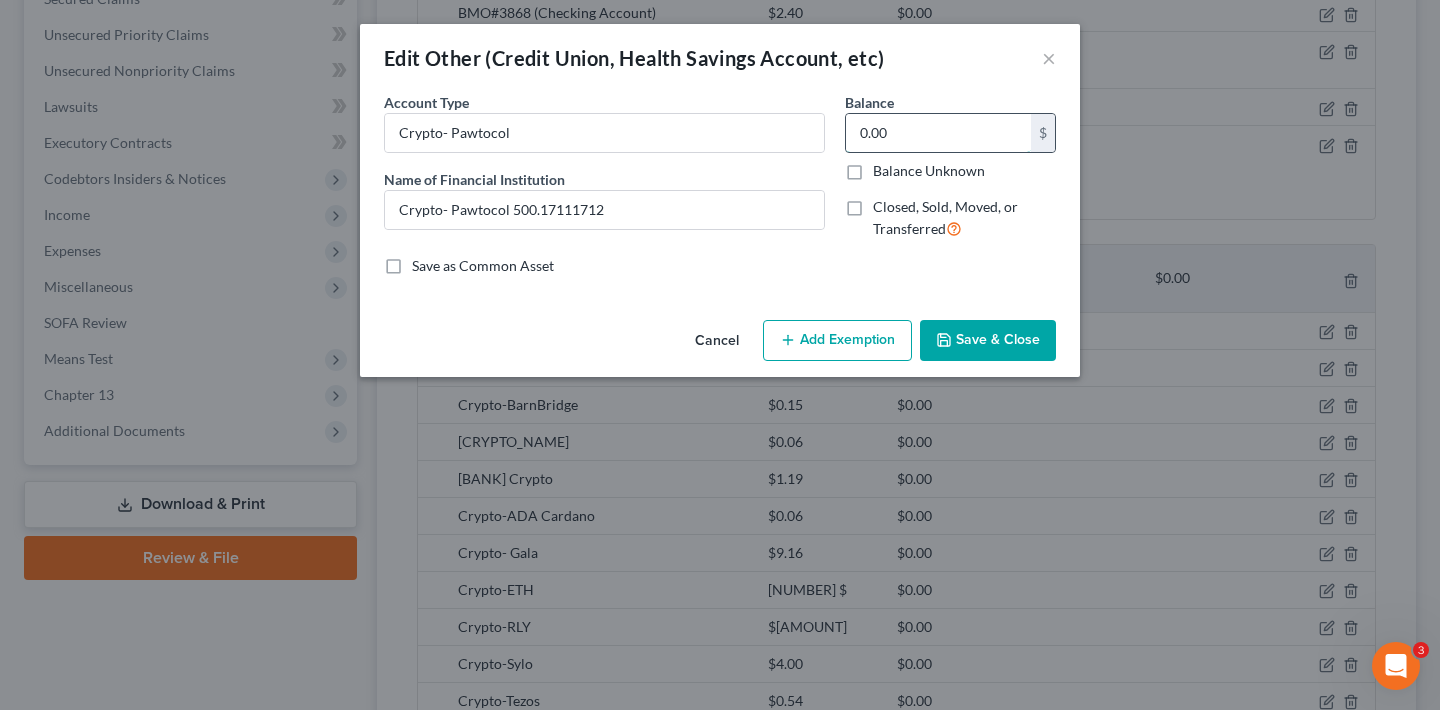 click on "0.00" at bounding box center (938, 133) 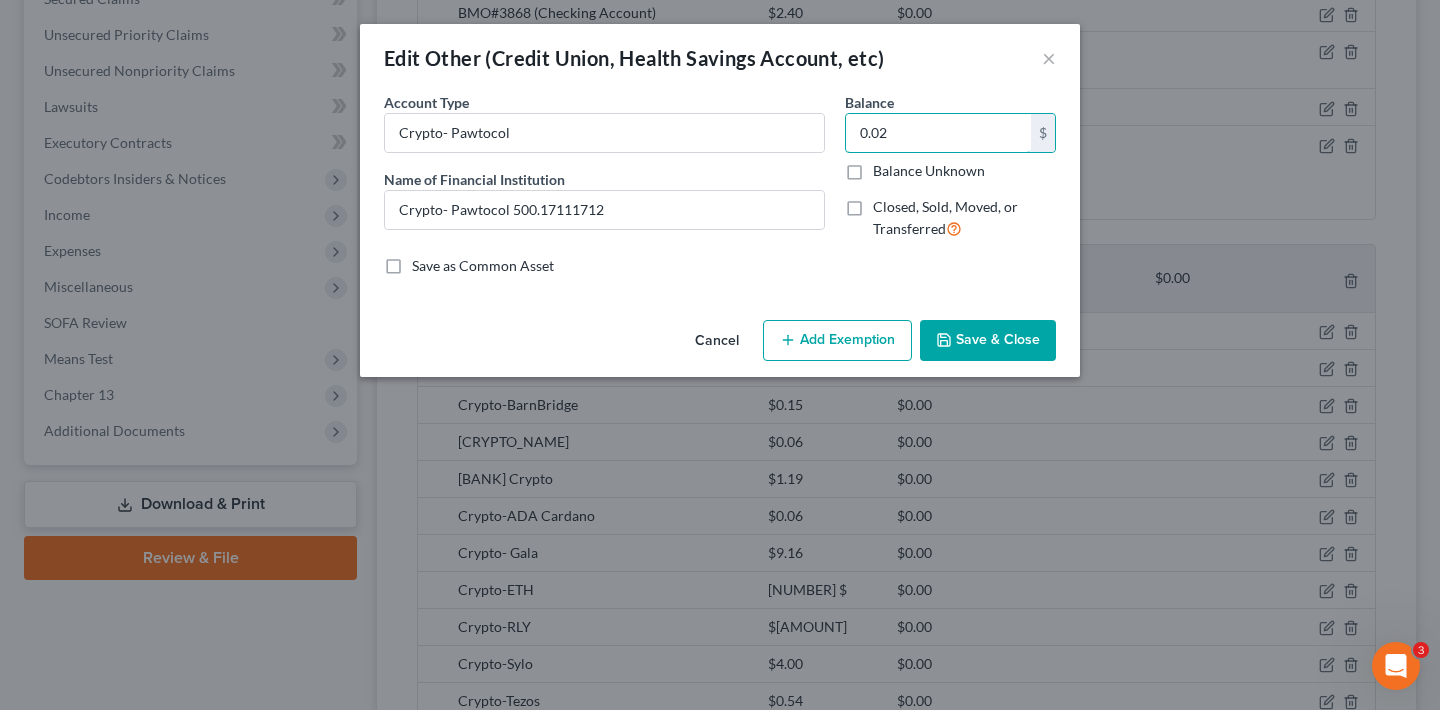 type on "0.02" 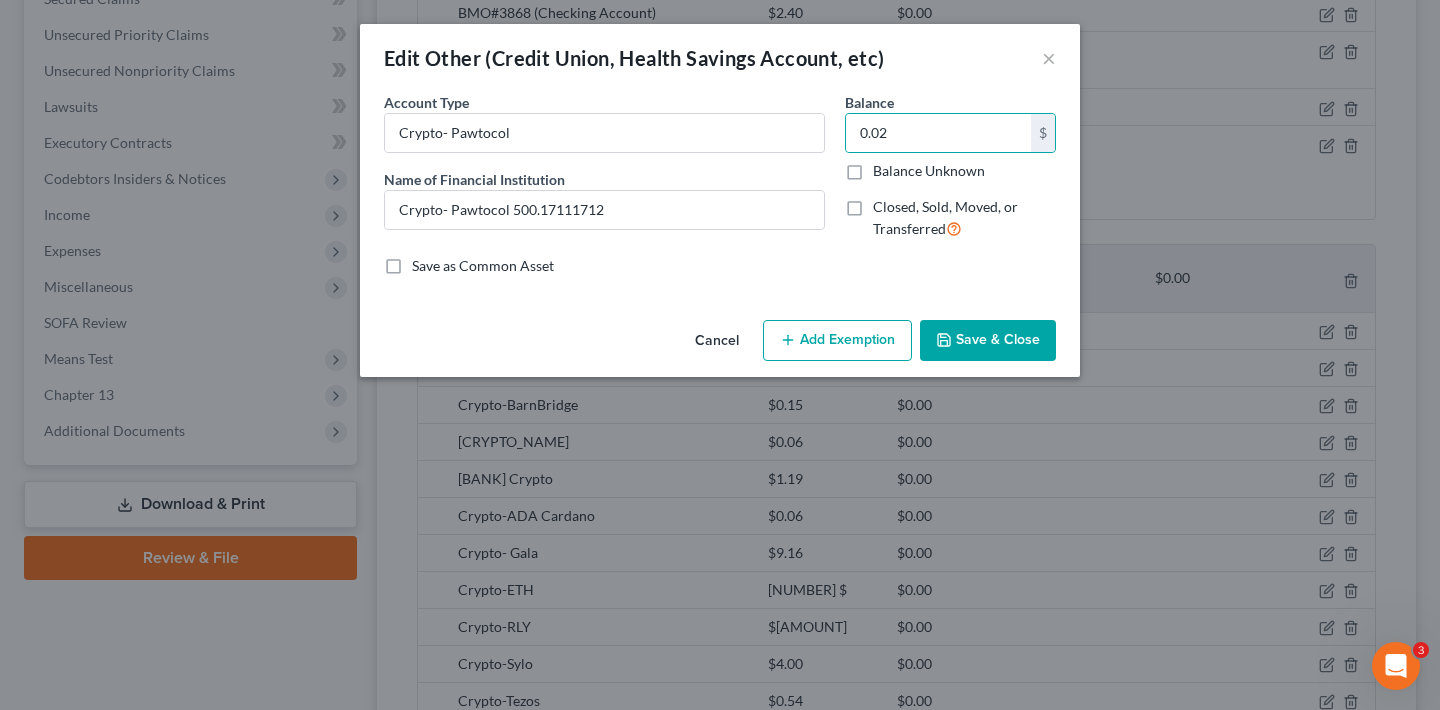 click on "Save & Close" at bounding box center [988, 341] 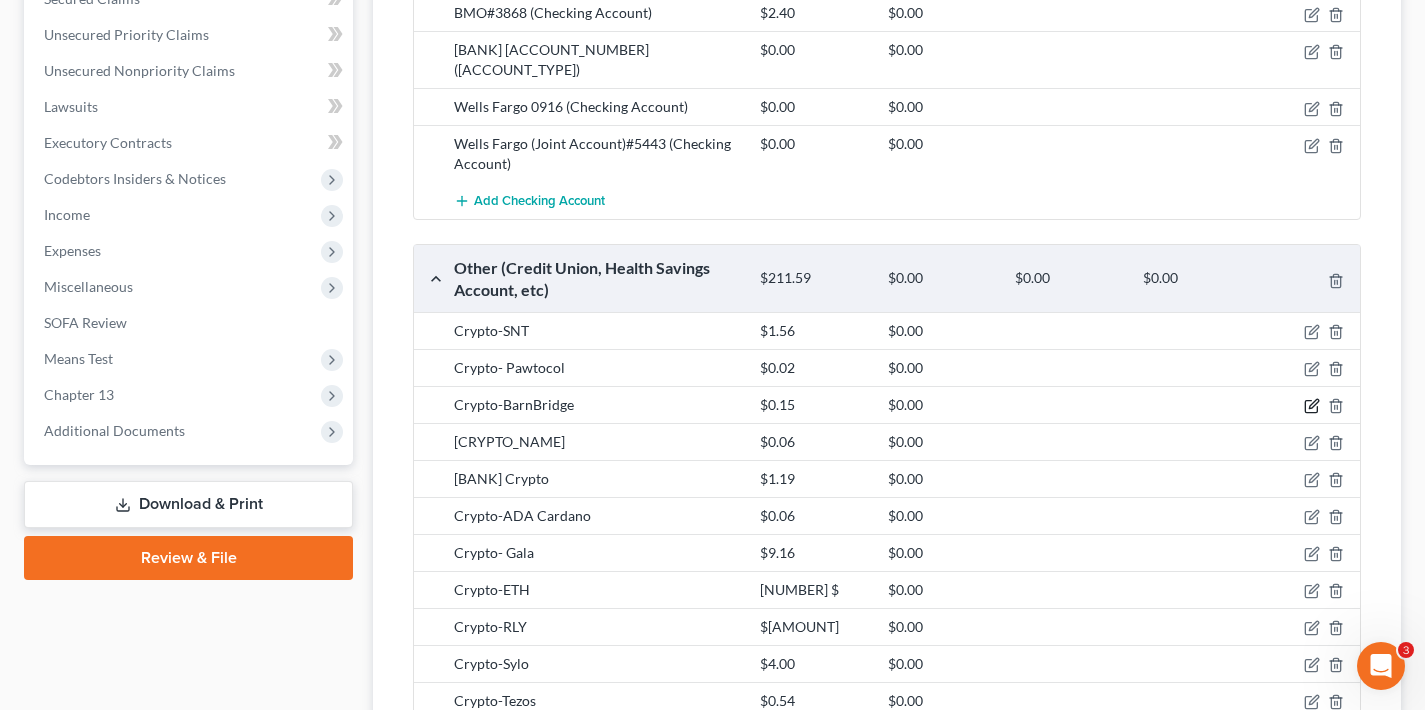 click 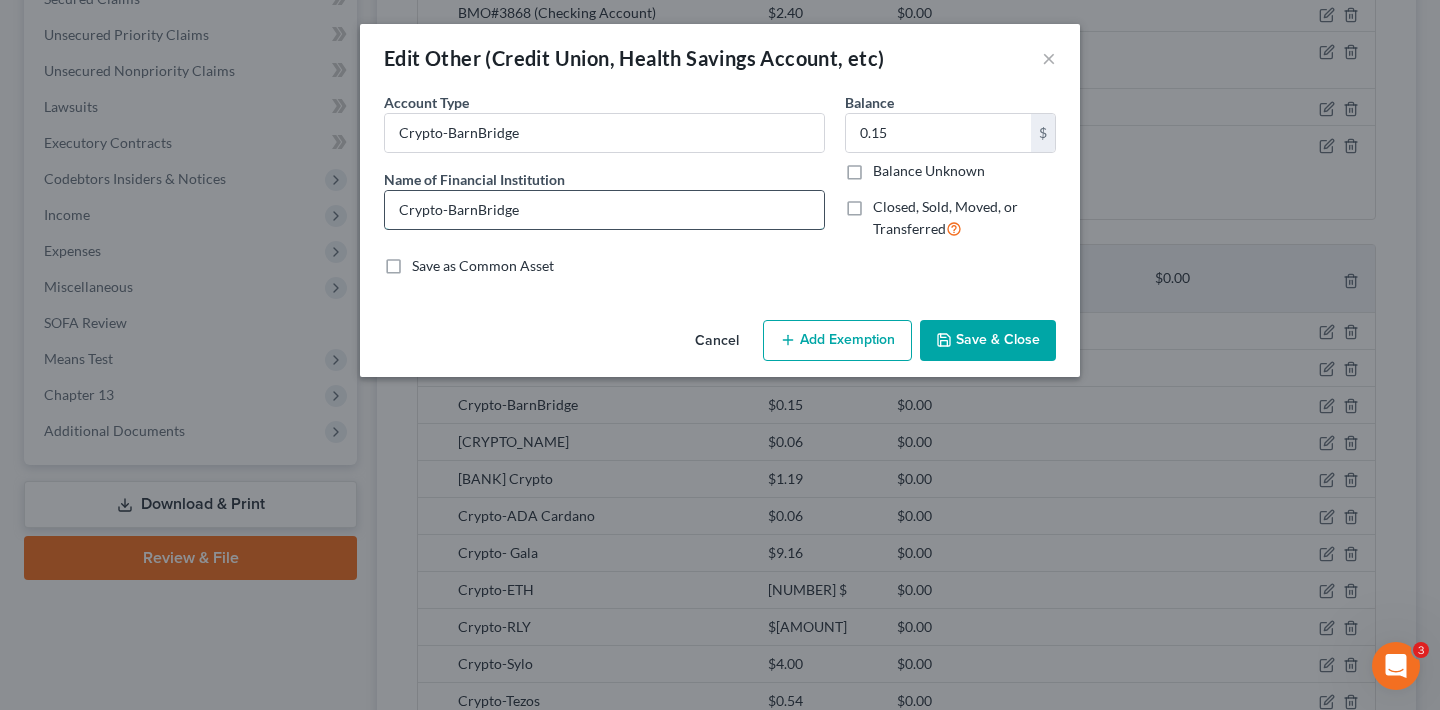 click on "Crypto-BarnBridge" at bounding box center (604, 210) 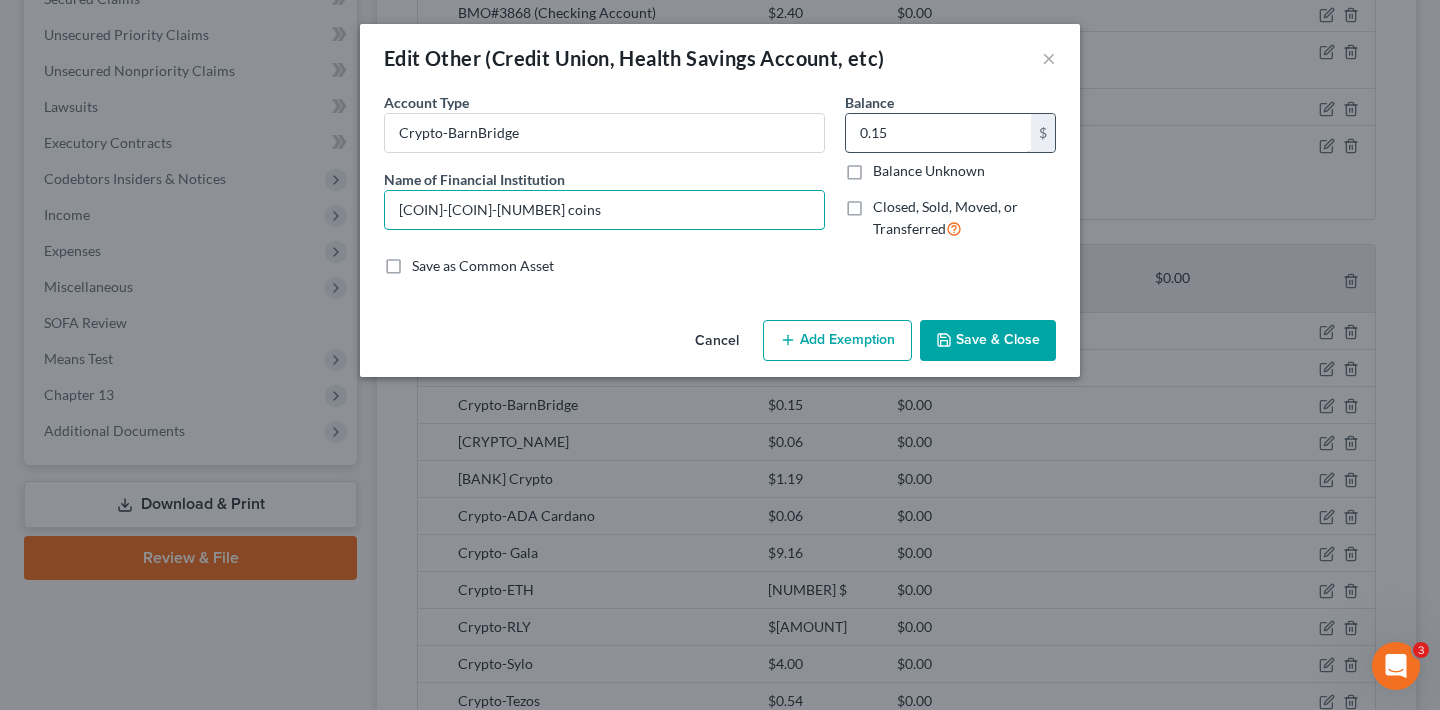 type on "[COIN]-[COIN]-[NUMBER] coins" 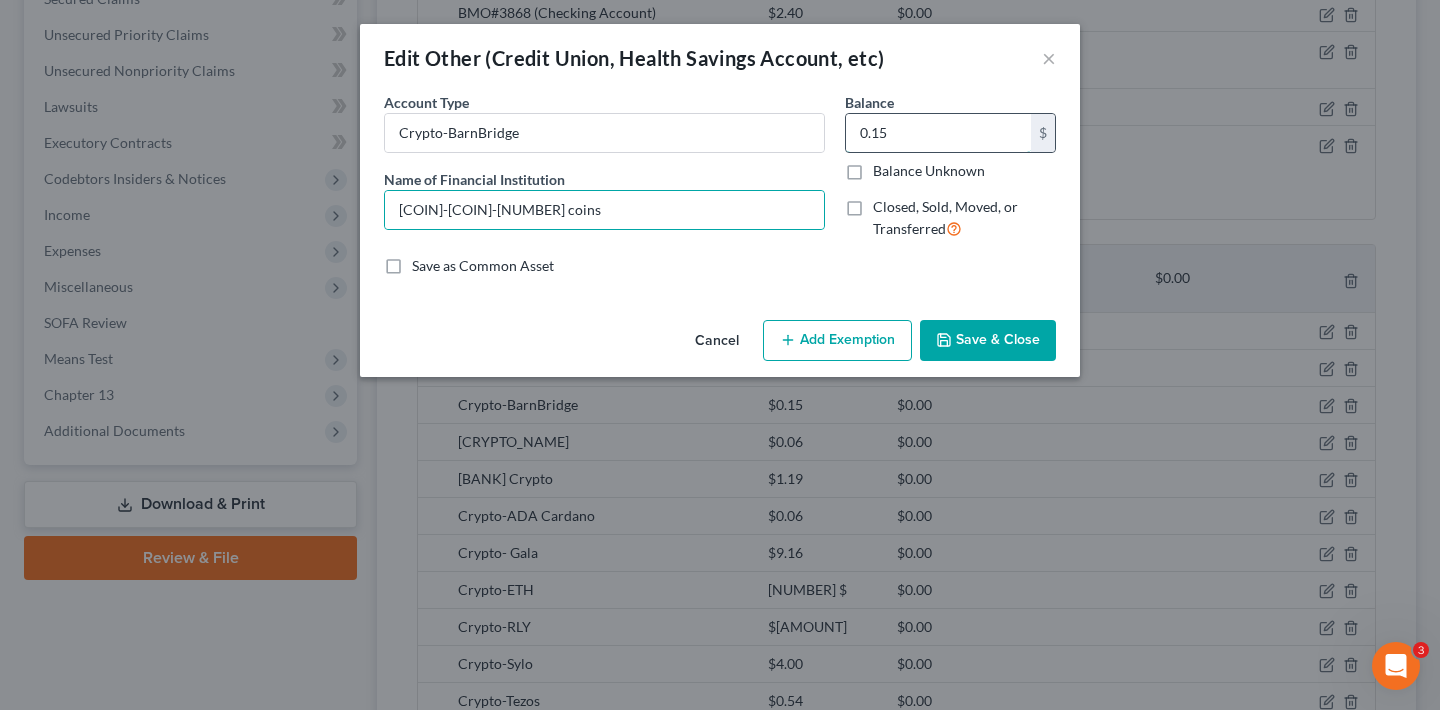 click on "0.15" at bounding box center (938, 133) 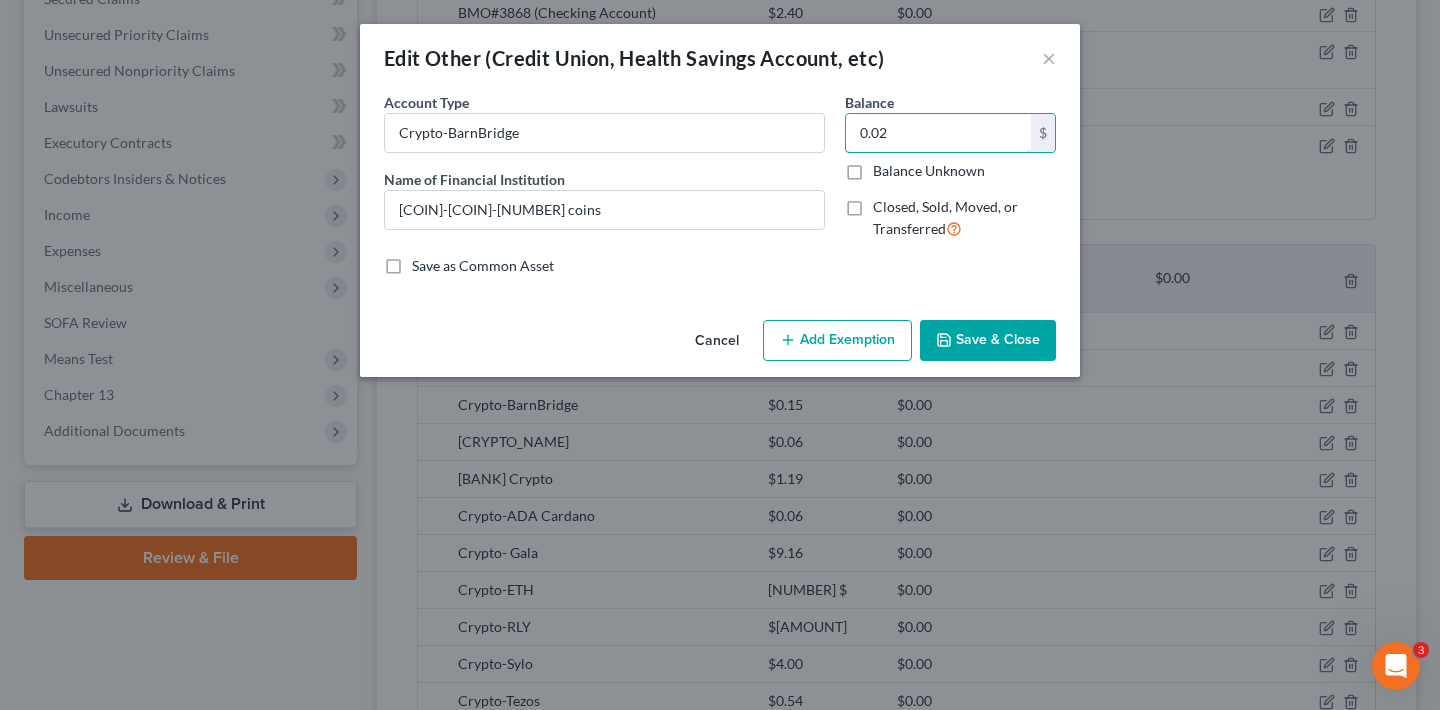 type on "0.02" 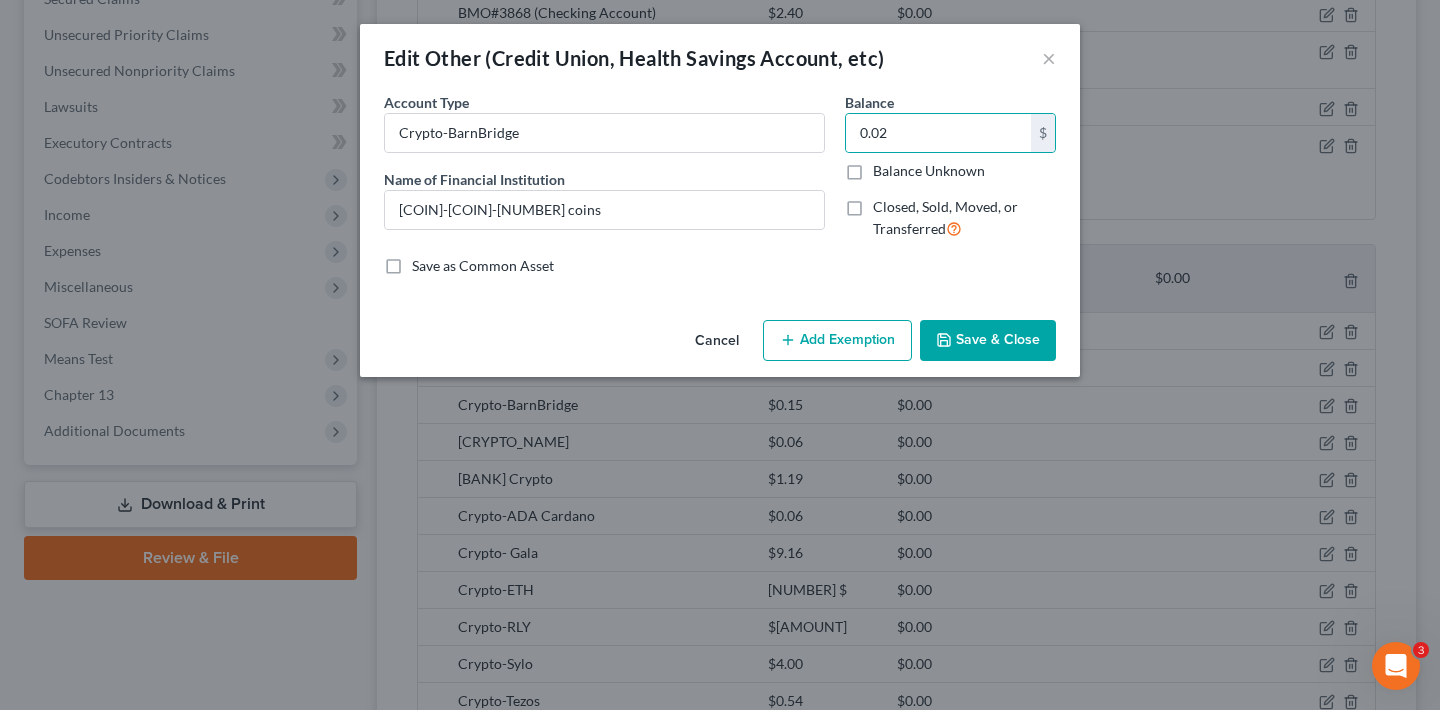 click on "Save & Close" at bounding box center [988, 341] 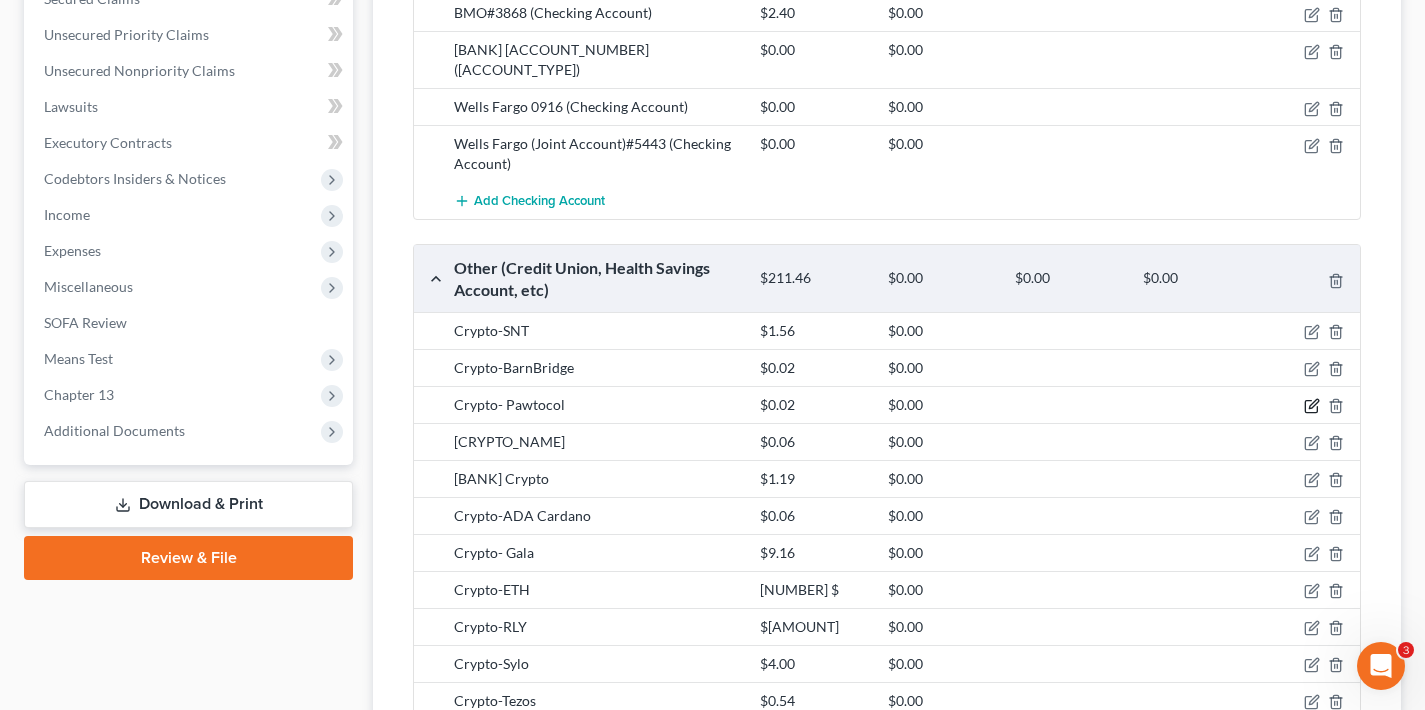 click 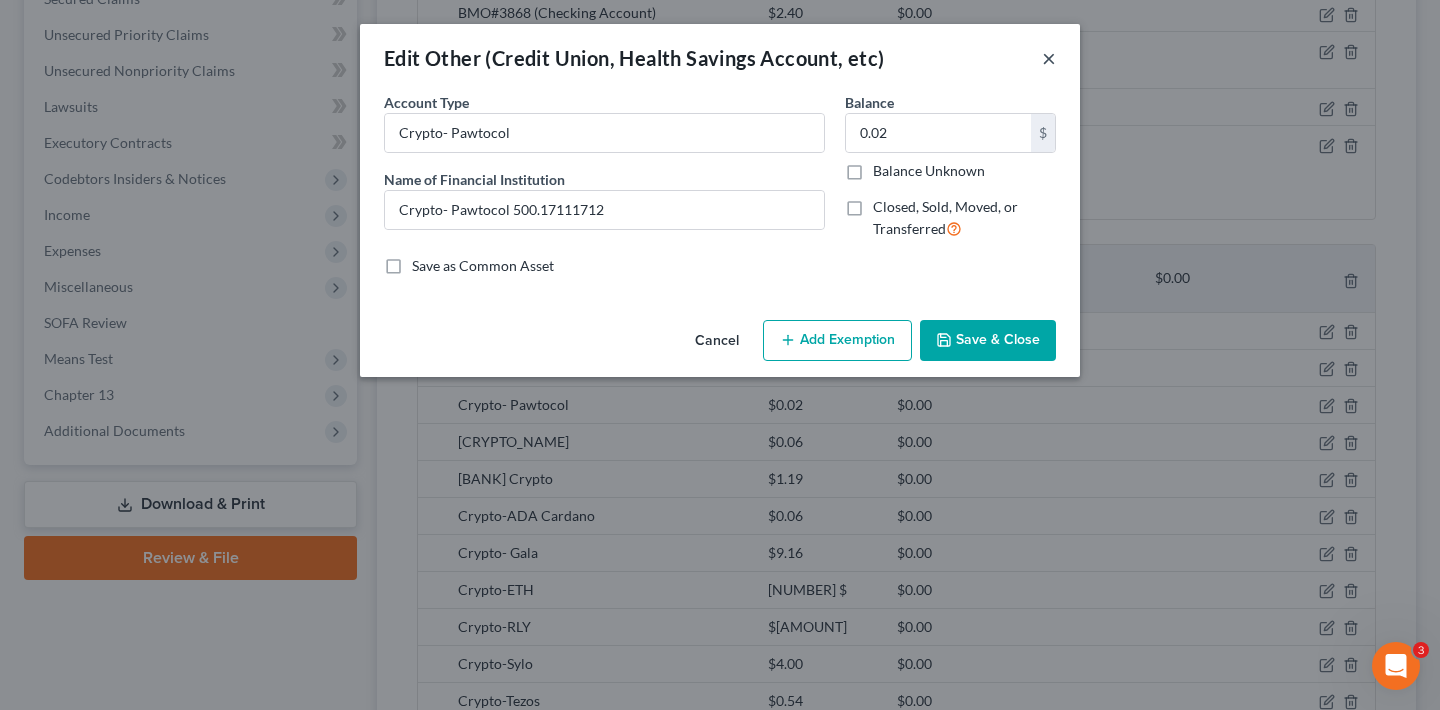 click on "×" at bounding box center (1049, 58) 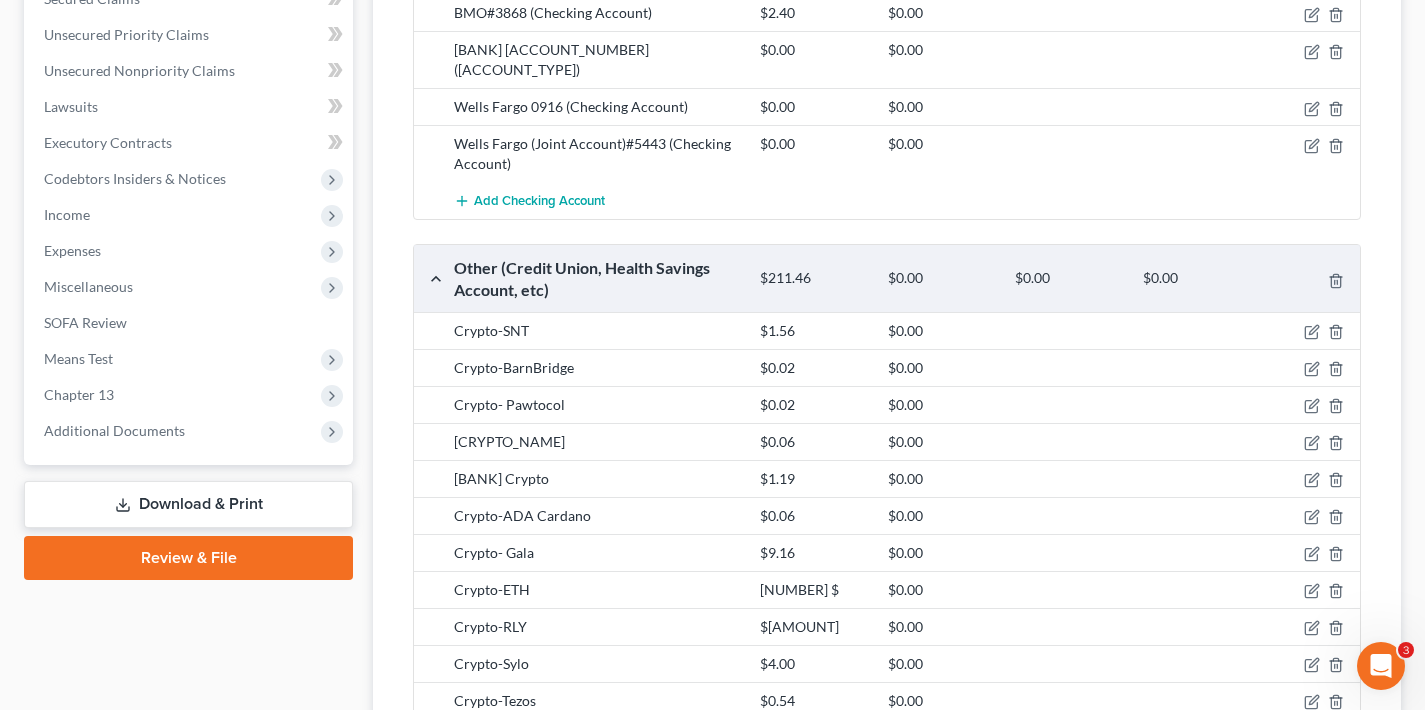 scroll, scrollTop: 807, scrollLeft: 0, axis: vertical 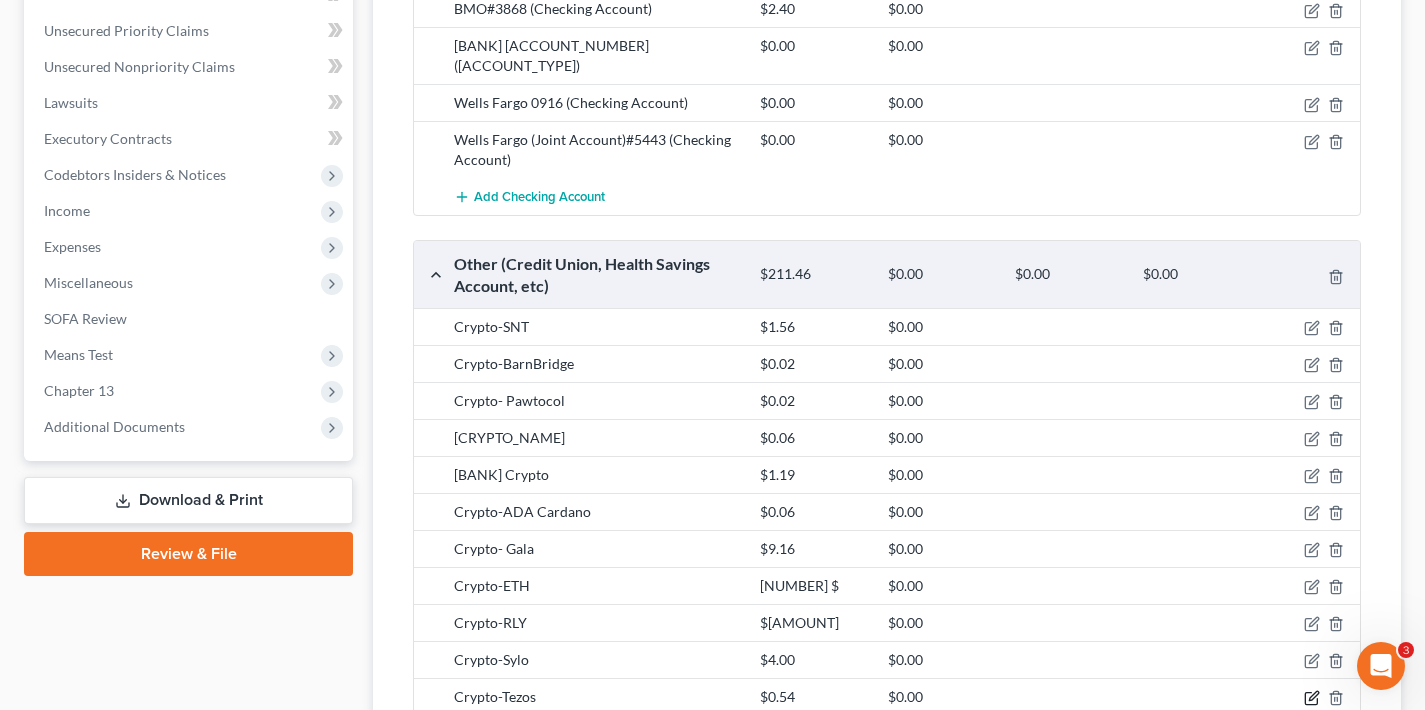 click 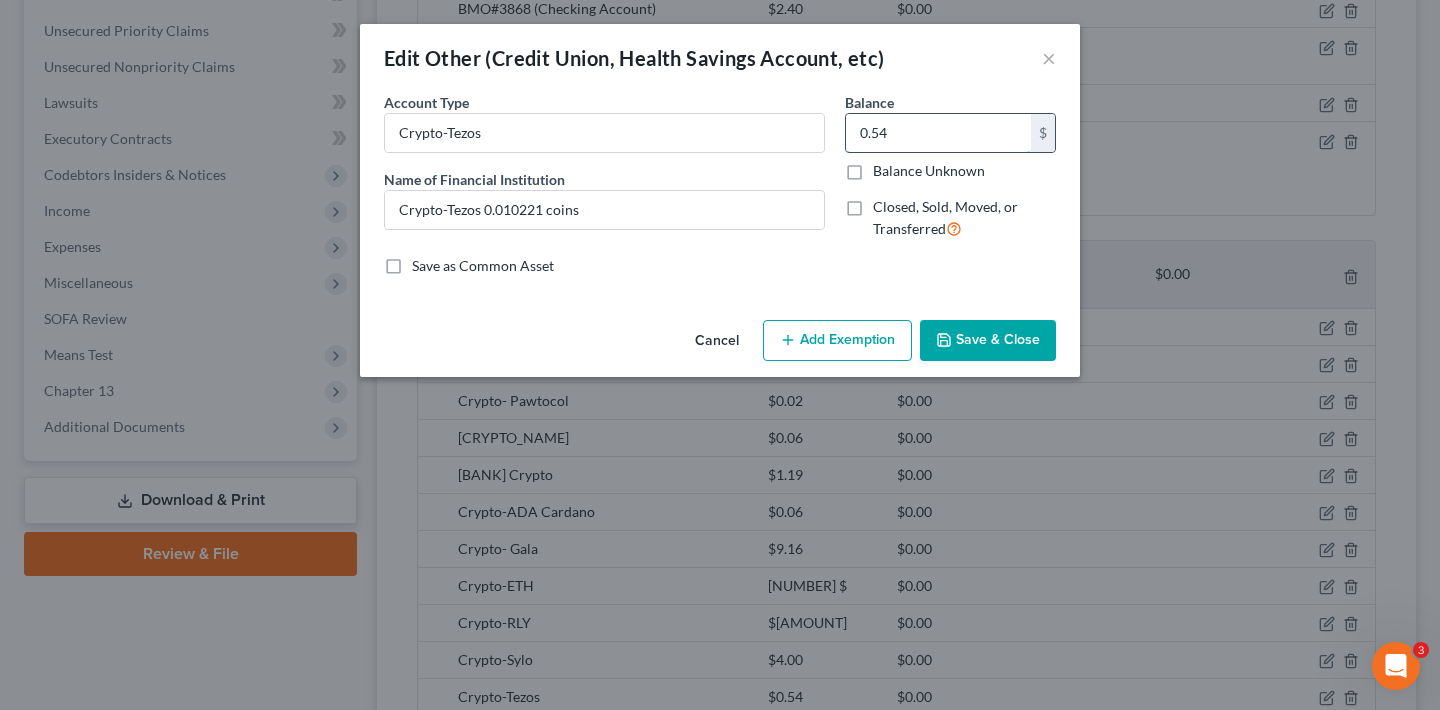 click on "0.54" at bounding box center [938, 133] 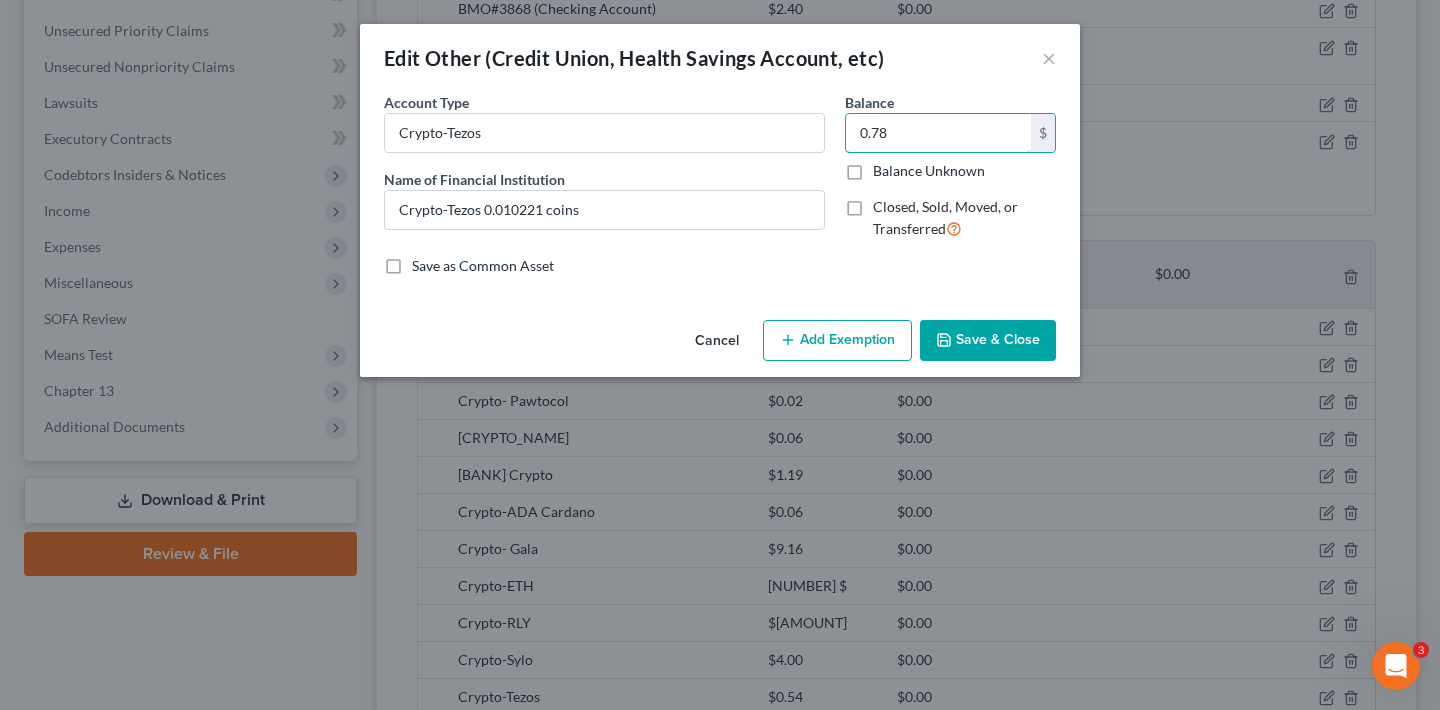 type on "0.78" 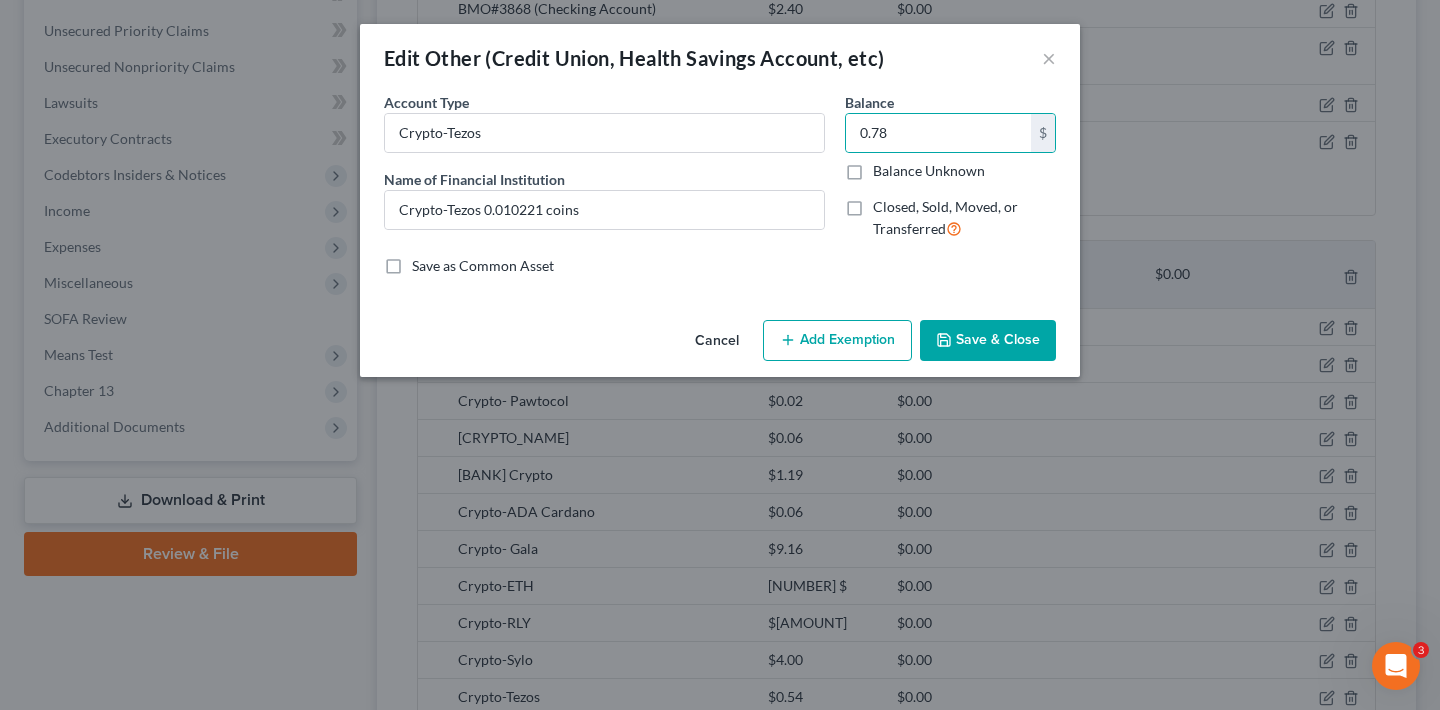click on "Save & Close" at bounding box center (988, 341) 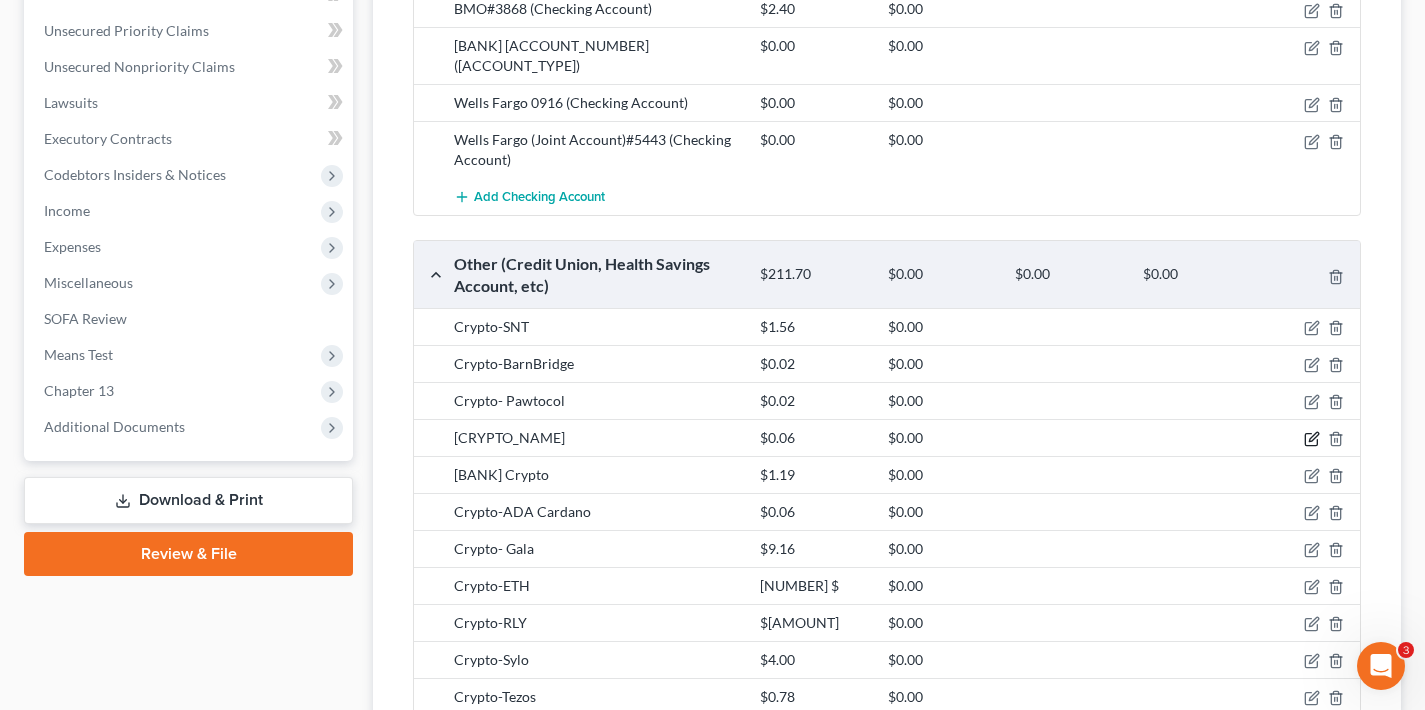 click 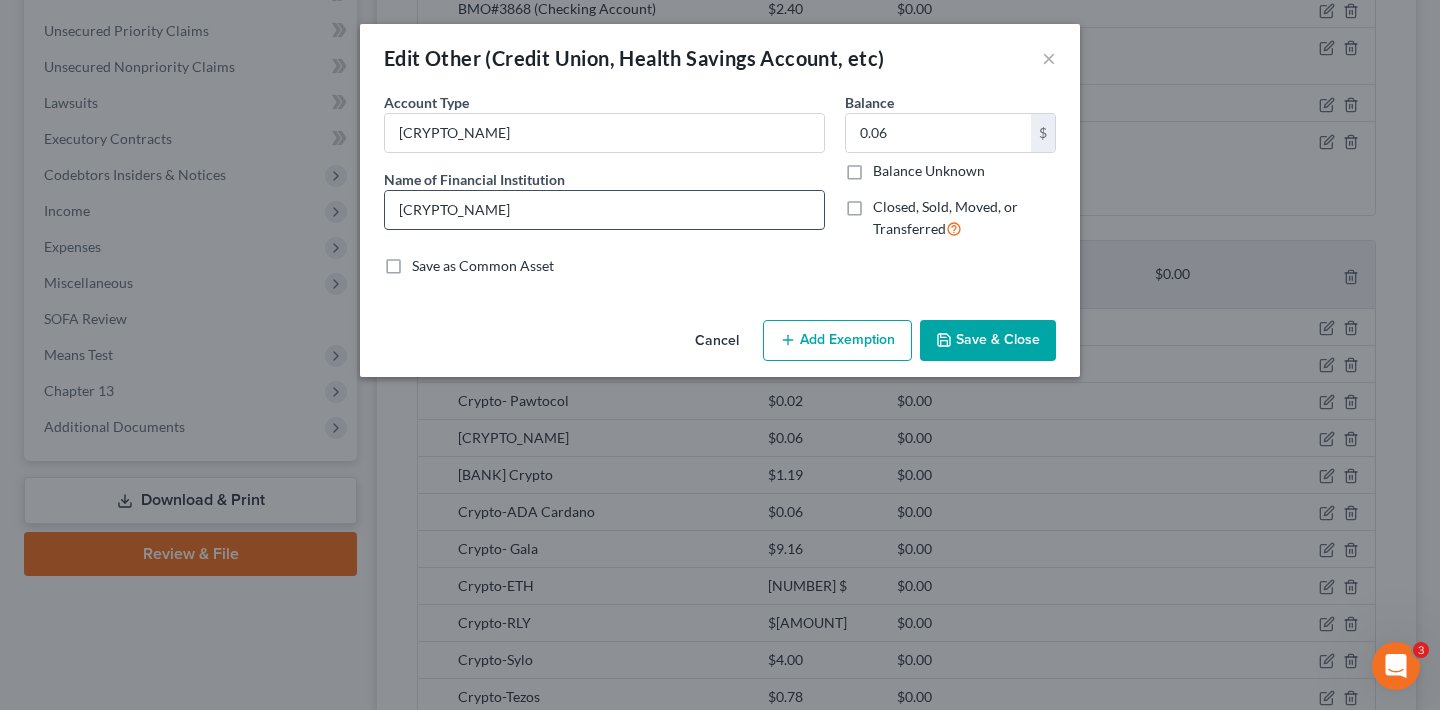 click on "[CRYPTO_NAME]" at bounding box center [604, 210] 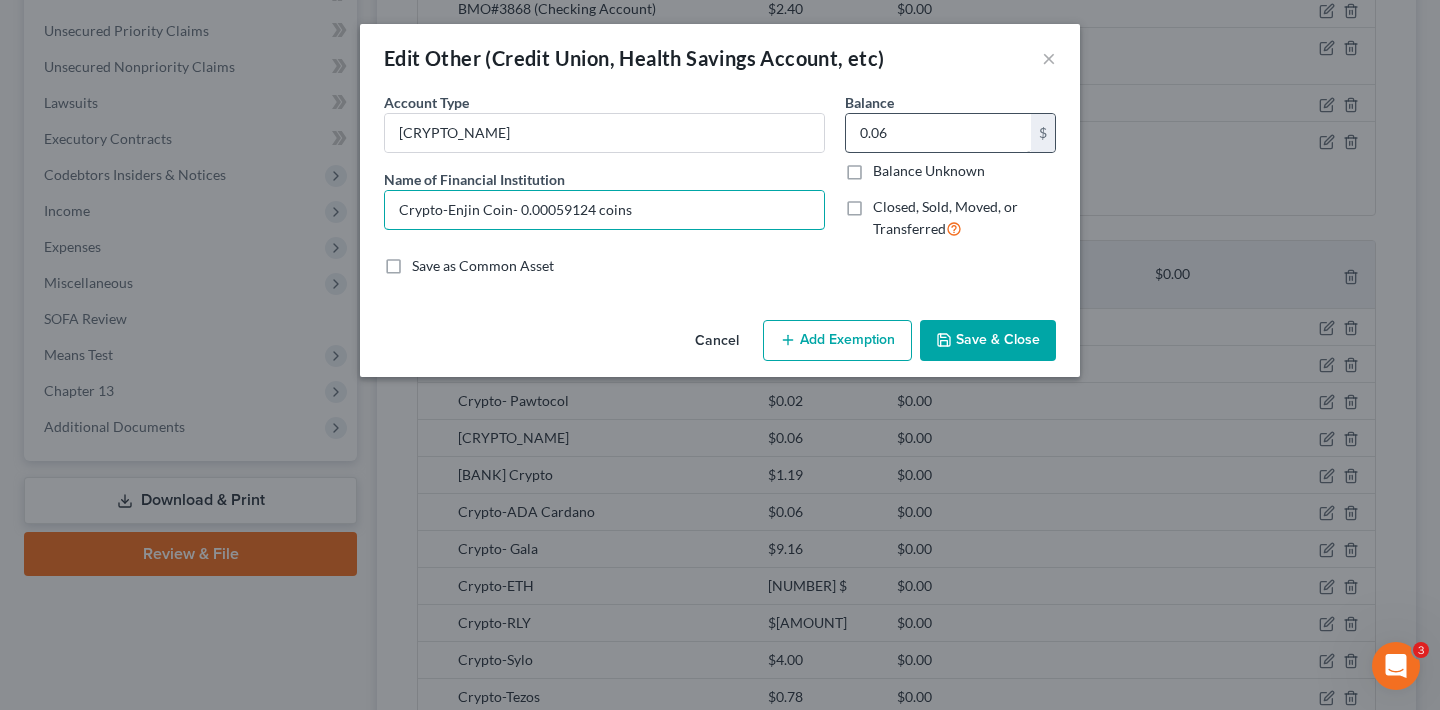 type on "Crypto-Enjin Coin- 0.00059124 coins" 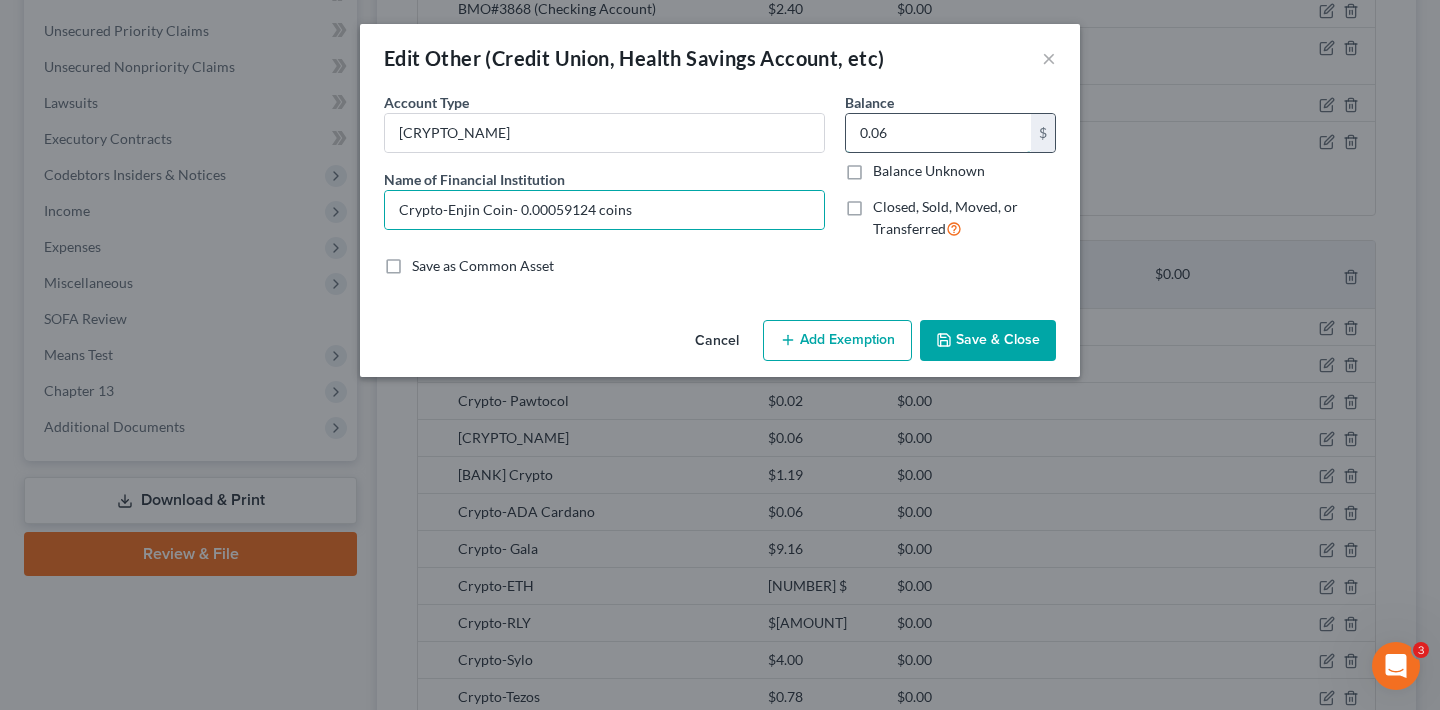 click on "0.06" at bounding box center (938, 133) 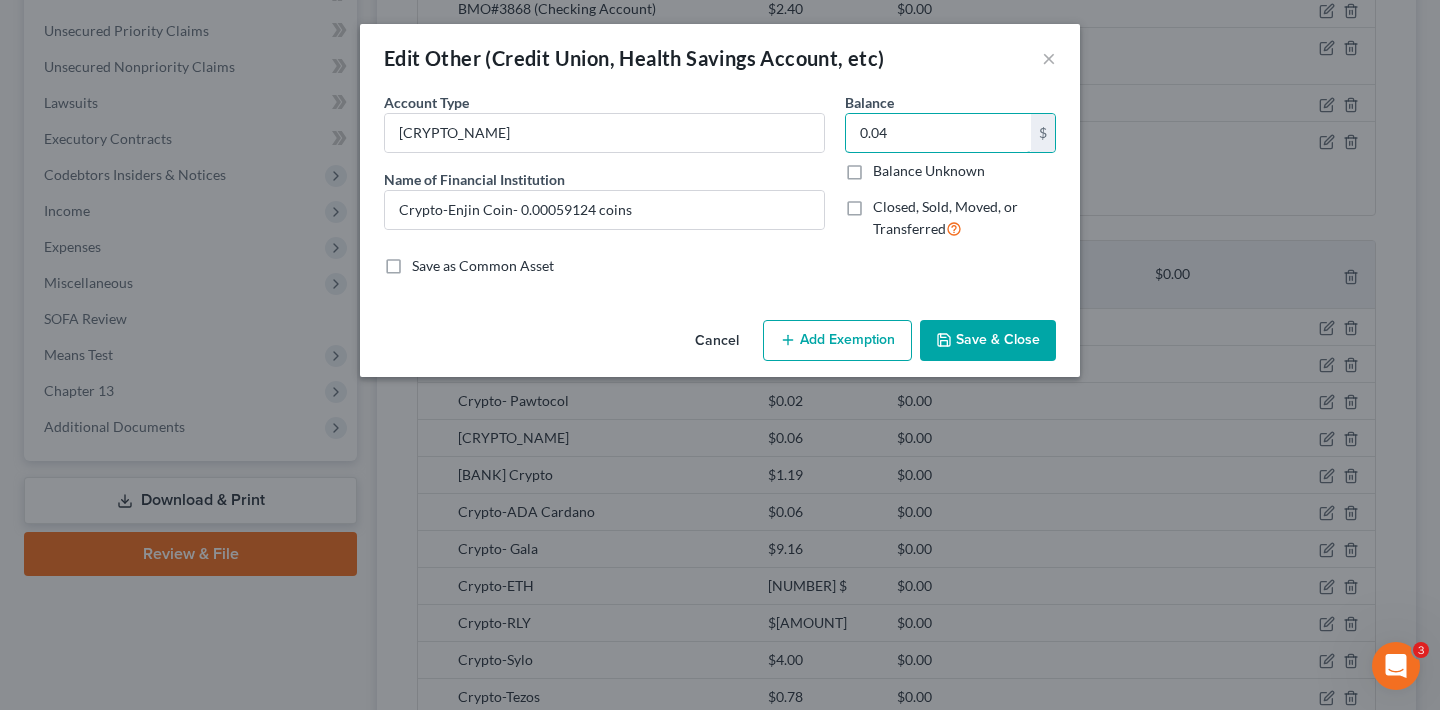 type on "0.04" 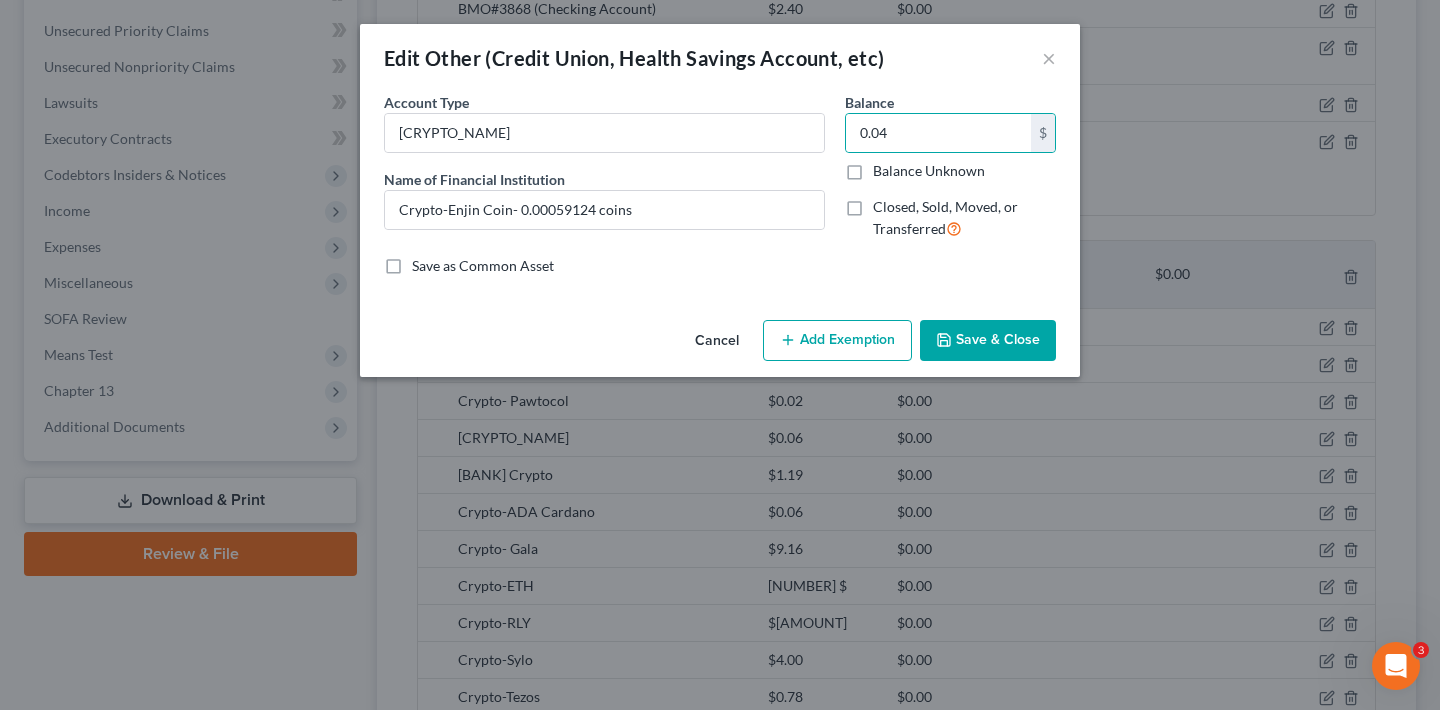 click on "Save & Close" at bounding box center (988, 341) 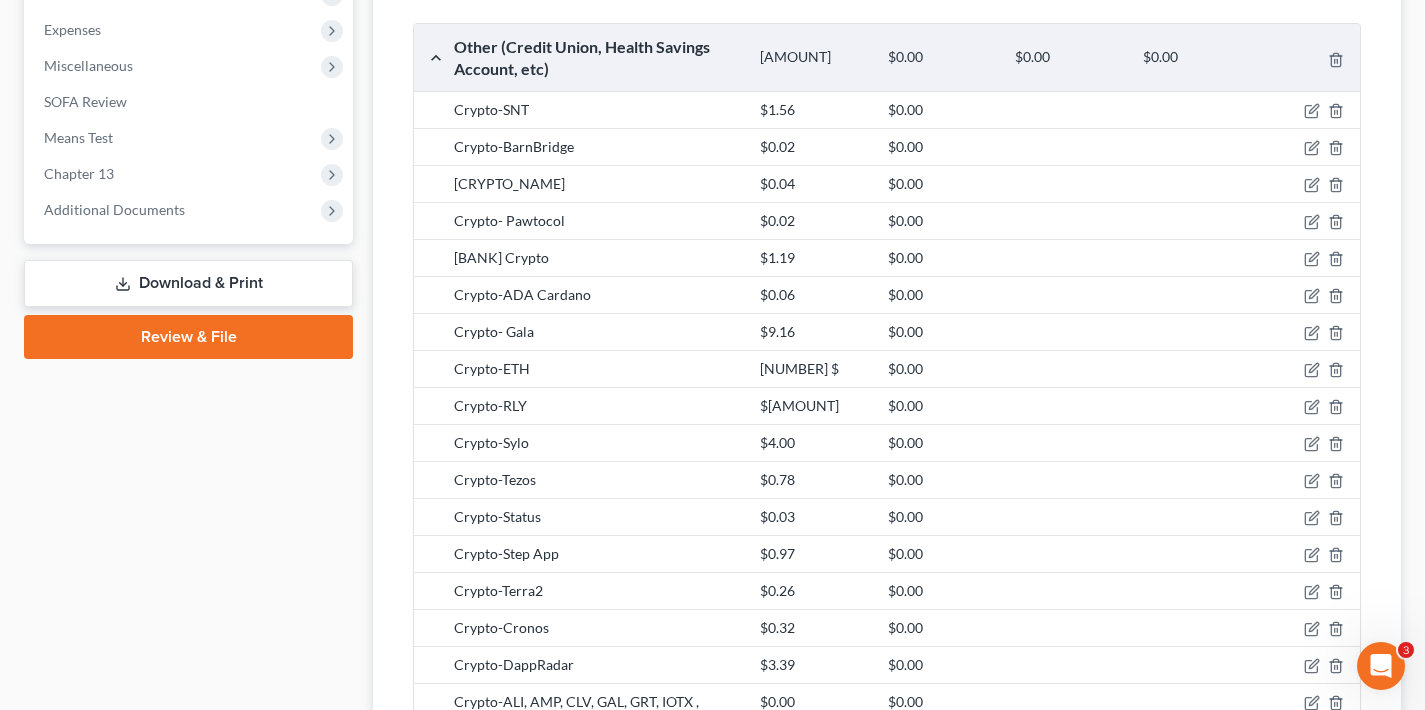 scroll, scrollTop: 1435, scrollLeft: 0, axis: vertical 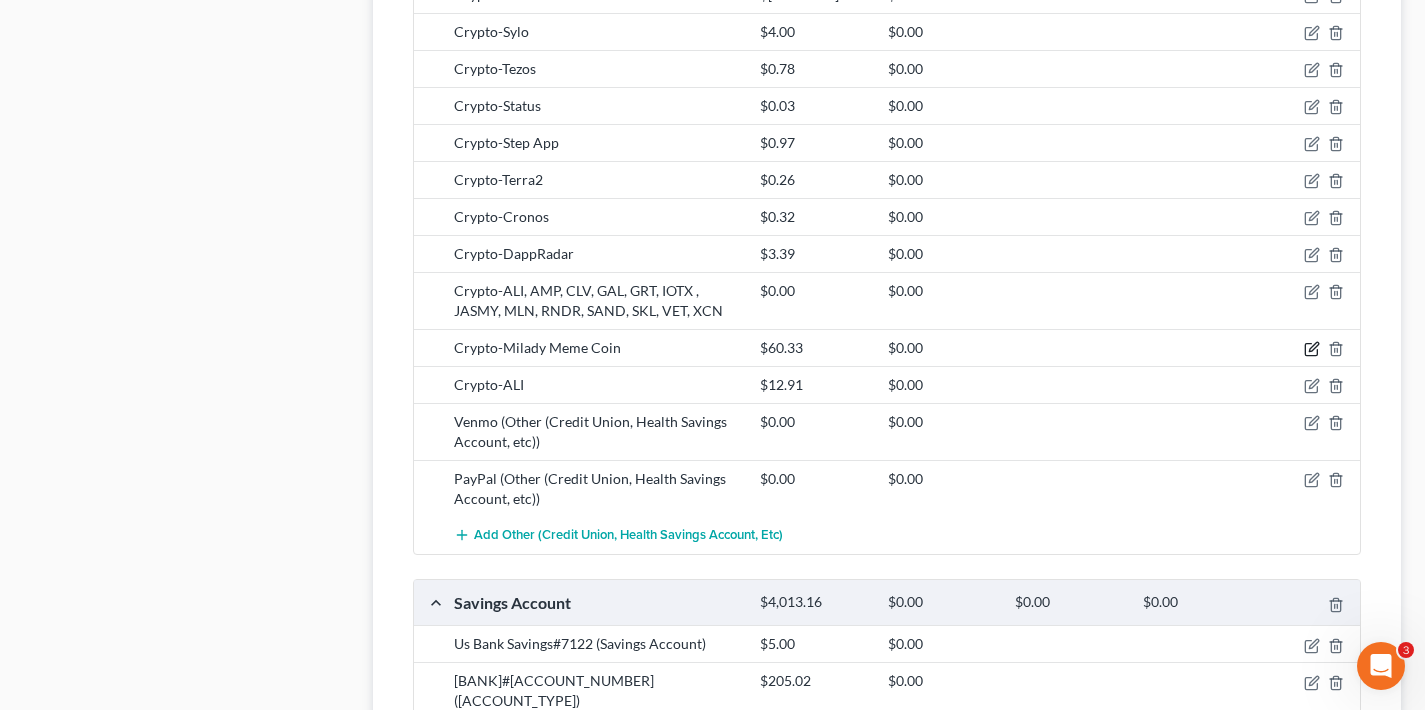 click 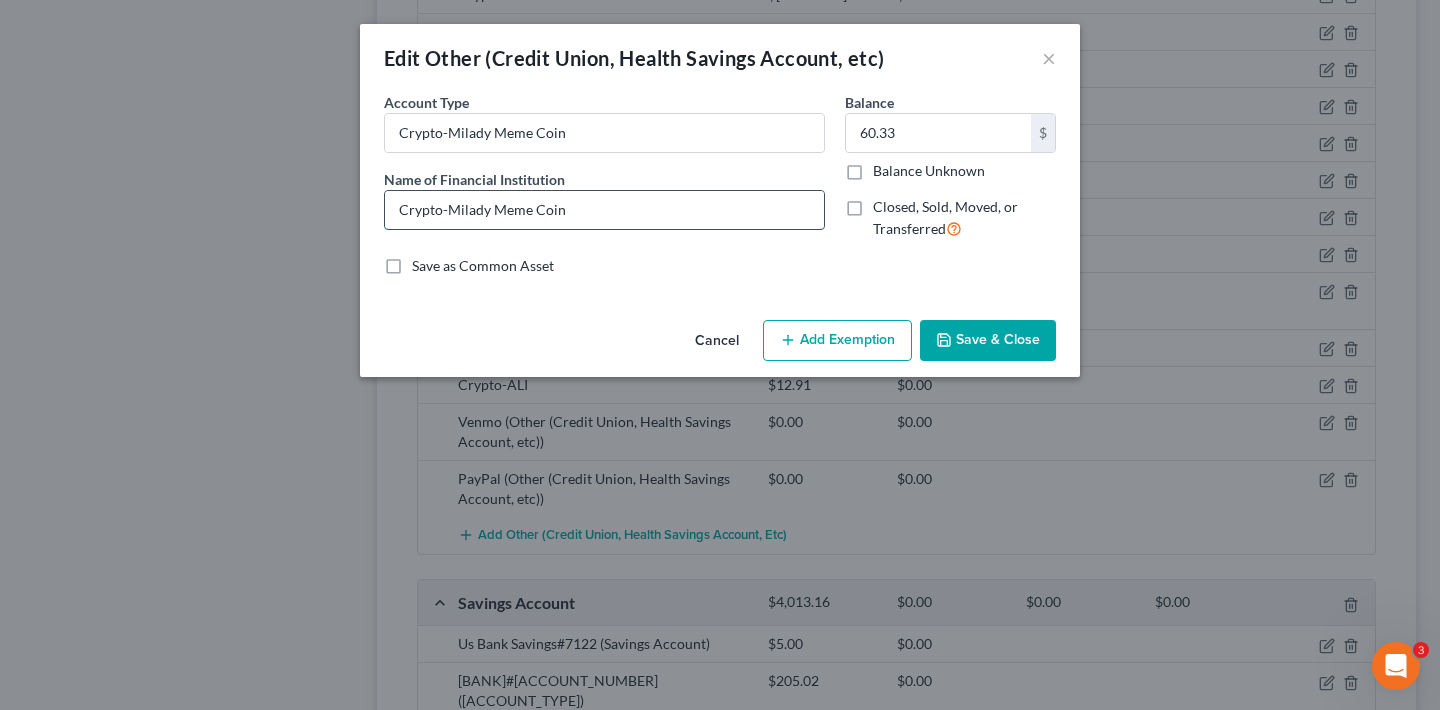 drag, startPoint x: 567, startPoint y: 209, endPoint x: 450, endPoint y: 211, distance: 117.01709 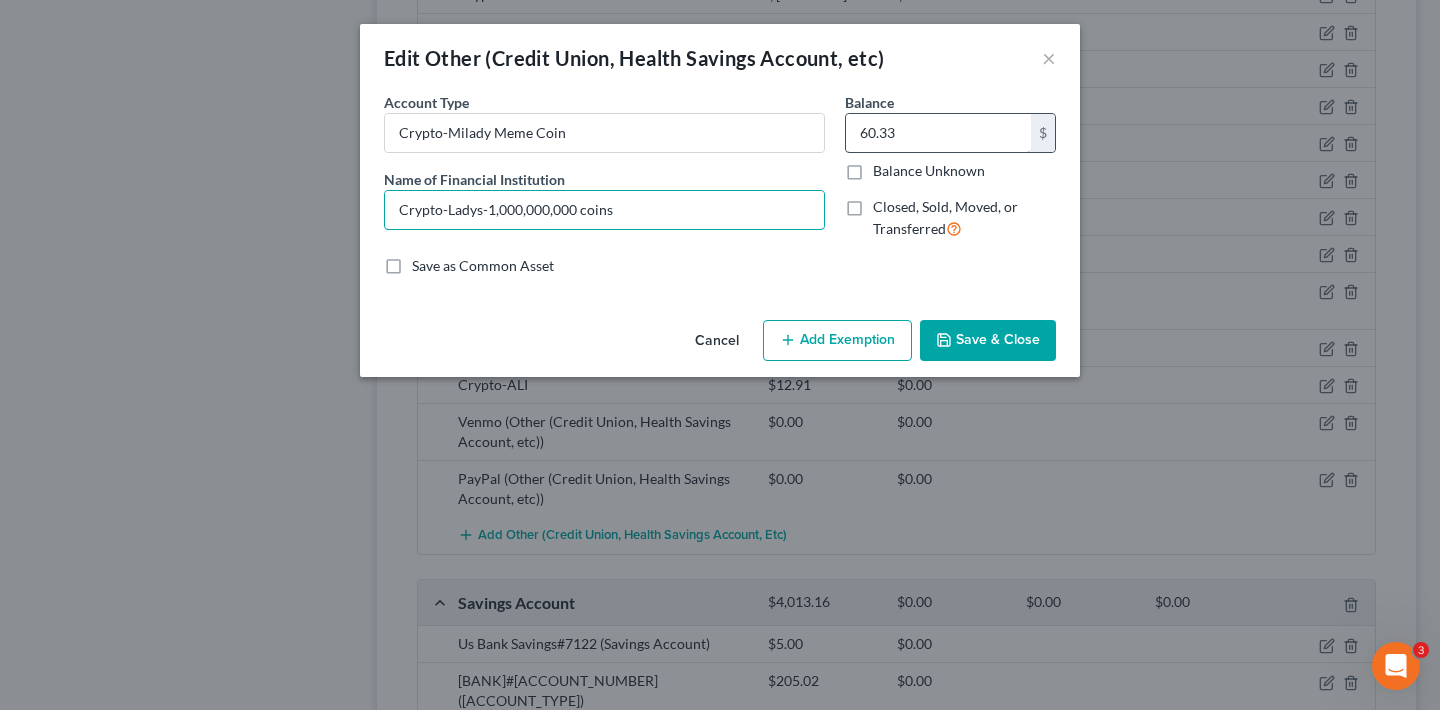 type on "Crypto-Ladys-1,000,000,000 coins" 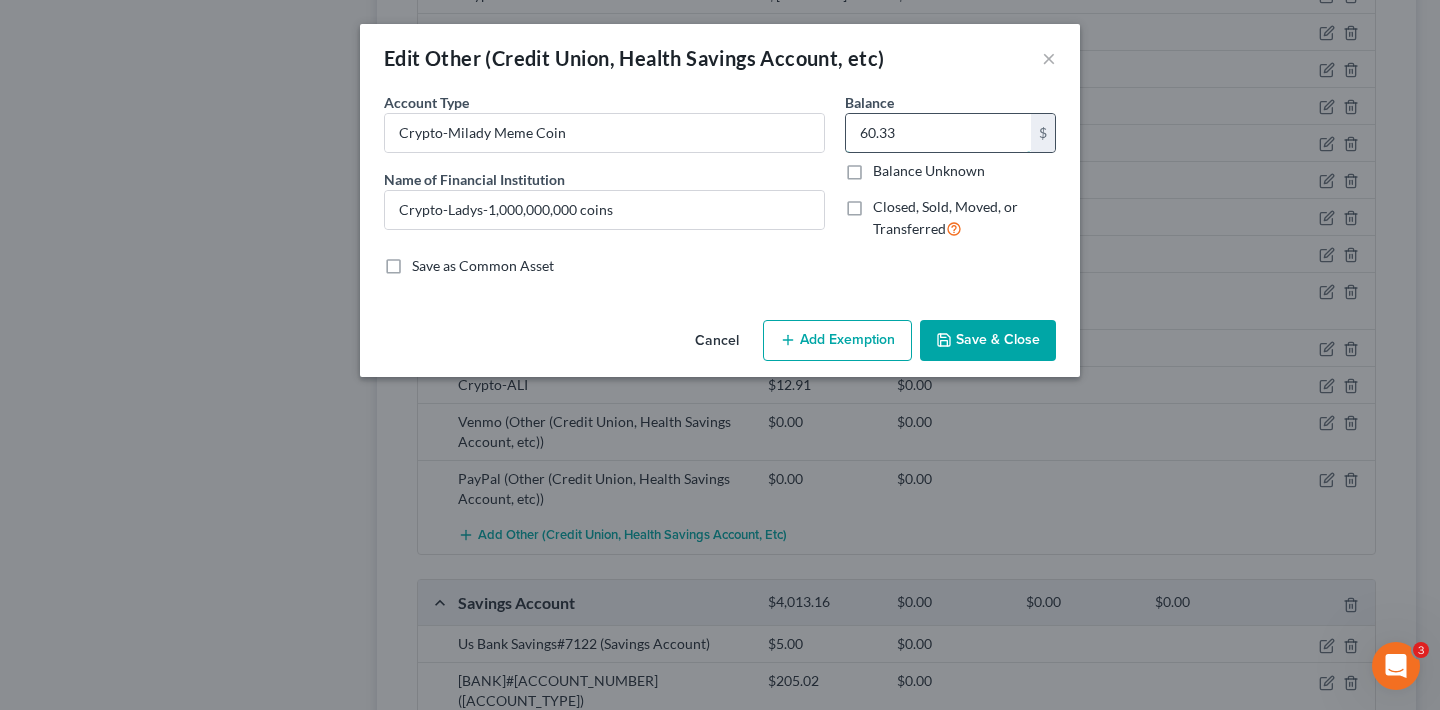 click on "60.33" at bounding box center [938, 133] 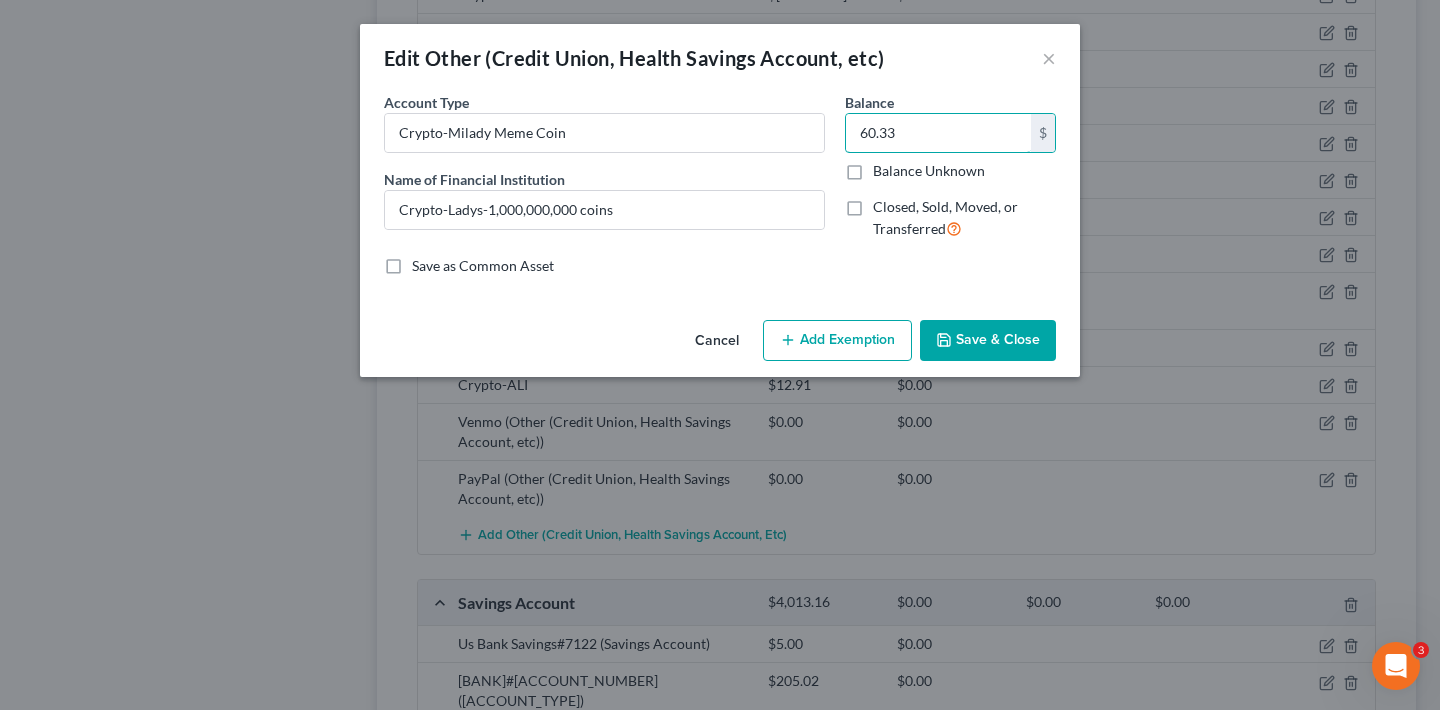 drag, startPoint x: 905, startPoint y: 133, endPoint x: 831, endPoint y: 133, distance: 74 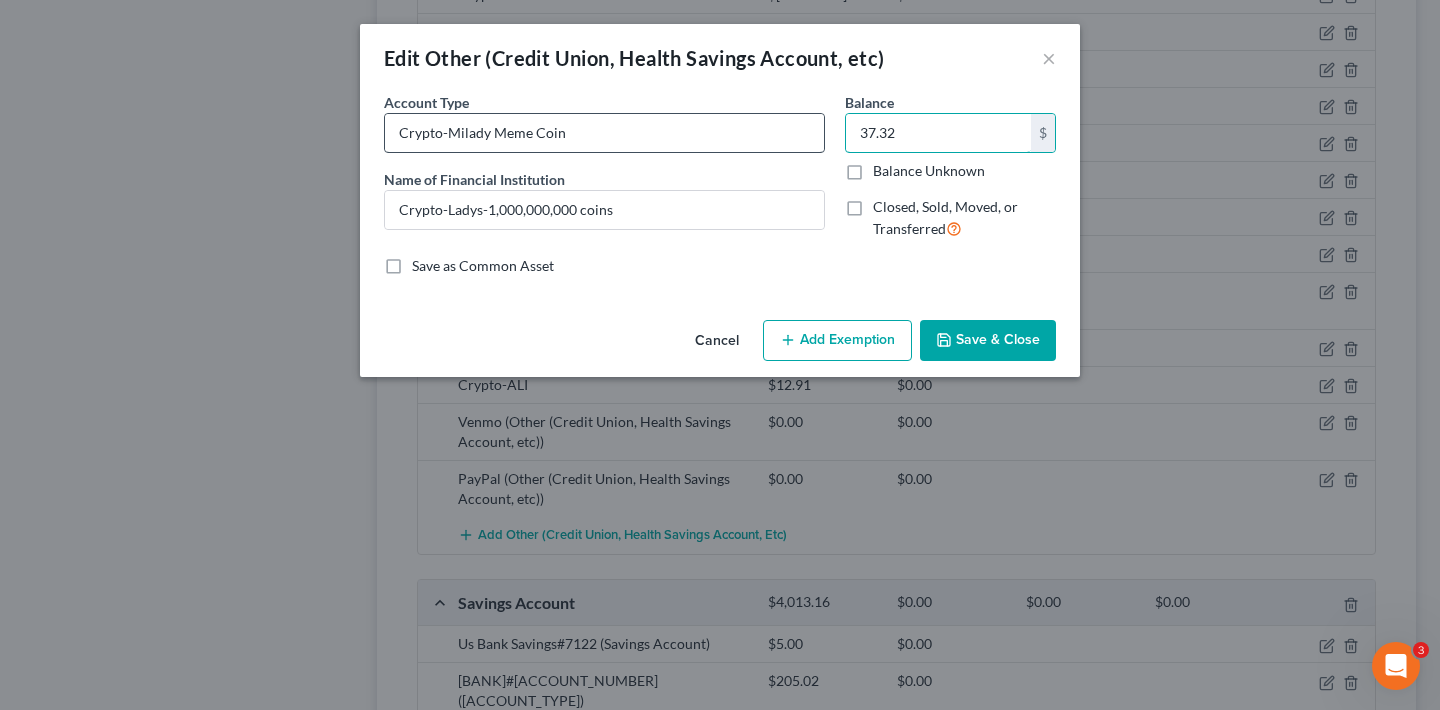type on "37.32" 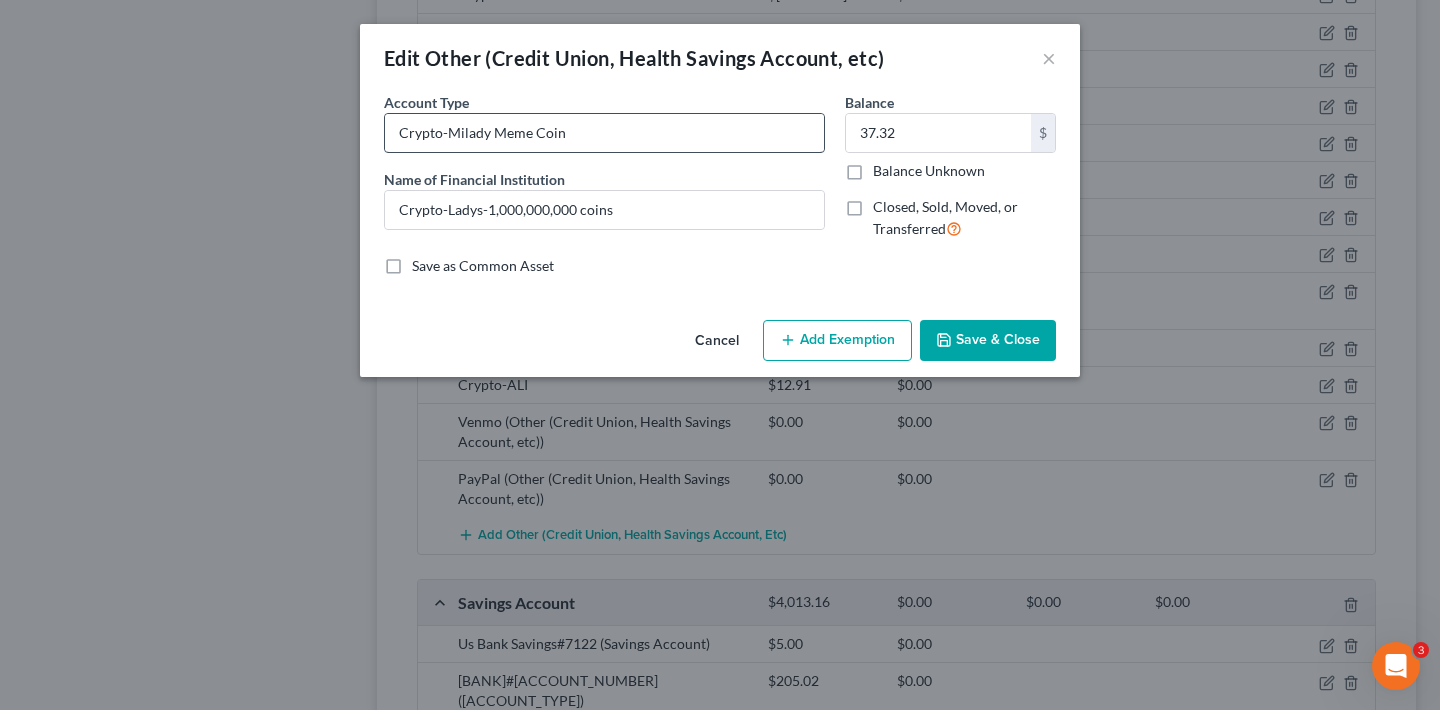 drag, startPoint x: 571, startPoint y: 129, endPoint x: 449, endPoint y: 133, distance: 122.06556 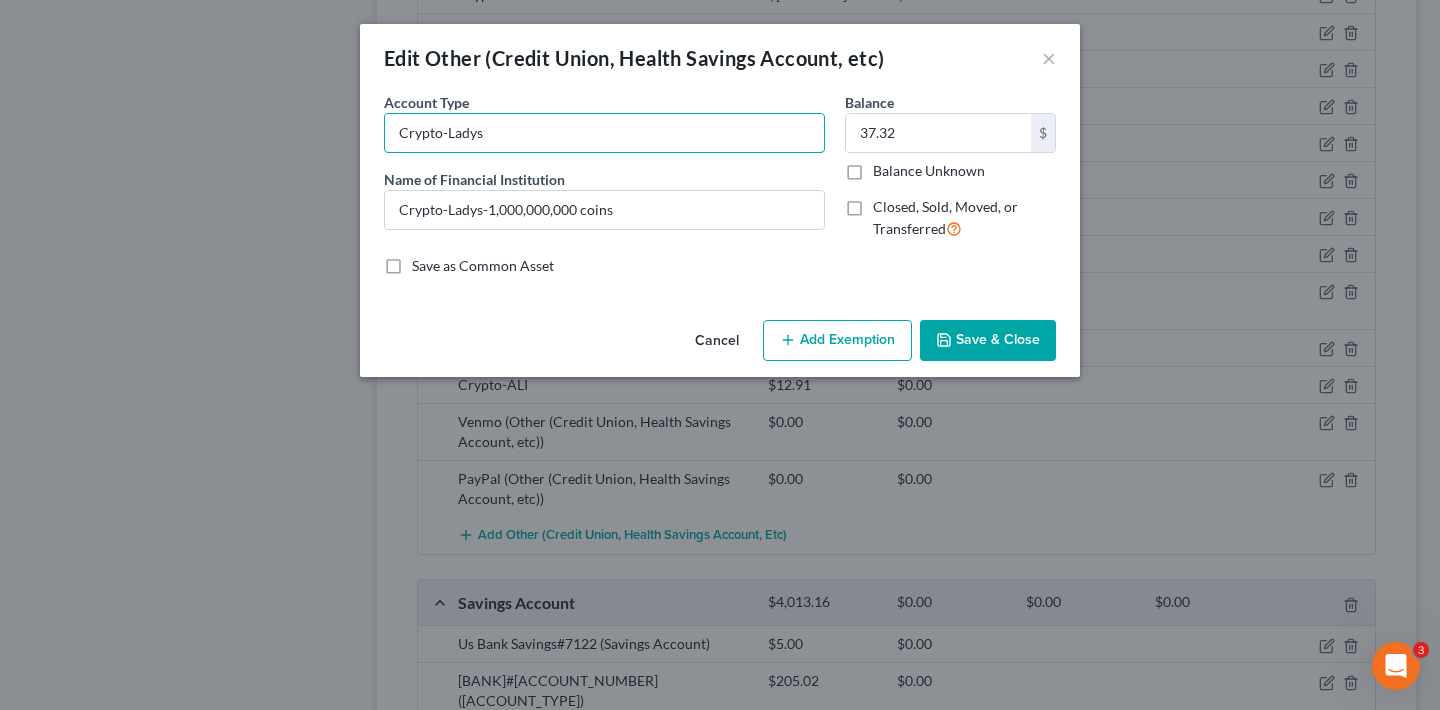 type on "Crypto-Ladys" 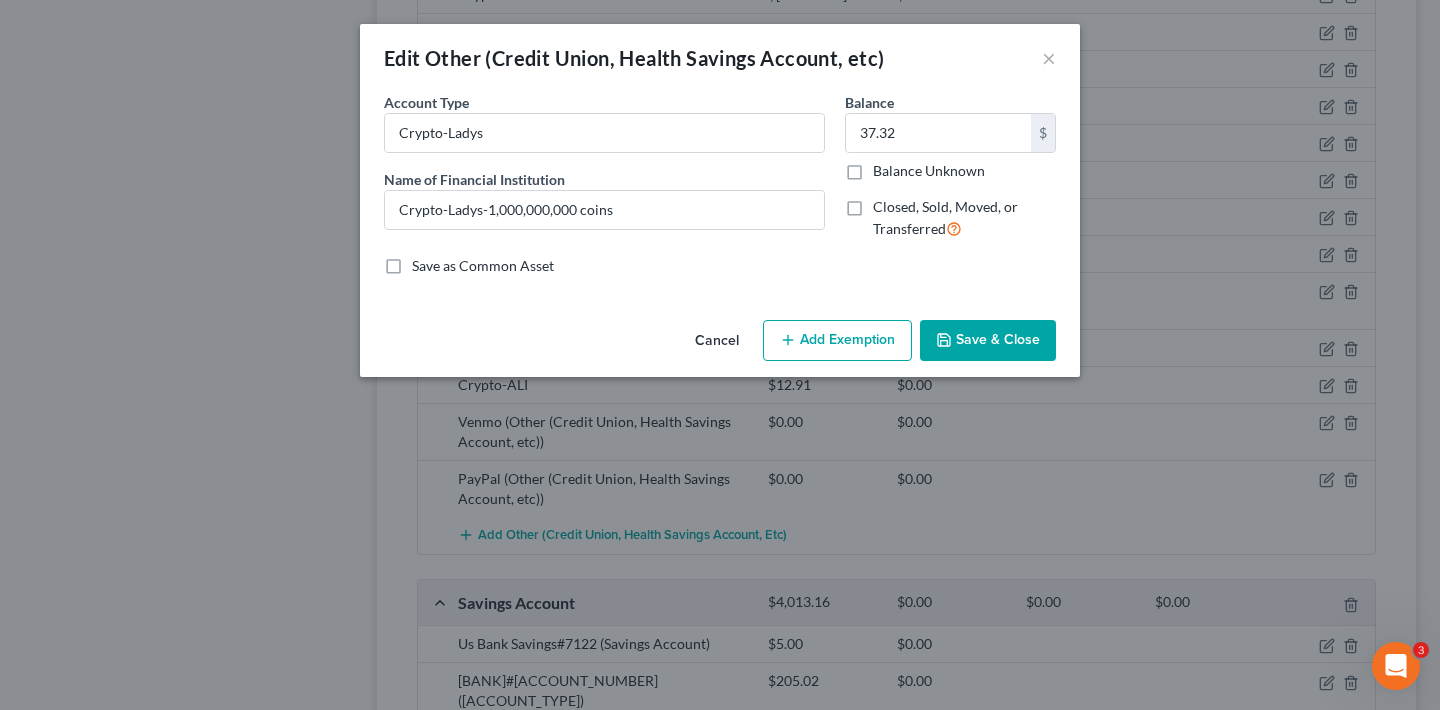click on "Save & Close" at bounding box center [988, 341] 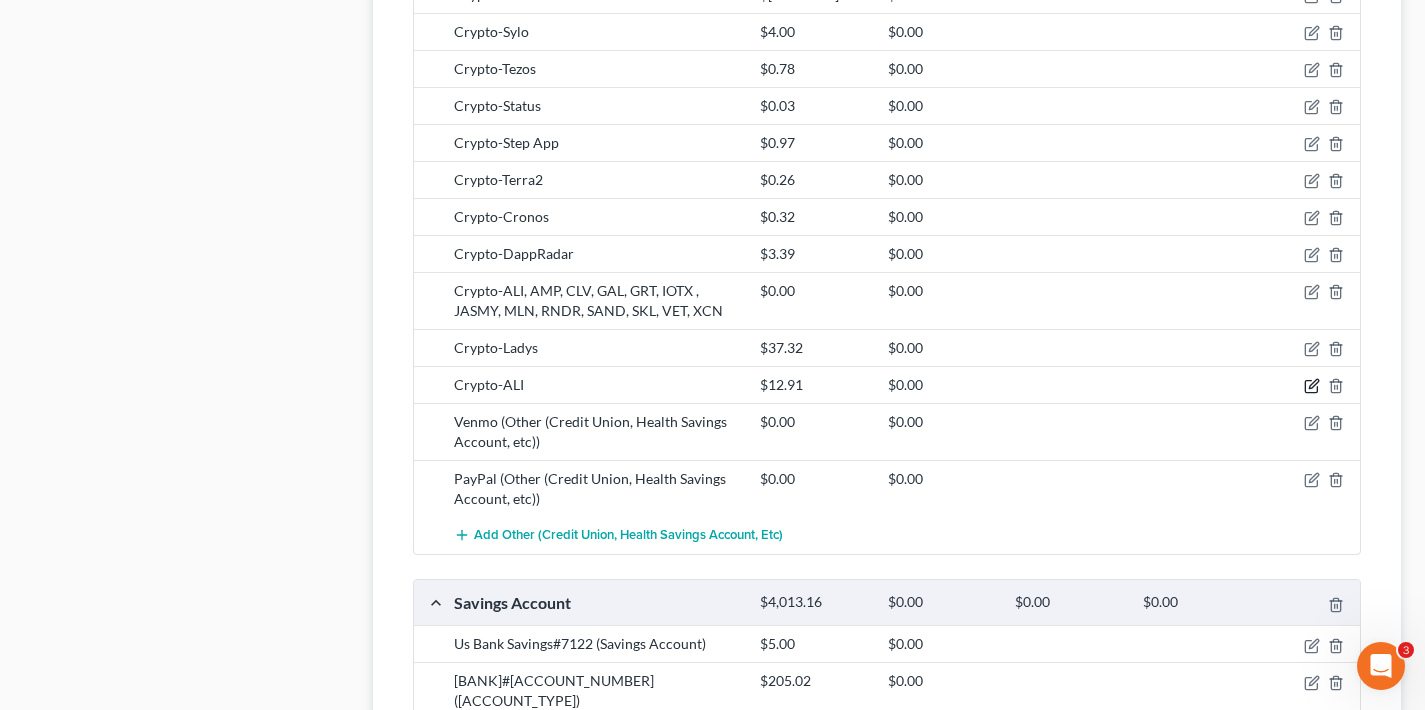 click 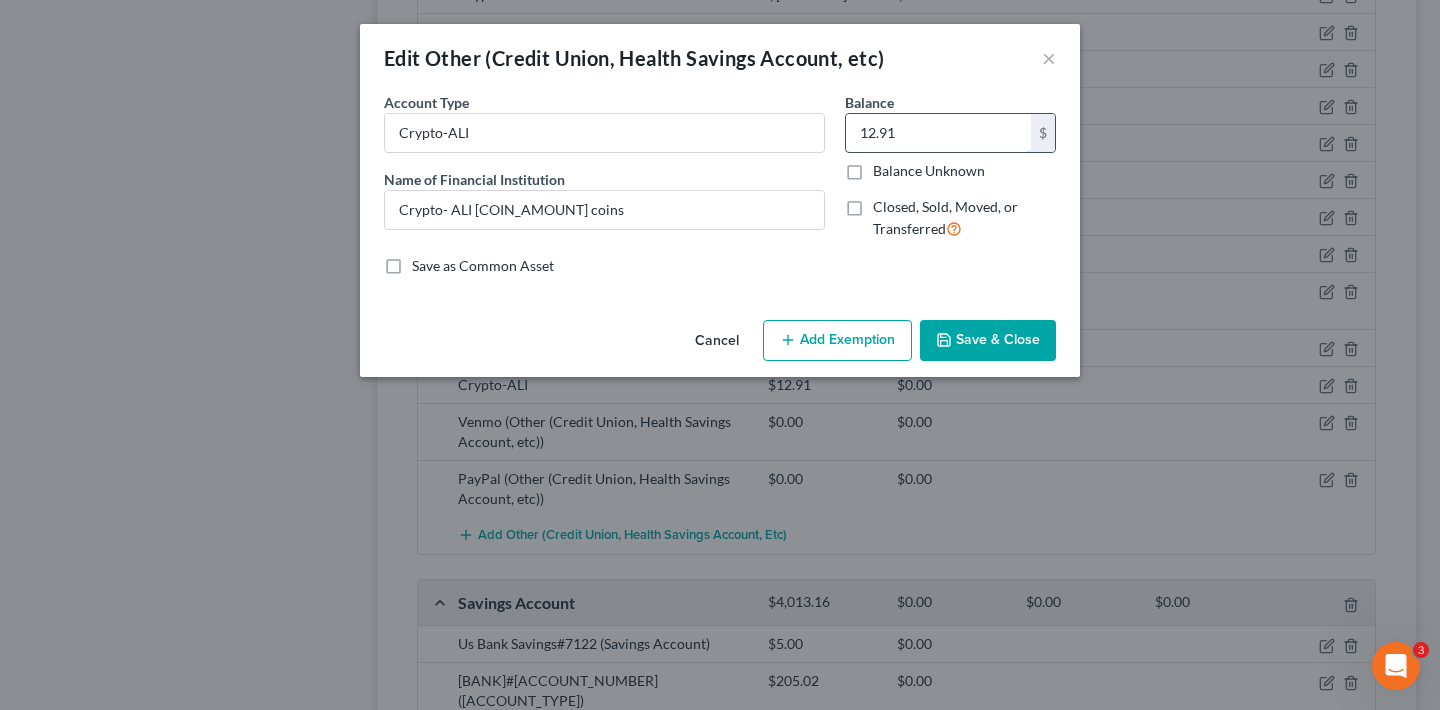 click on "12.91" at bounding box center (938, 133) 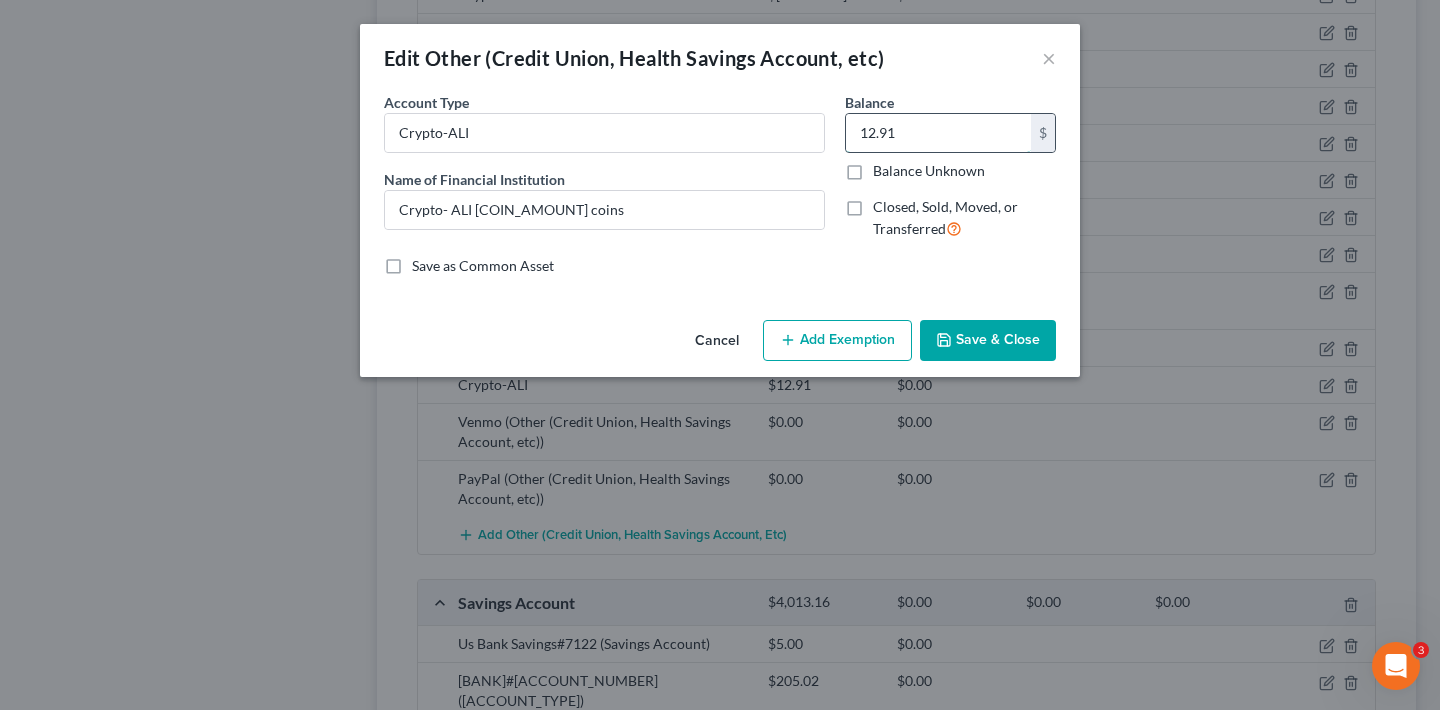 click on "12.91" at bounding box center (938, 133) 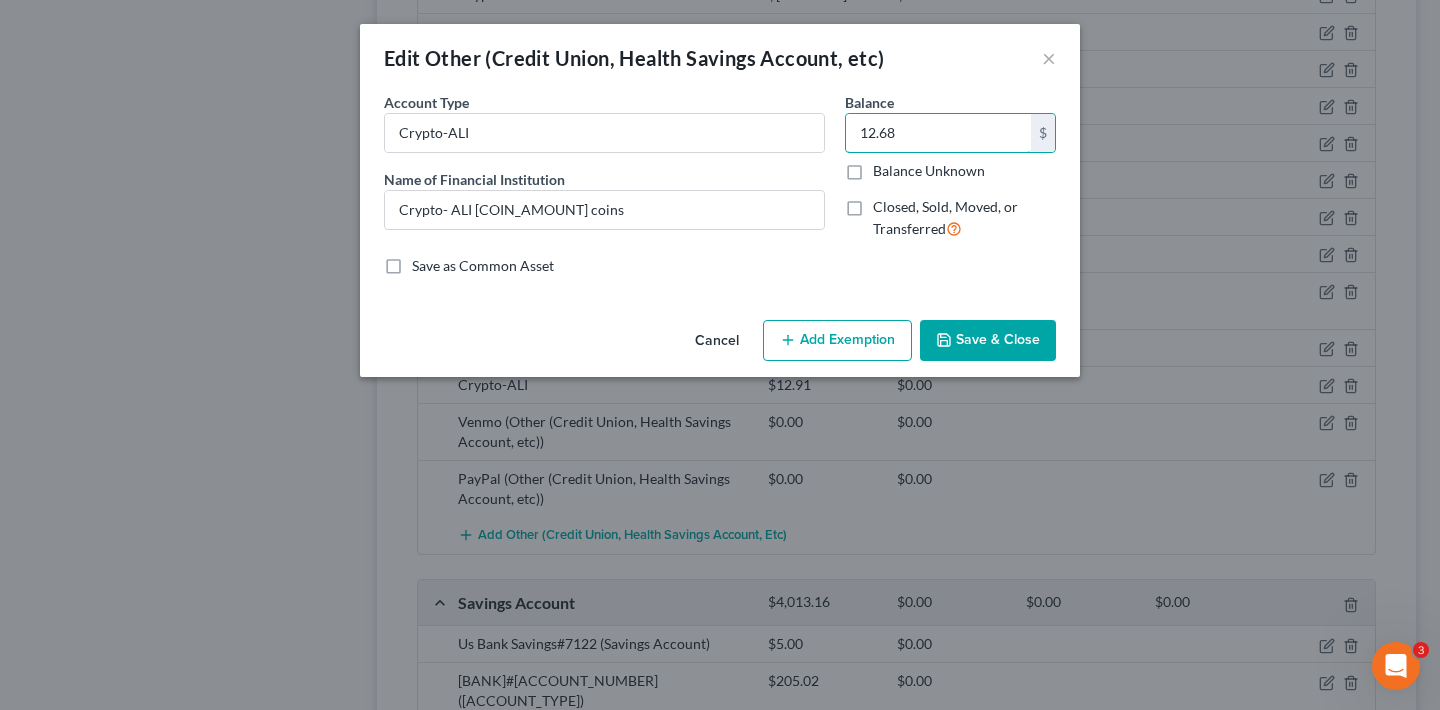type on "12.68" 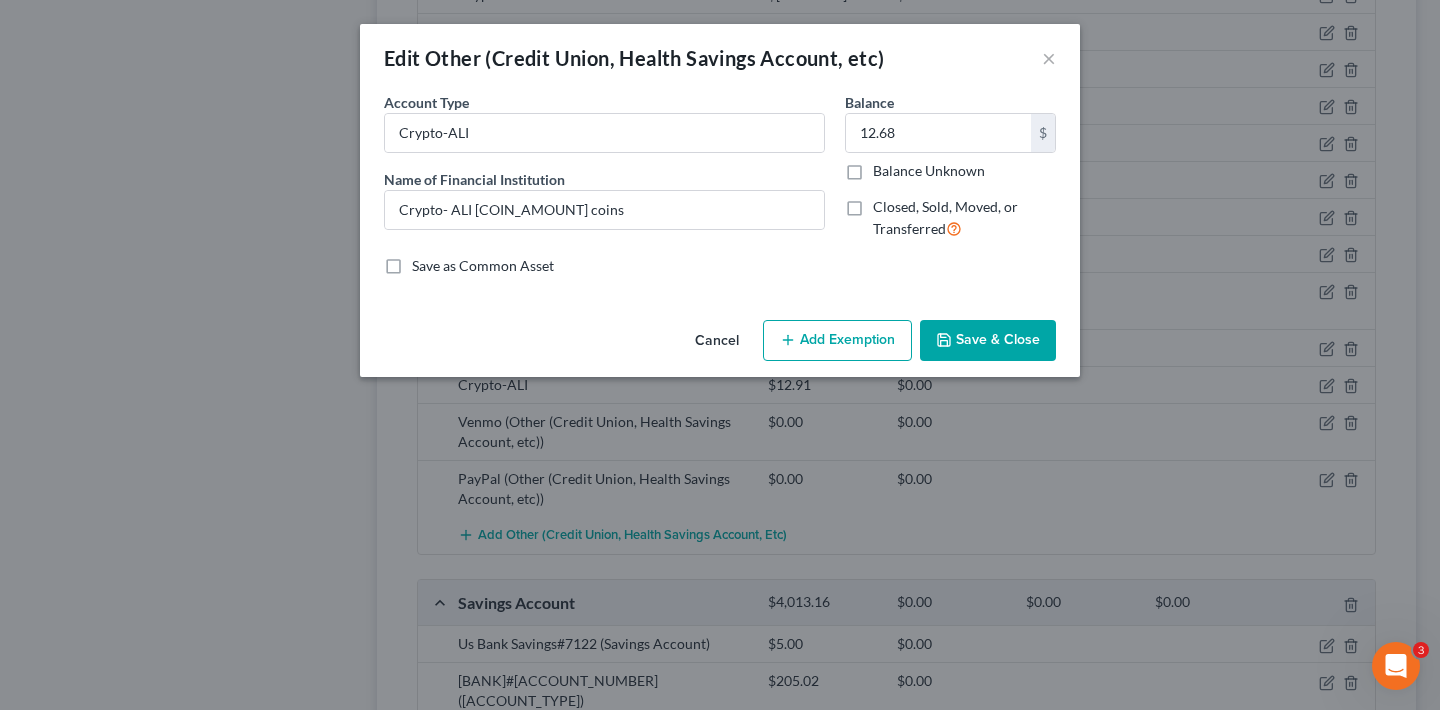 click on "Save & Close" at bounding box center (988, 341) 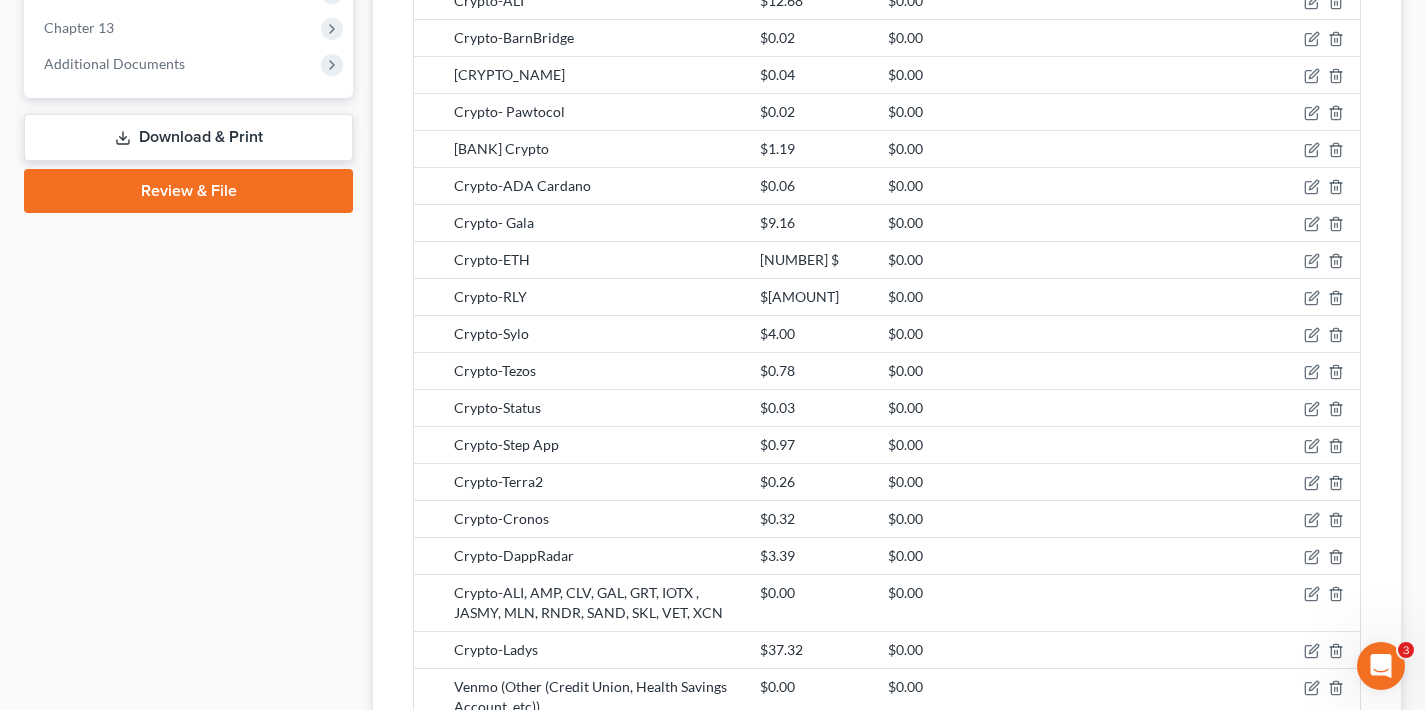 scroll, scrollTop: 1174, scrollLeft: 0, axis: vertical 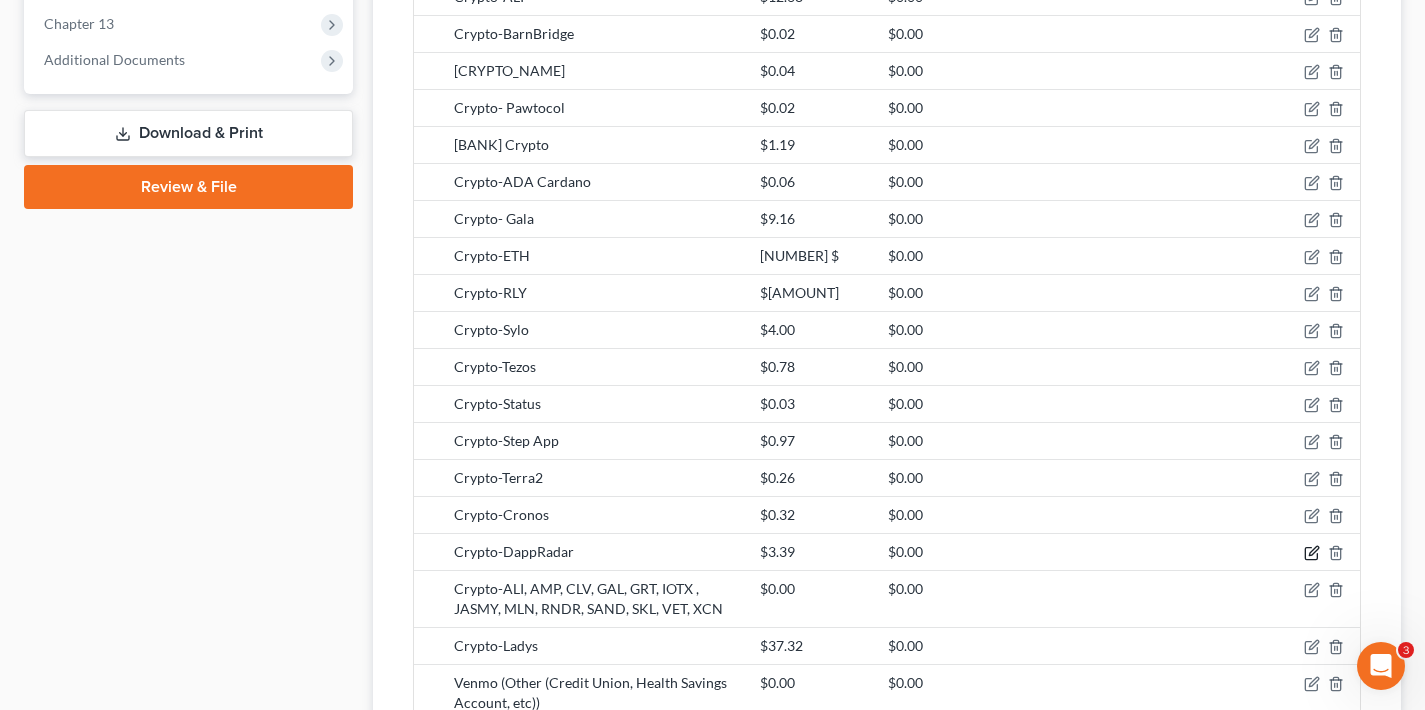 click 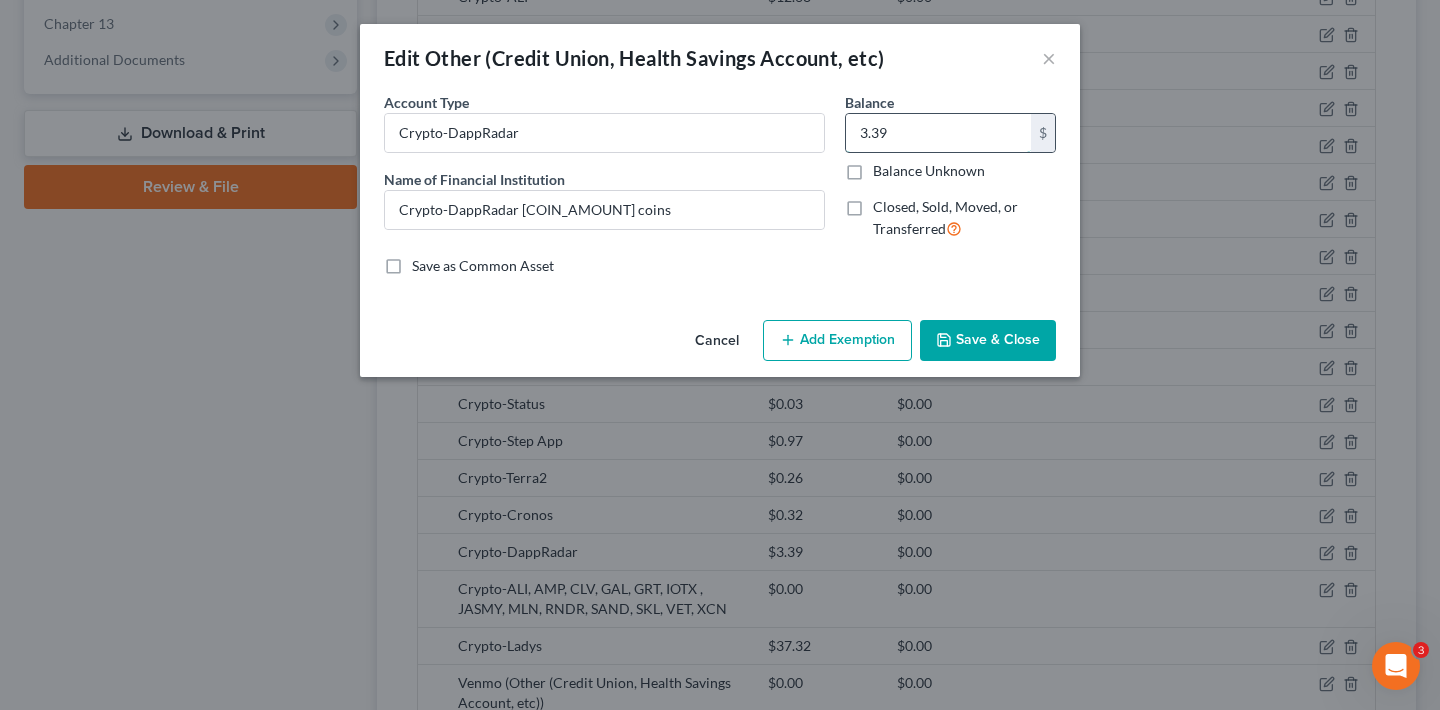 click on "3.39" at bounding box center [938, 133] 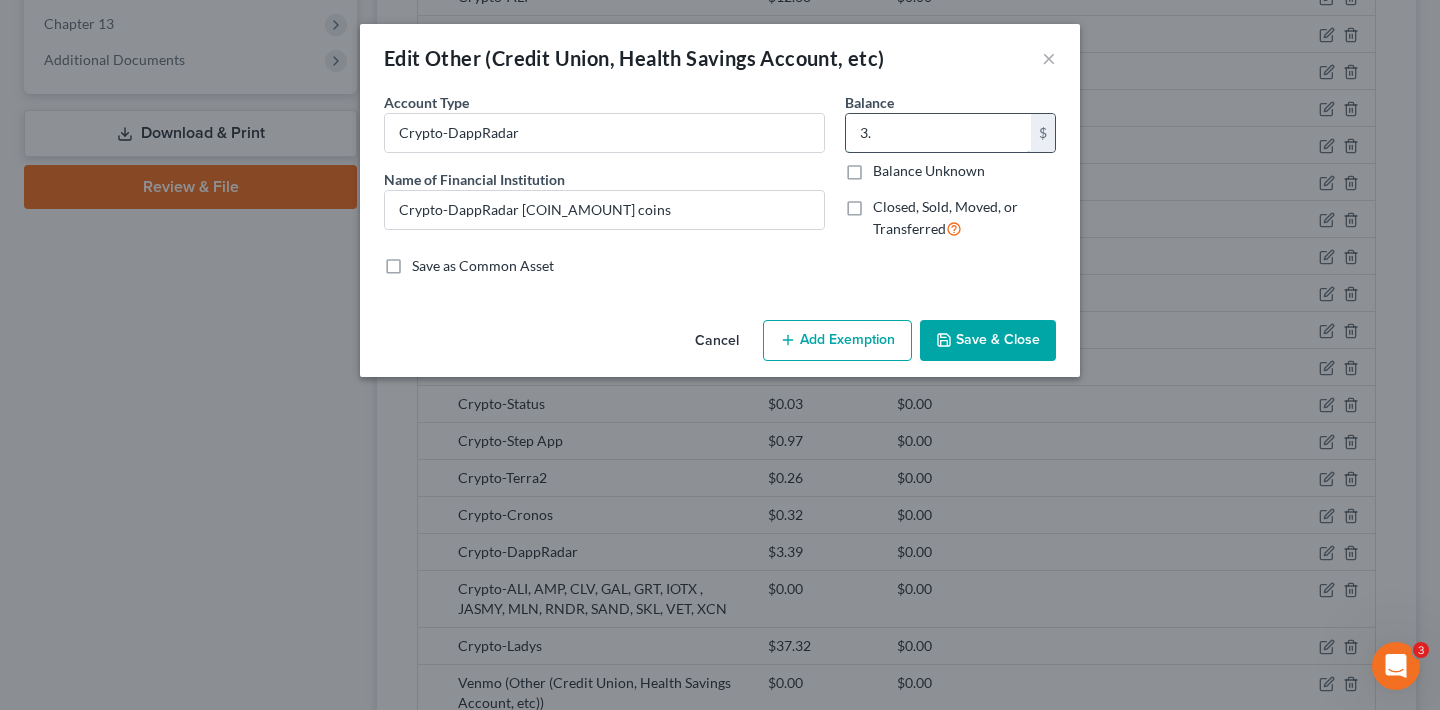 type on "3" 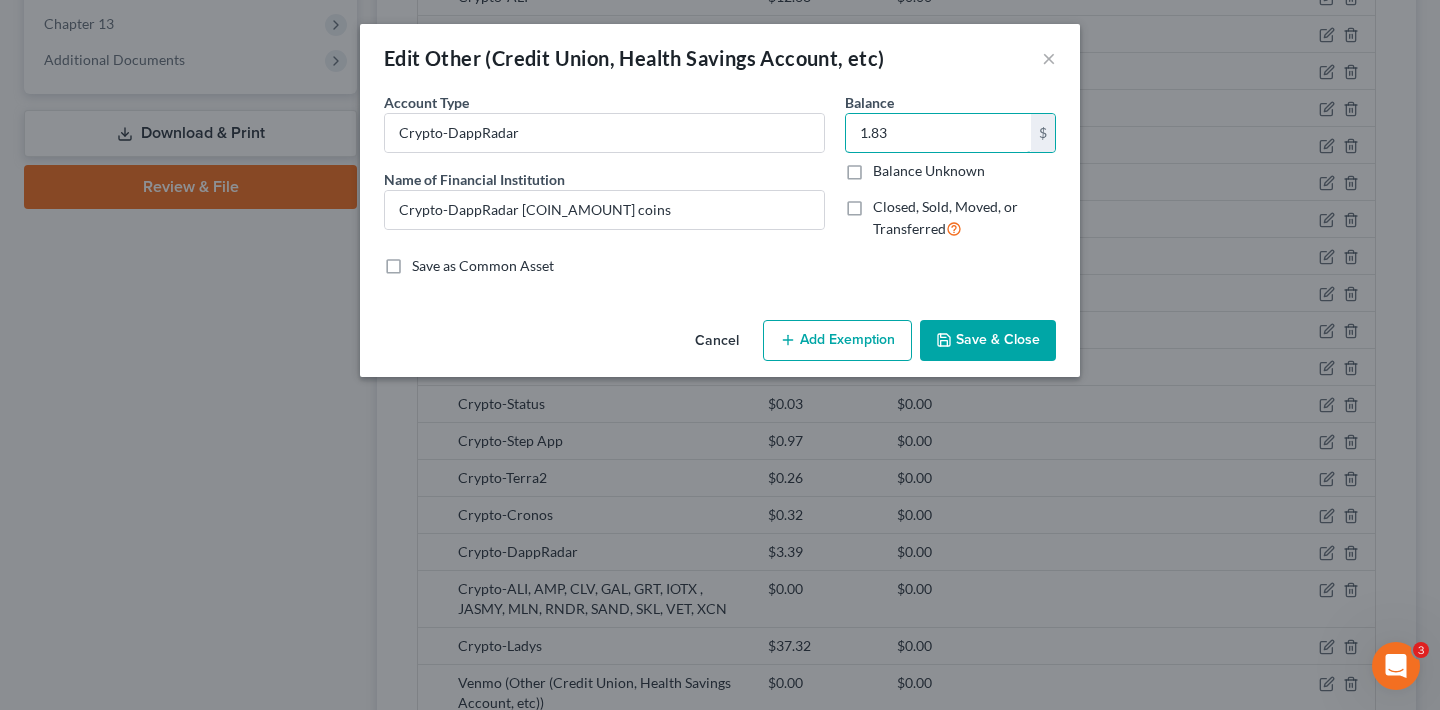 type on "1.83" 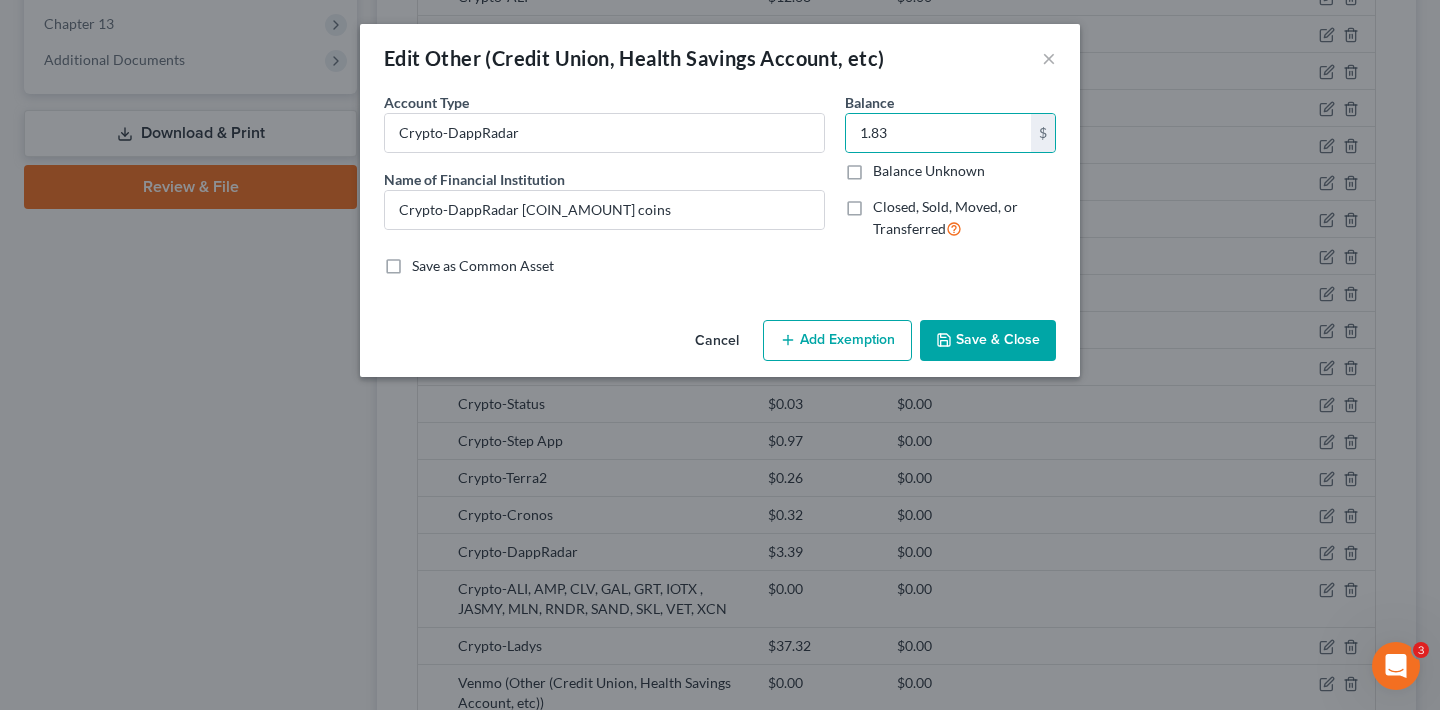 click on "Save & Close" at bounding box center (988, 341) 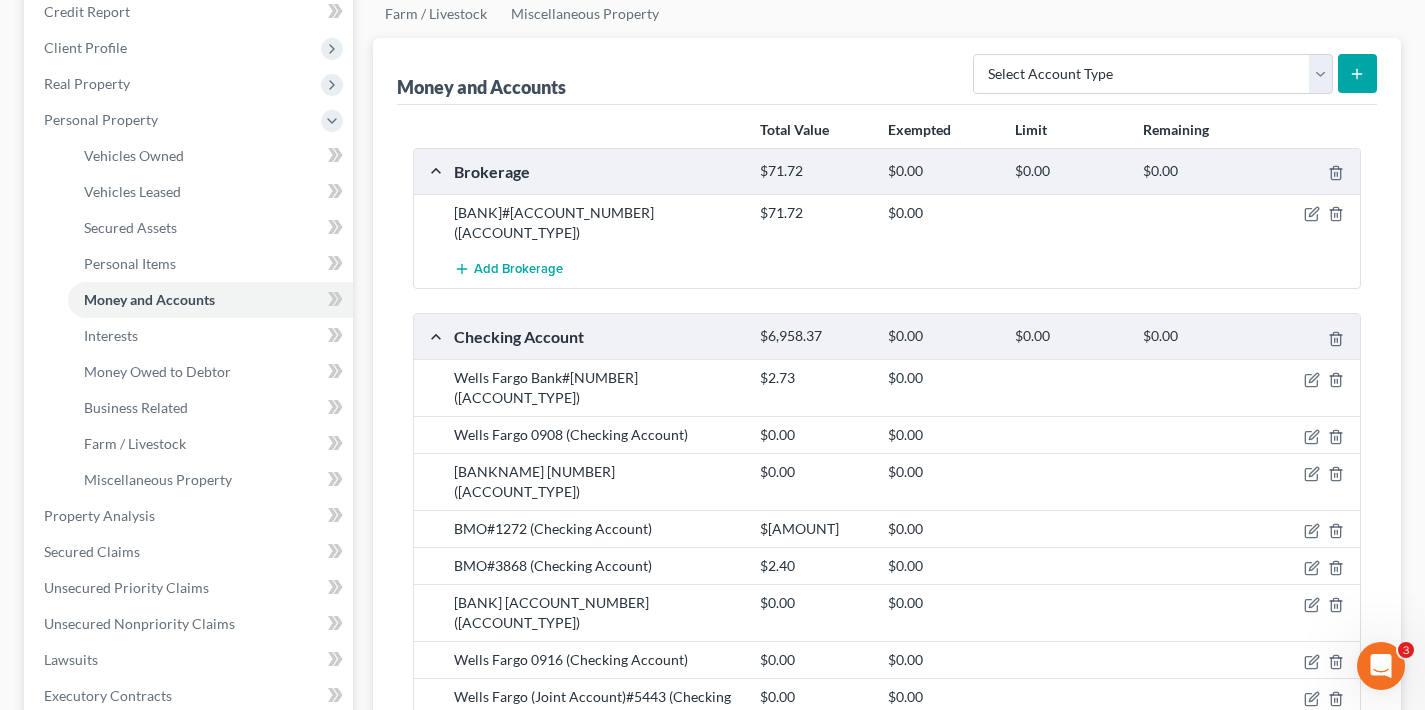 scroll, scrollTop: 443, scrollLeft: 0, axis: vertical 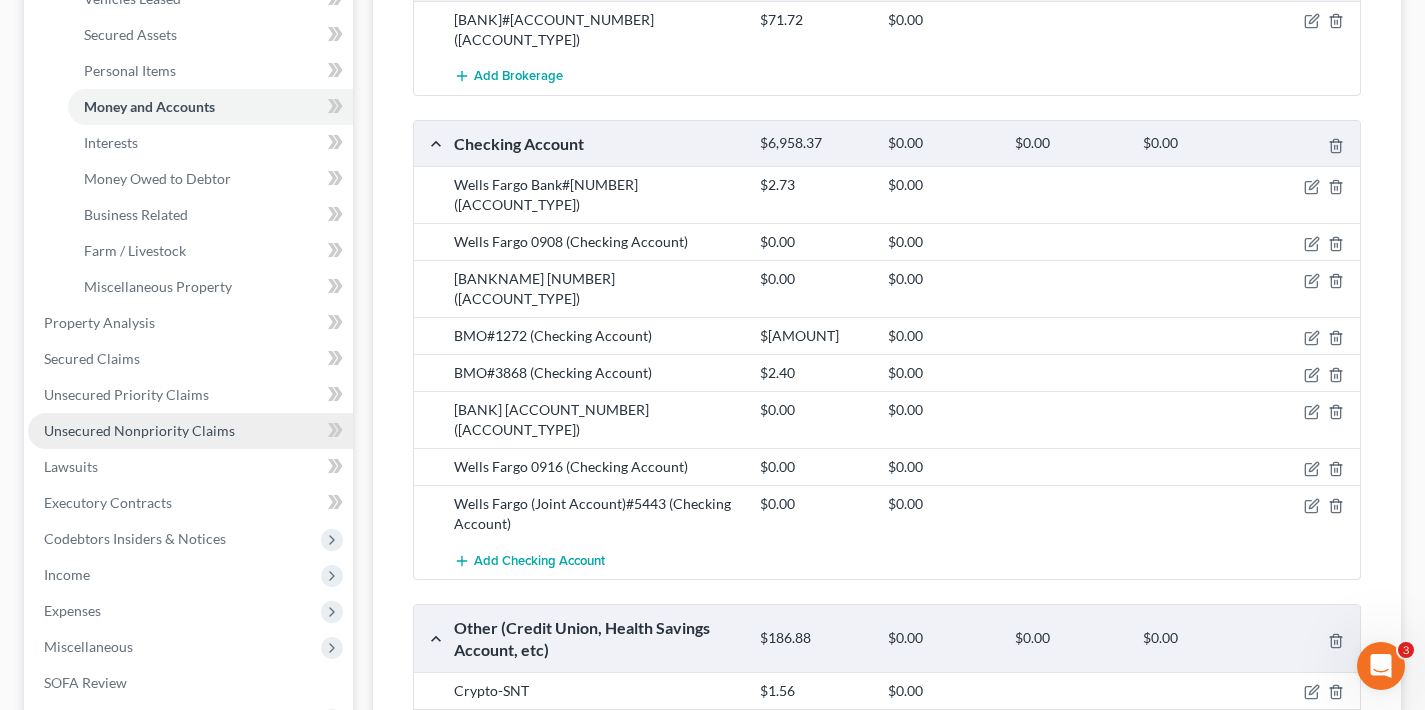 click on "Unsecured Nonpriority Claims" at bounding box center (139, 430) 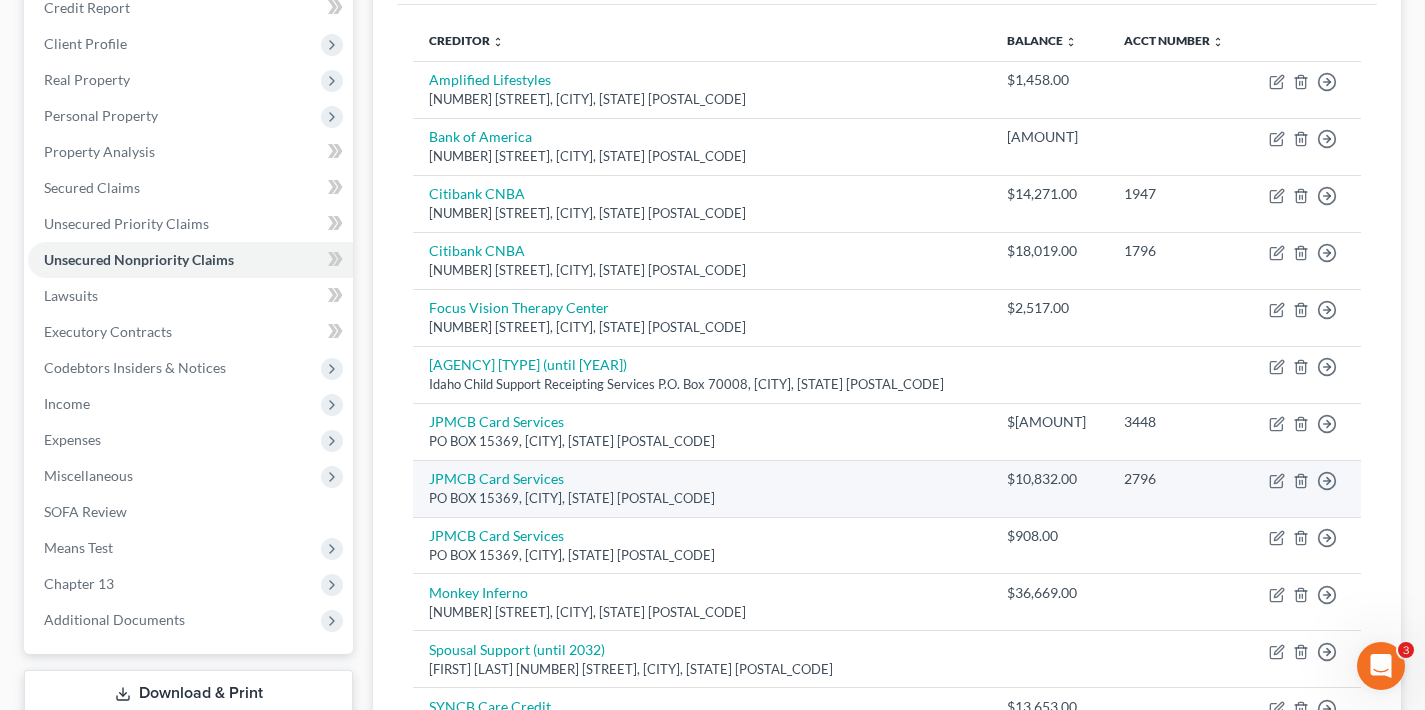 scroll, scrollTop: 275, scrollLeft: 0, axis: vertical 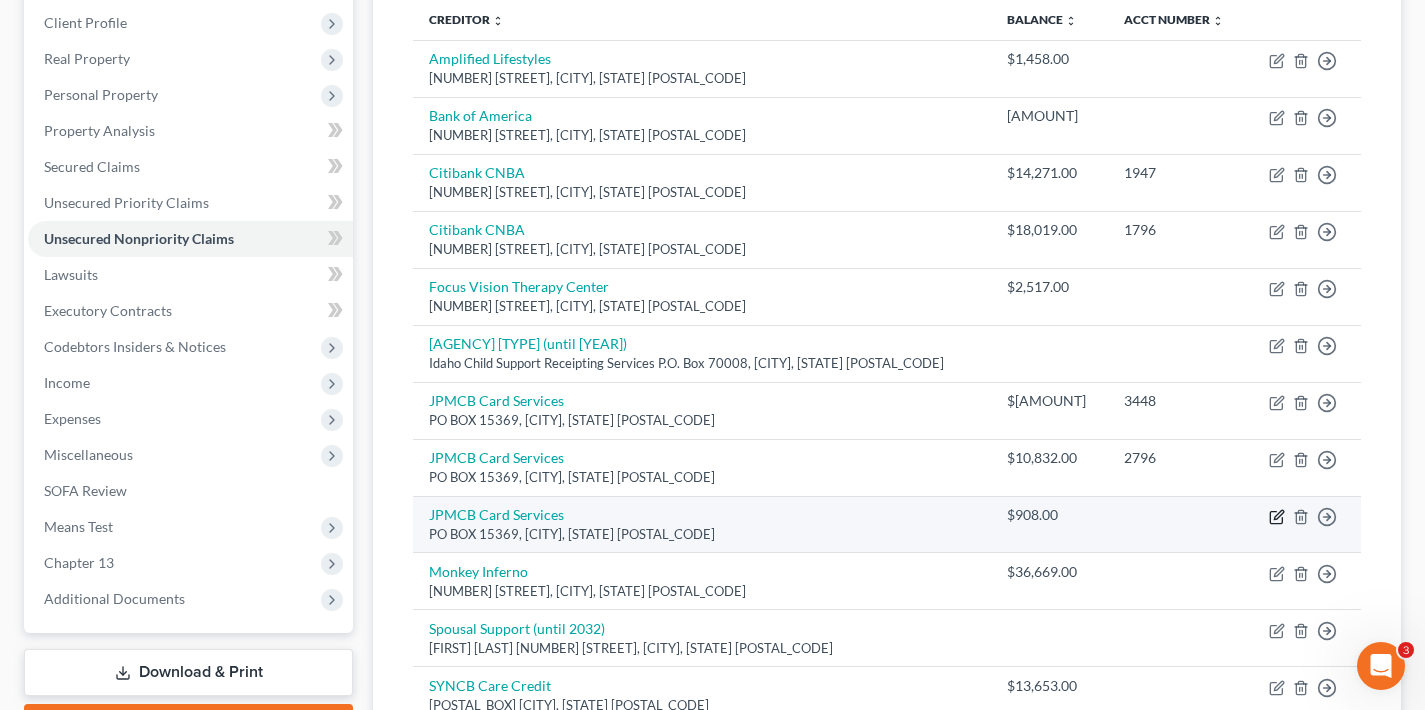 click 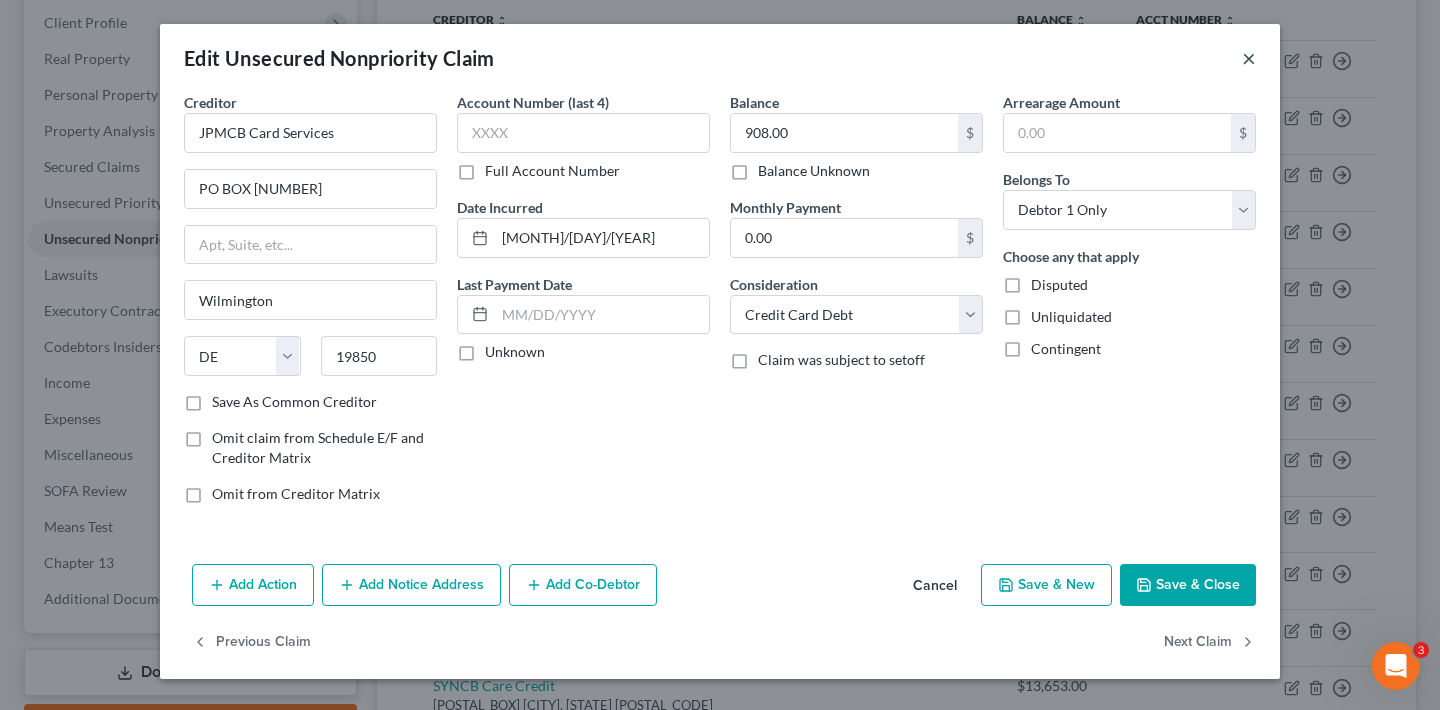 click on "×" at bounding box center (1249, 58) 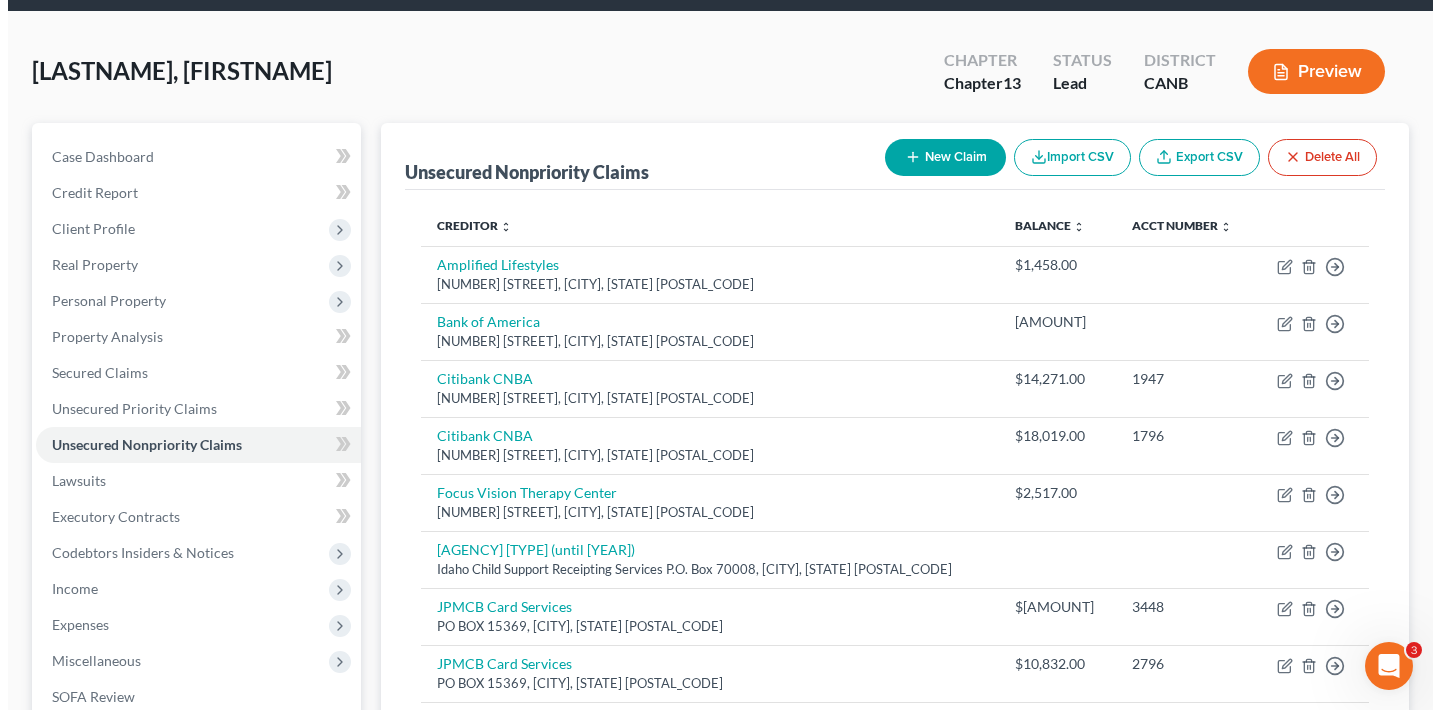 scroll, scrollTop: 0, scrollLeft: 0, axis: both 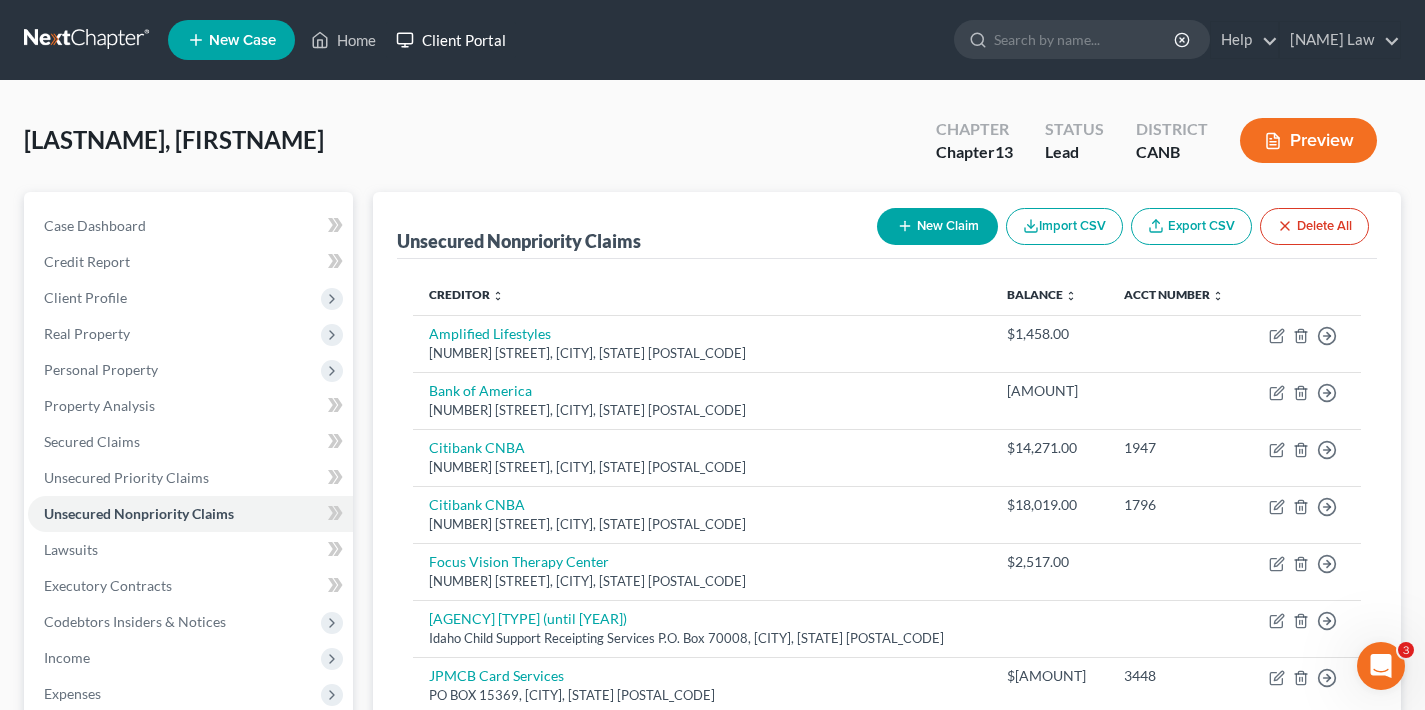 click on "Client Portal" at bounding box center [451, 40] 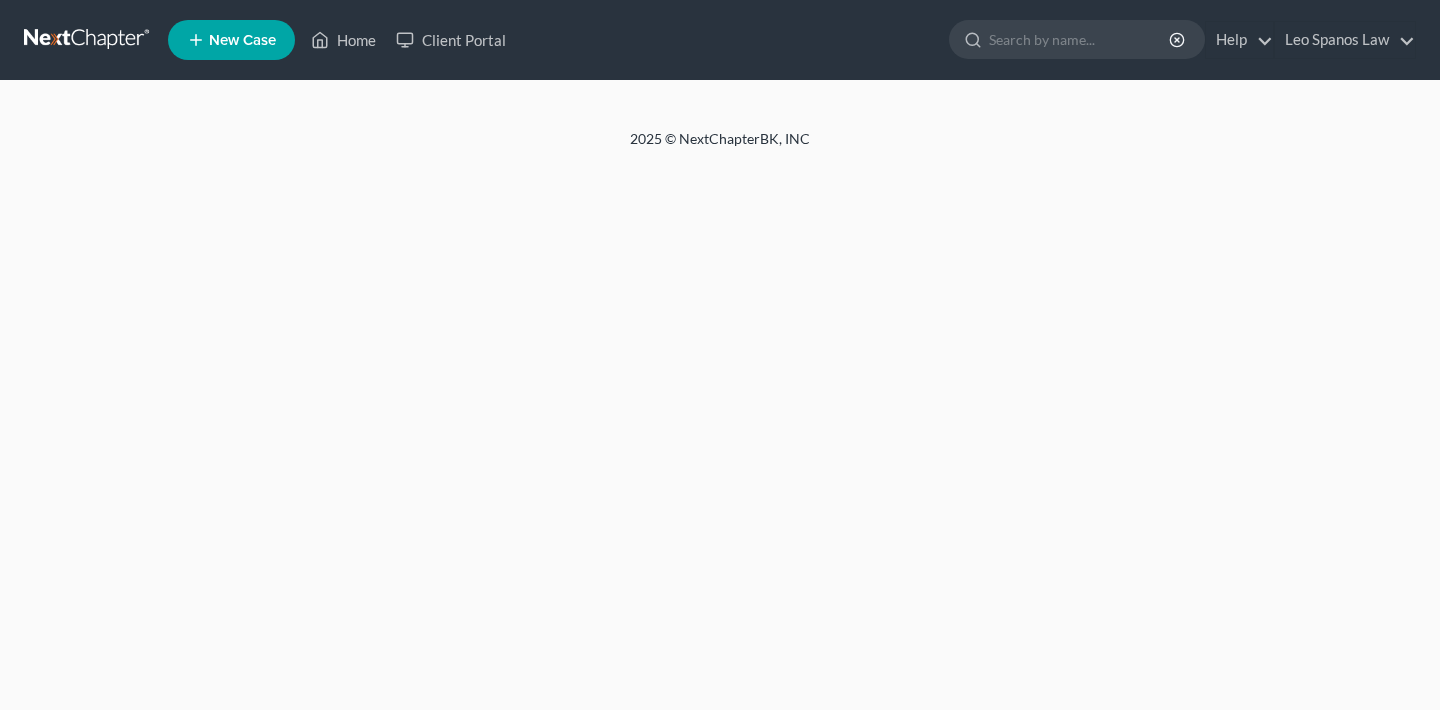 scroll, scrollTop: 0, scrollLeft: 0, axis: both 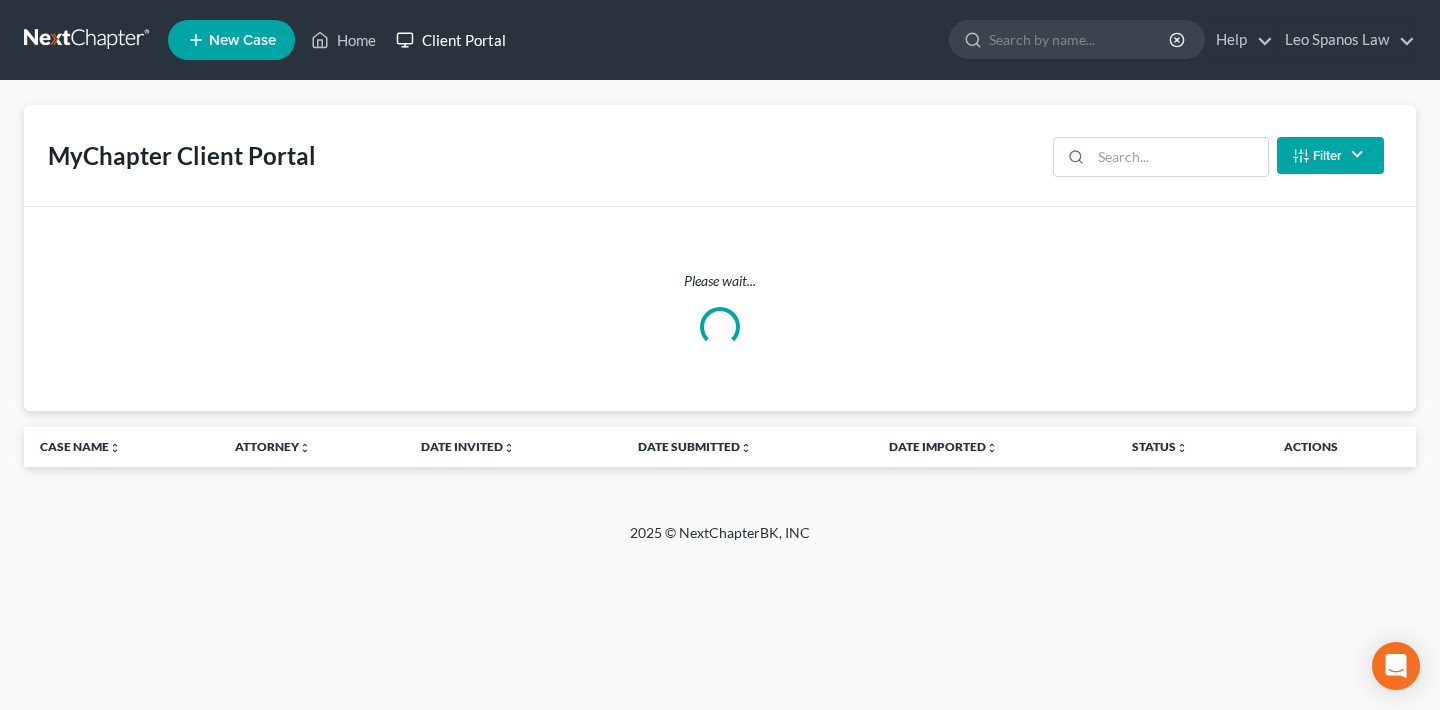 click on "Client Portal" at bounding box center (451, 40) 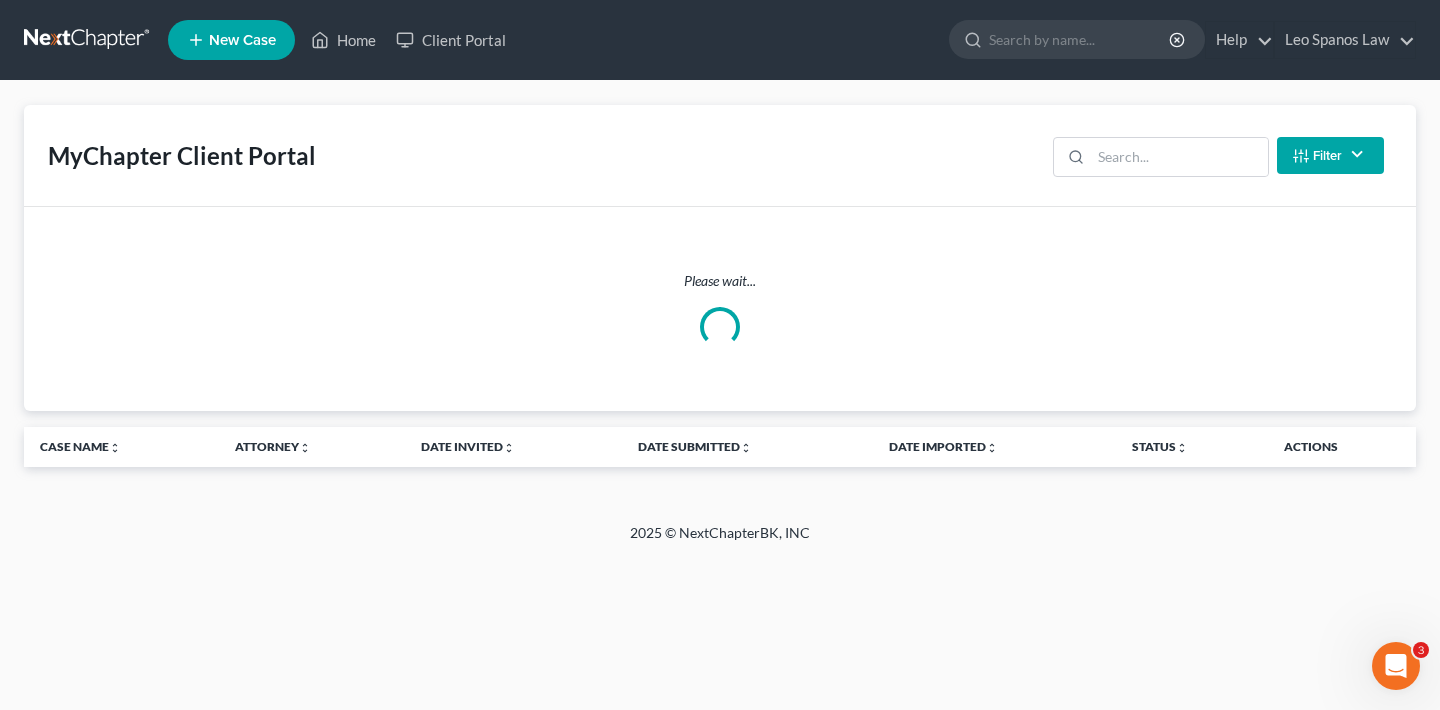 scroll, scrollTop: 0, scrollLeft: 0, axis: both 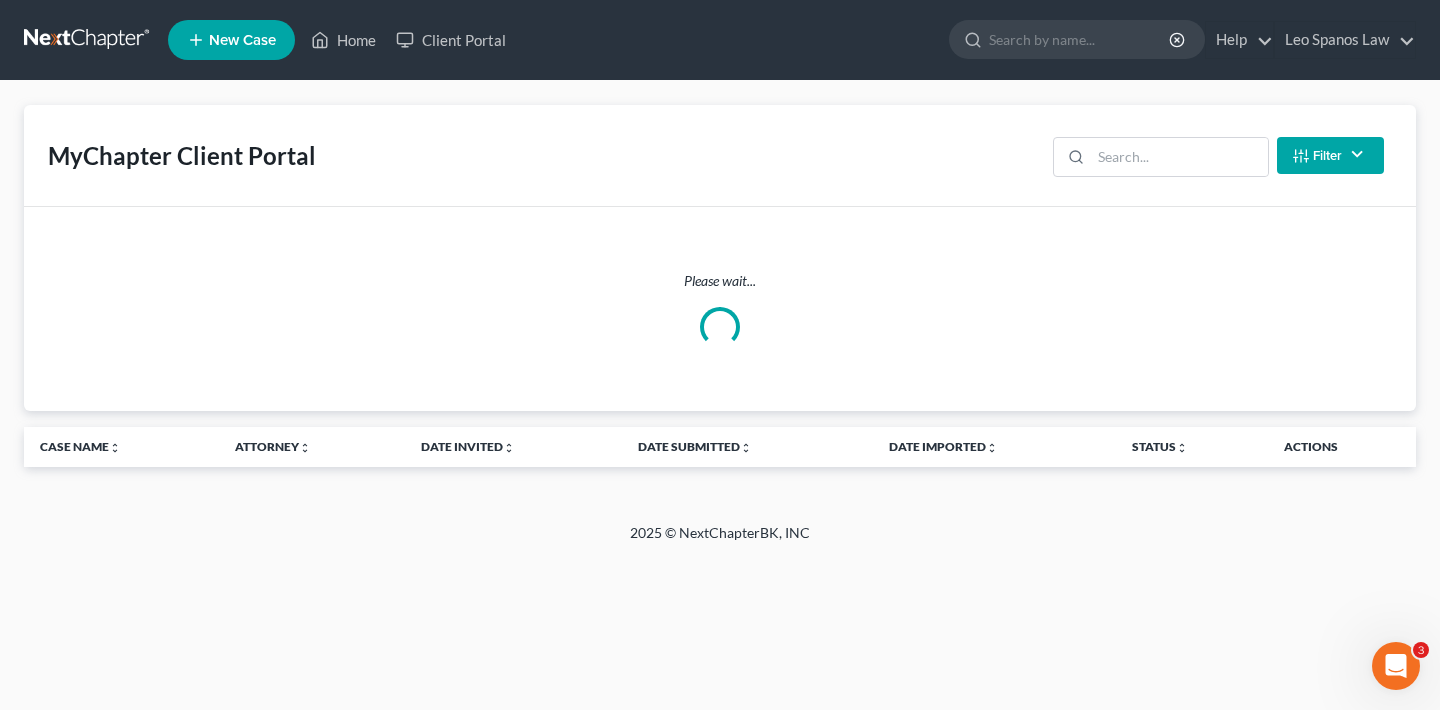 click on "Please wait..." at bounding box center [720, 309] 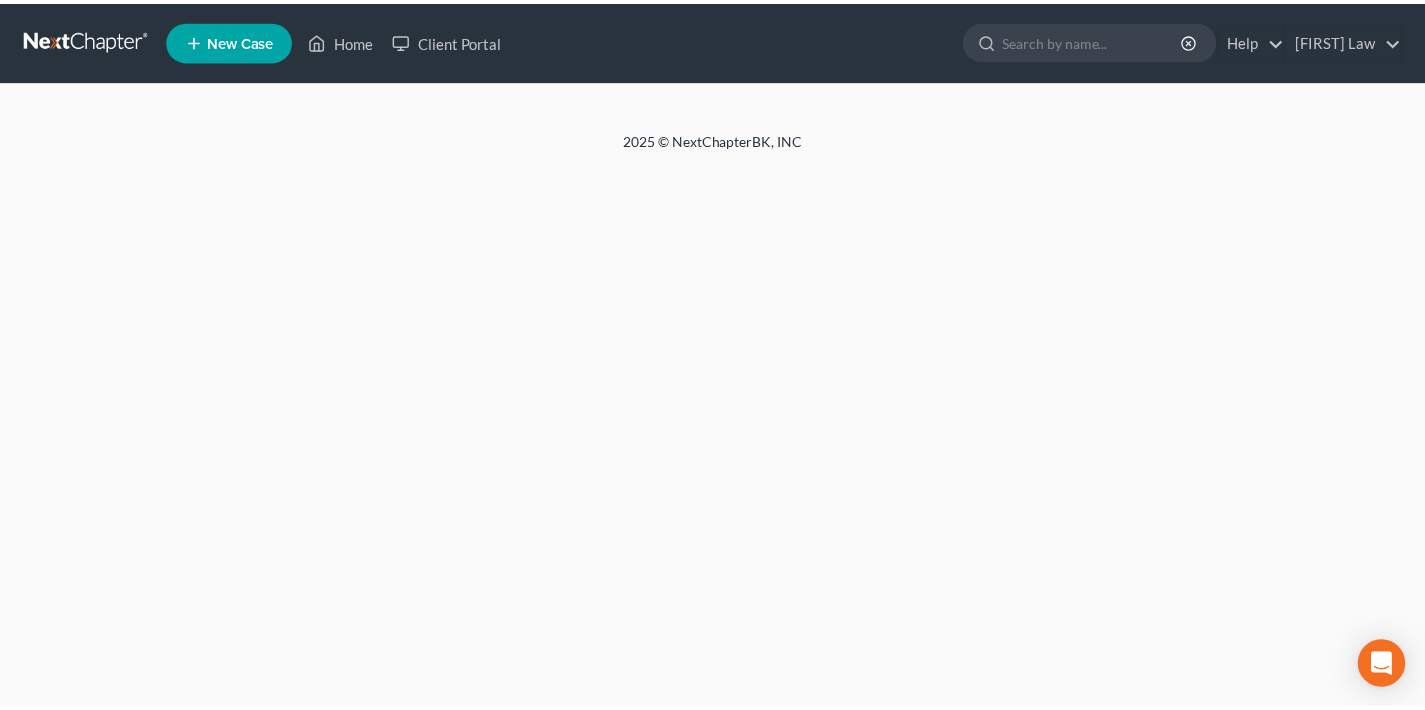 scroll, scrollTop: 0, scrollLeft: 0, axis: both 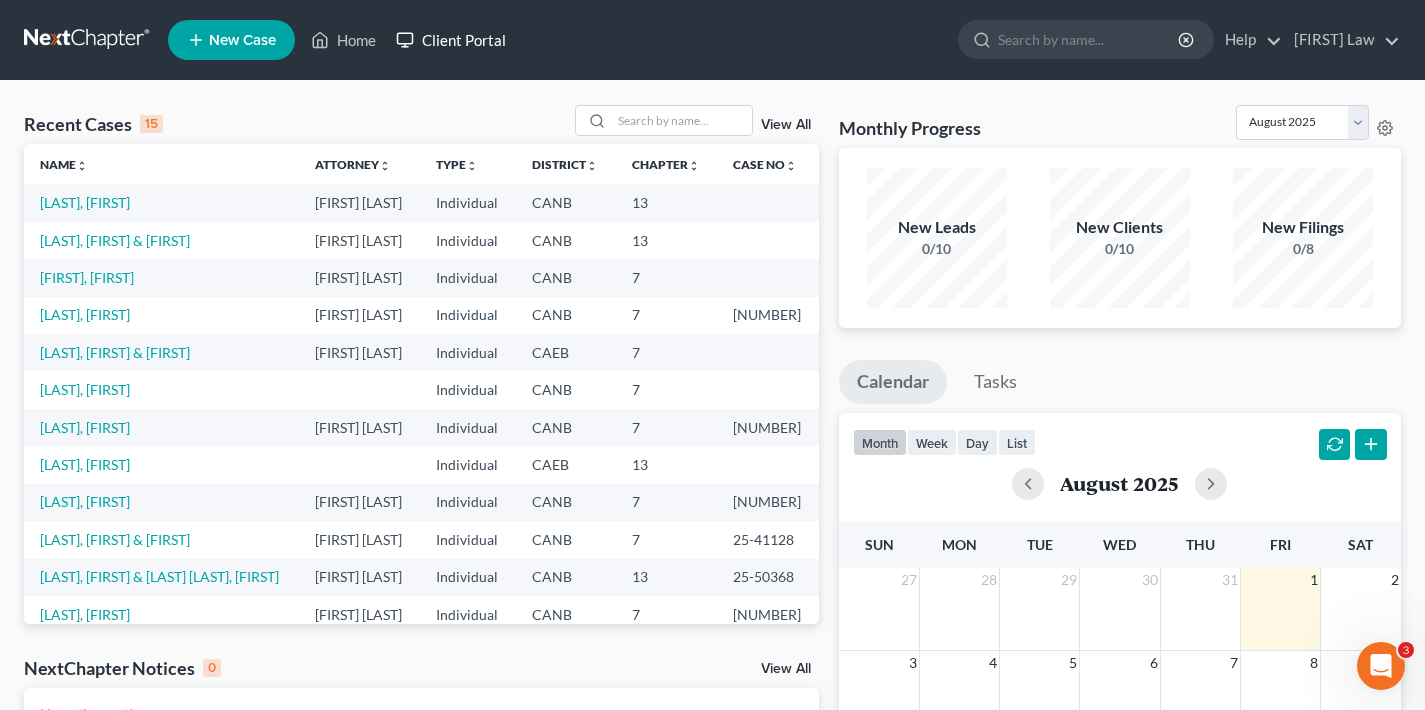 click on "Client Portal" at bounding box center (451, 40) 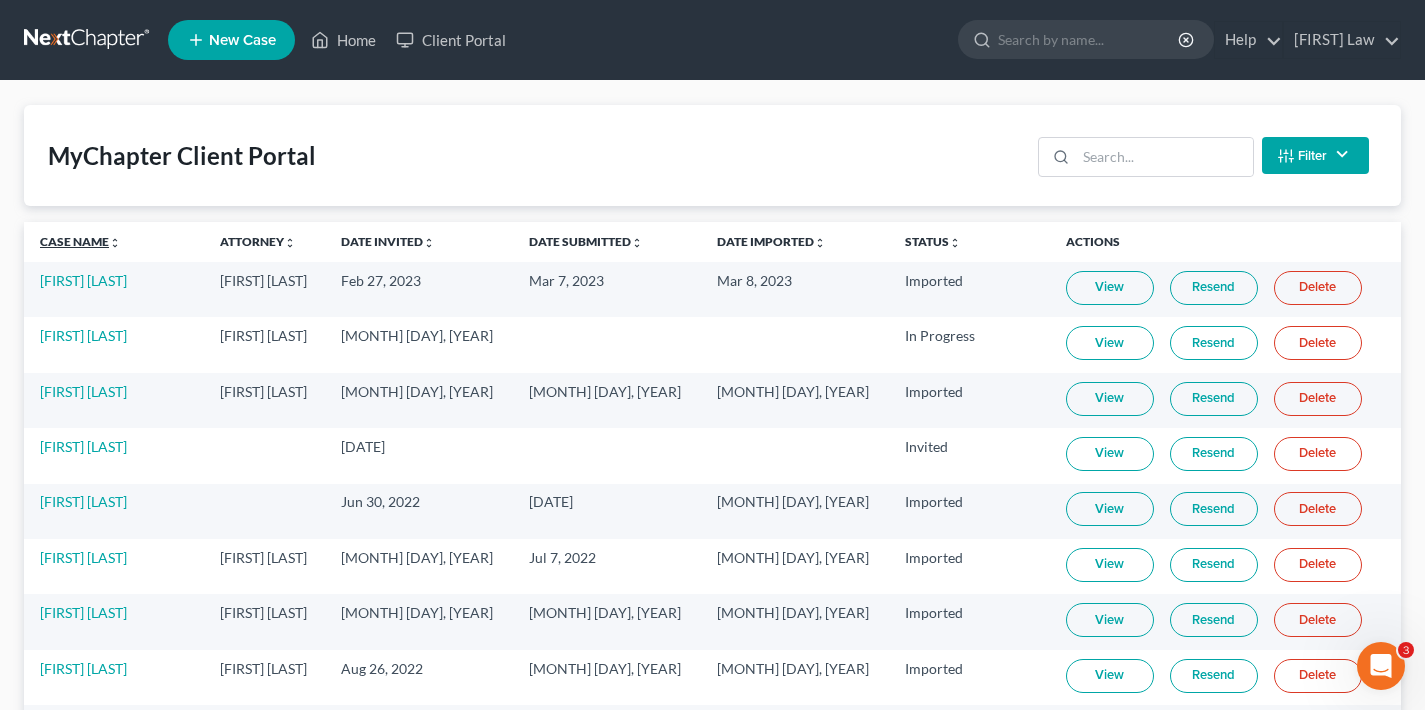 click on "Case Name
unfold_more
expand_more
expand_less" at bounding box center [80, 241] 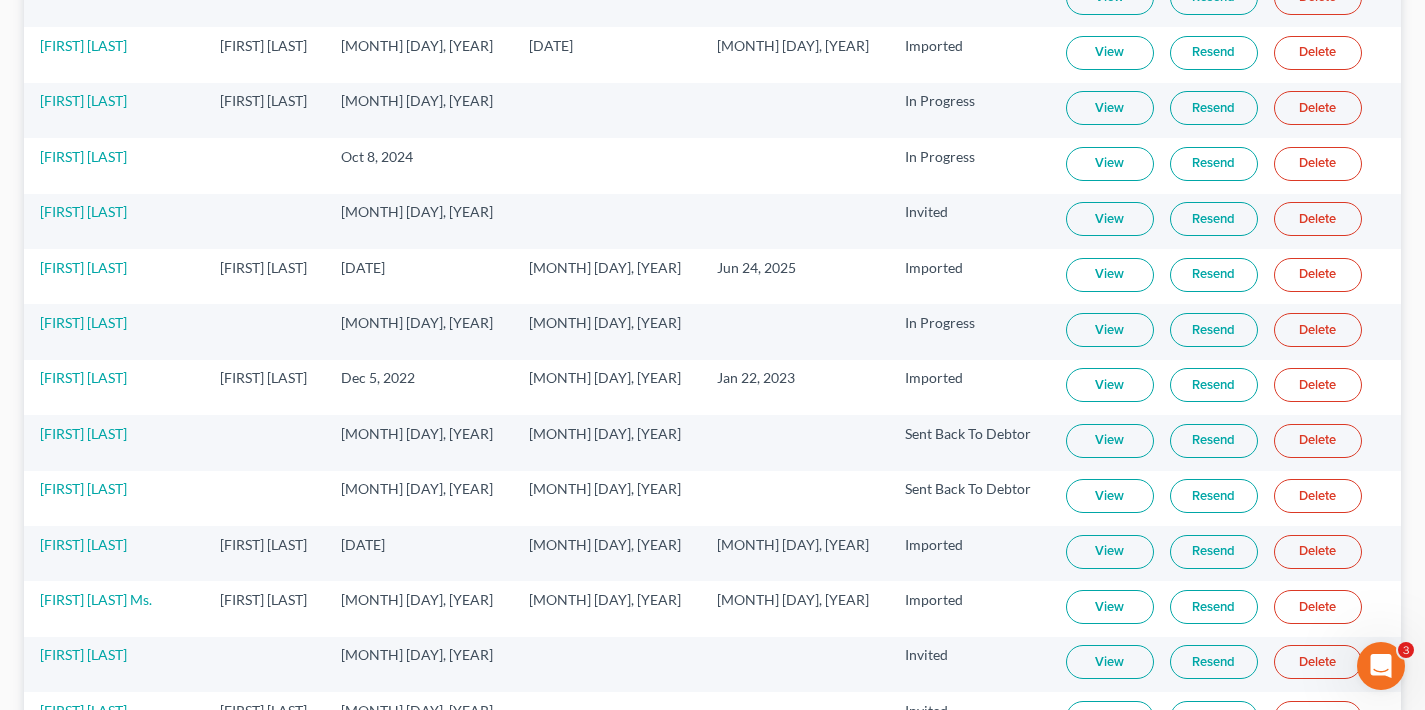 scroll, scrollTop: 1506, scrollLeft: 0, axis: vertical 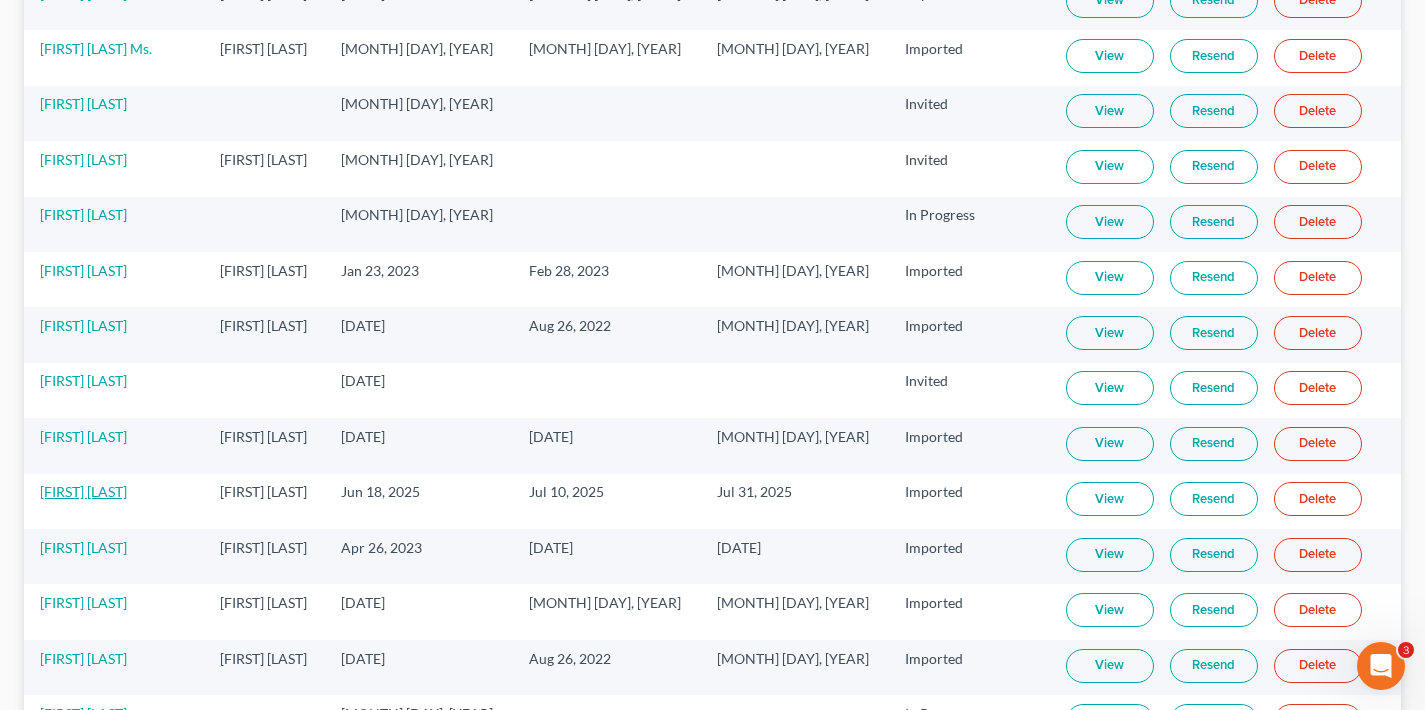 click on "[FIRST] [LAST]" at bounding box center (83, 491) 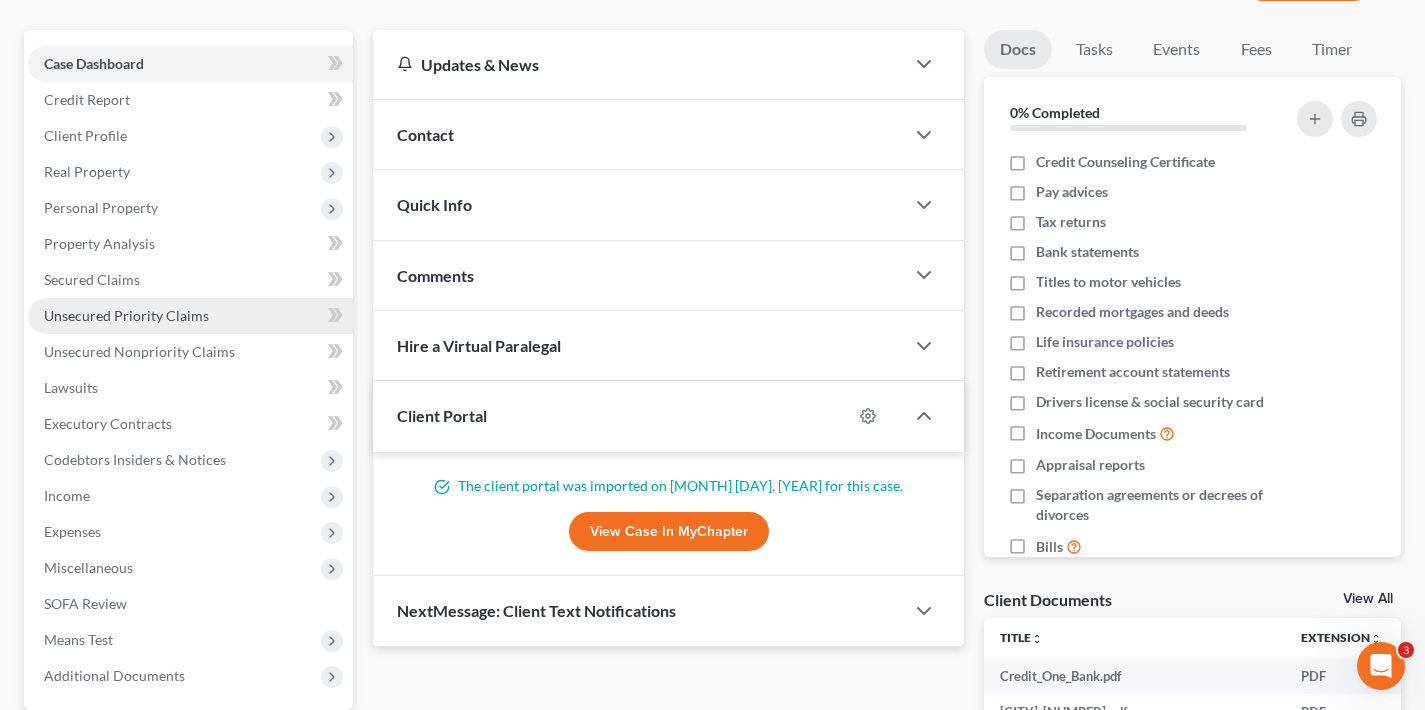 scroll, scrollTop: 158, scrollLeft: 0, axis: vertical 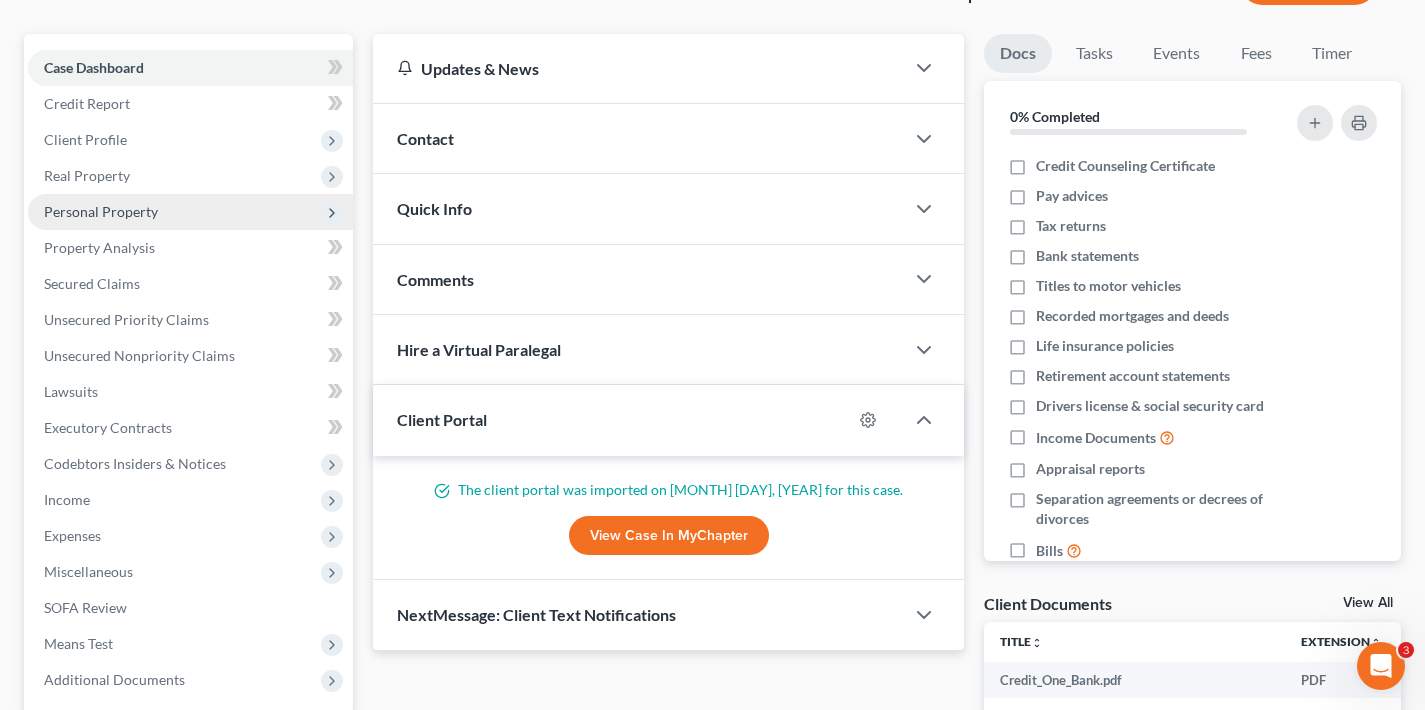 click on "Personal Property" at bounding box center [101, 211] 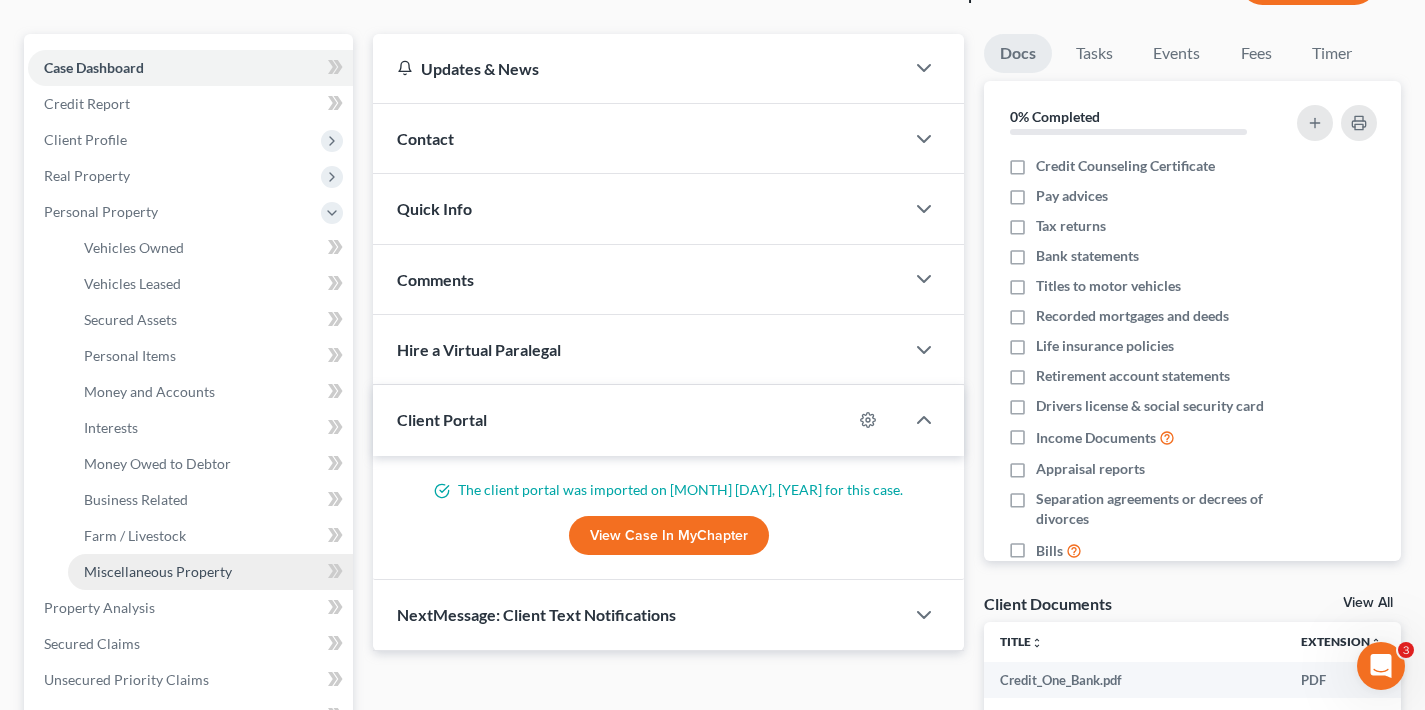 click on "Miscellaneous Property" at bounding box center (210, 572) 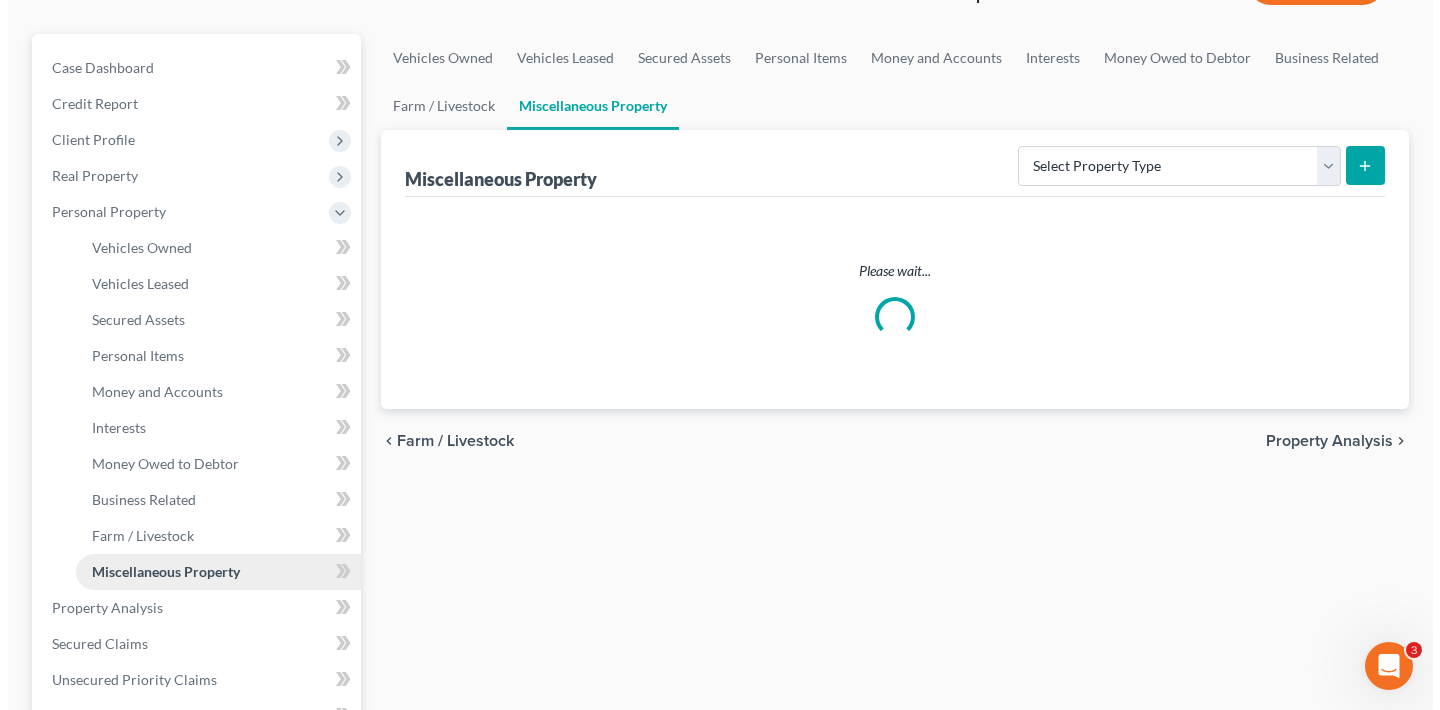 scroll, scrollTop: 0, scrollLeft: 0, axis: both 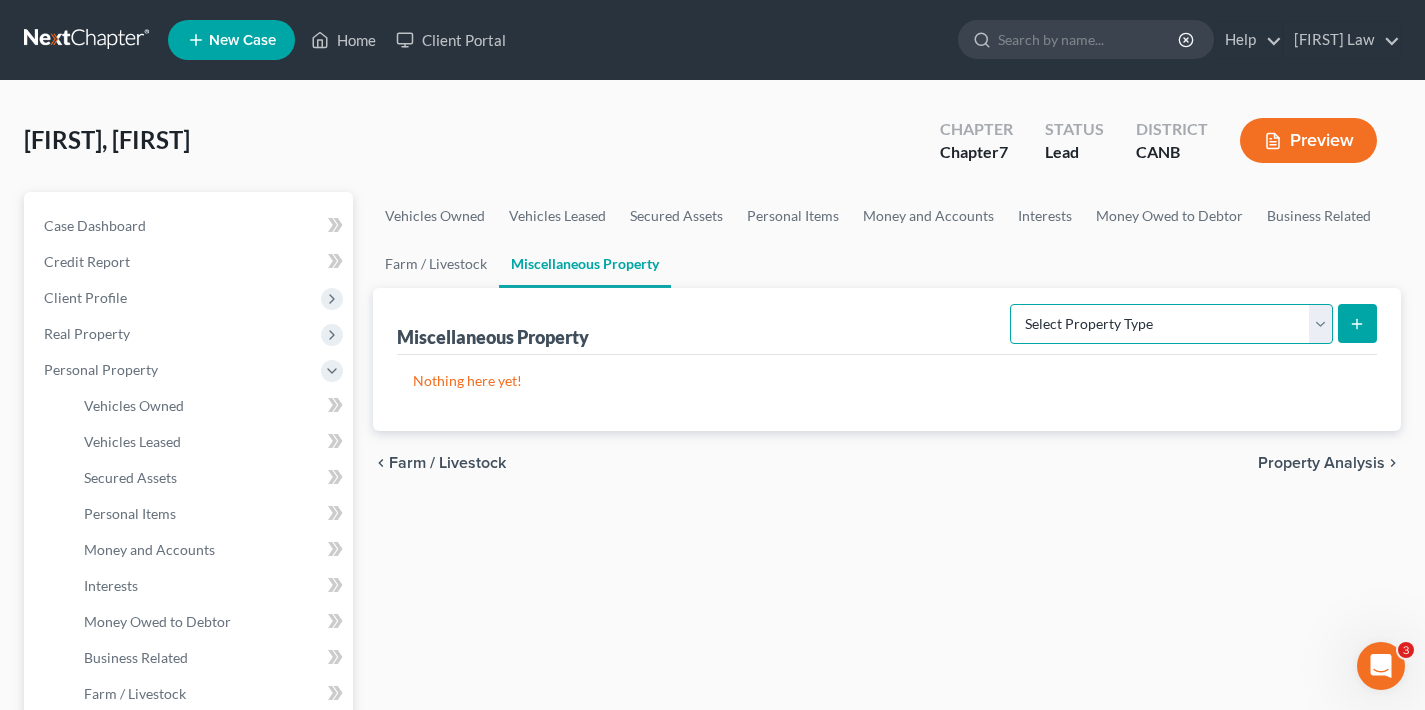 select on "stored_within_1_year" 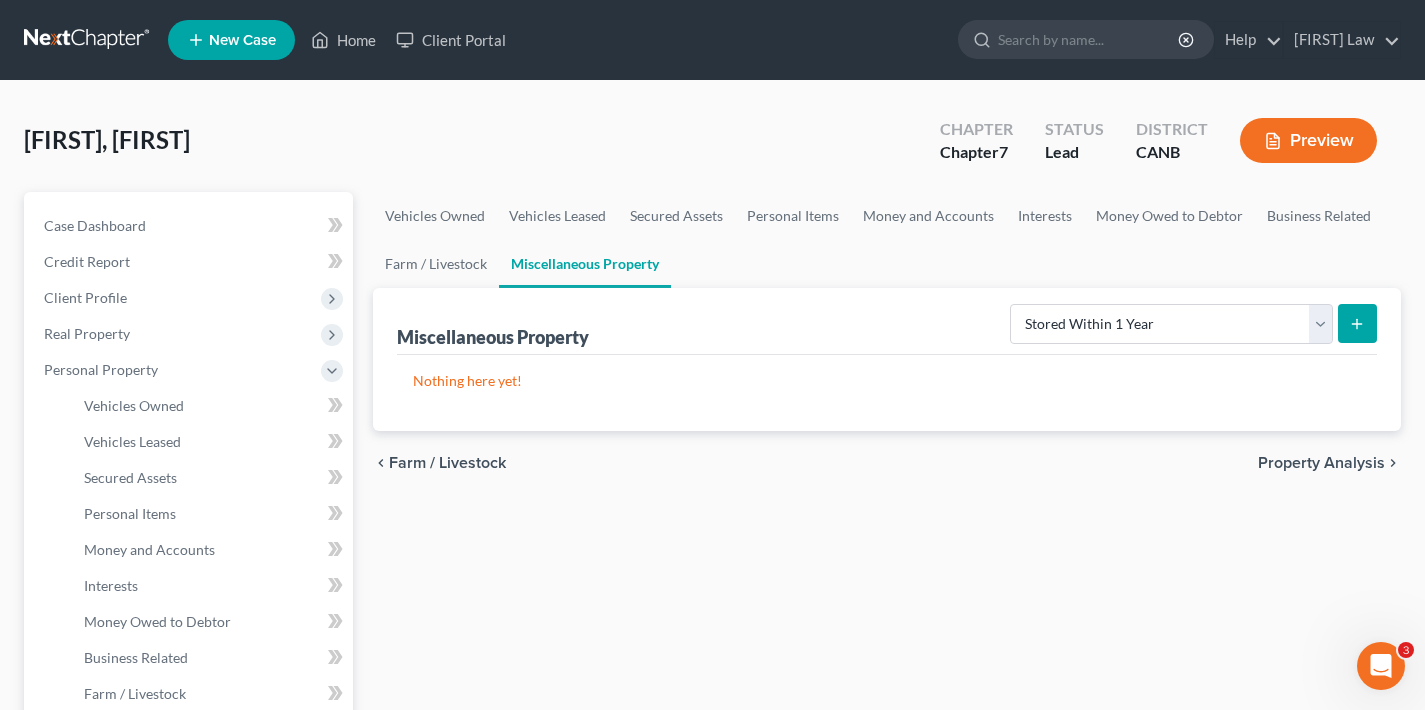 click 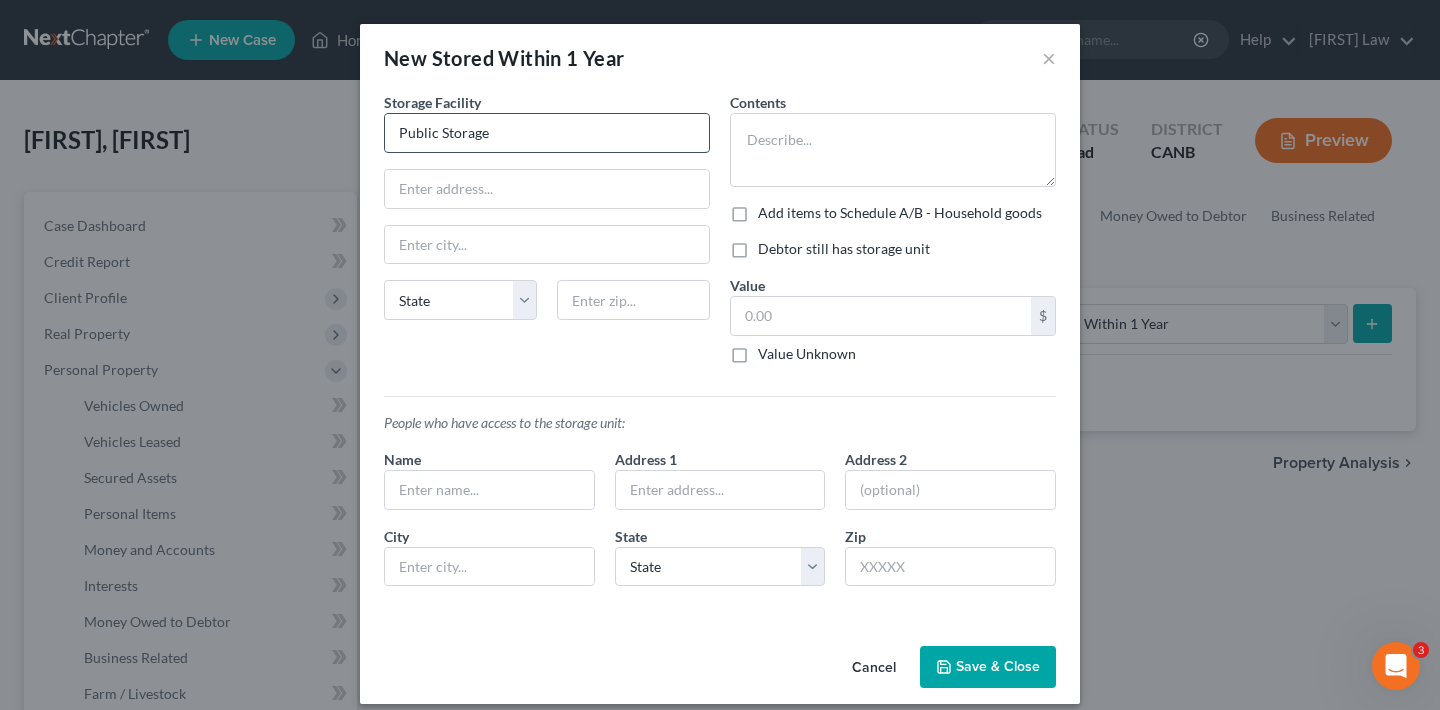 type on "Public Storage" 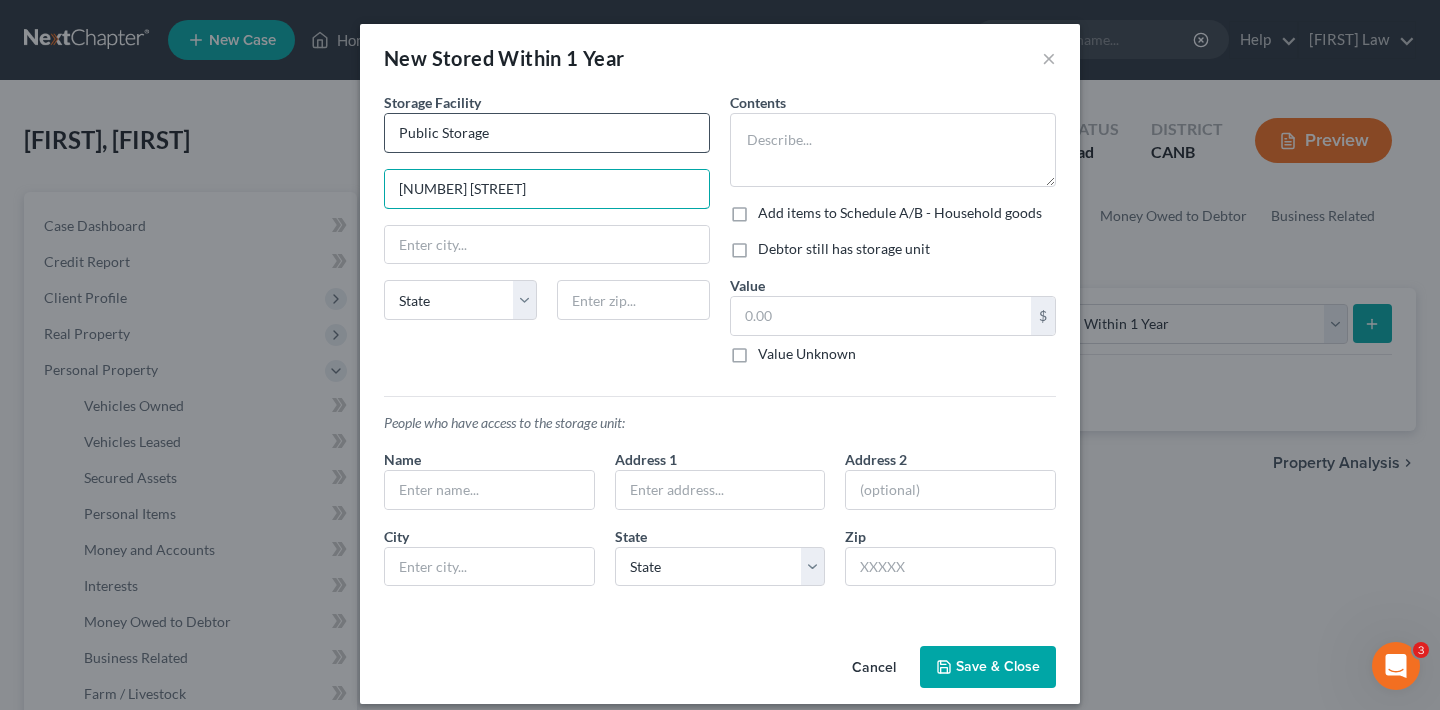 type on "684 Lenfest Rd" 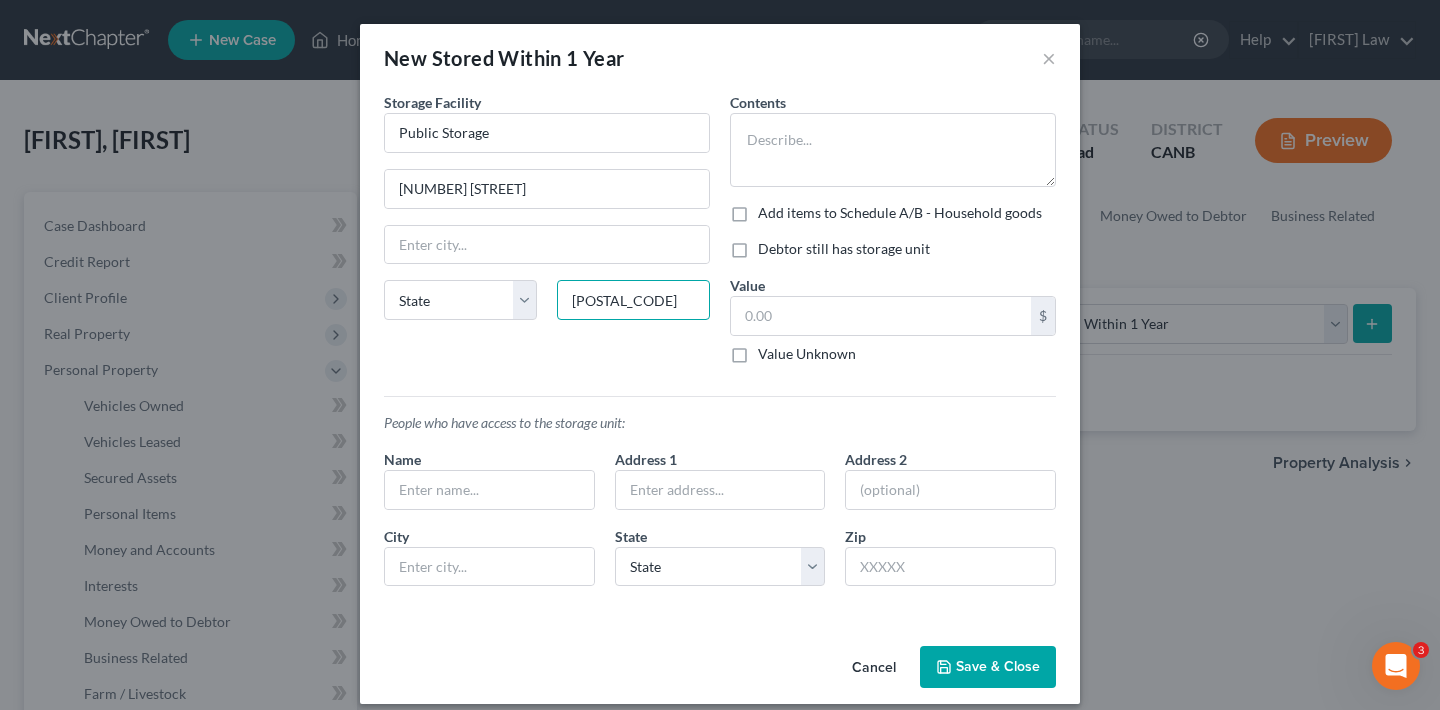 type on "95133" 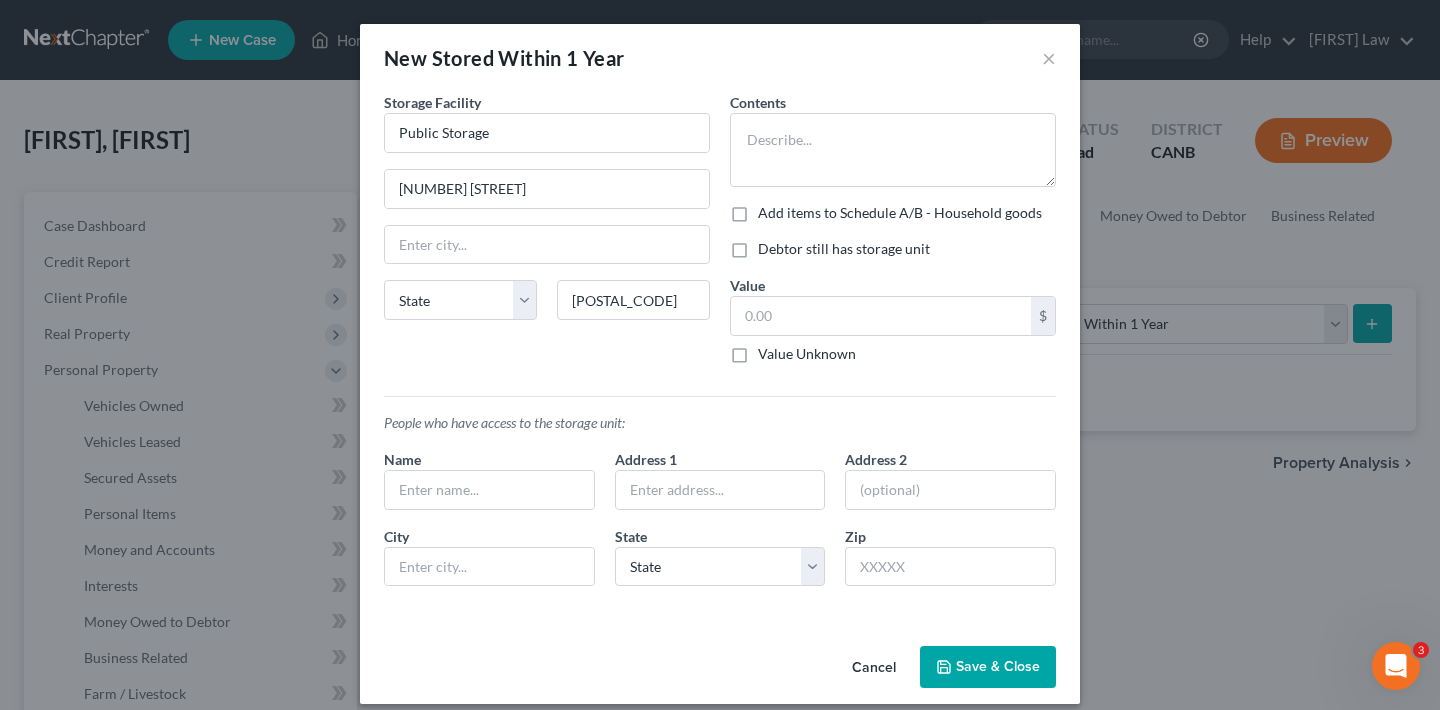 click on "Storage Facility Public Storage 684 Lenfest Rd State AL AK AR AZ CA CO CT DE DC FL GA GU HI ID IL IN IA KS KY LA ME MD MA MI MN MS MO MT NC ND NE NV NH NJ NM NY OH OK OR PA PR RI SC SD TN TX UT VI VA VT WA WV WI WY 95133" at bounding box center (547, 236) 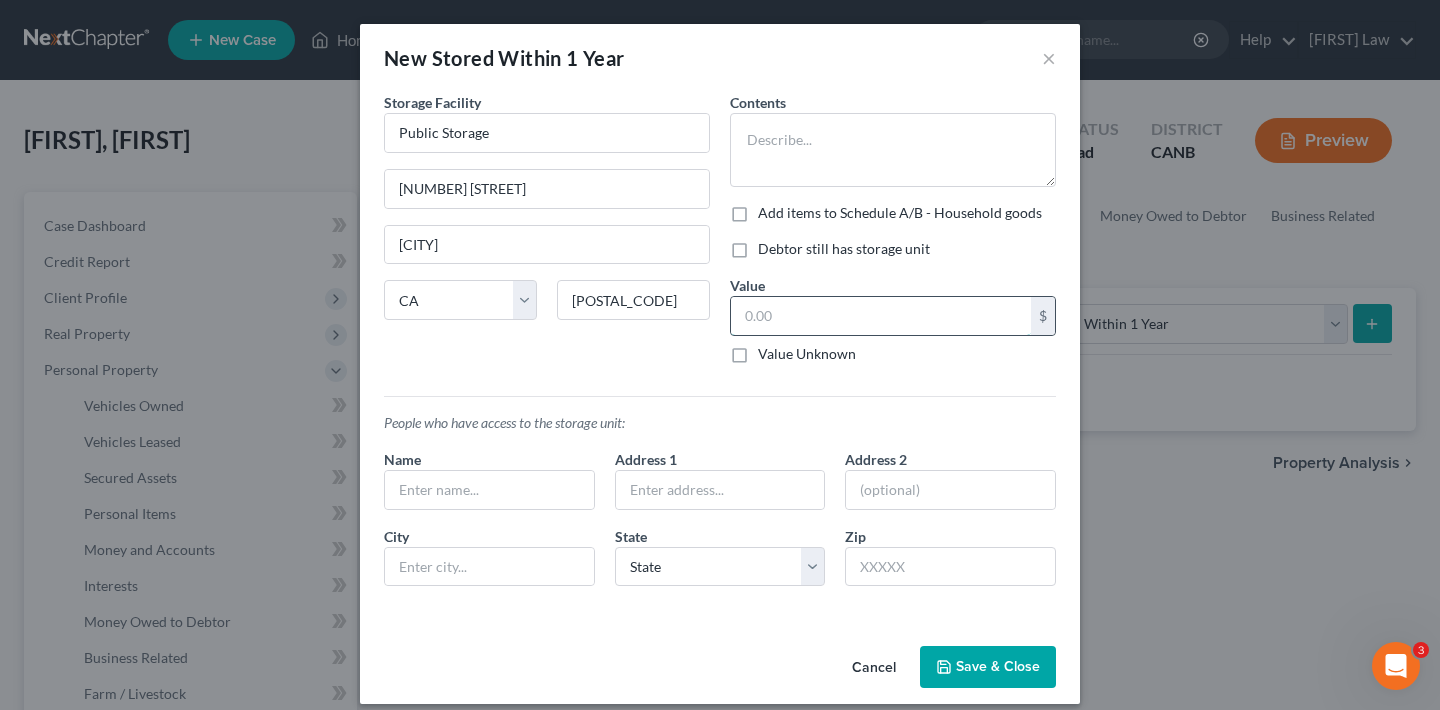 click at bounding box center (881, 316) 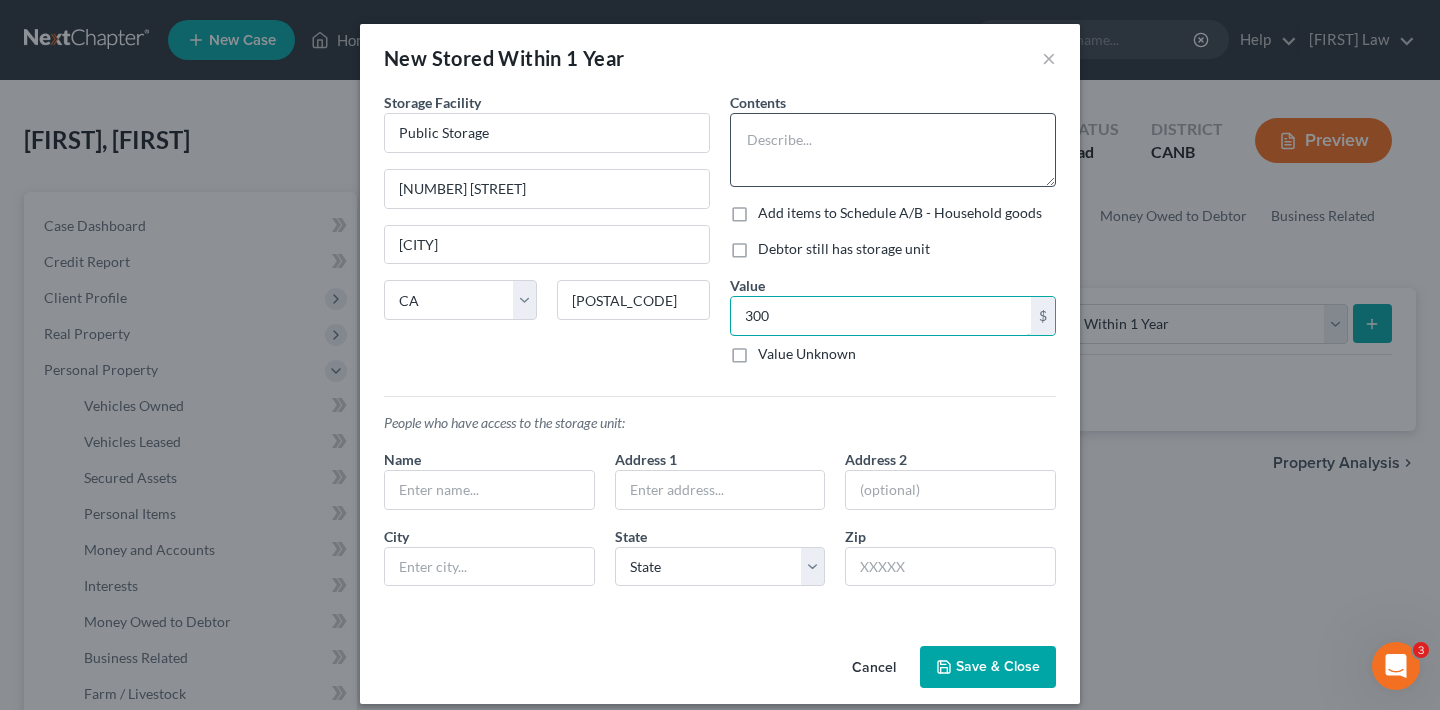 type on "300" 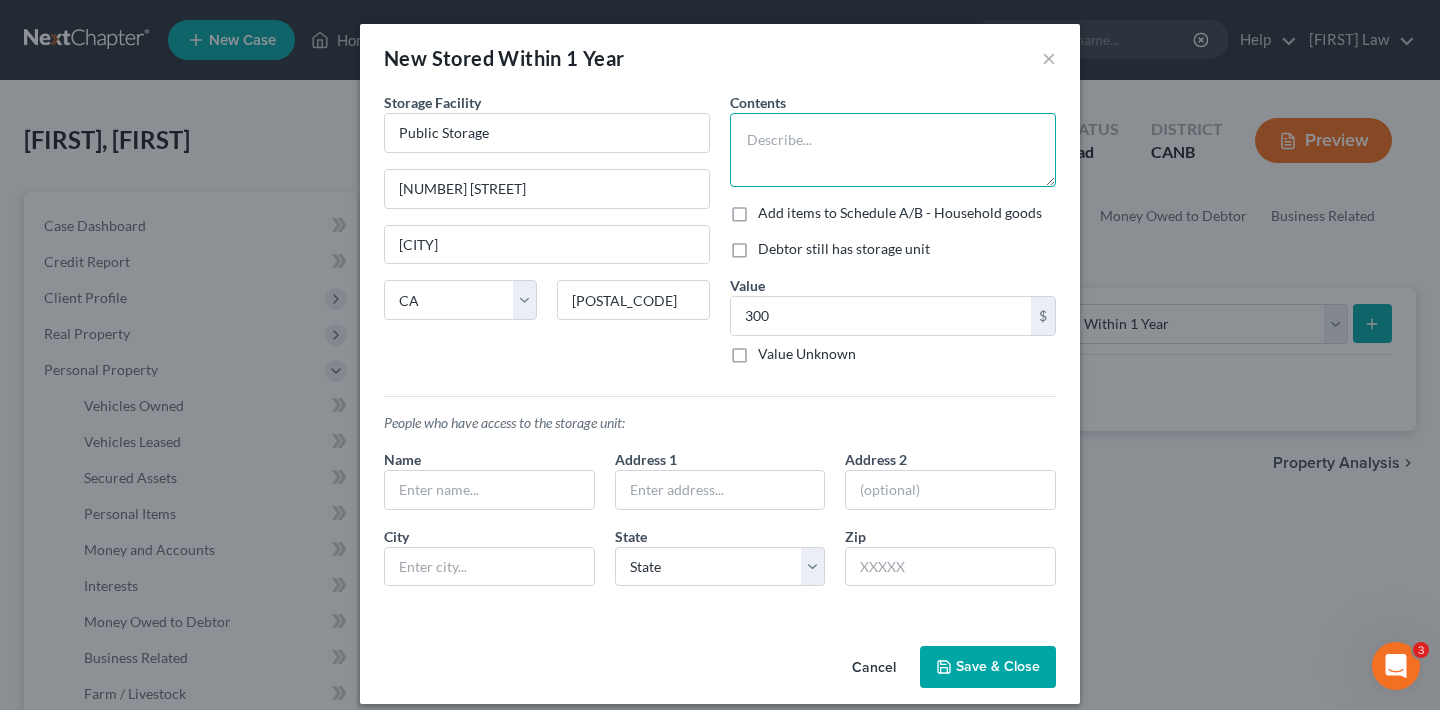 click at bounding box center (893, 150) 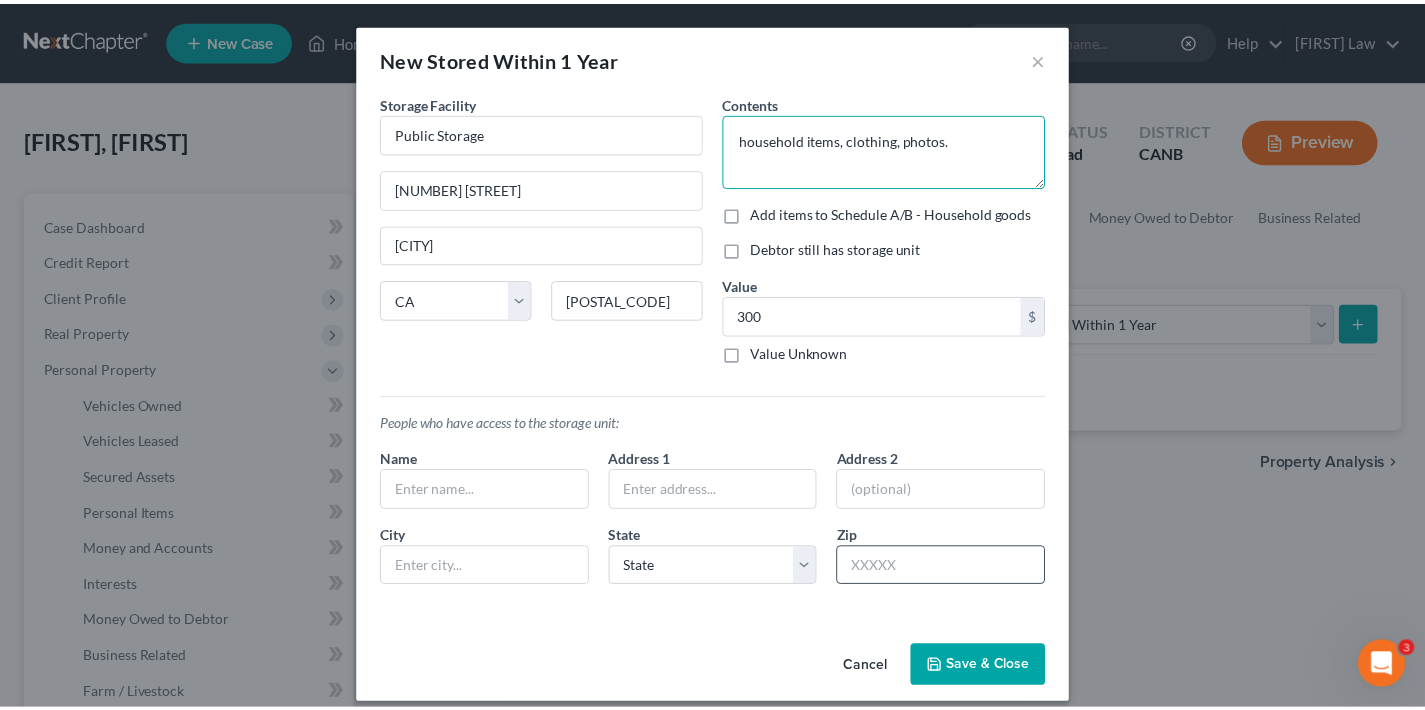 scroll, scrollTop: 18, scrollLeft: 0, axis: vertical 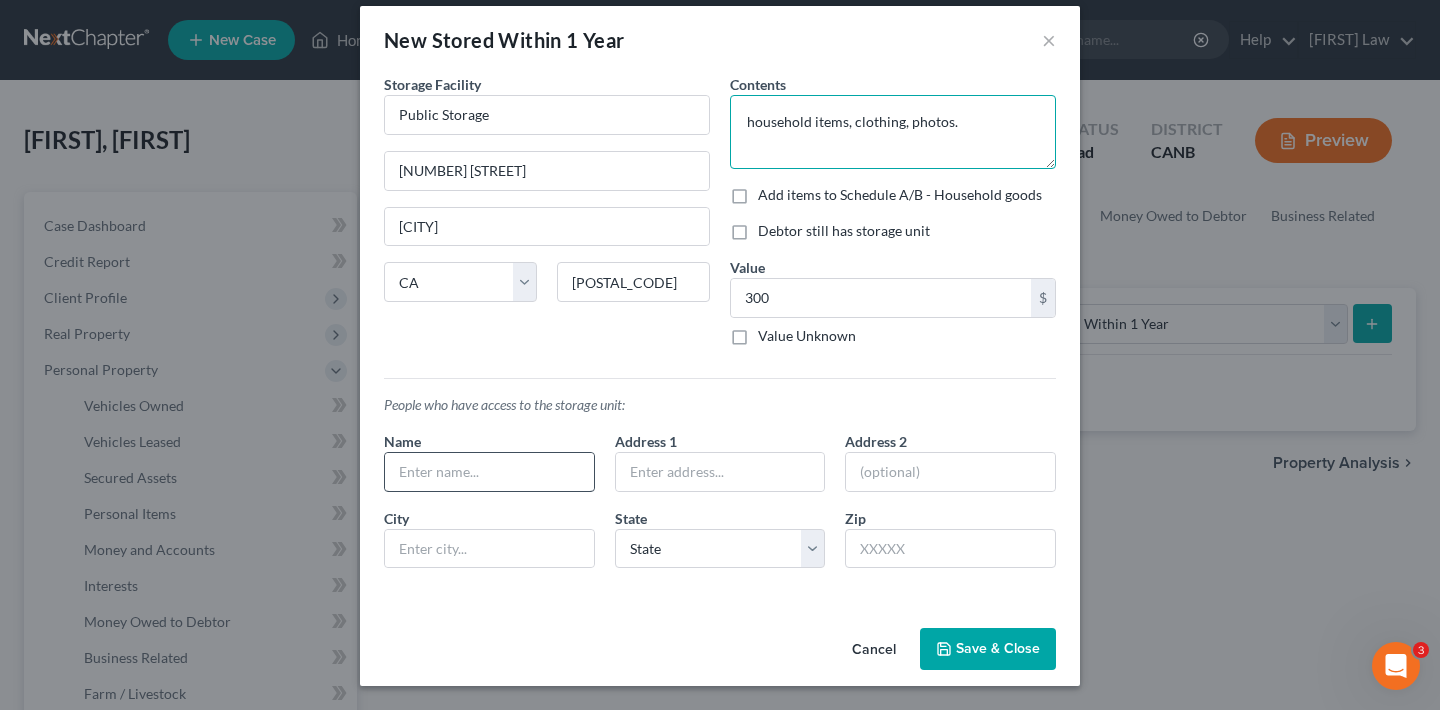 type on "household items, clothing, photos." 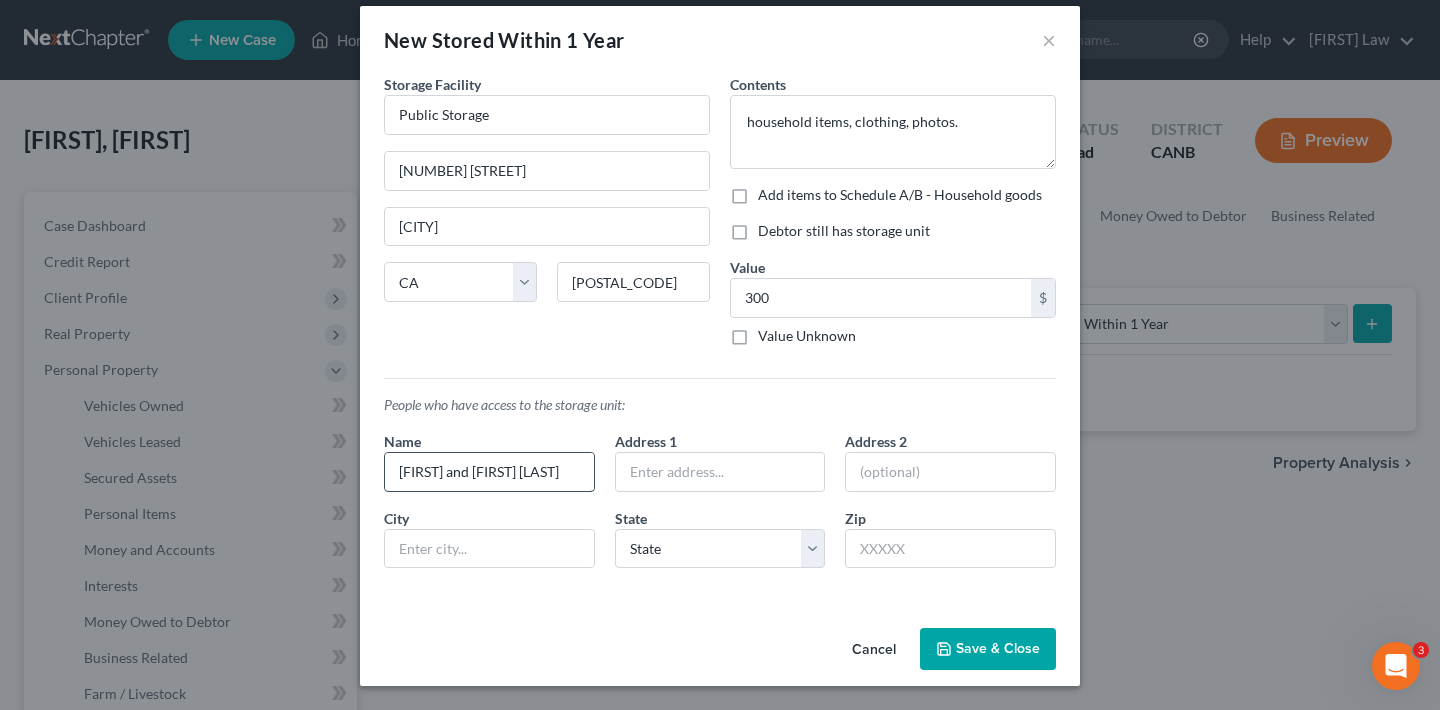 type on "Deyanira and Joe Gonzales" 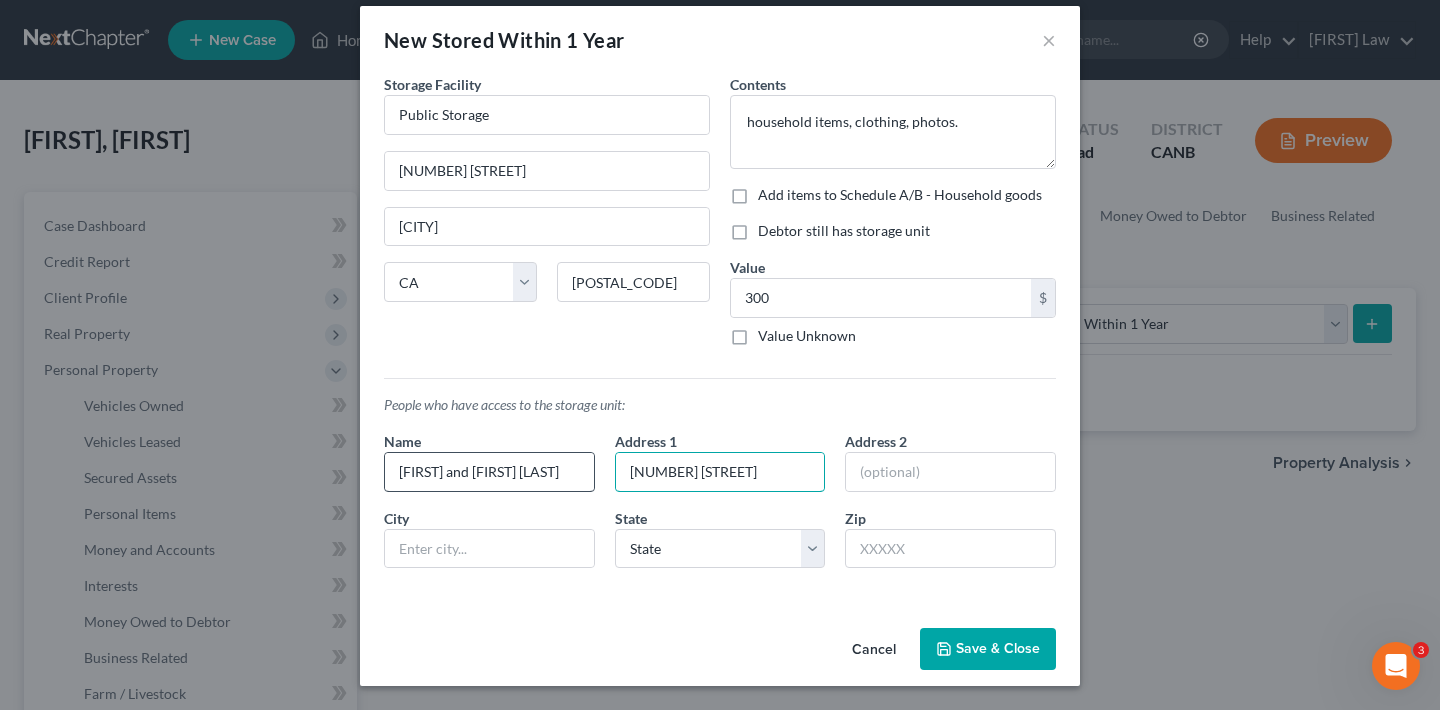 type on "921 W Whitmore Ave" 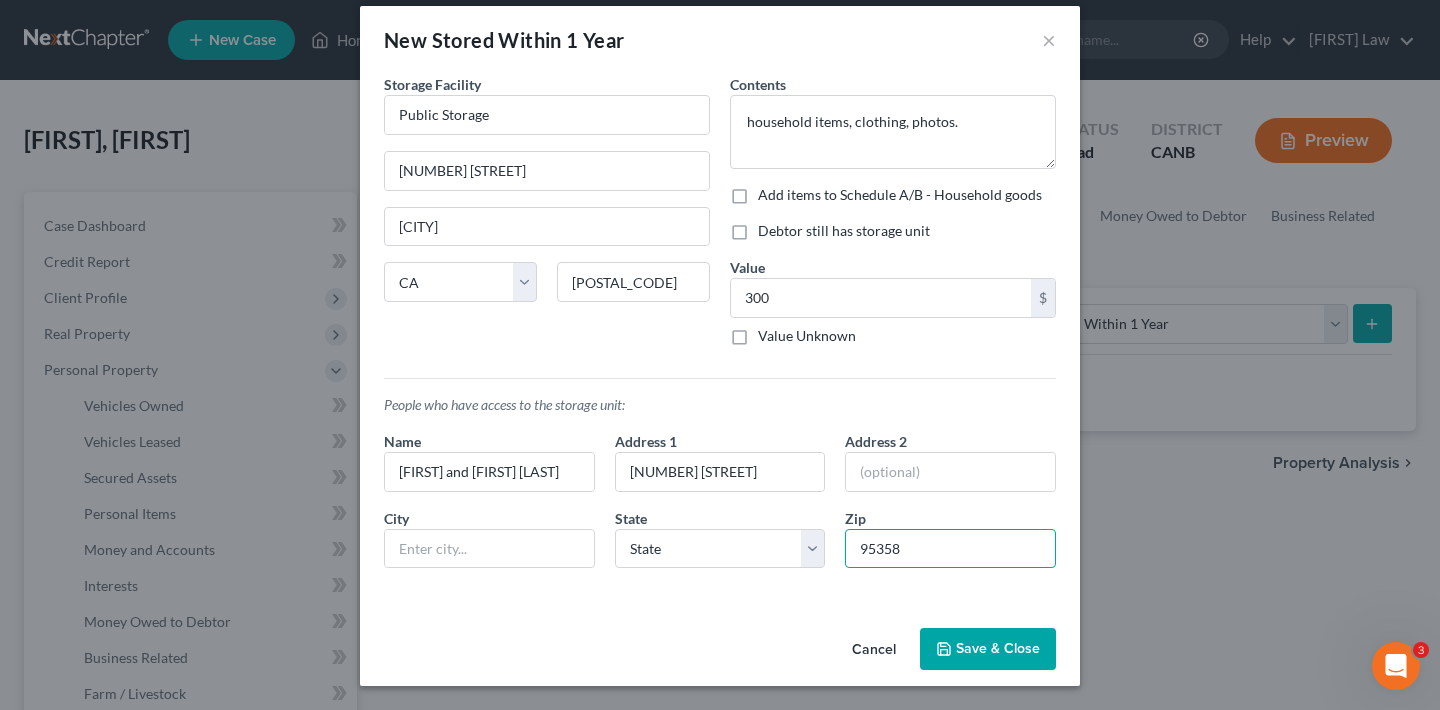 type on "95358" 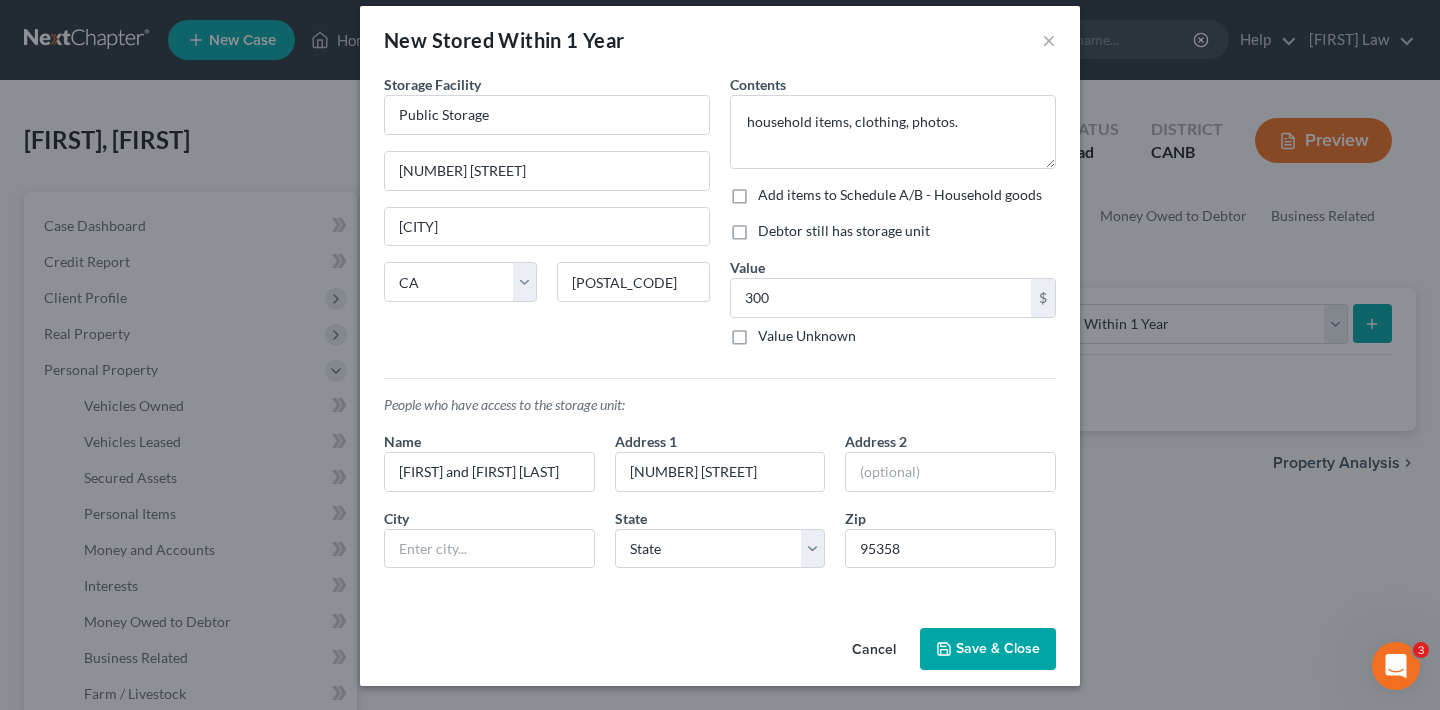 click on "An exemption set must first be selected from the Filing Information section. Storage Facility Public Storage 684 Lenfest Rd San Jose State AL AK AR AZ CA CO CT DE DC FL GA GU HI ID IL IN IA KS KY LA ME MD MA MI MN MS MO MT NC ND NE NV NH NJ NM NY OH OK OR PA PR RI SC SD TN TX UT VI VA VT WA WV WI WY 95133
Contents
*
household items, clothing, photos. Add items to Schedule A/B - Household goods Debtor still has storage unit Value
300.00 $
Value Unknown
Balance Undetermined
300 $
Value Unknown
People who have access to the storage unit: Name Deyanira and Joe Gonzales Address 1 921 W Whitmore Ave Address 2 City State State AL AK AR AZ CA CO CT DE DC FL GA GU HI ID IL IN IA KS KY LA ME MD MA MI MN MS MO MT NC ND NE NV NH NJ NM NY OH OK OR PA PR RI SC SD TN TX UT VI VA VT WA WV WI WY Zip 95358" at bounding box center [720, 347] 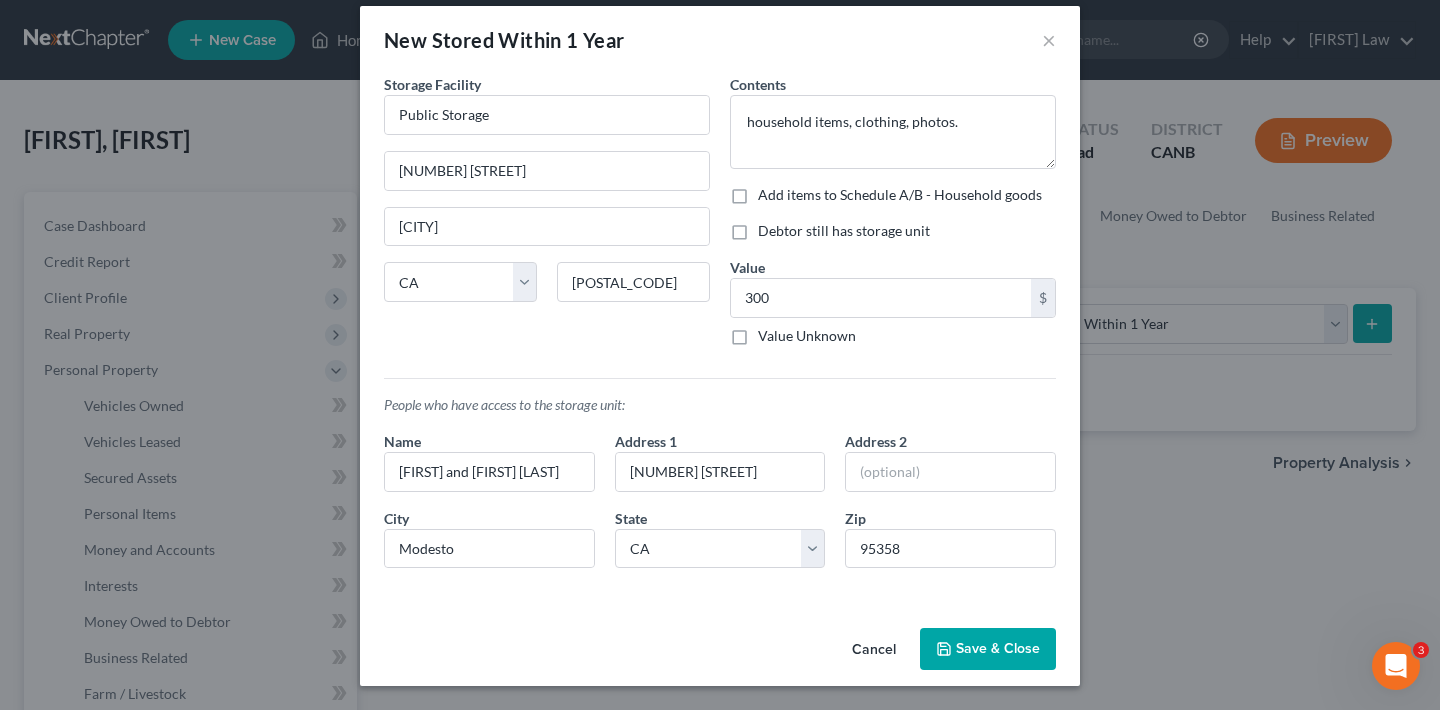 click on "Save & Close" at bounding box center [988, 649] 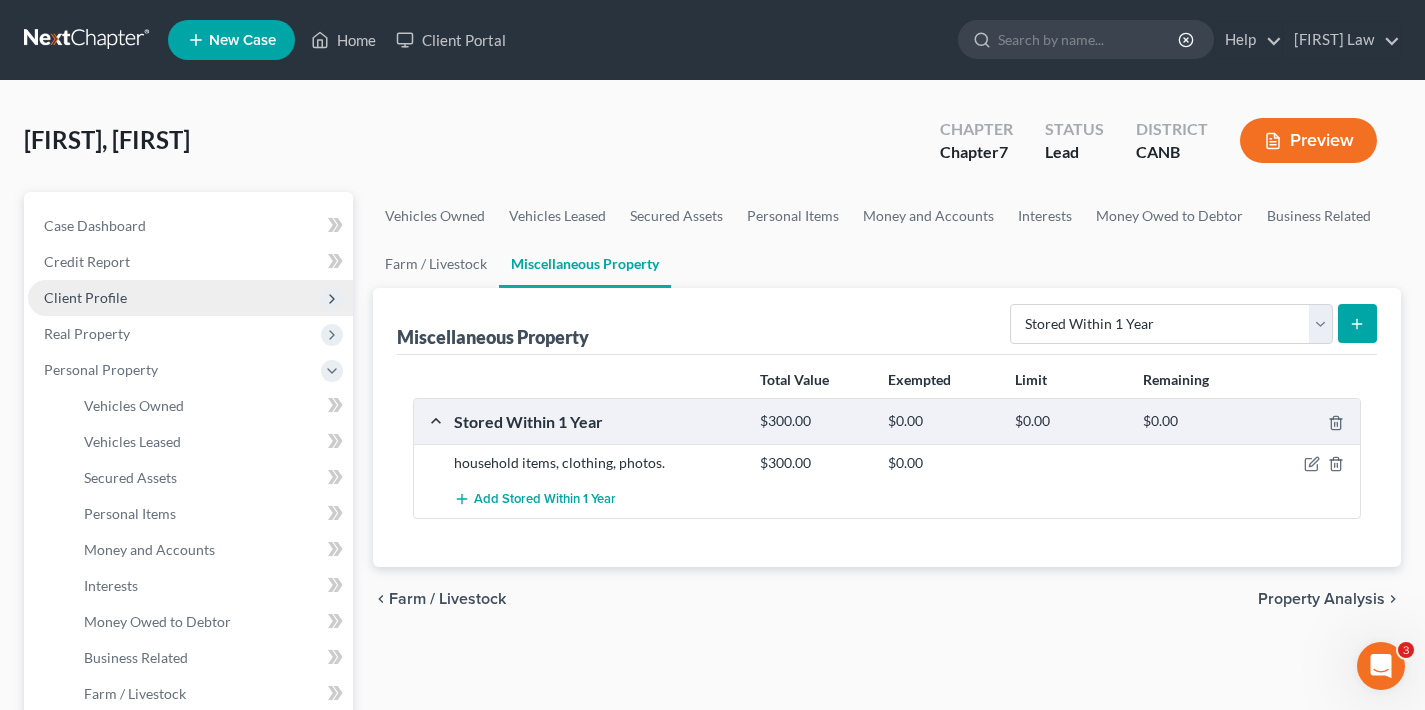 click on "Client Profile" at bounding box center [85, 297] 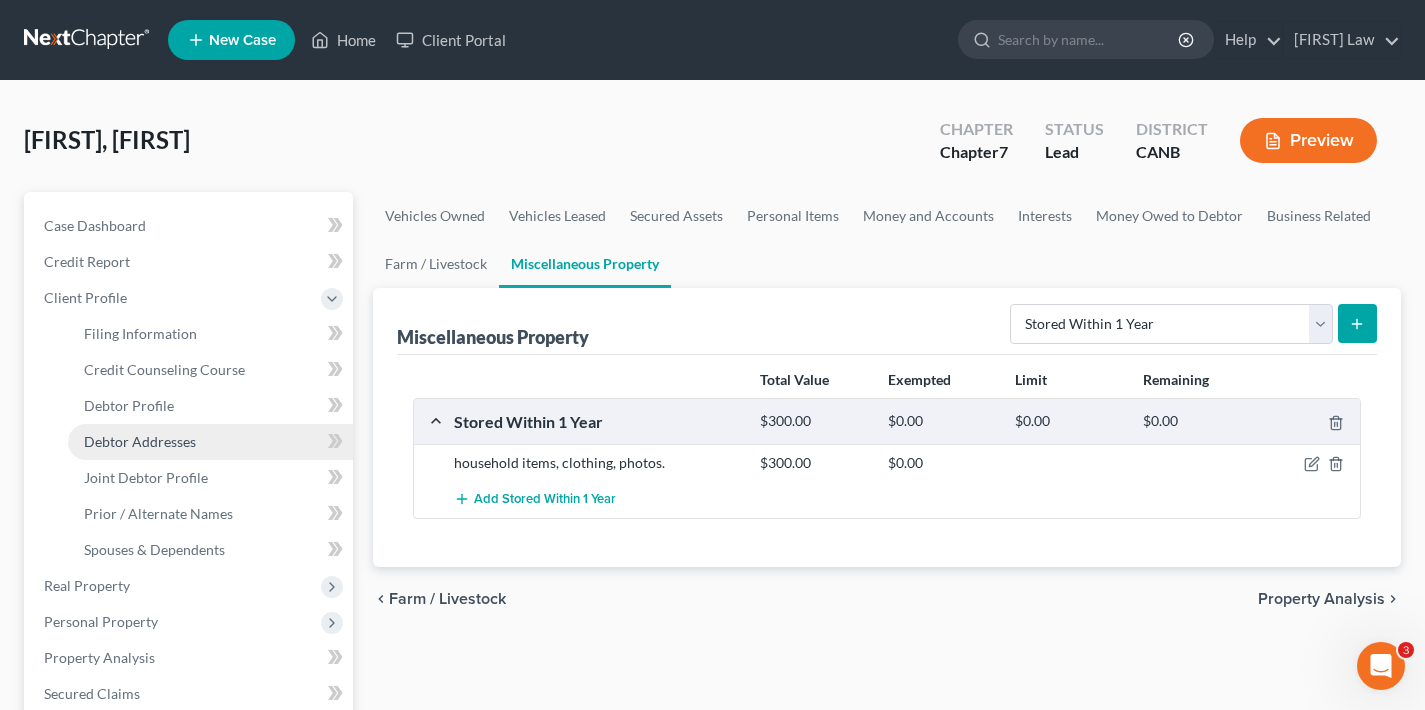 click on "Debtor Addresses" at bounding box center (140, 441) 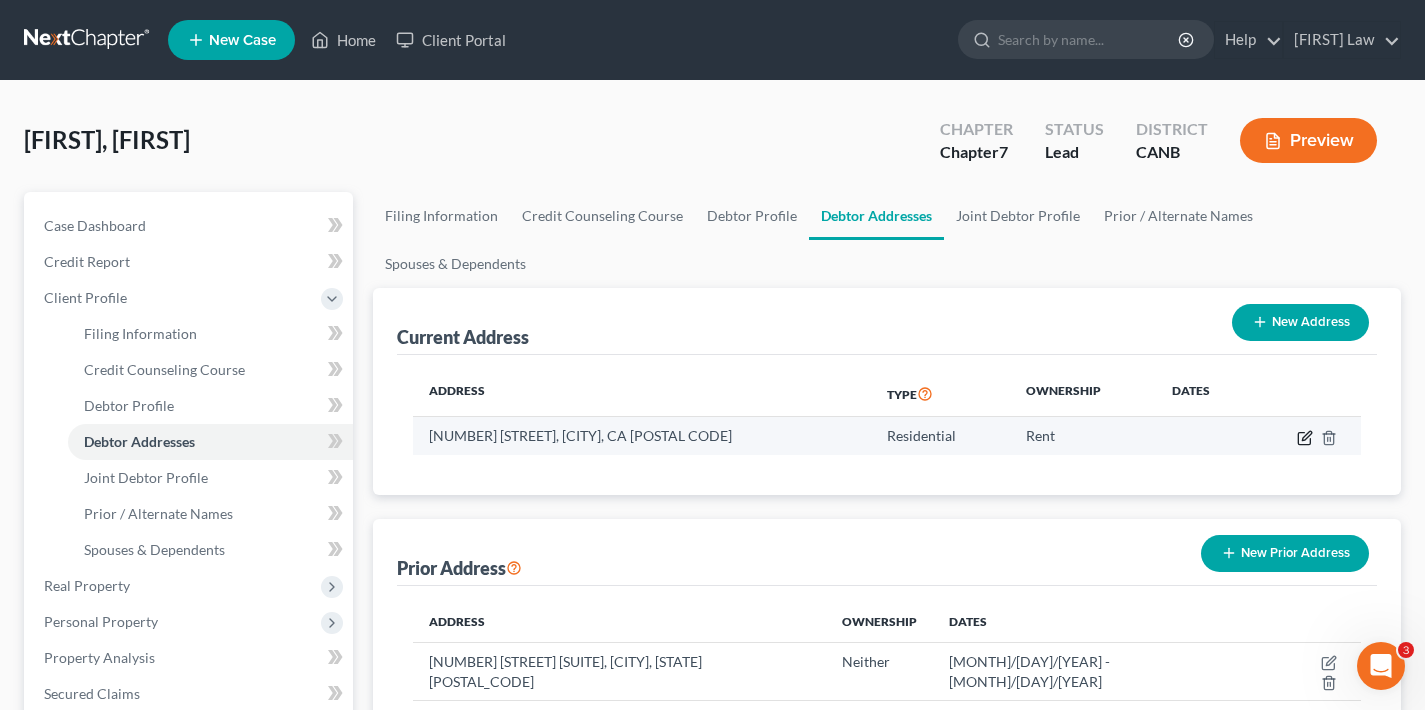 click 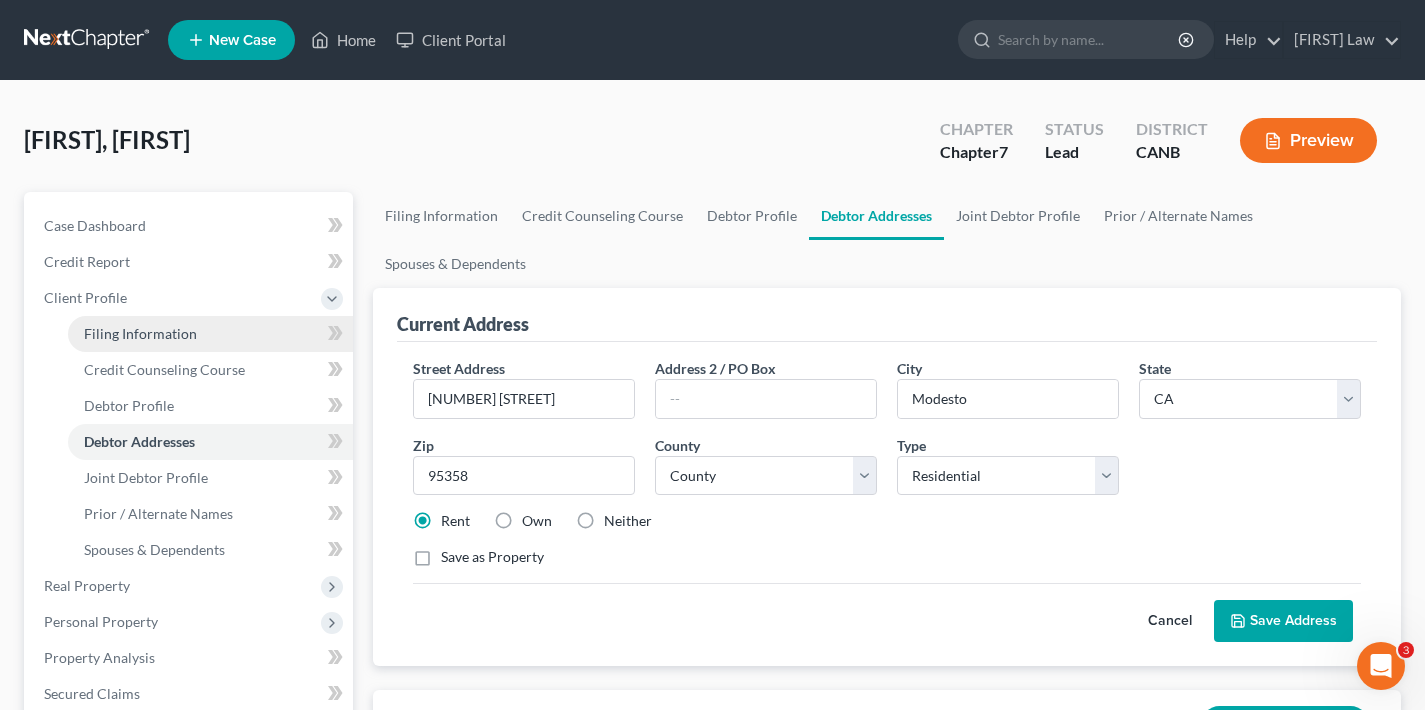 click on "Filing Information" at bounding box center (140, 333) 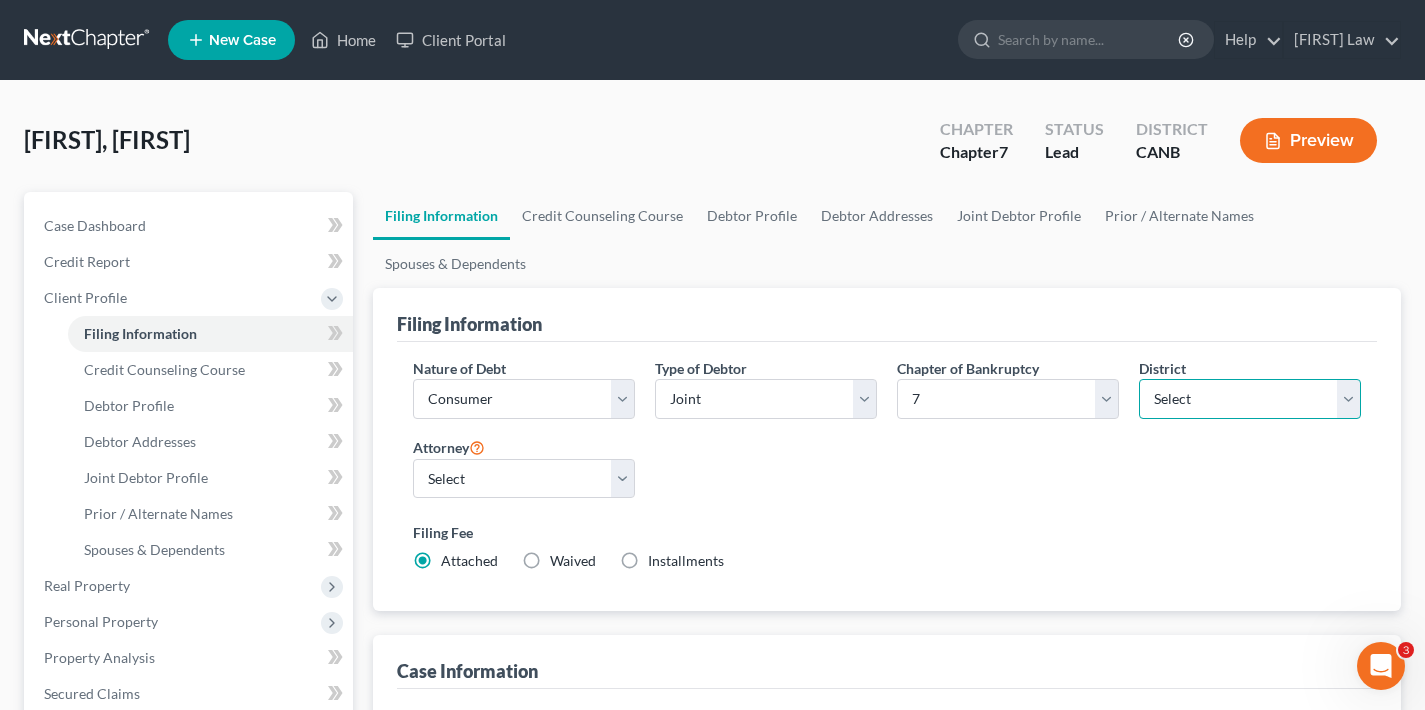 select on "8" 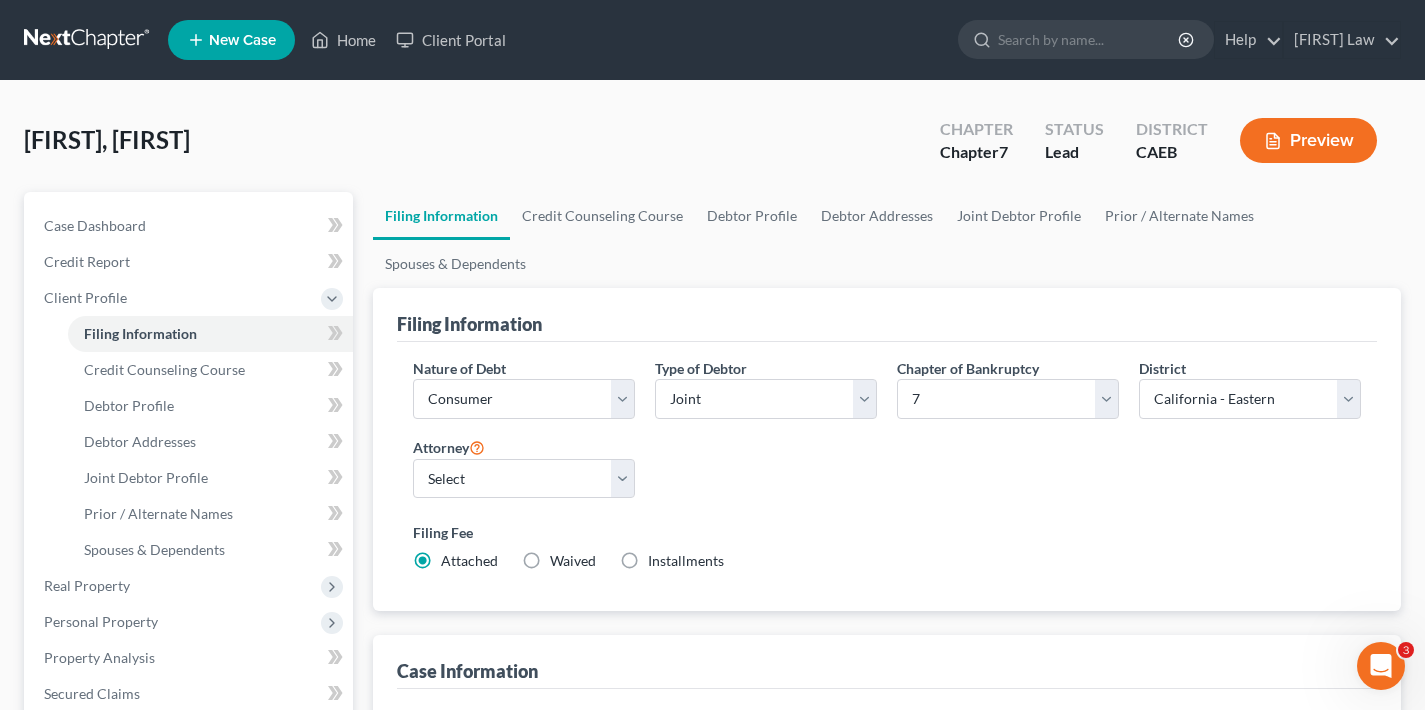click on "Filing Fee" at bounding box center (887, 532) 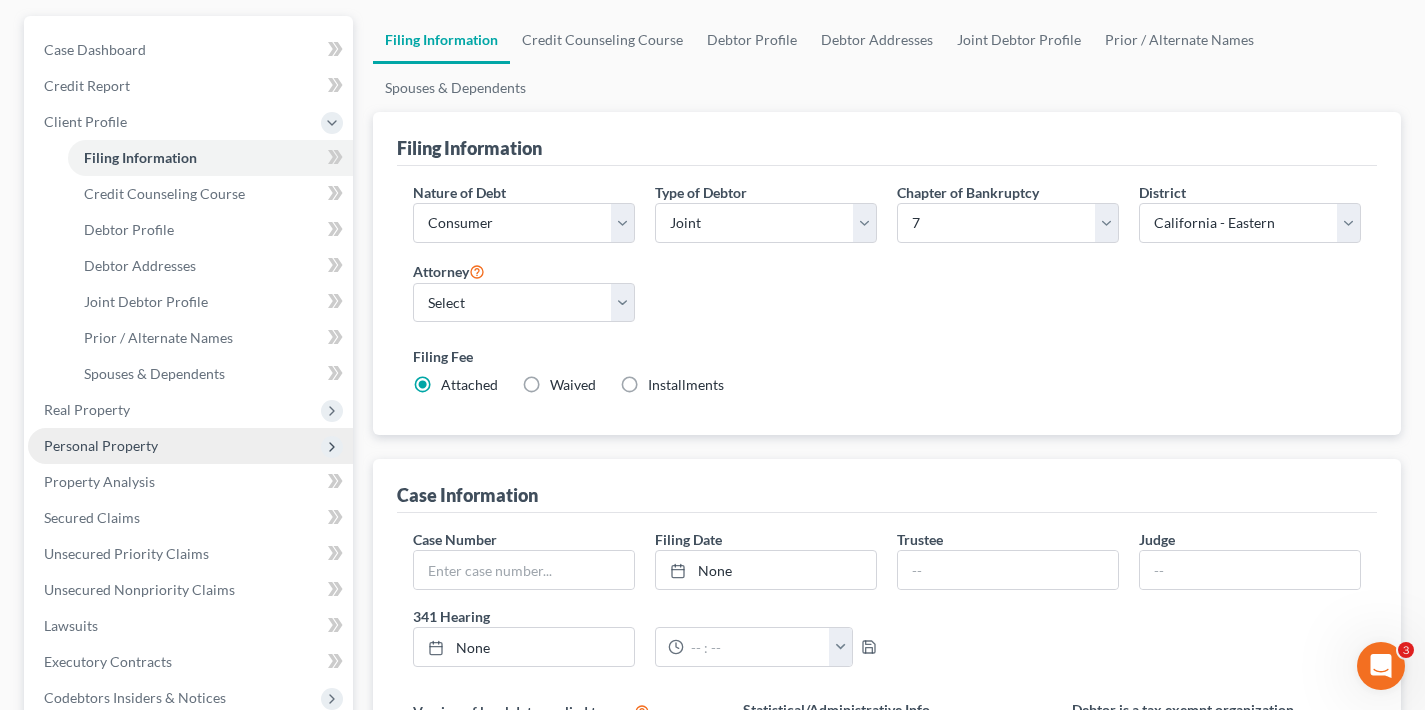 scroll, scrollTop: 330, scrollLeft: 0, axis: vertical 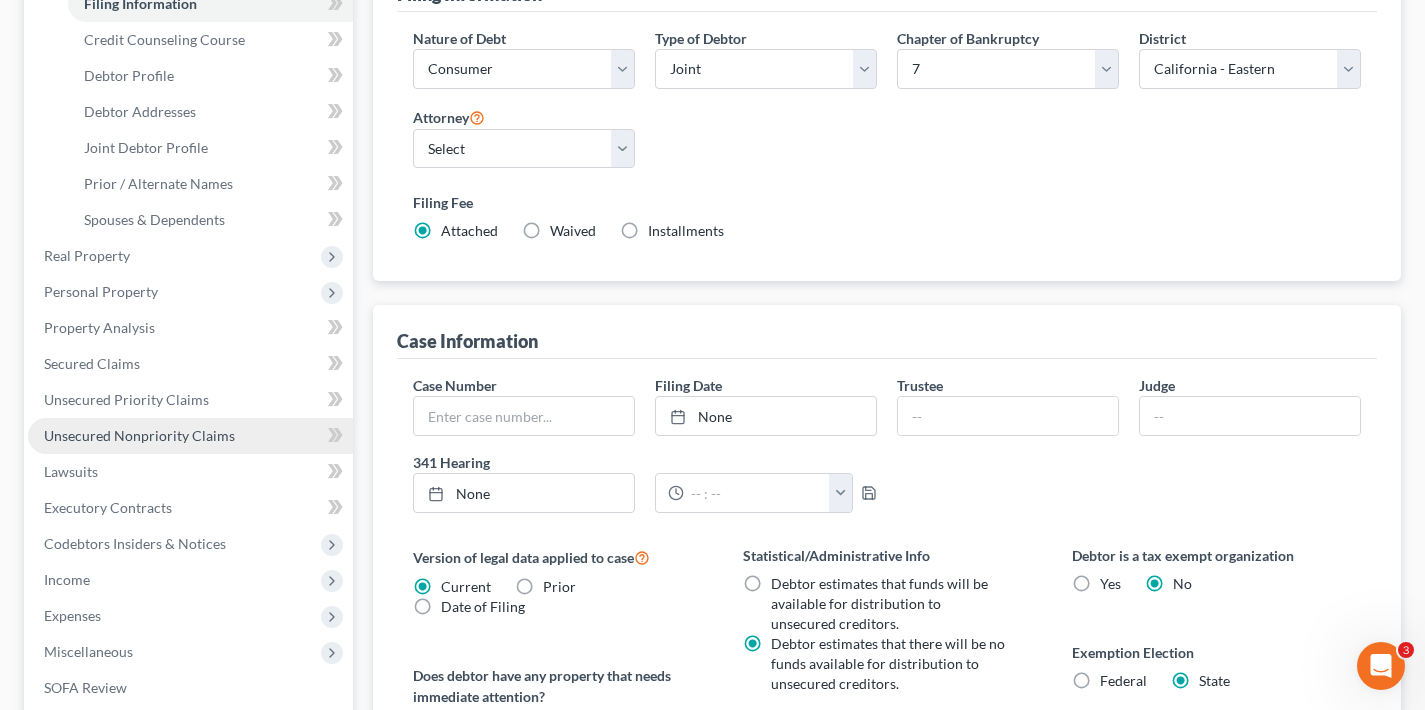 click on "Unsecured Nonpriority Claims" at bounding box center (139, 435) 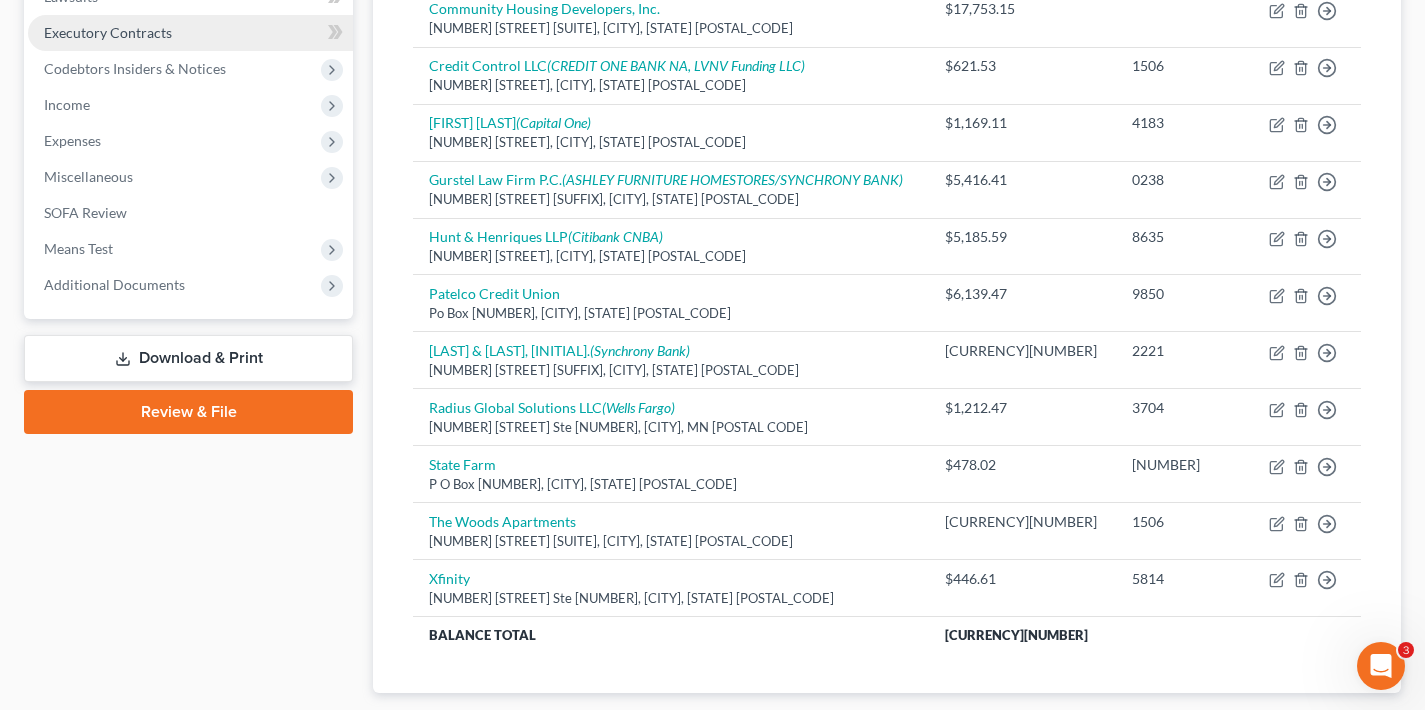 scroll, scrollTop: 383, scrollLeft: 0, axis: vertical 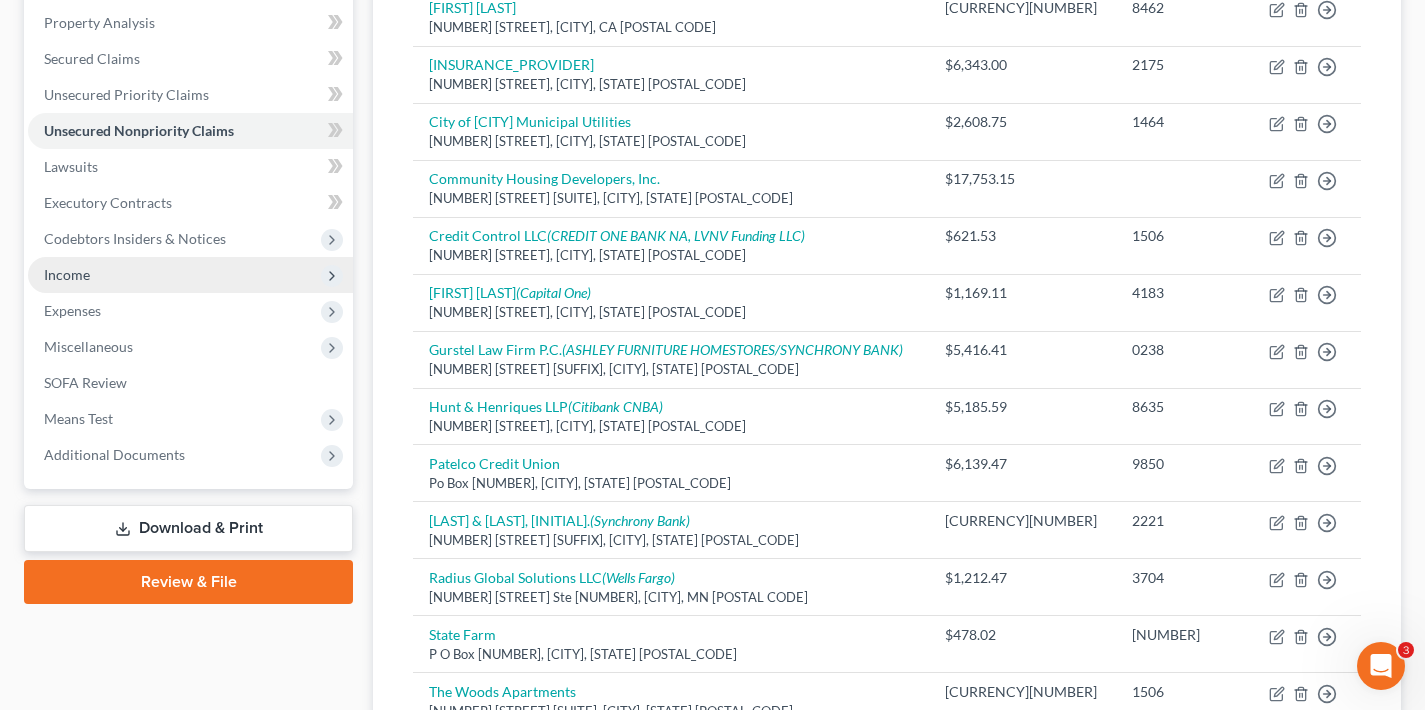 click on "Income" at bounding box center (190, 275) 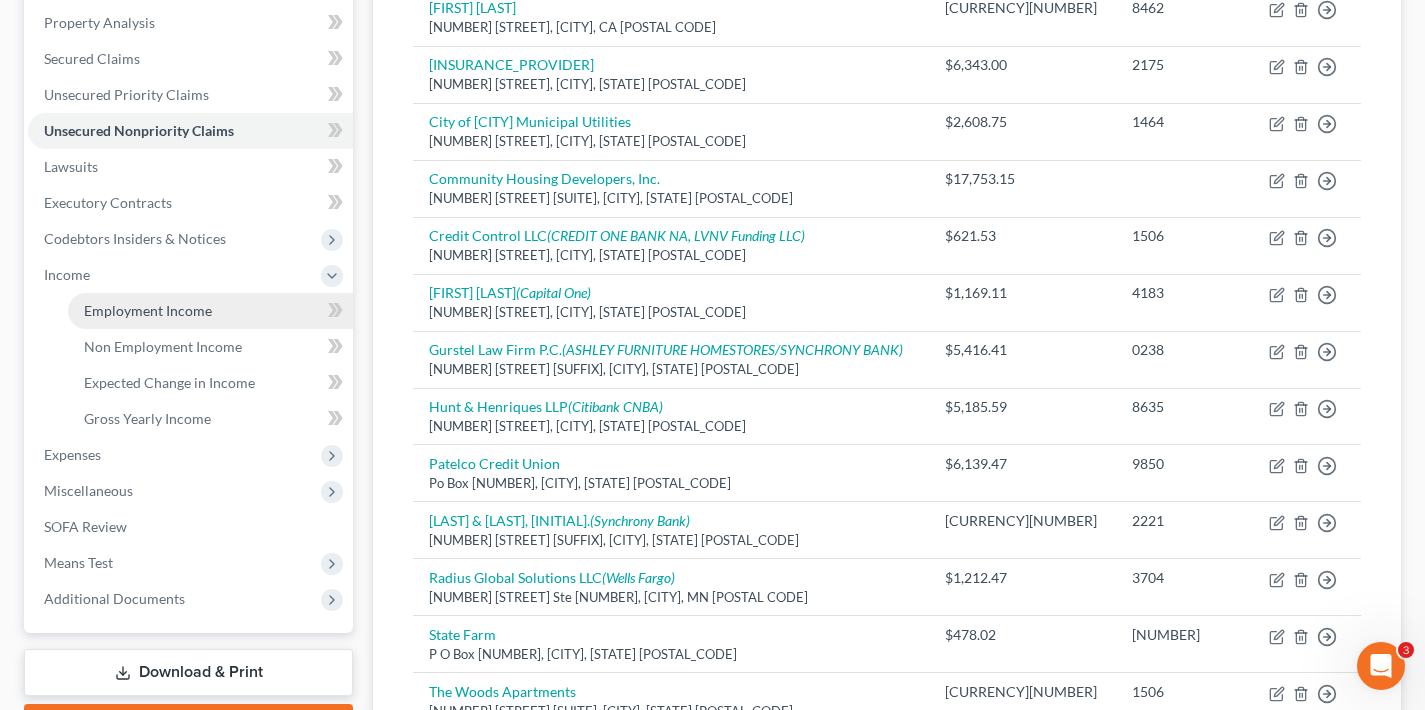 click on "Employment Income" at bounding box center [148, 310] 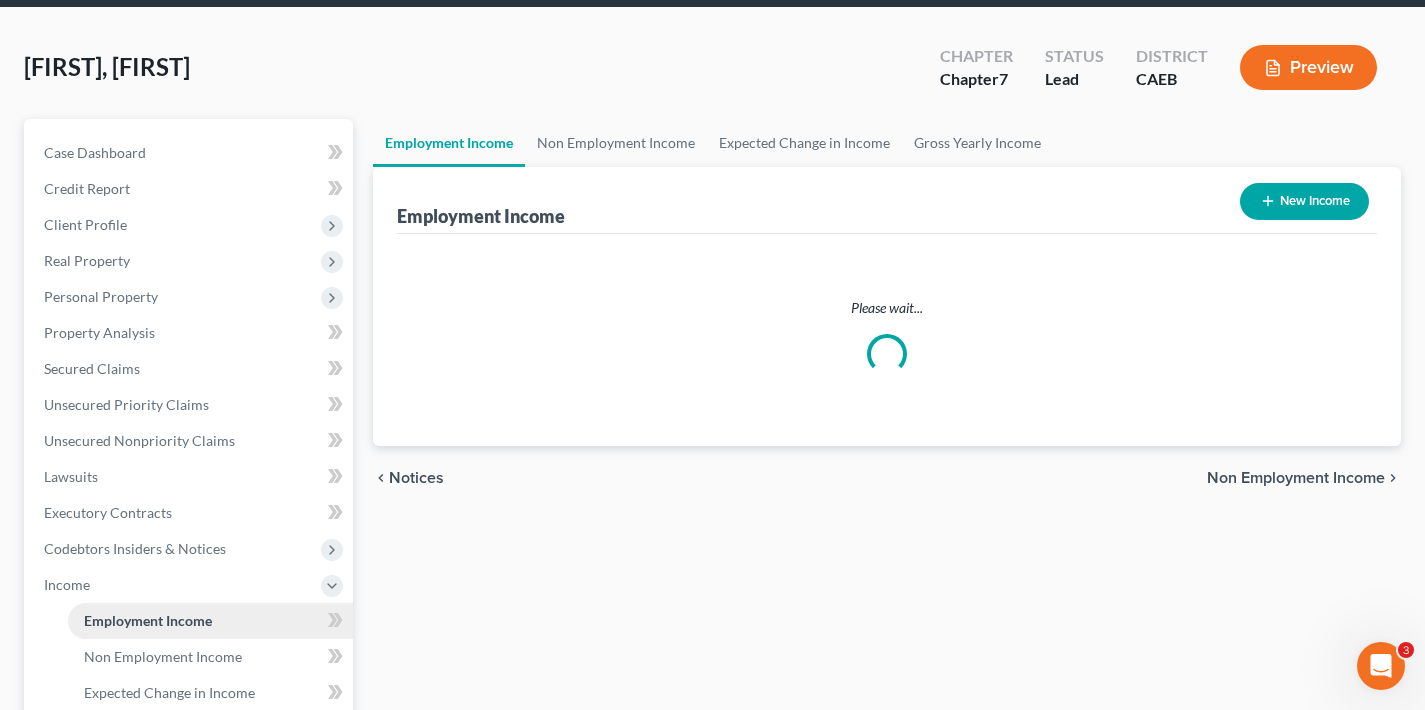 scroll, scrollTop: 0, scrollLeft: 0, axis: both 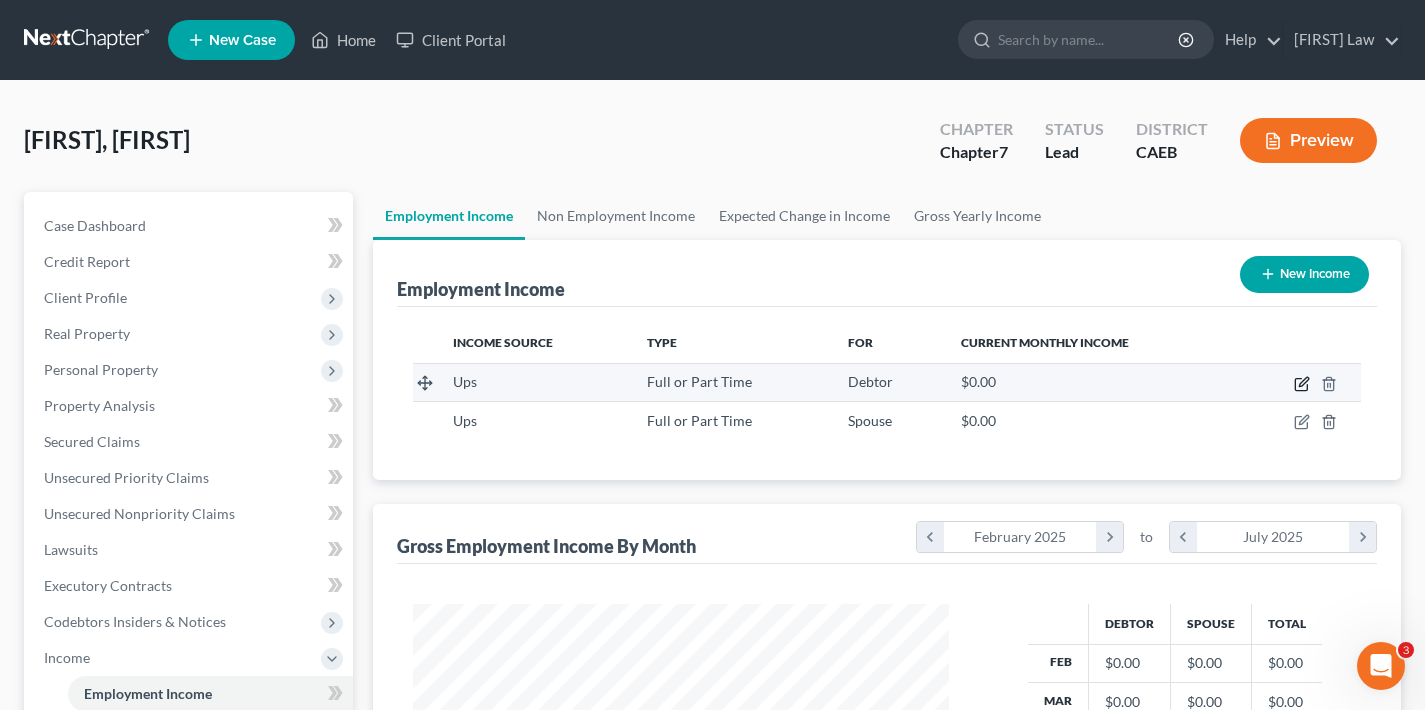click 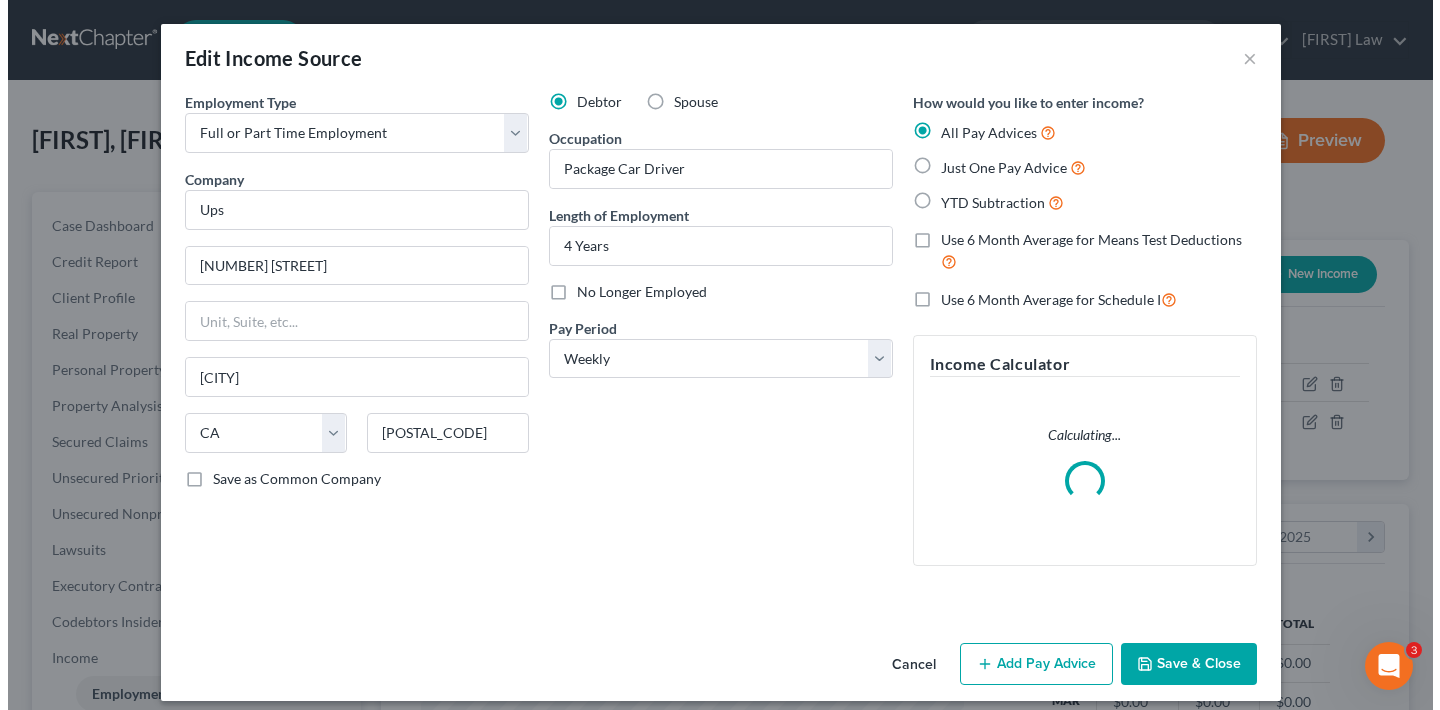 scroll, scrollTop: 999642, scrollLeft: 999417, axis: both 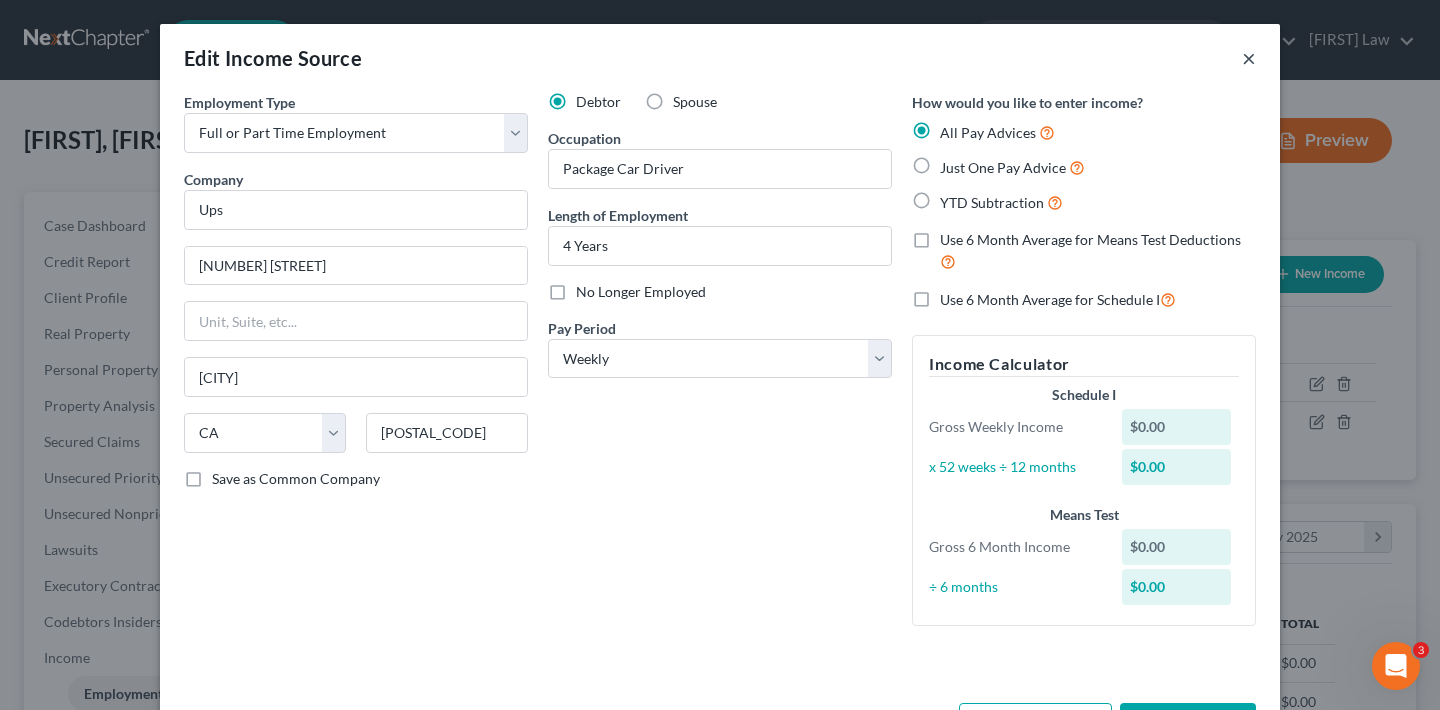 click on "×" at bounding box center [1249, 58] 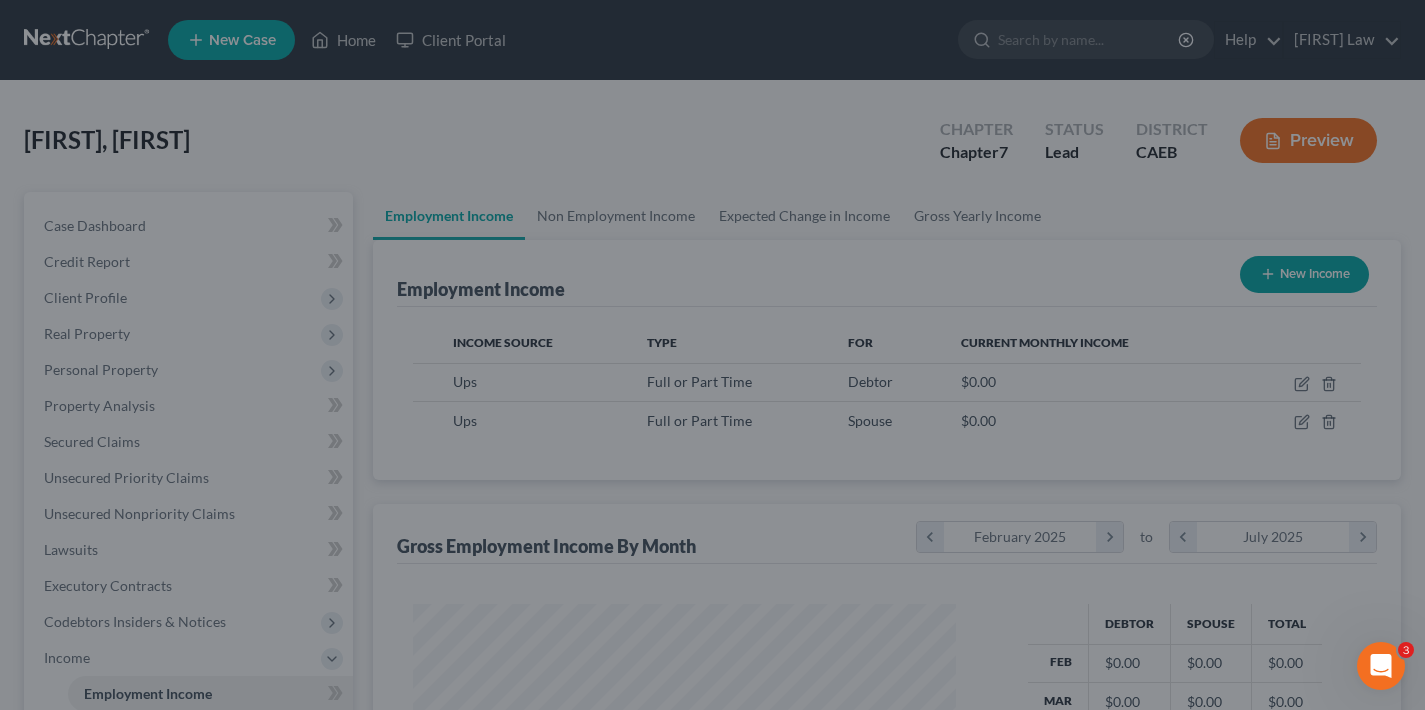 scroll, scrollTop: 358, scrollLeft: 576, axis: both 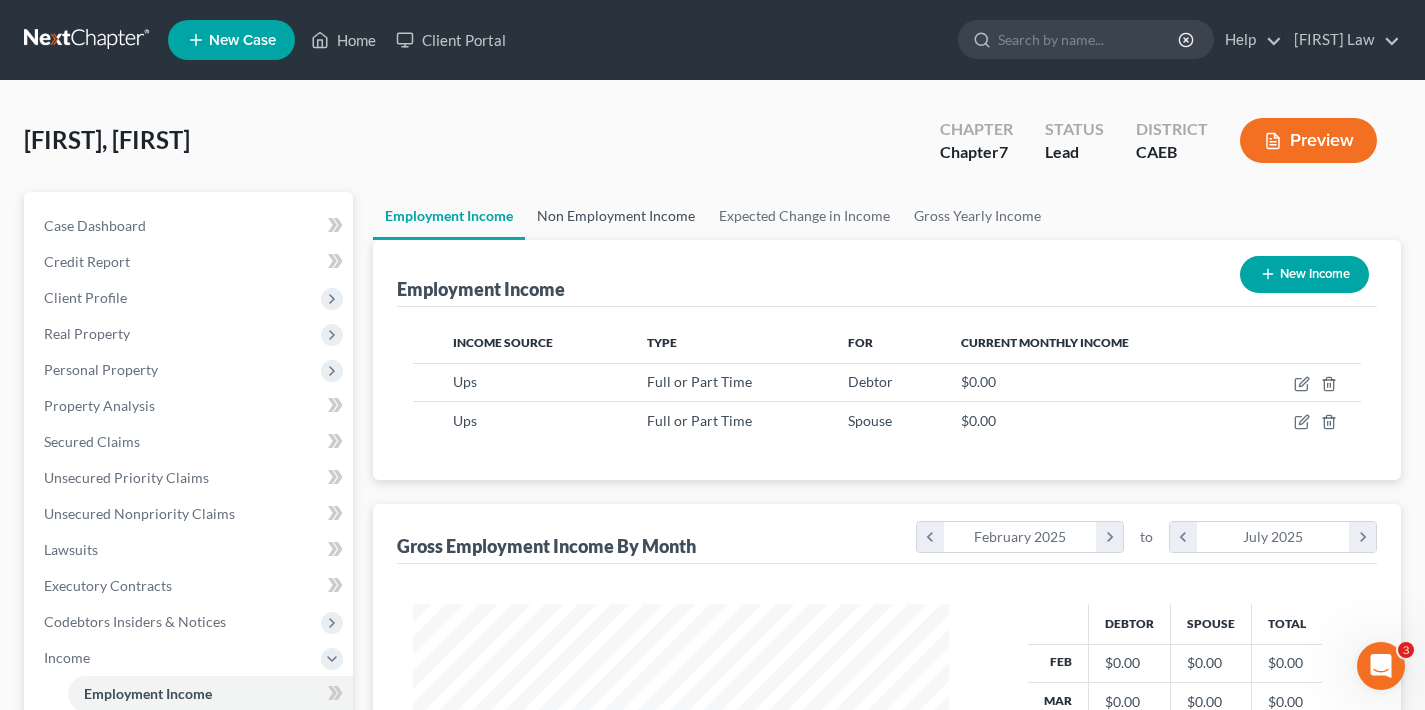 click on "Non Employment Income" at bounding box center [616, 216] 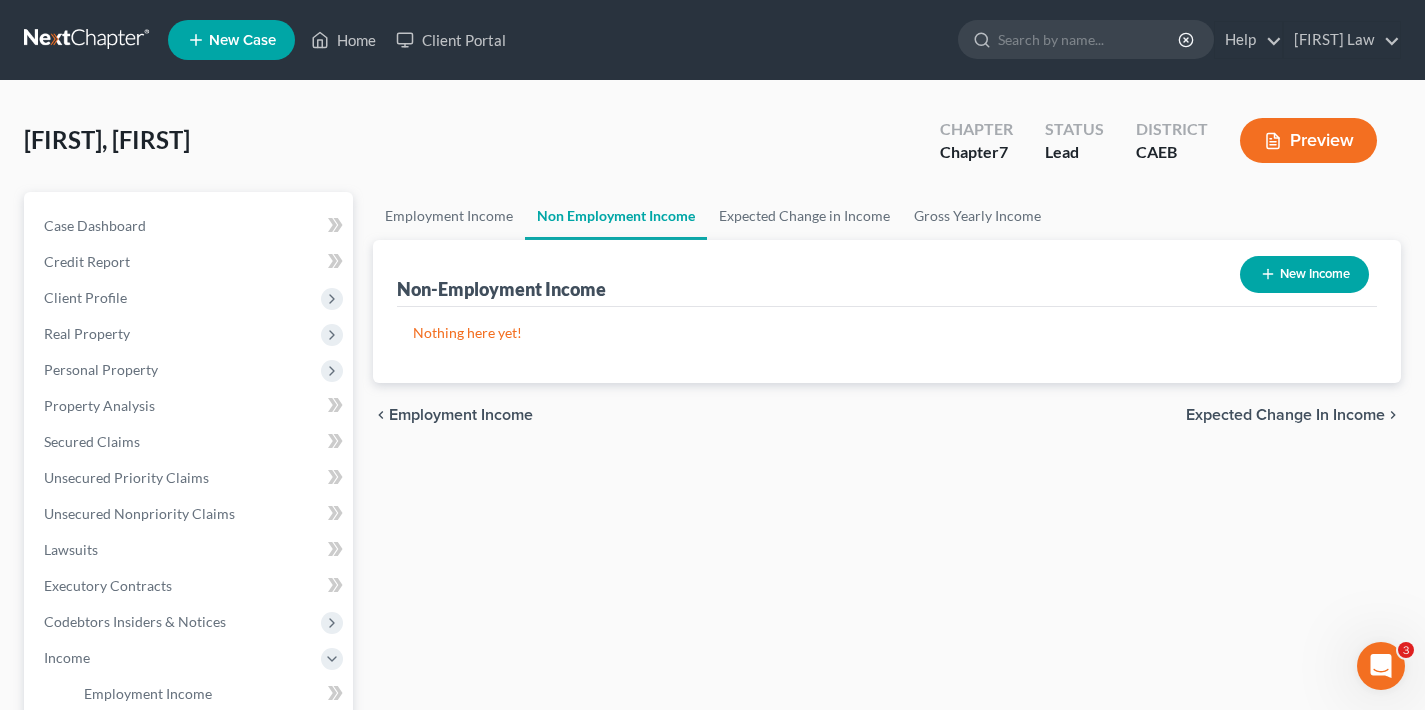 click on "New Income" at bounding box center [1304, 274] 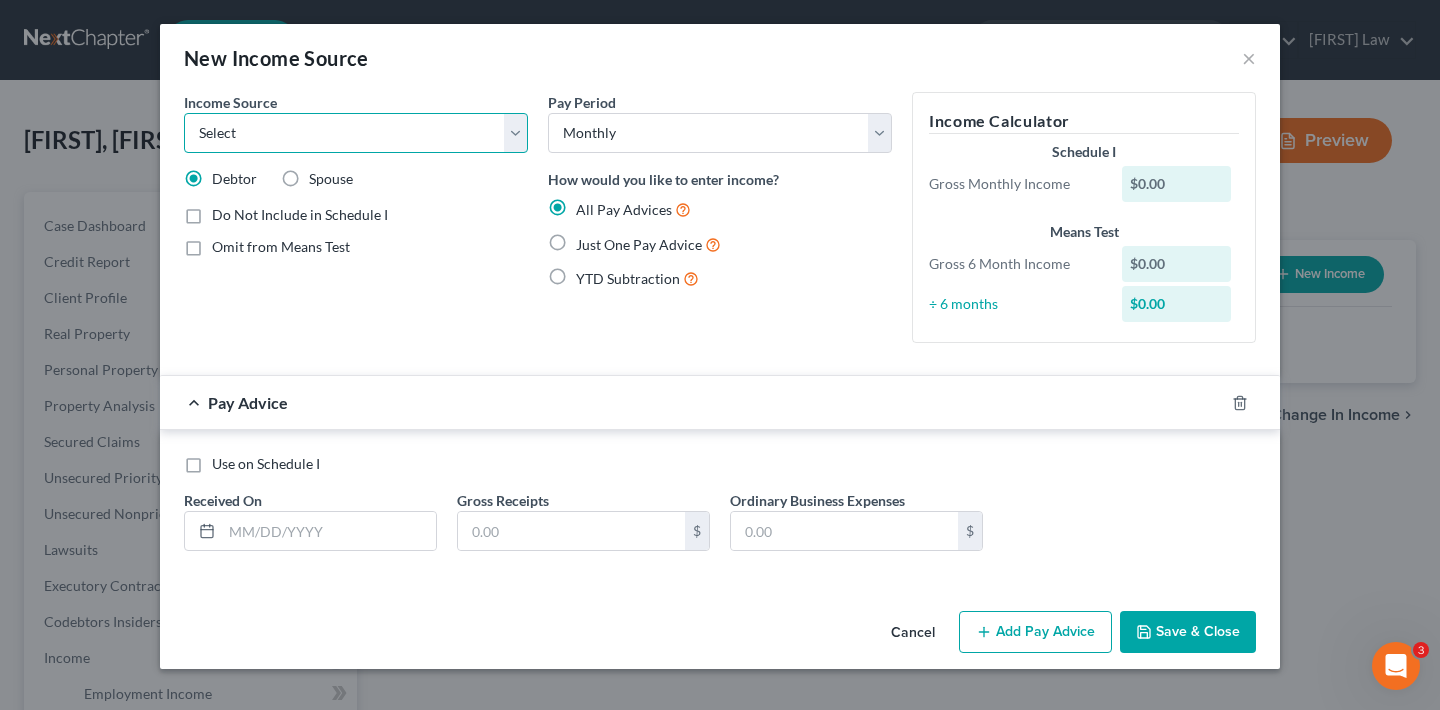 select on "13" 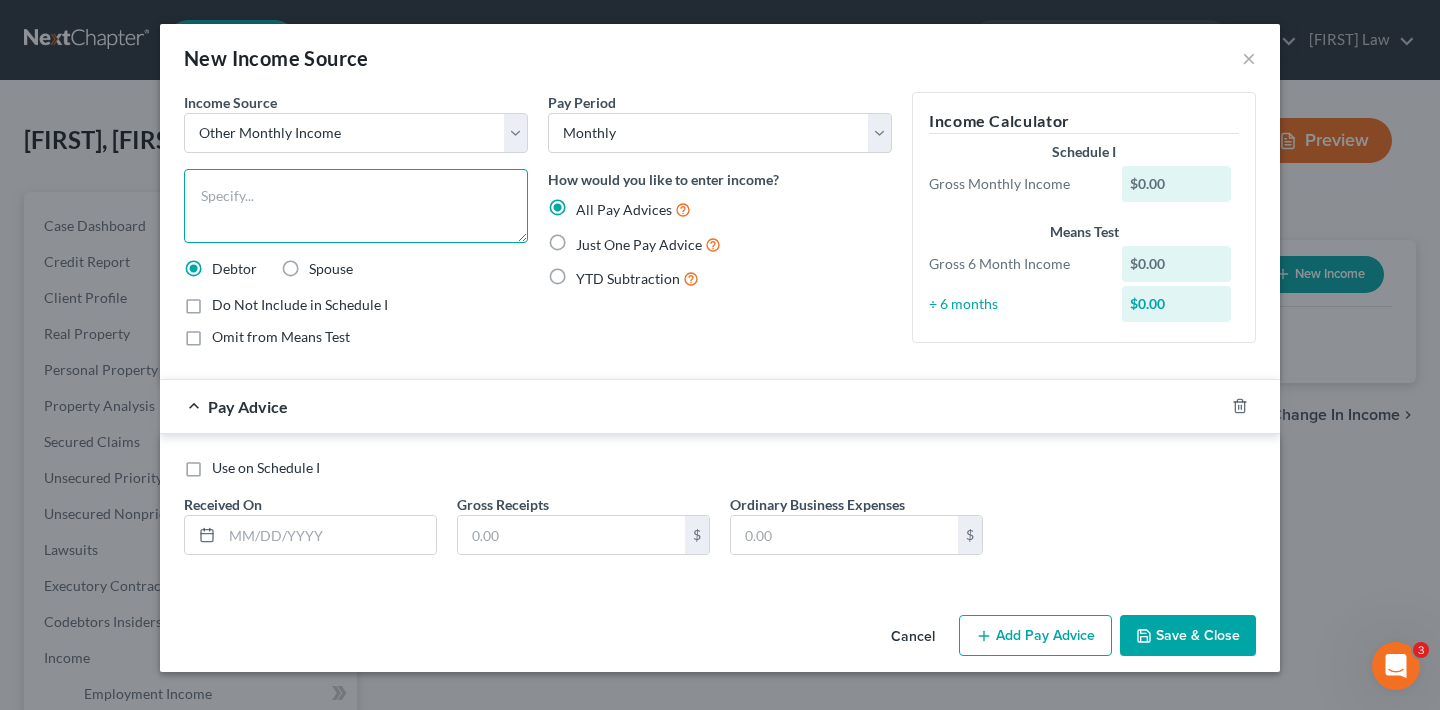 click at bounding box center (356, 206) 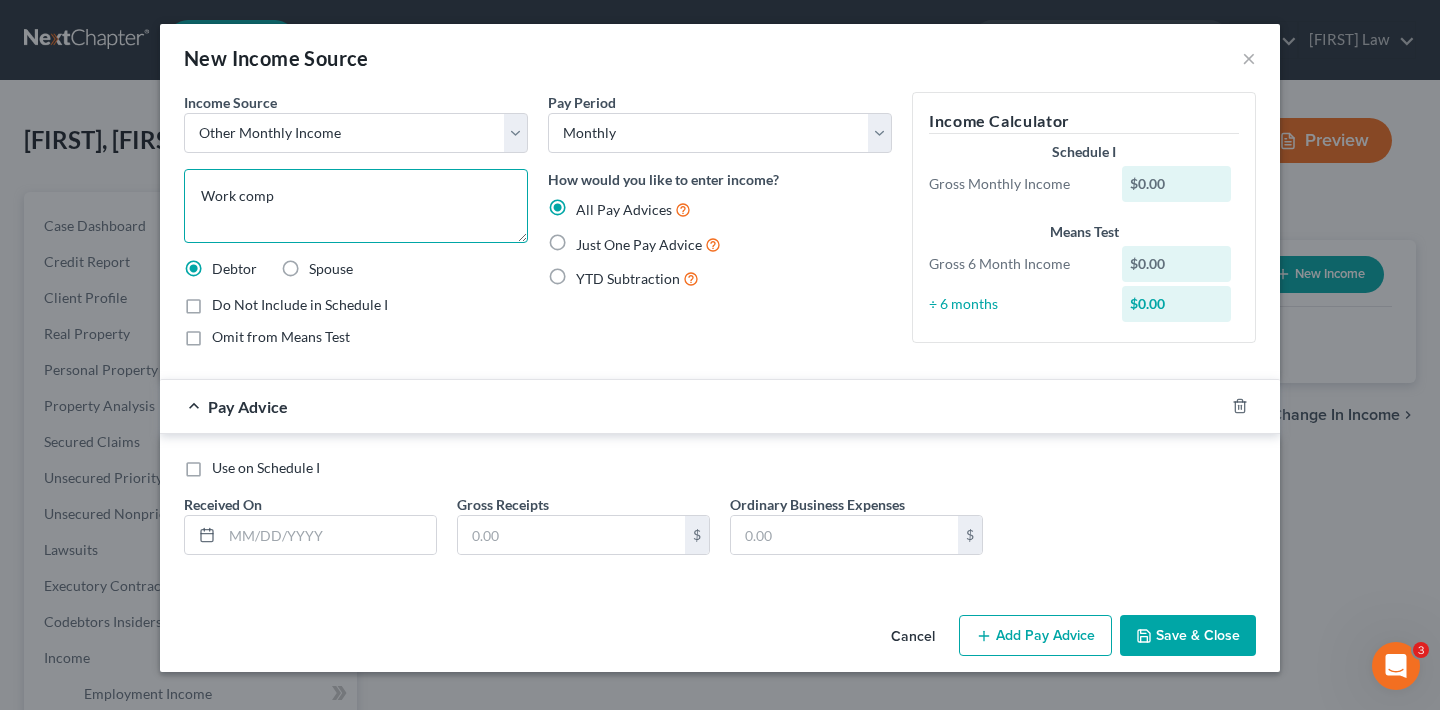 type on "Work comp" 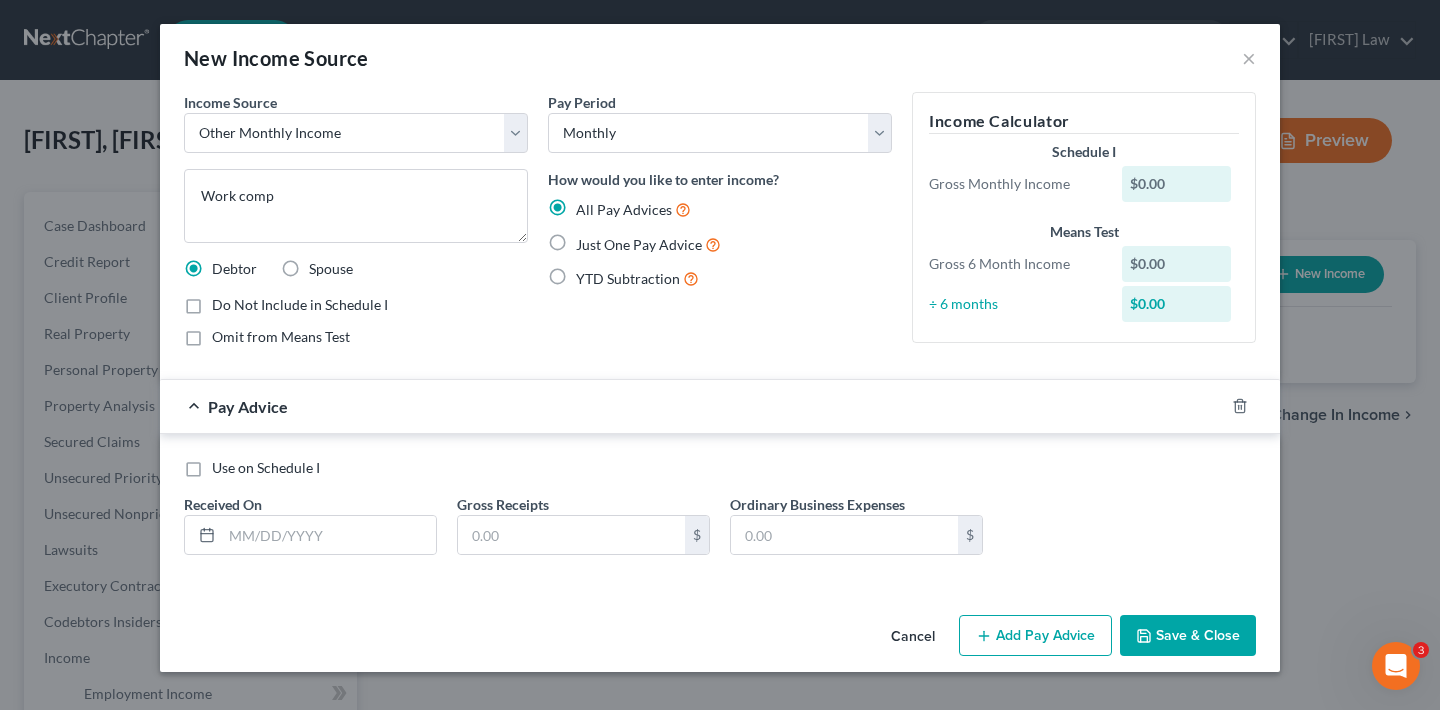click on "Just One Pay Advice" at bounding box center [648, 244] 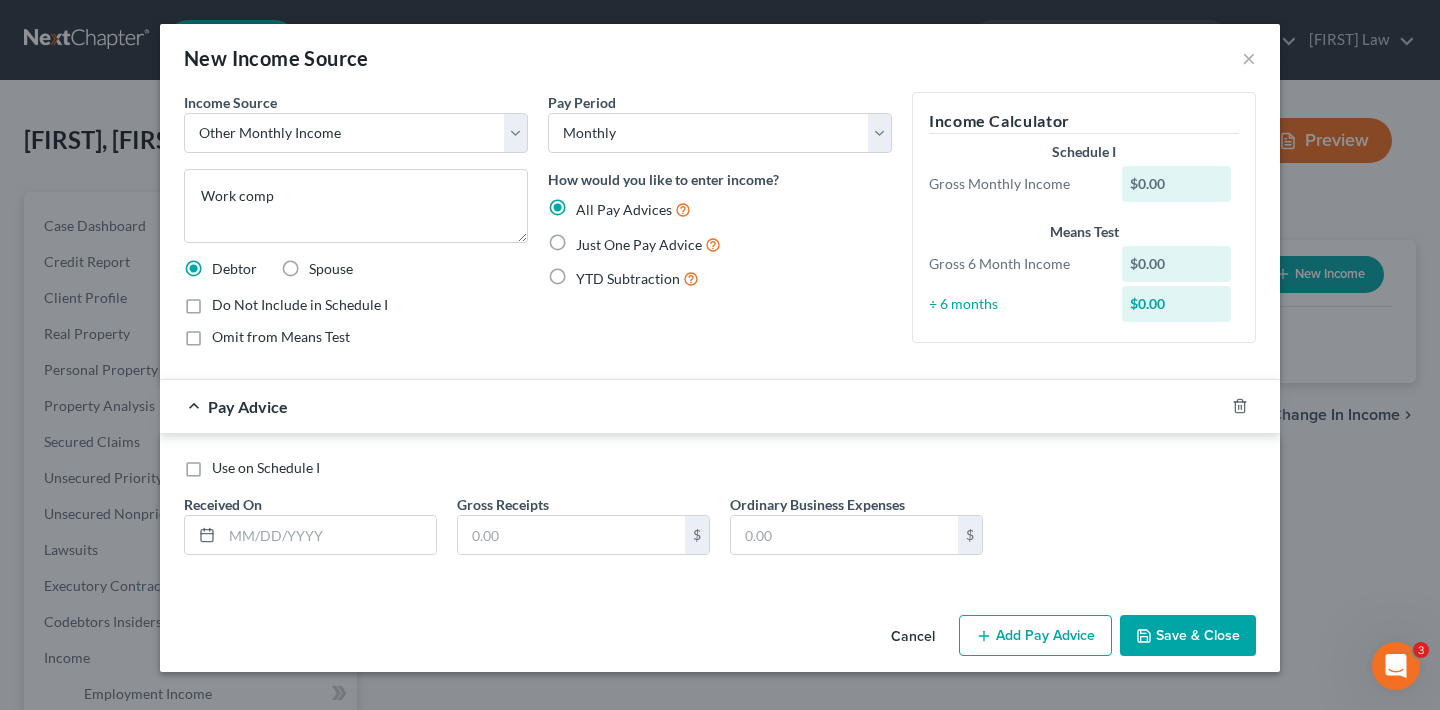 radio on "true" 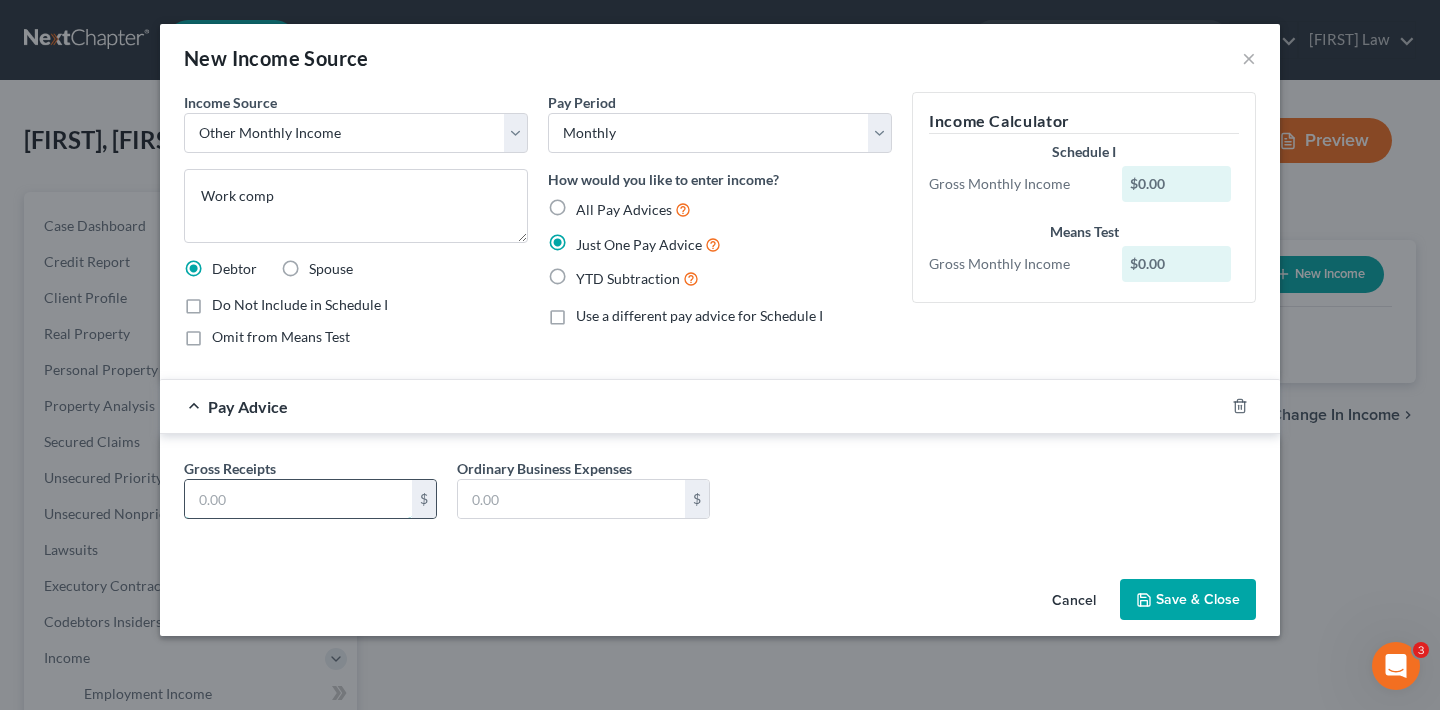 click at bounding box center (298, 499) 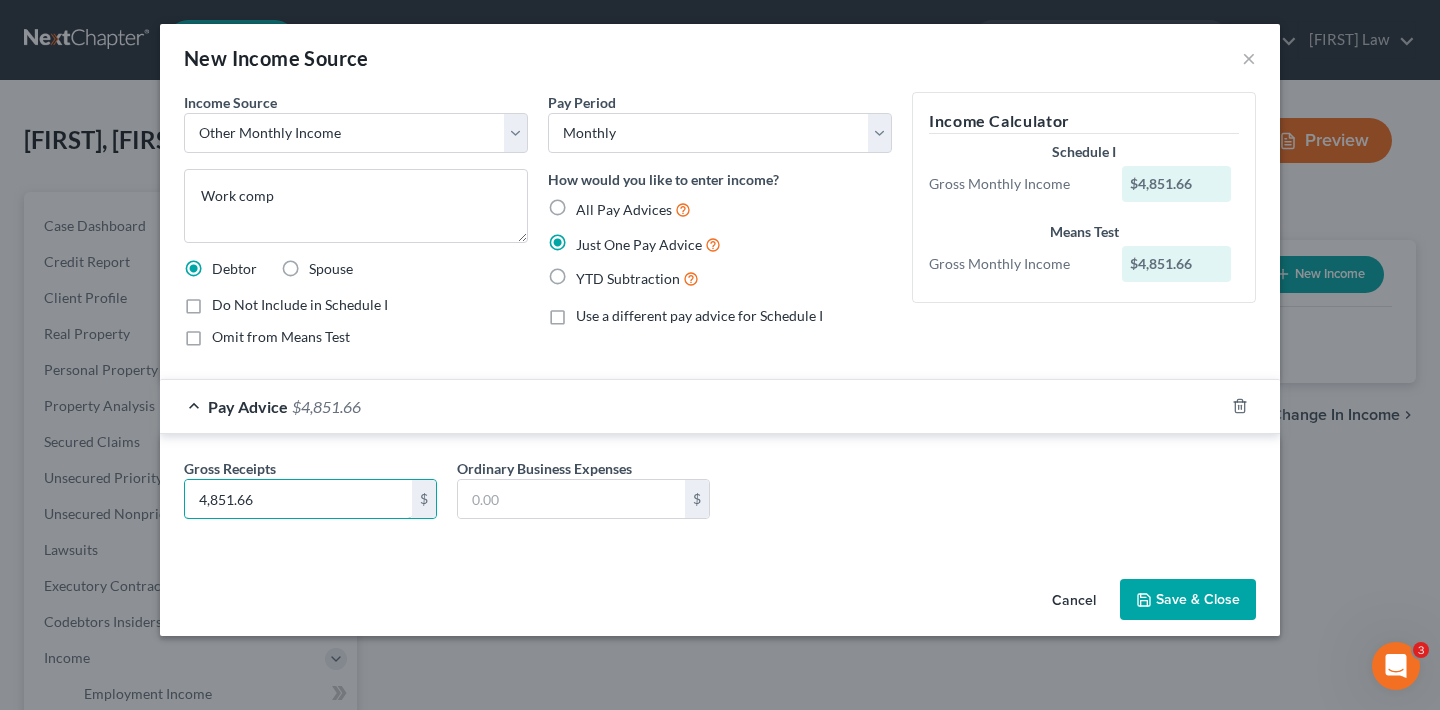 type on "4,851.66" 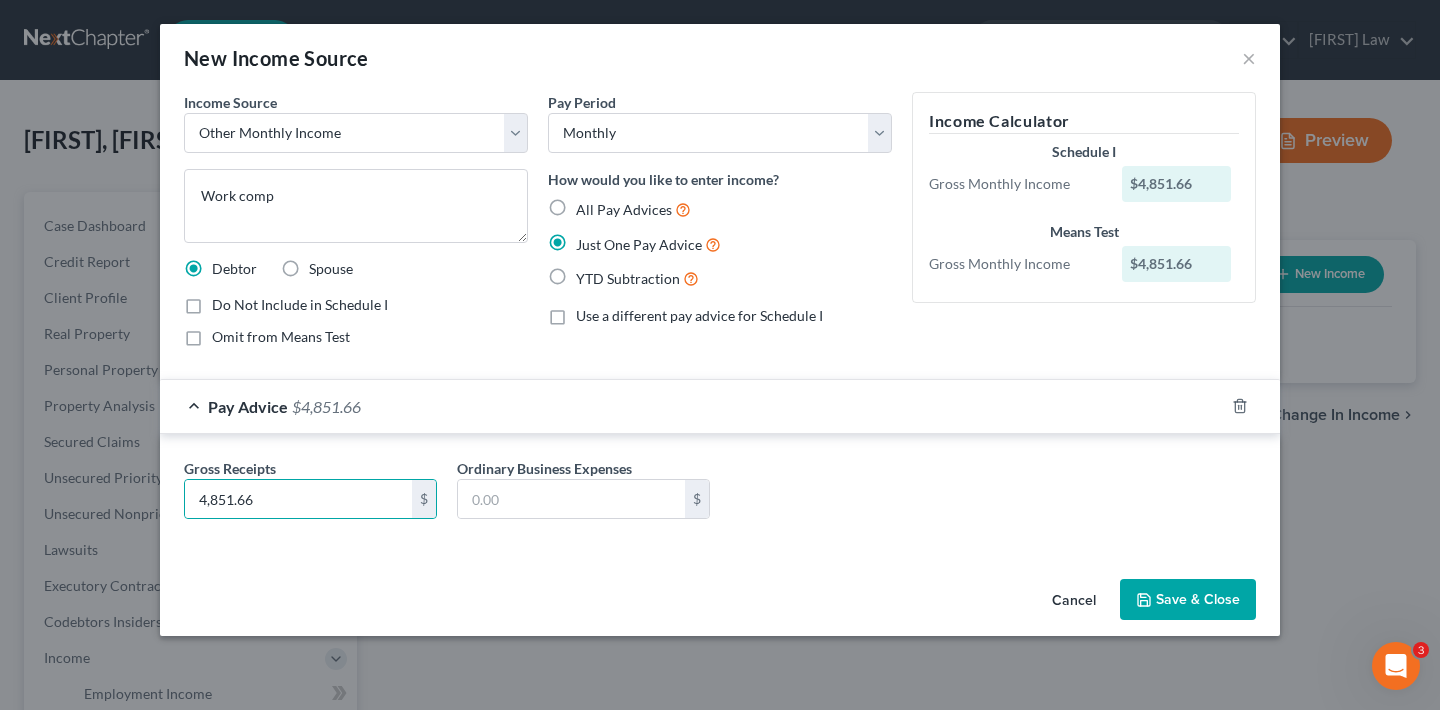 click on "Save & Close" at bounding box center [1188, 600] 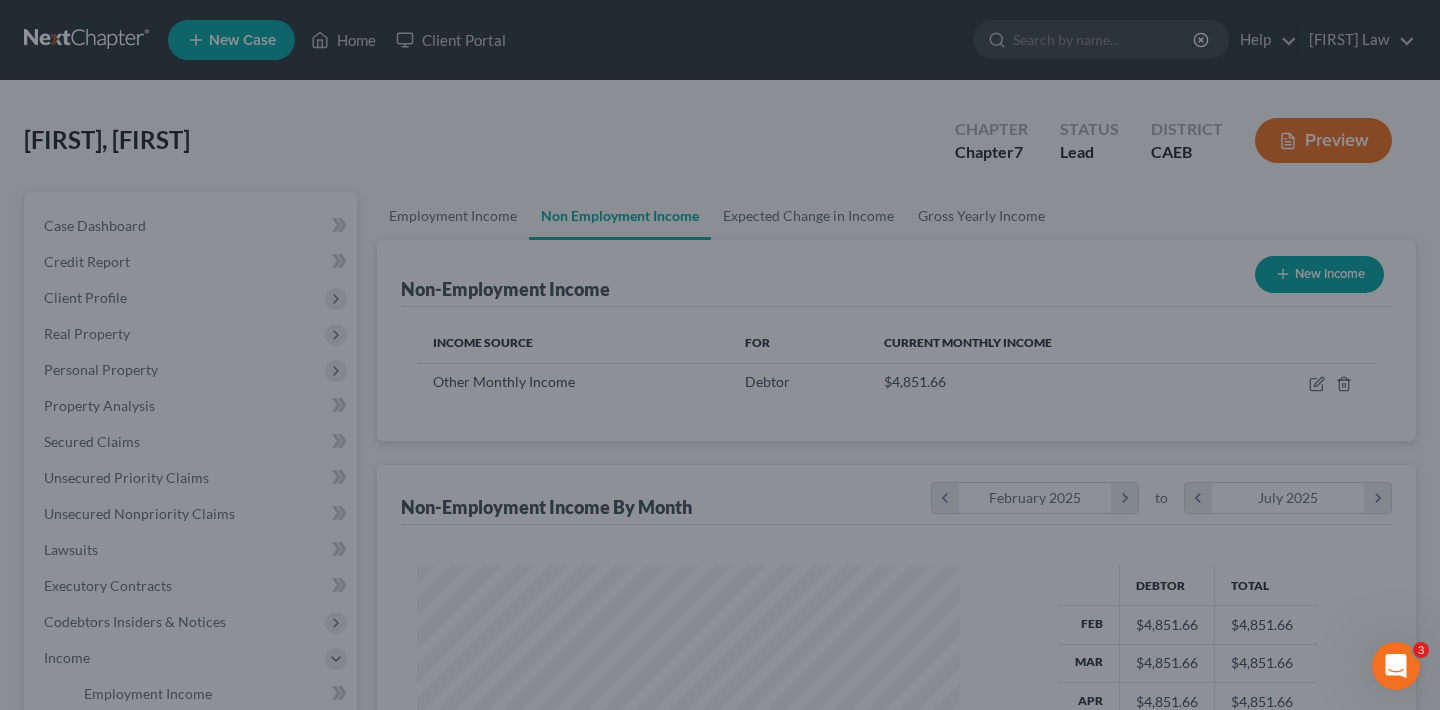 scroll, scrollTop: 999642, scrollLeft: 999424, axis: both 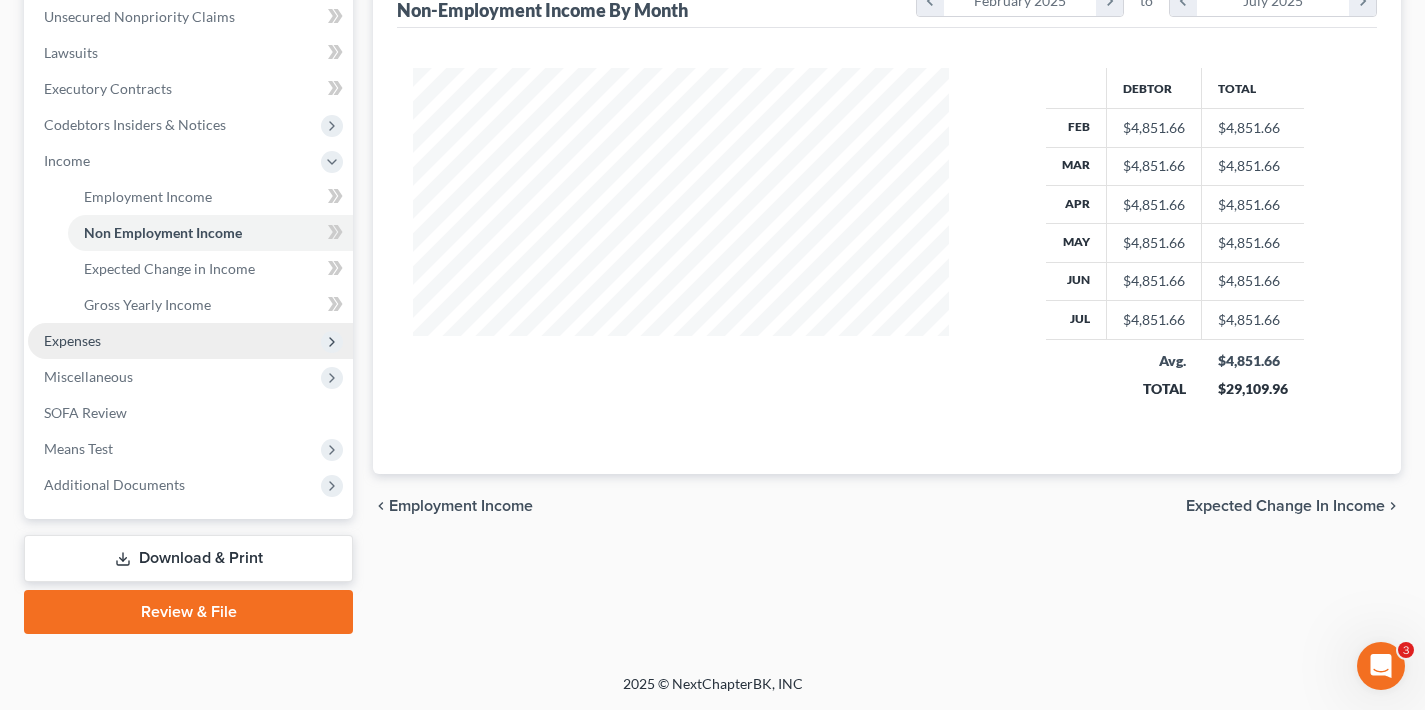 click on "Expenses" at bounding box center [190, 341] 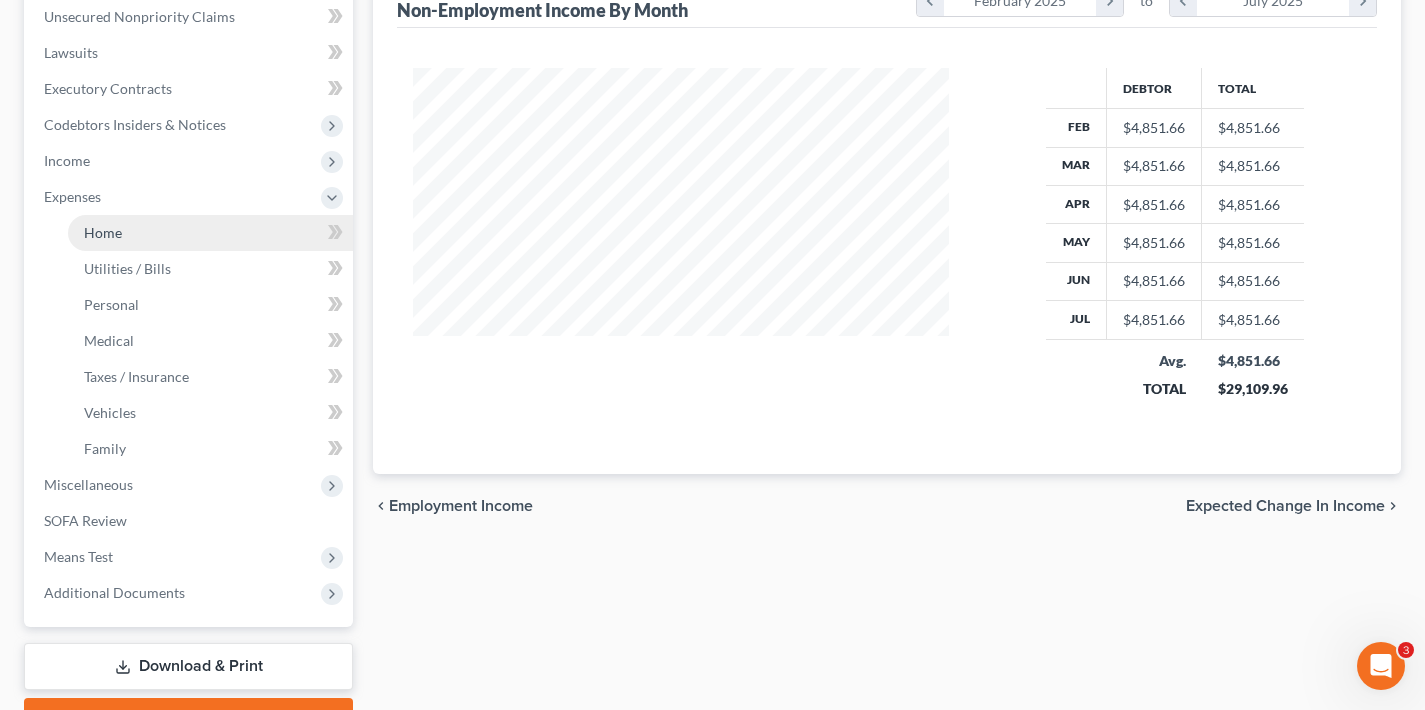 click on "Home" at bounding box center (210, 233) 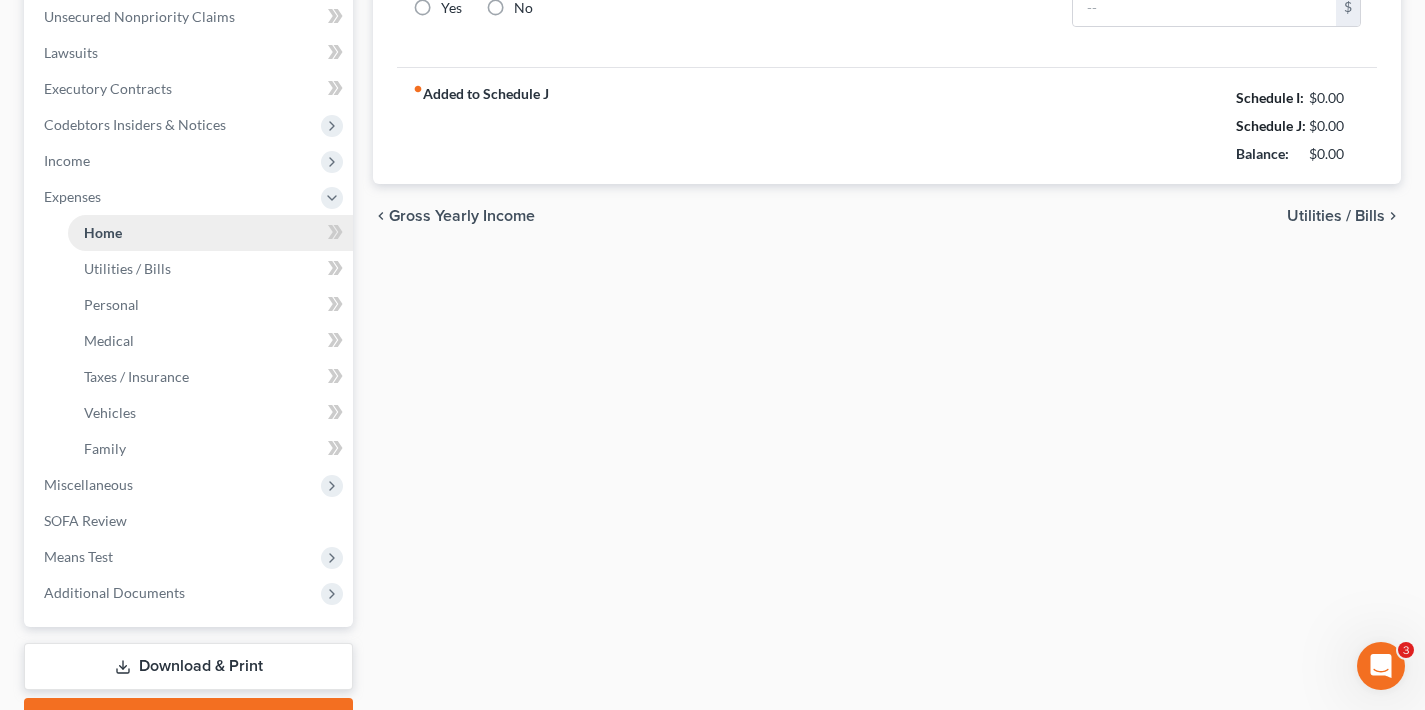 scroll, scrollTop: 66, scrollLeft: 0, axis: vertical 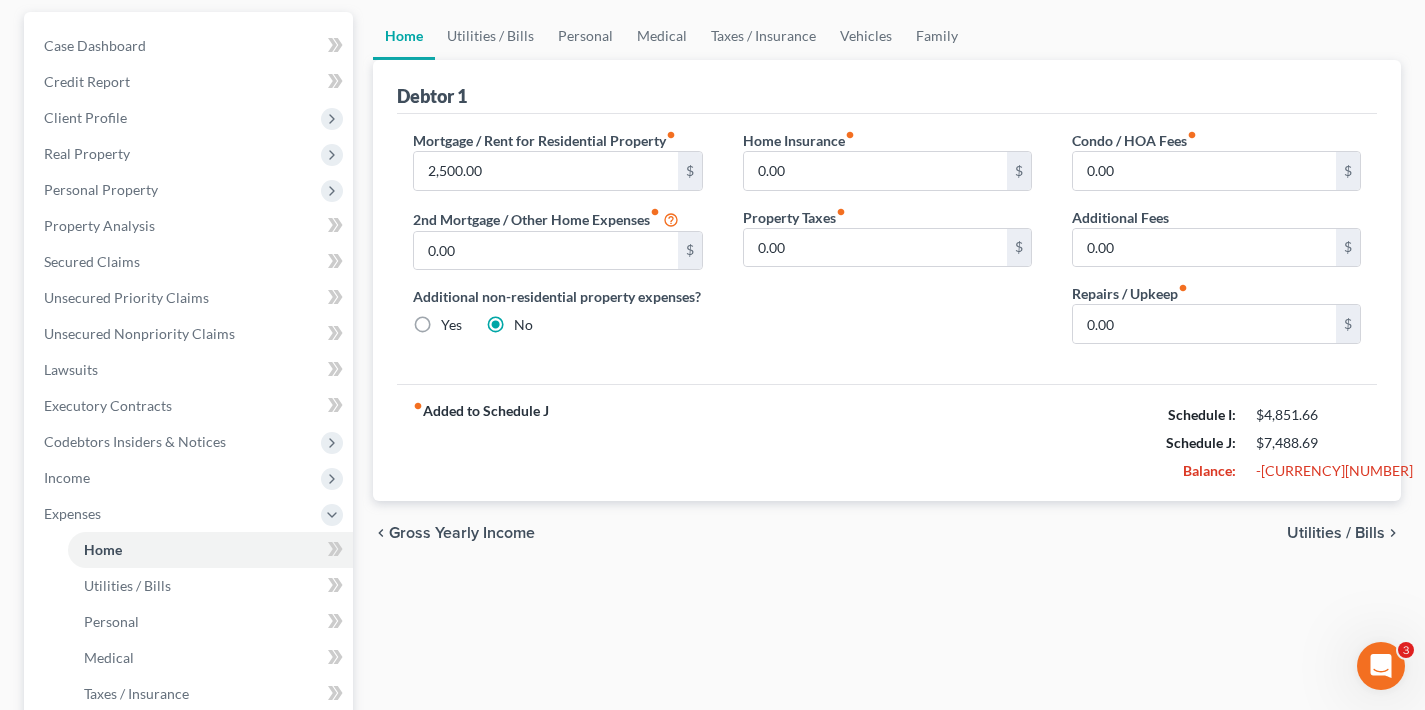 click on "Utilities / Bills" at bounding box center (1336, 533) 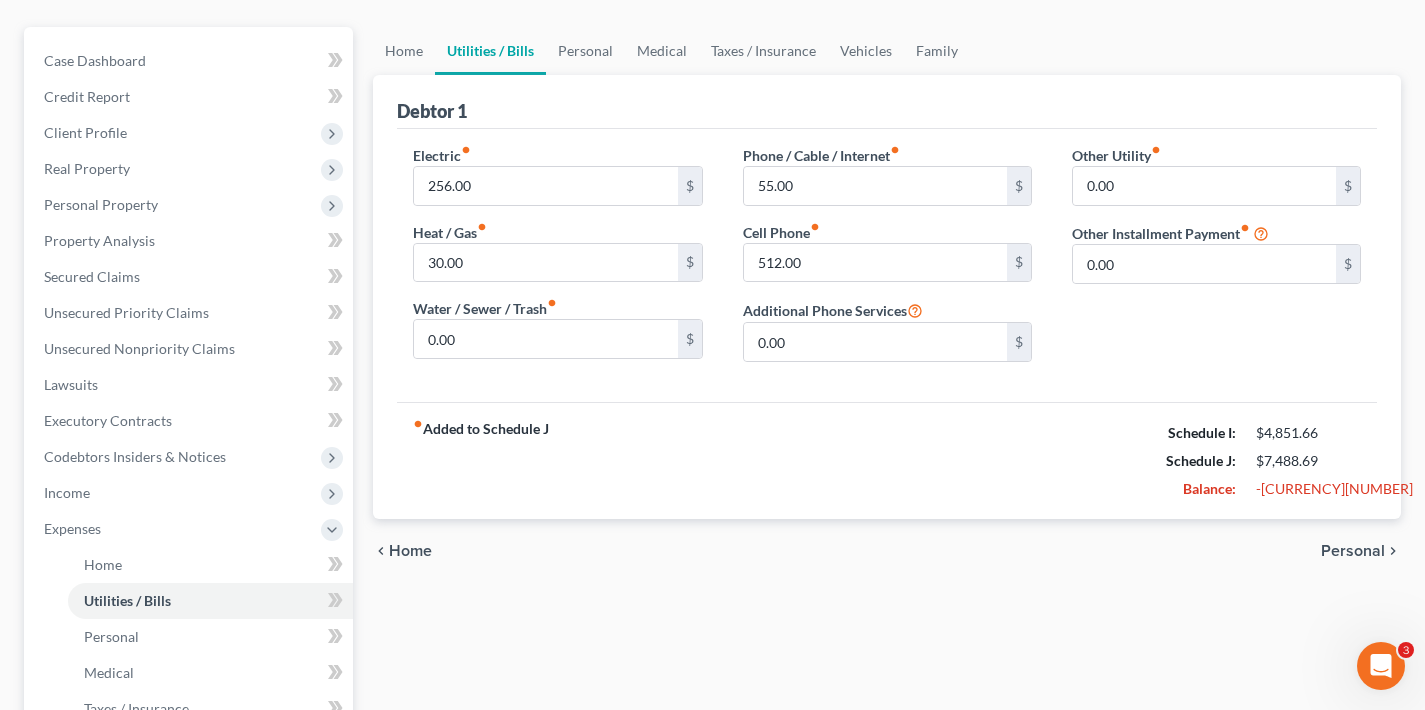 scroll, scrollTop: 169, scrollLeft: 0, axis: vertical 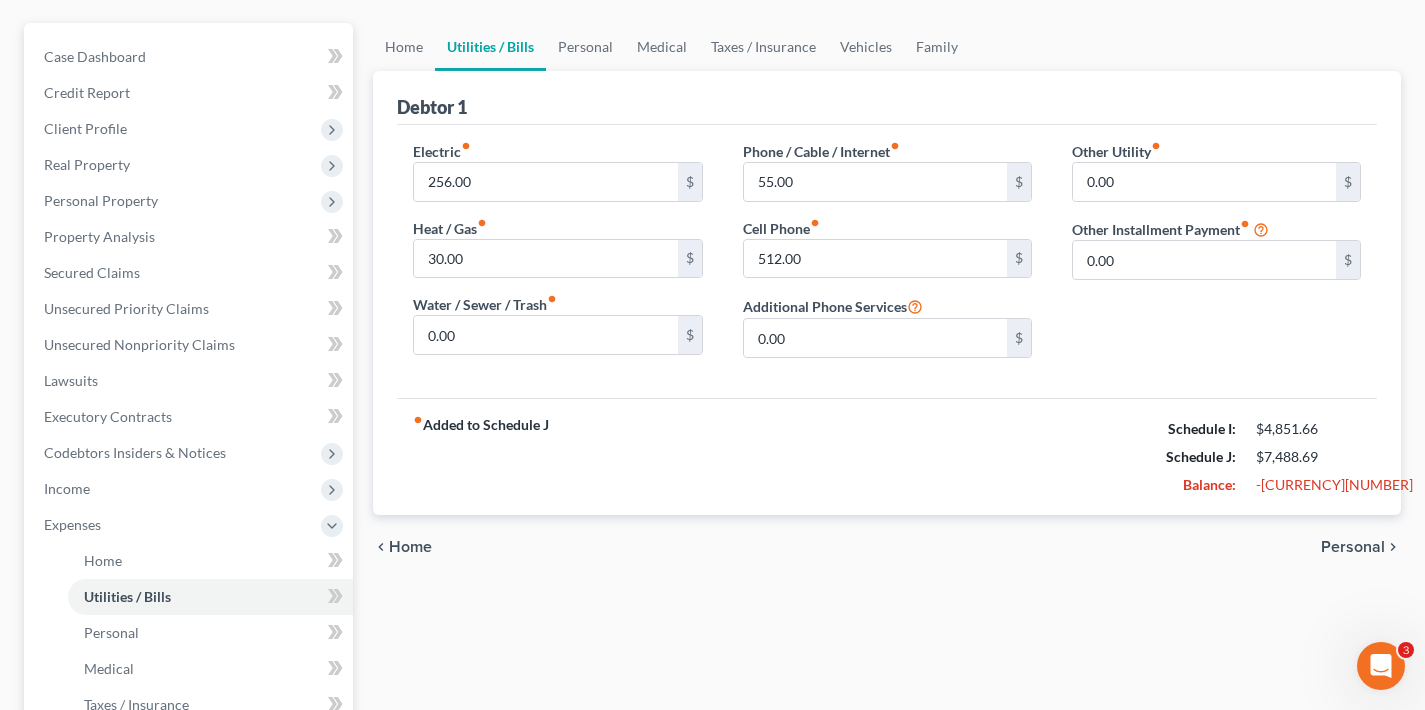 click on "Personal" at bounding box center (1353, 547) 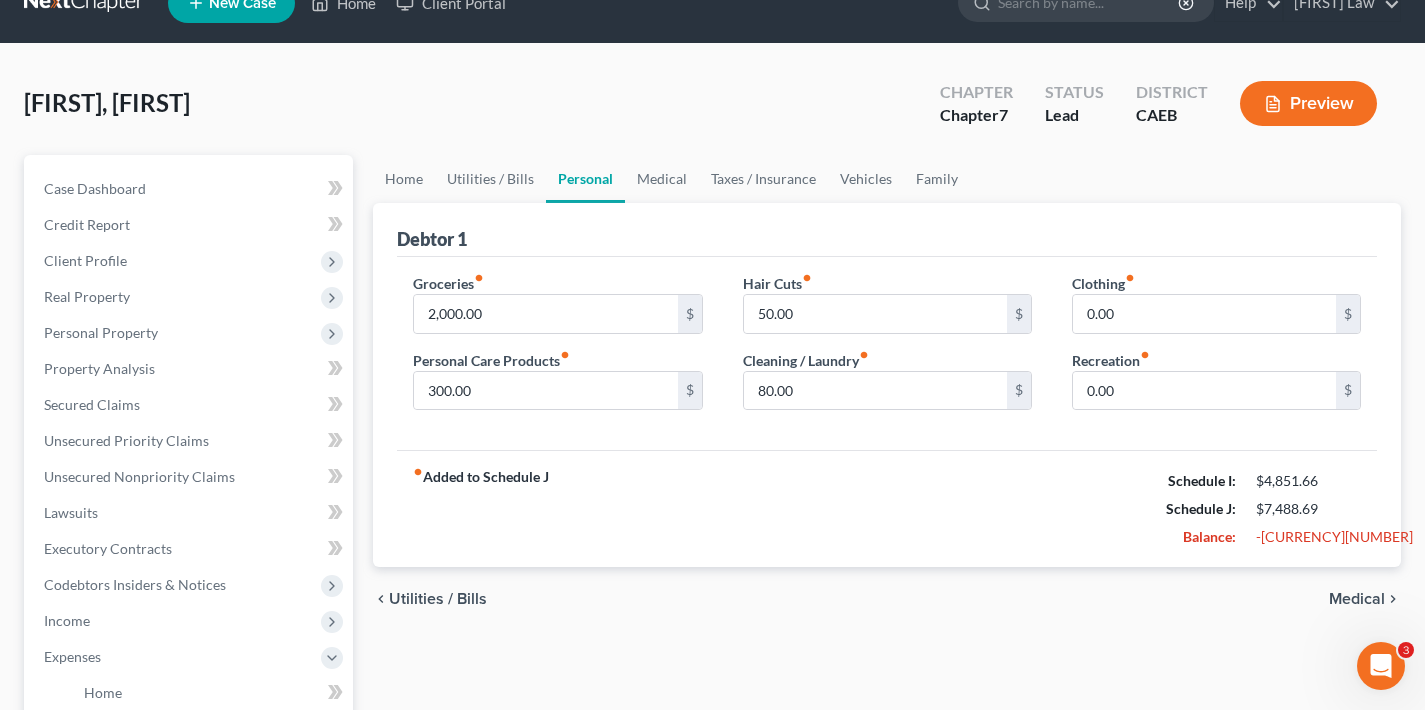 scroll, scrollTop: 88, scrollLeft: 0, axis: vertical 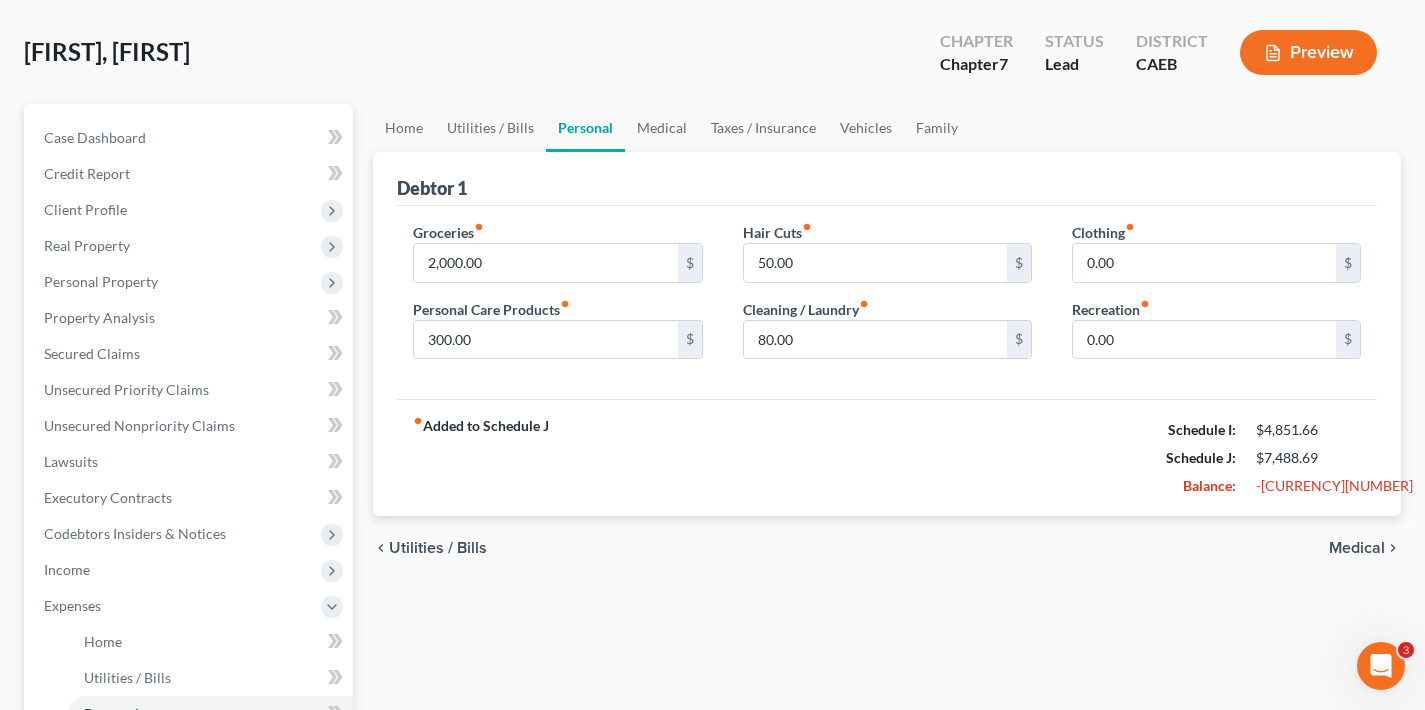 click on "Medical" at bounding box center [1357, 548] 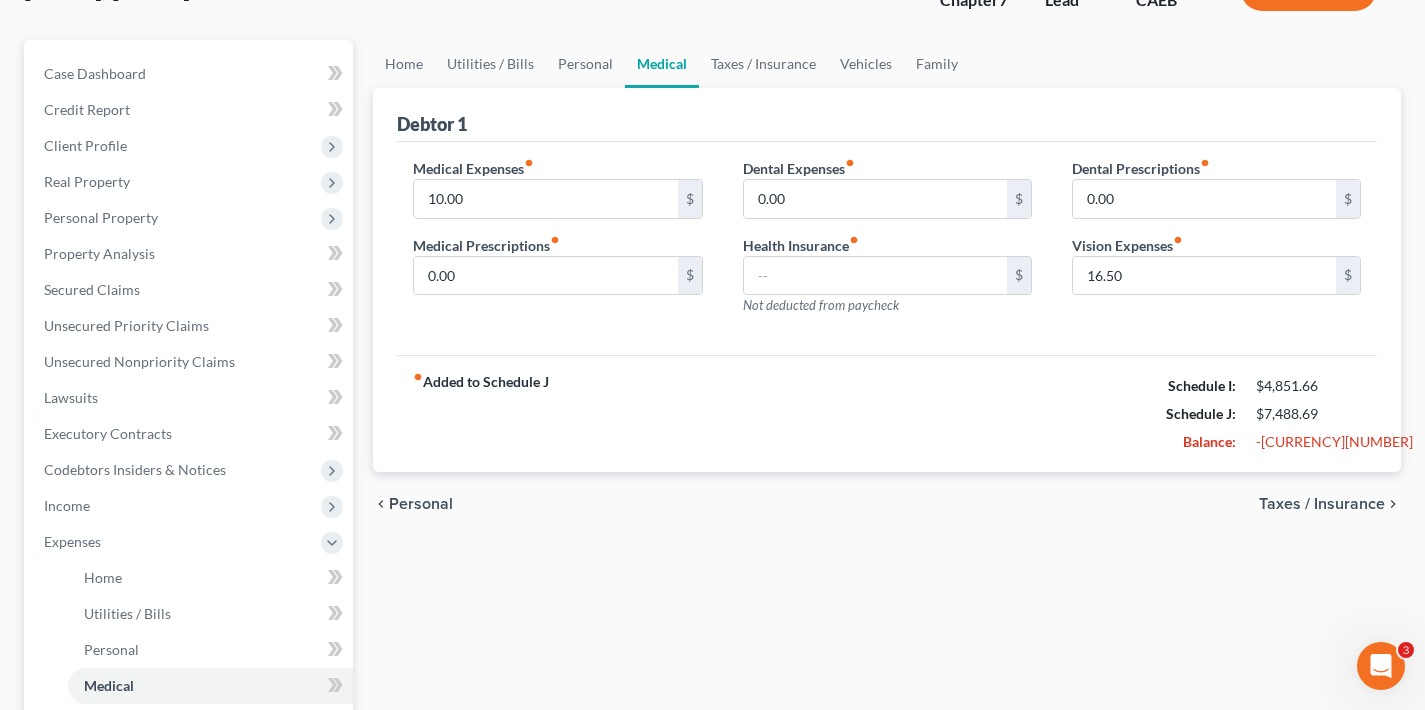 scroll, scrollTop: 258, scrollLeft: 0, axis: vertical 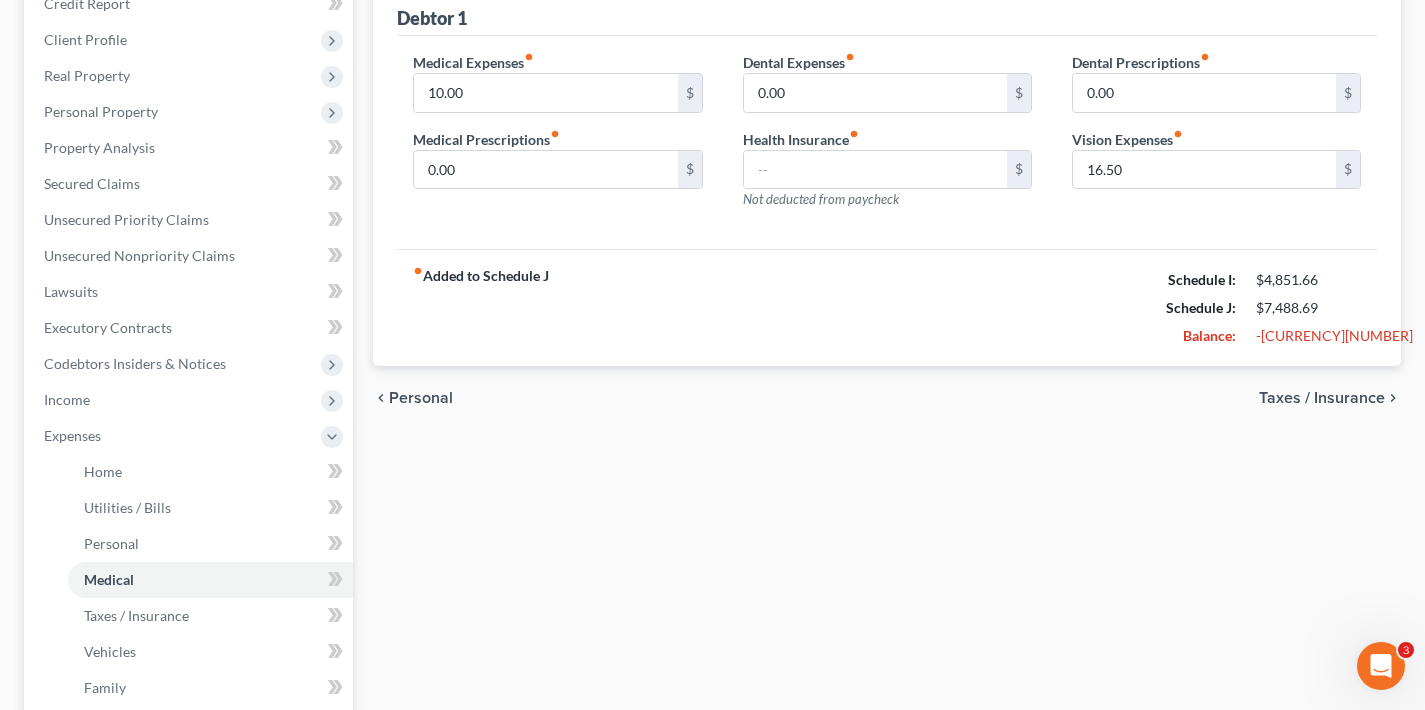 click on "Taxes / Insurance" at bounding box center [1322, 398] 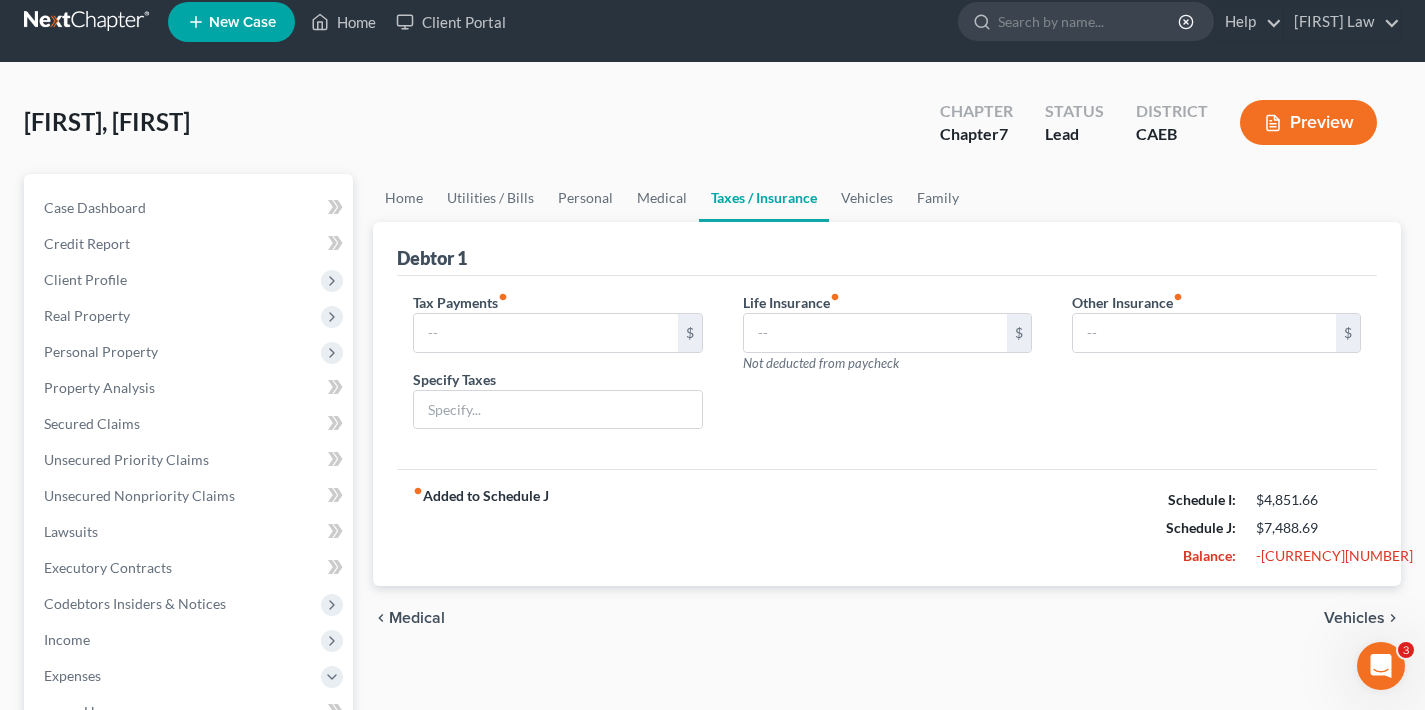 scroll, scrollTop: 69, scrollLeft: 0, axis: vertical 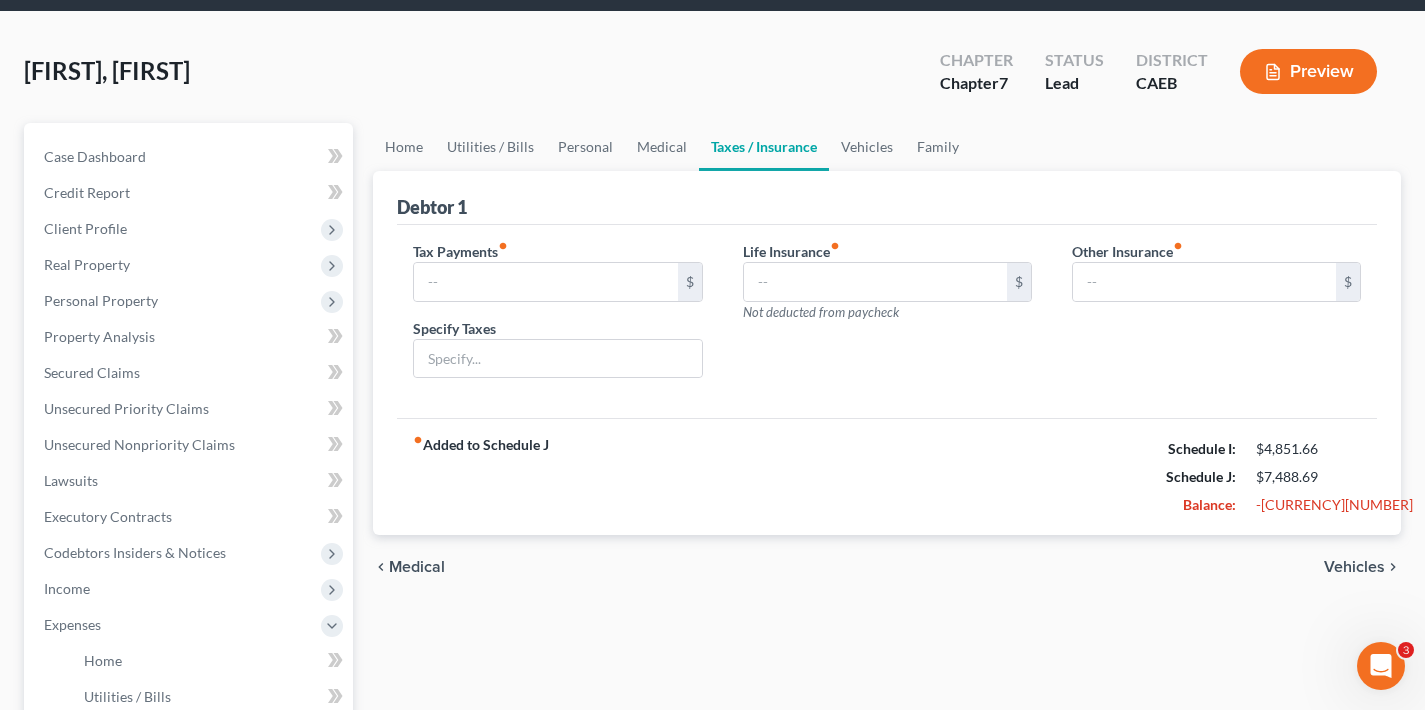 click on "Vehicles" at bounding box center [1354, 567] 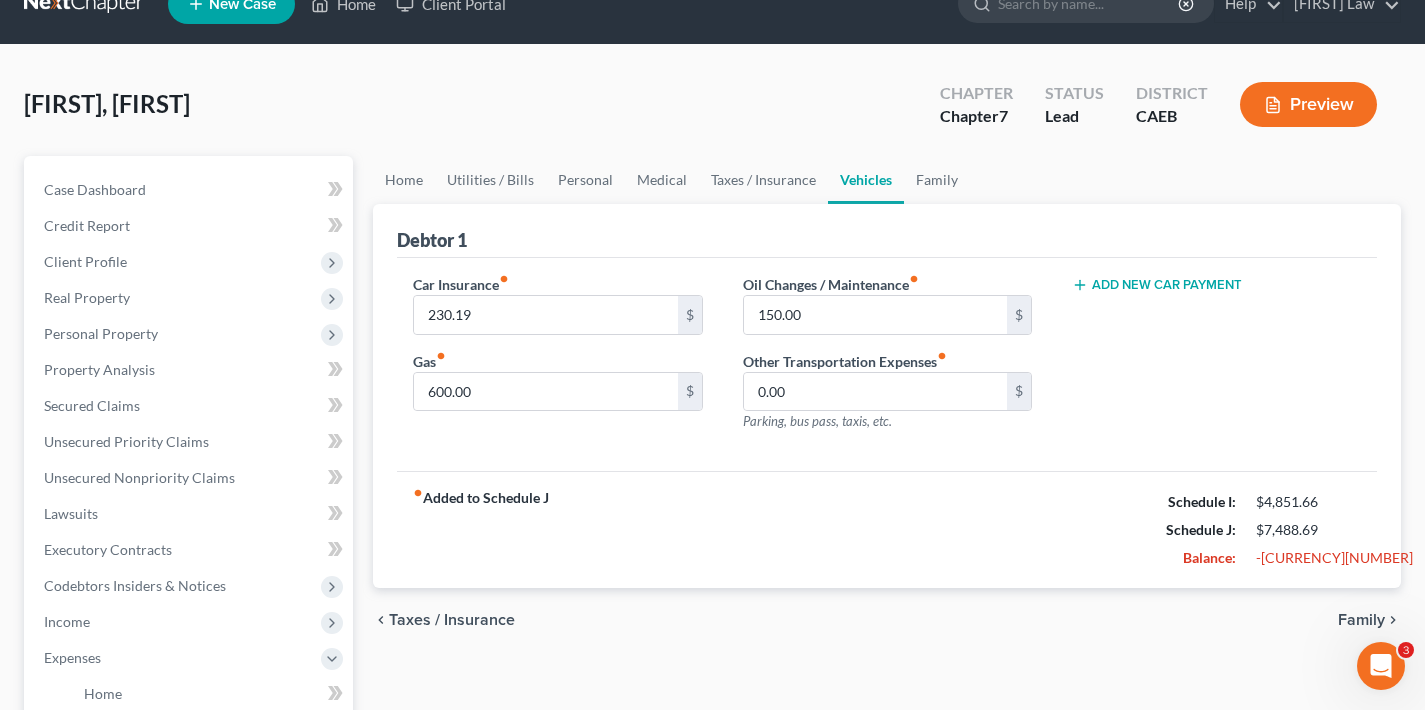 scroll, scrollTop: 87, scrollLeft: 0, axis: vertical 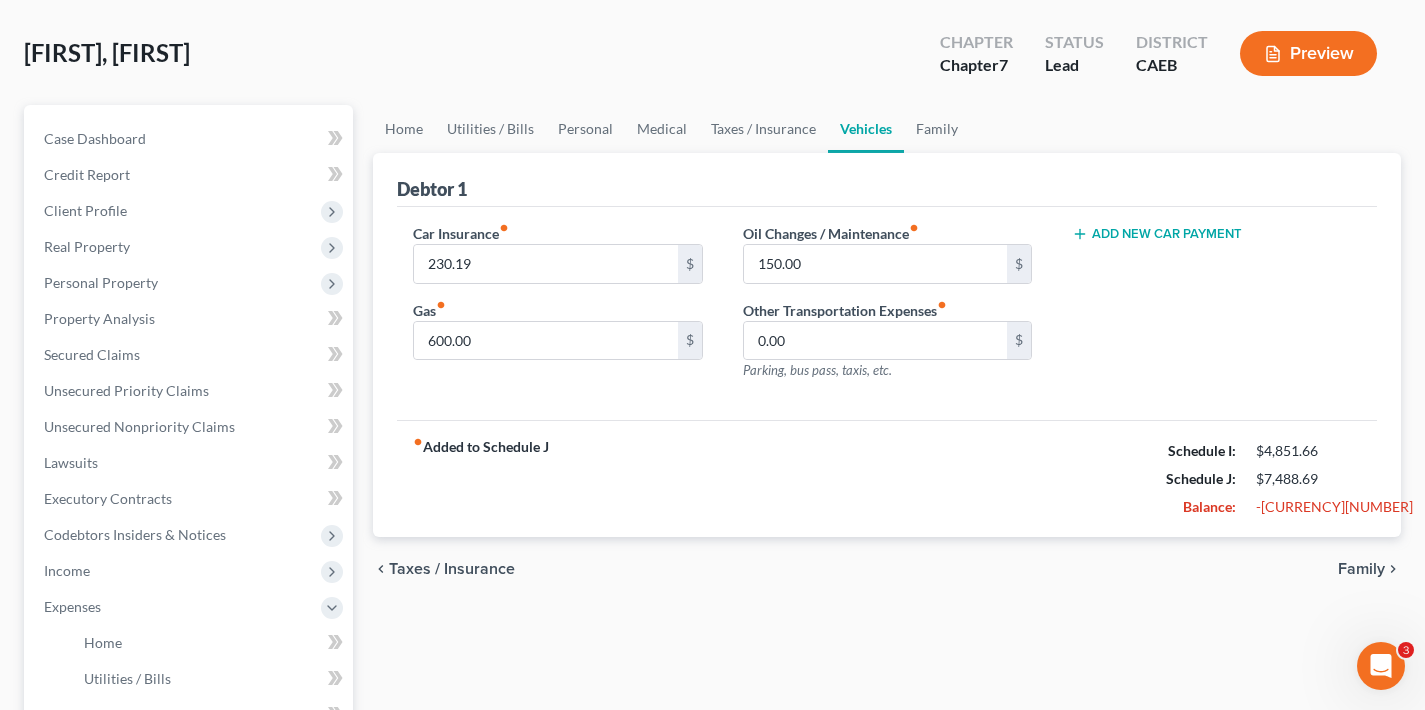 click on "Family" at bounding box center (1361, 569) 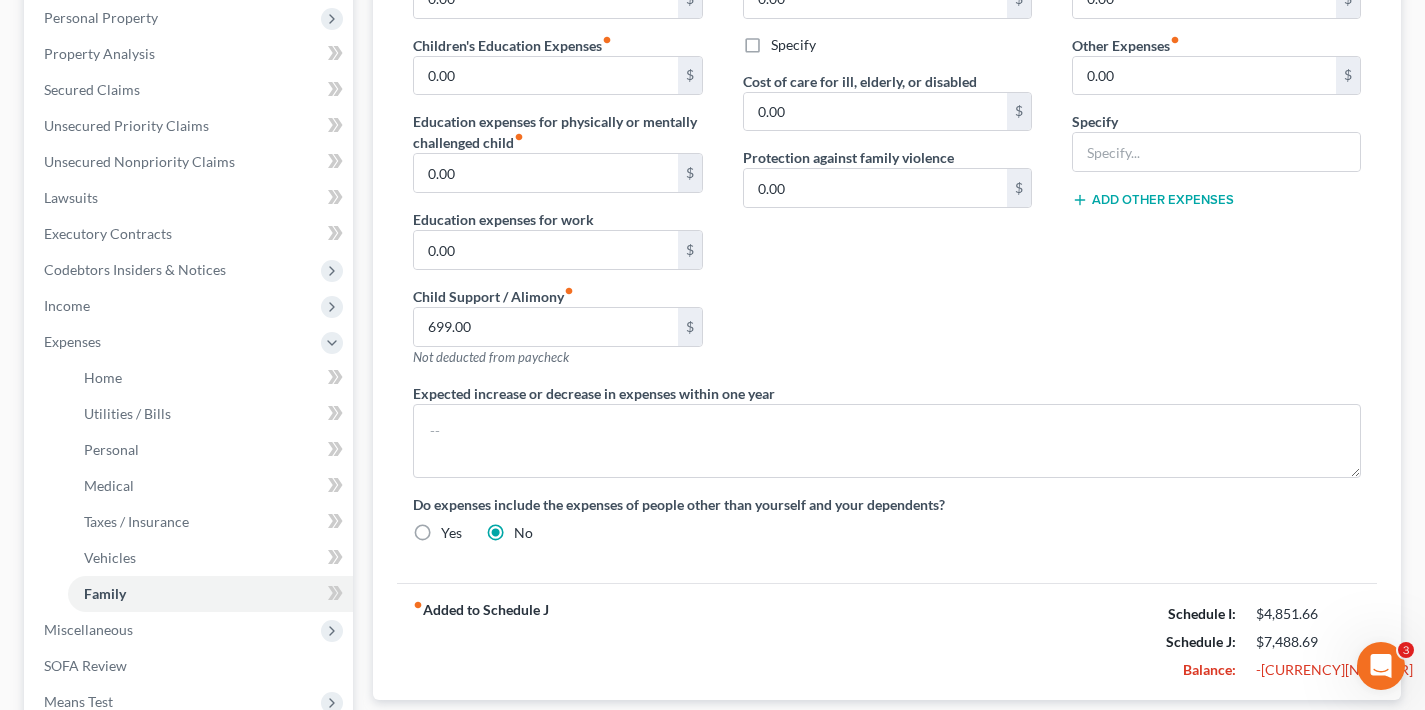scroll, scrollTop: 605, scrollLeft: 0, axis: vertical 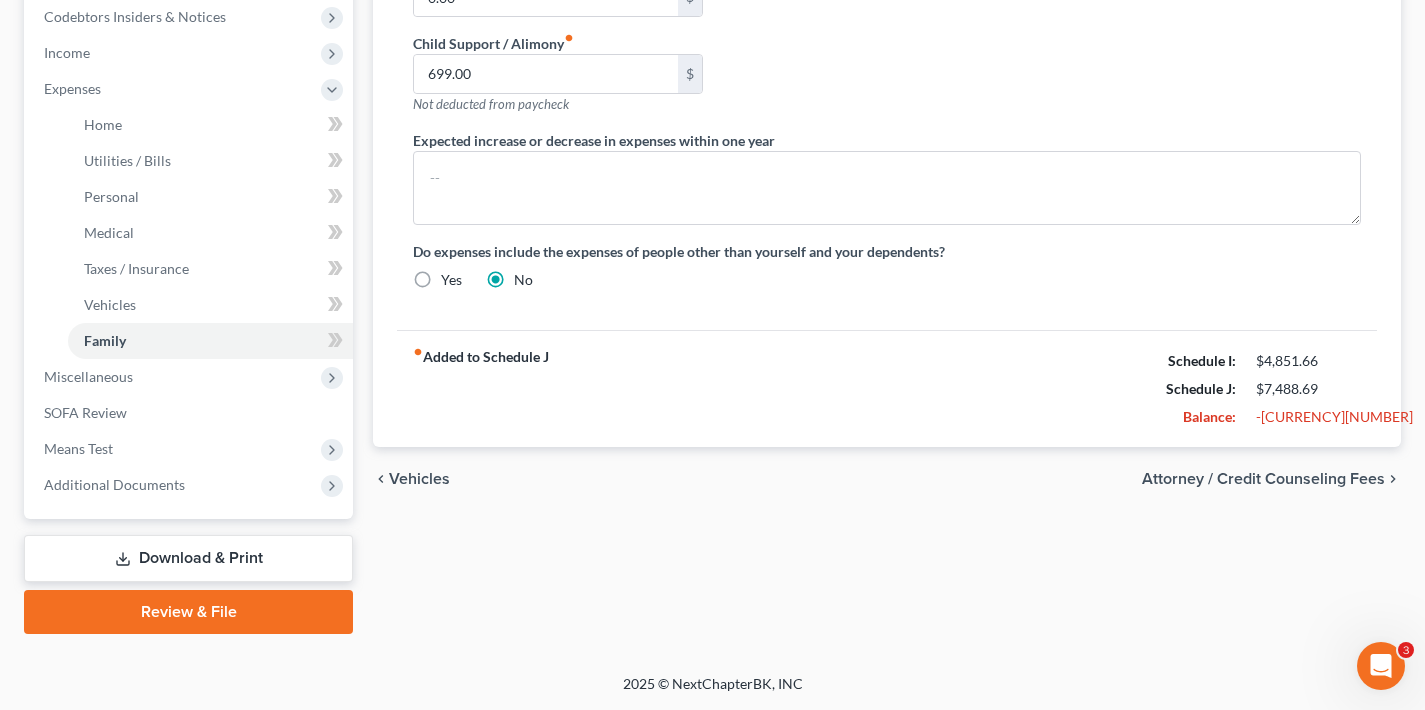 click on "Attorney / Credit Counseling Fees" at bounding box center (1263, 479) 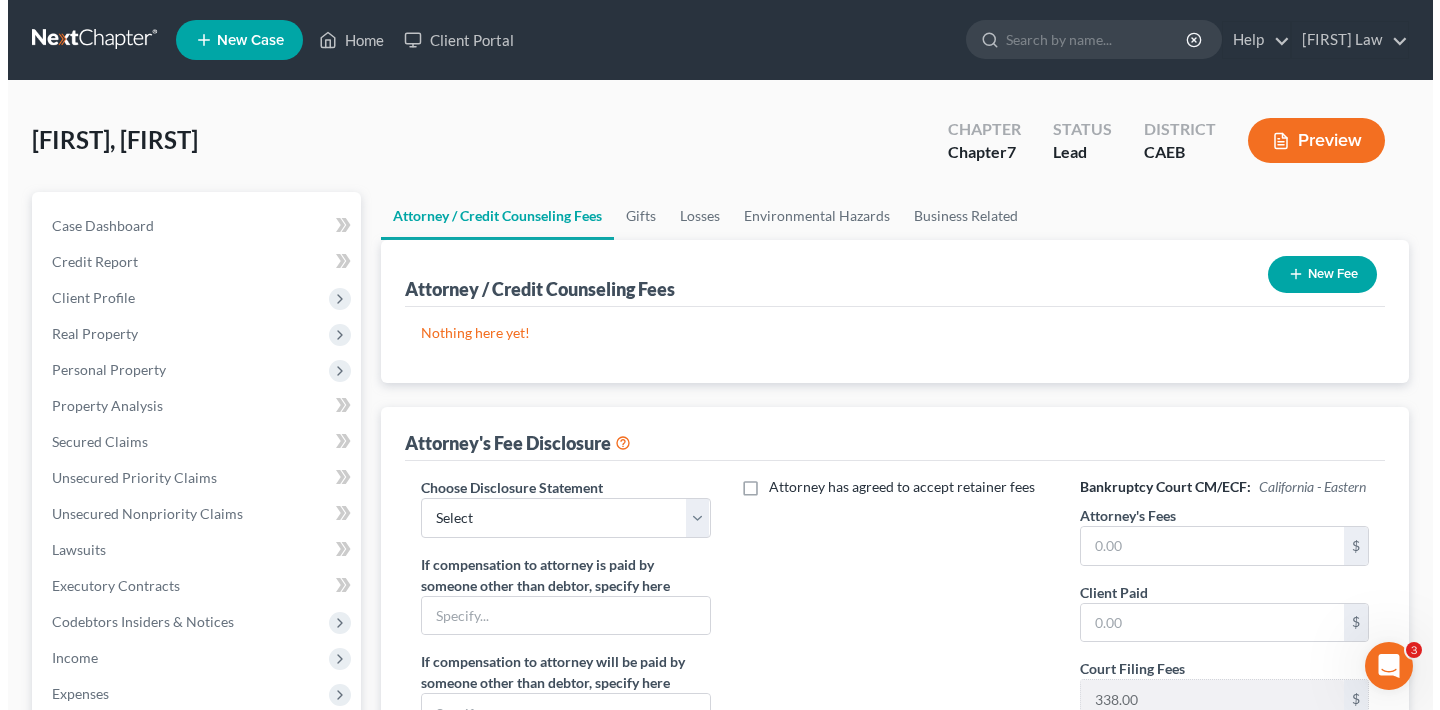 scroll, scrollTop: 142, scrollLeft: 0, axis: vertical 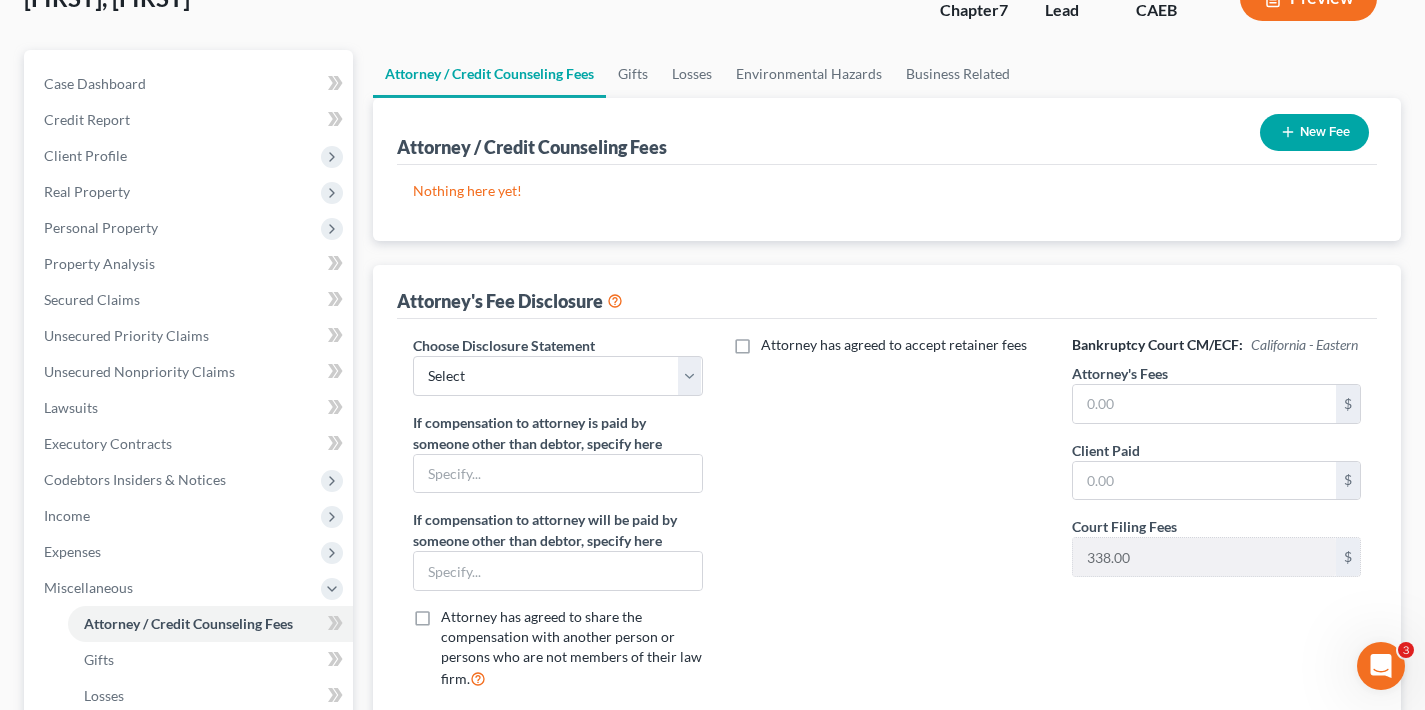 click on "New Fee" at bounding box center (1314, 132) 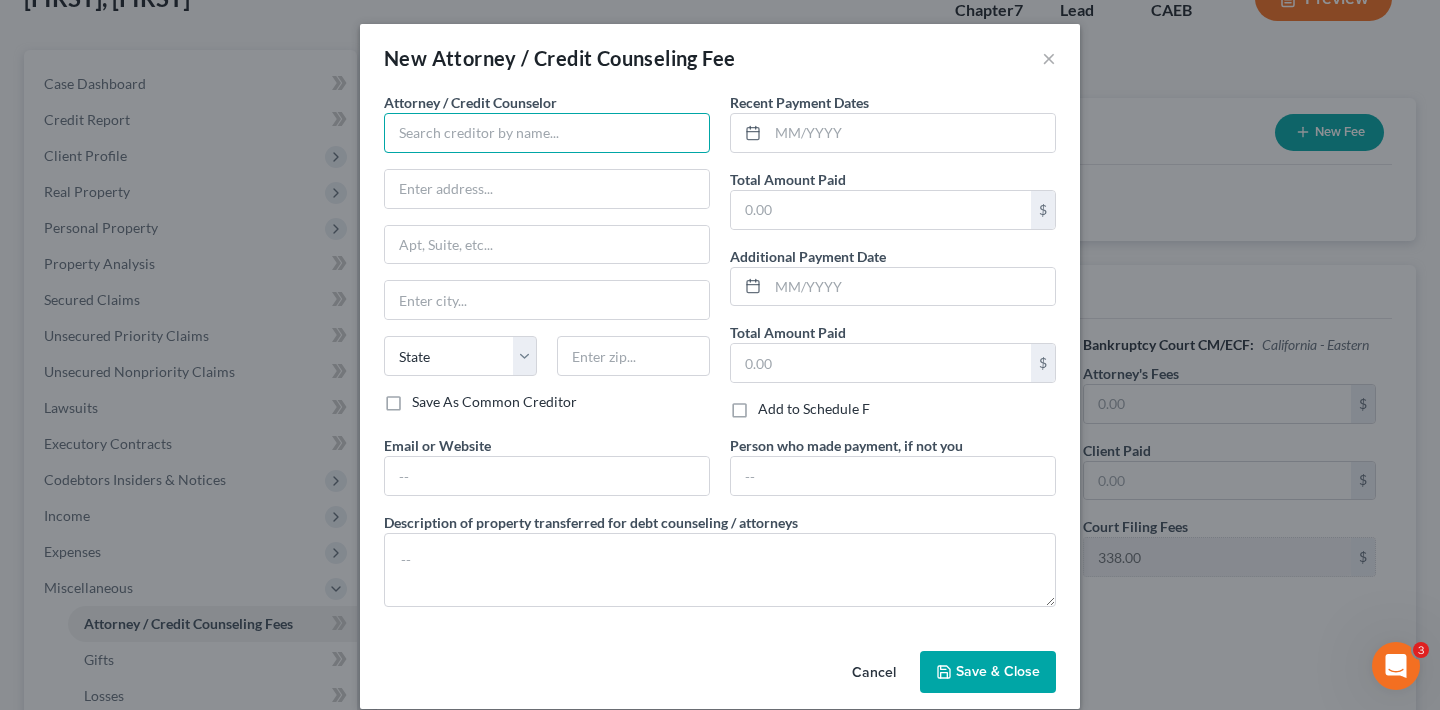 click at bounding box center [547, 133] 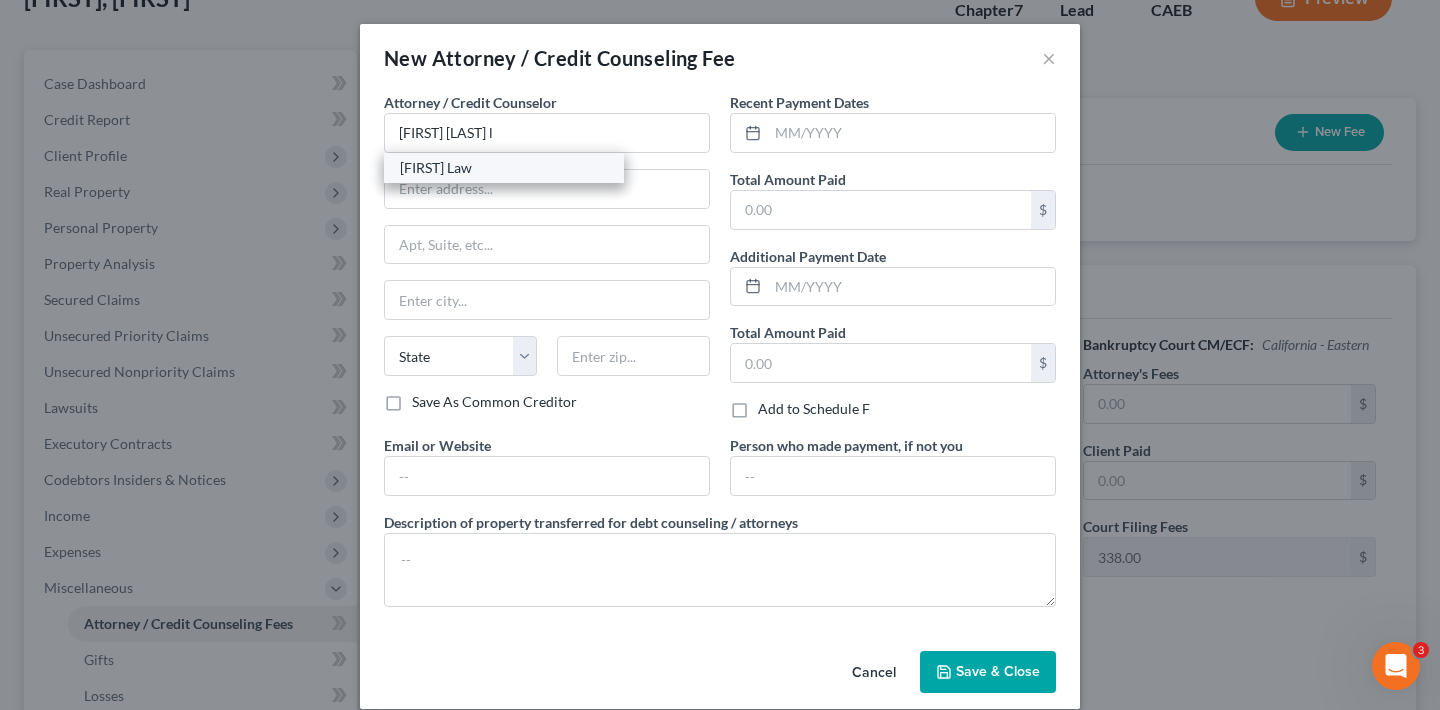 click on "[NAME] Law" at bounding box center (504, 168) 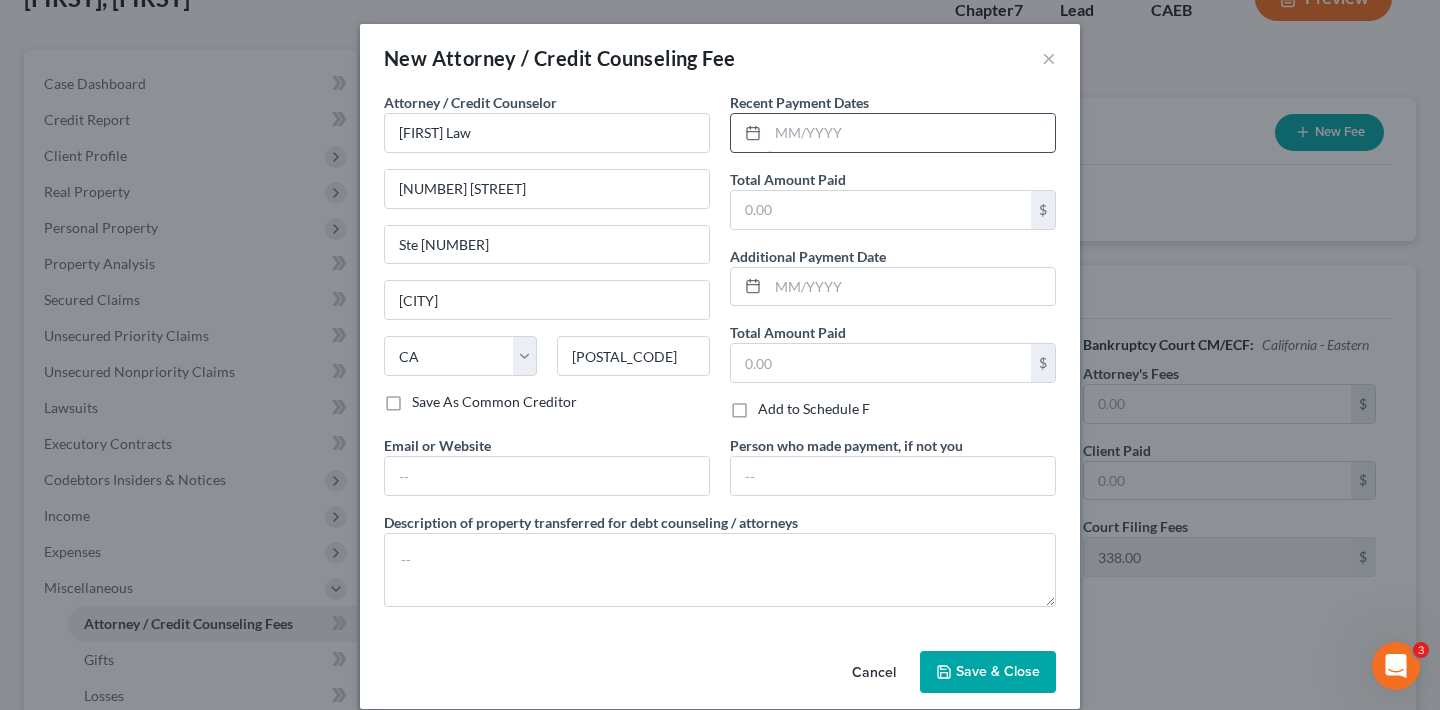 click at bounding box center [911, 133] 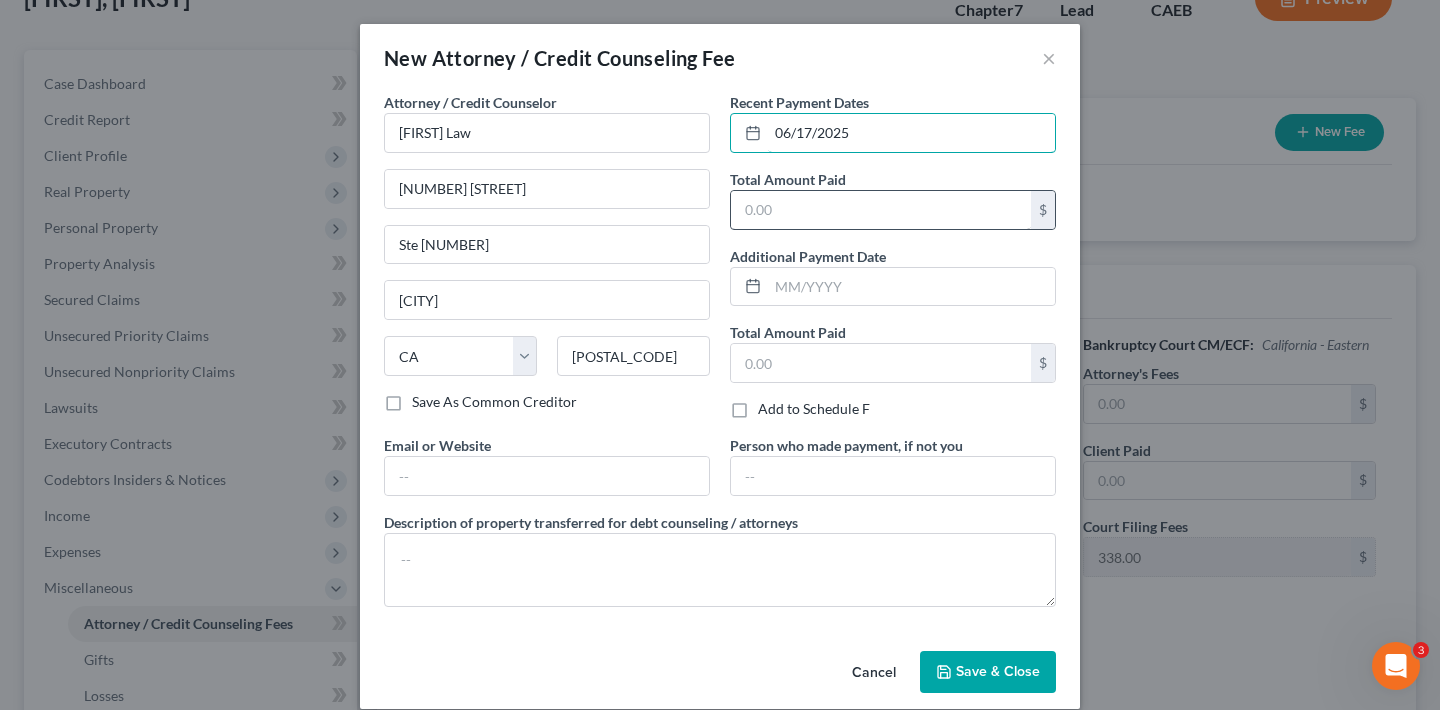 type on "06/17/2025" 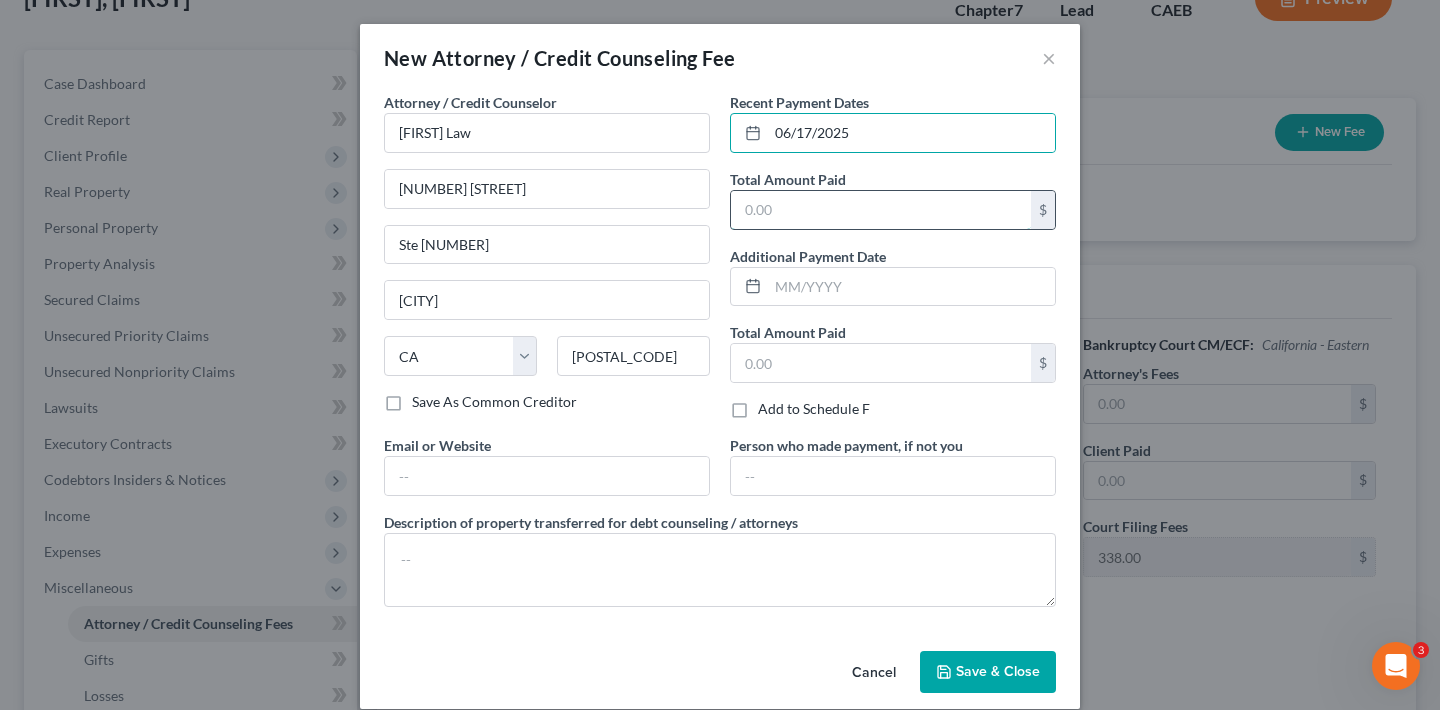 click at bounding box center (881, 210) 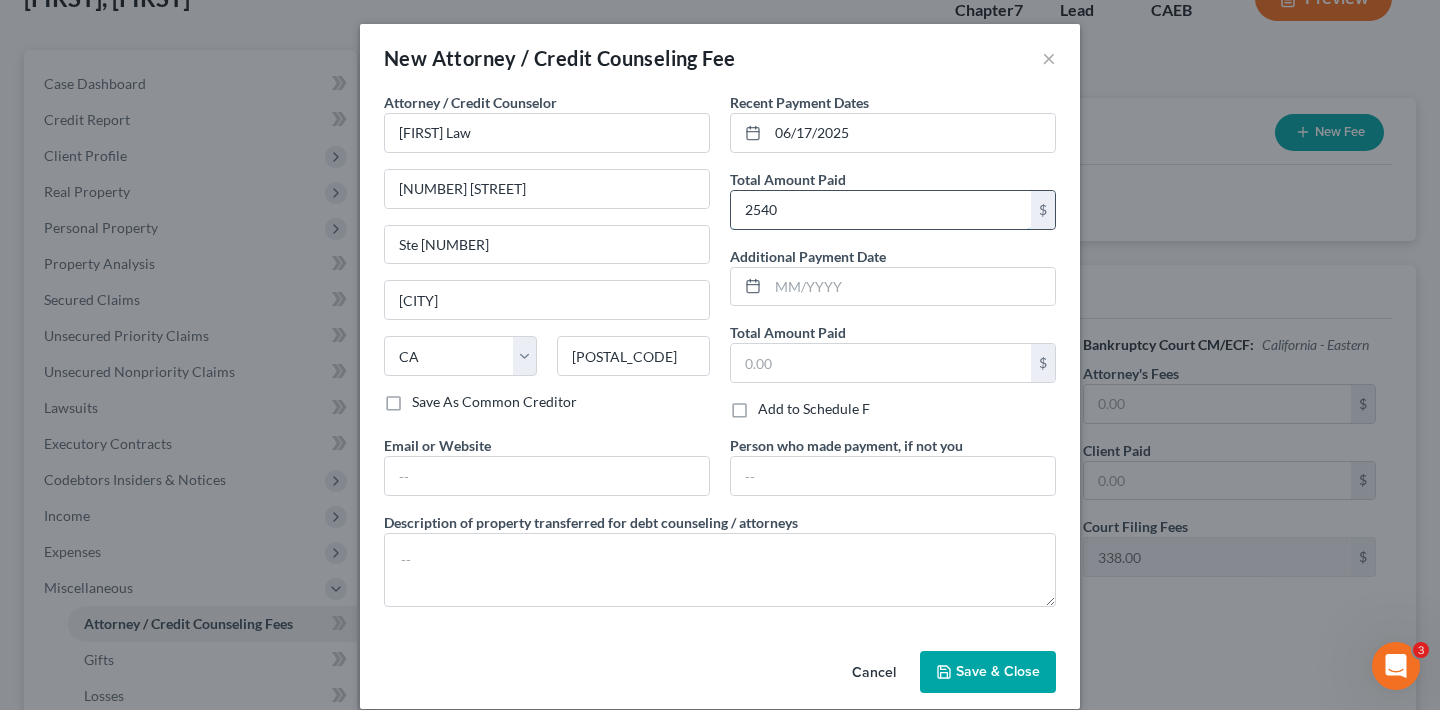 type on "2,540" 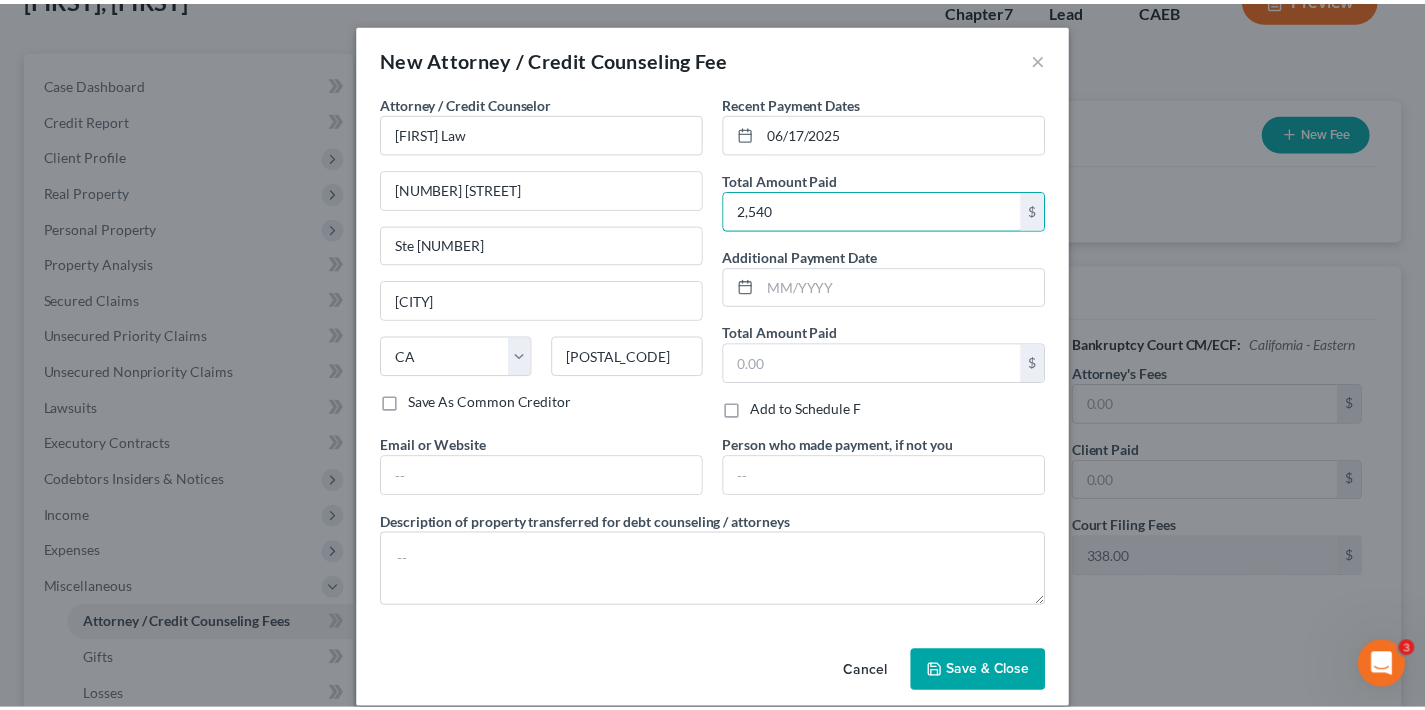 scroll, scrollTop: 23, scrollLeft: 0, axis: vertical 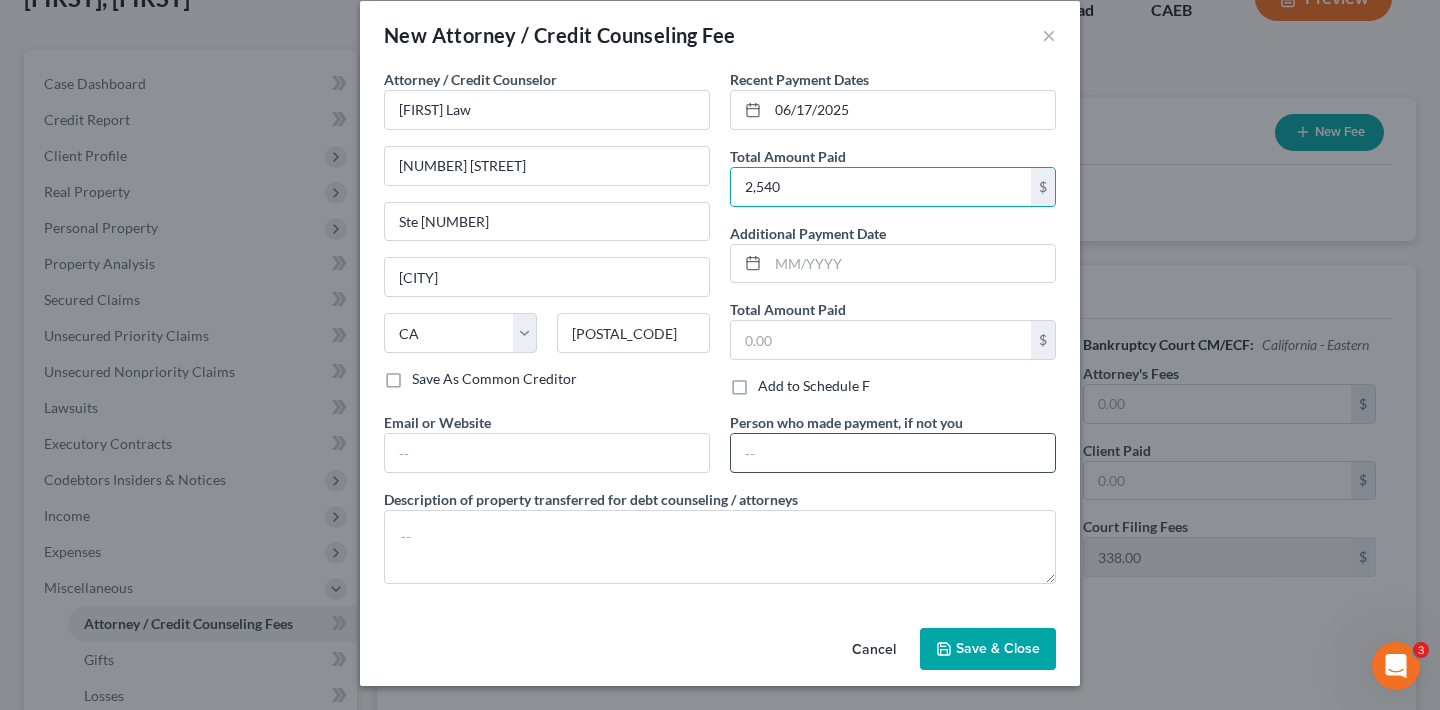 click at bounding box center [893, 453] 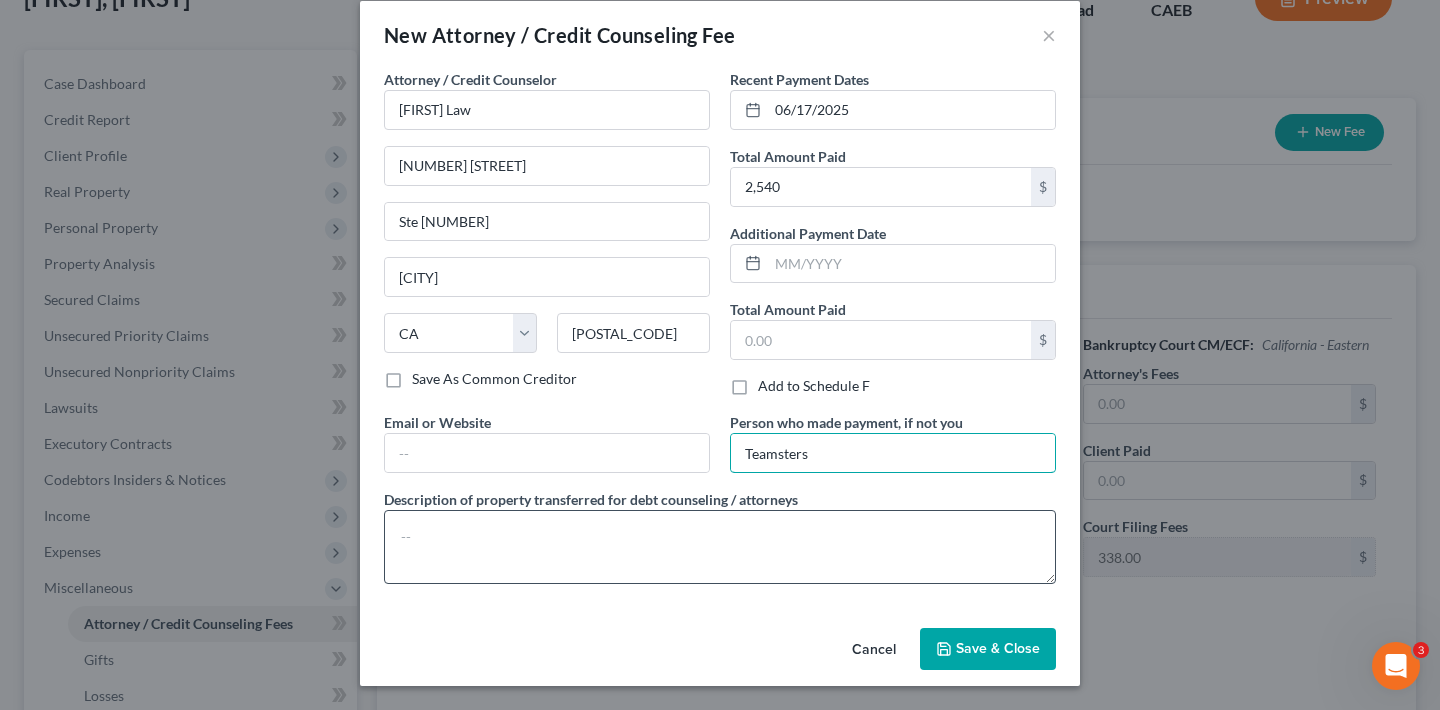 type on "Teamsters" 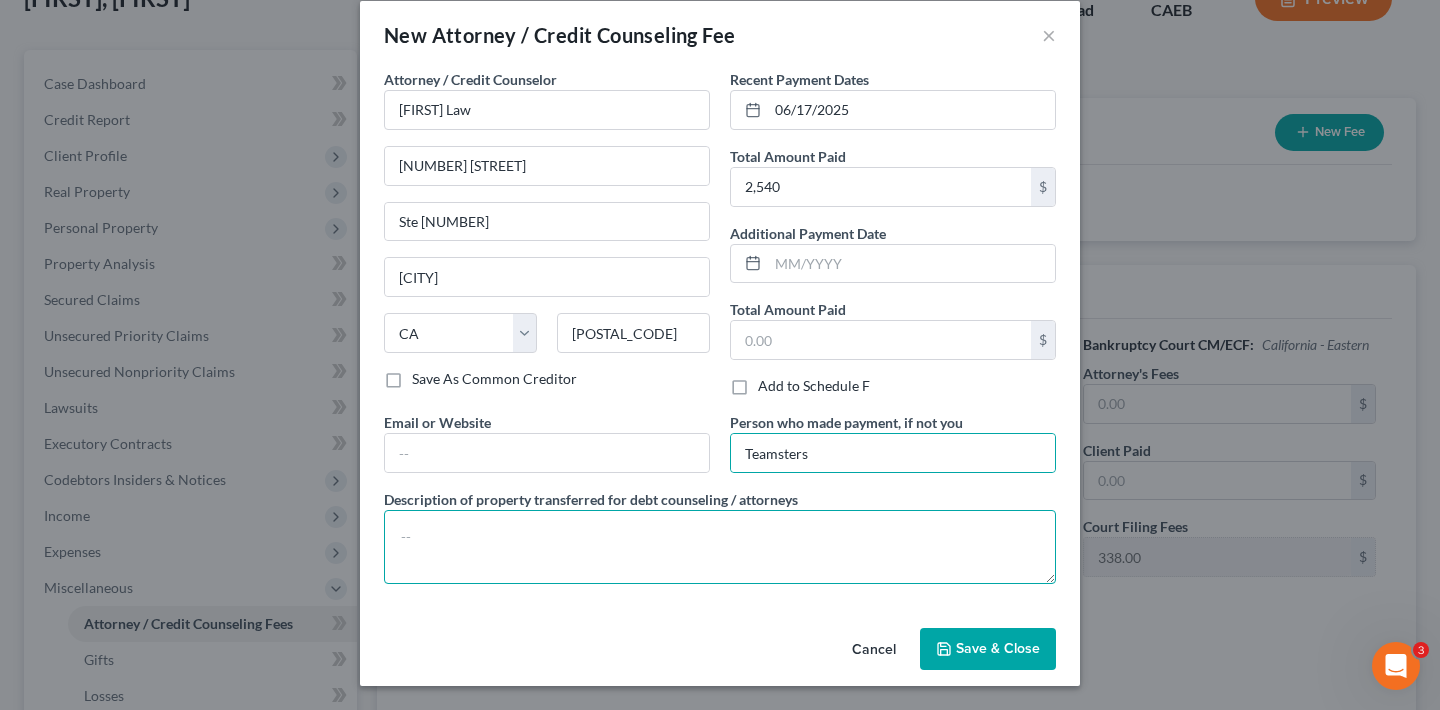 click at bounding box center (720, 547) 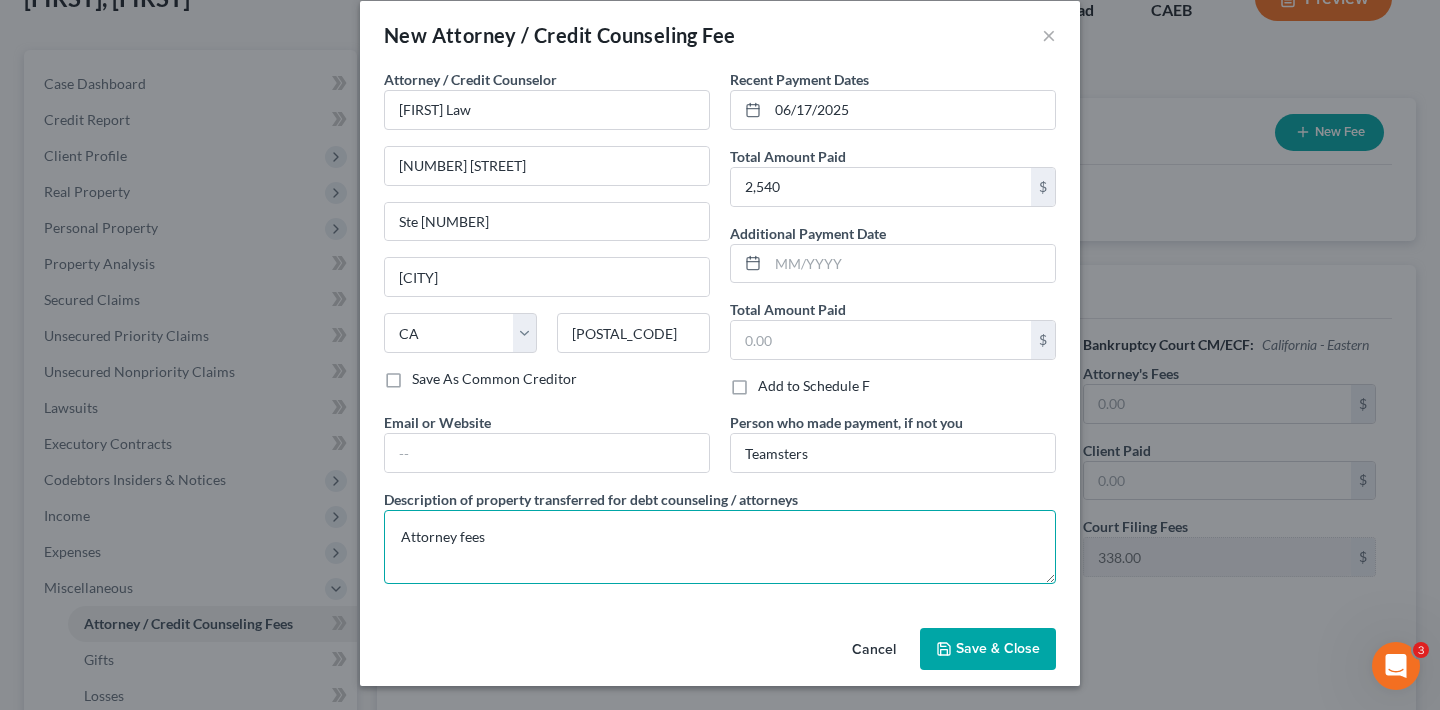 type on "Attorney fees" 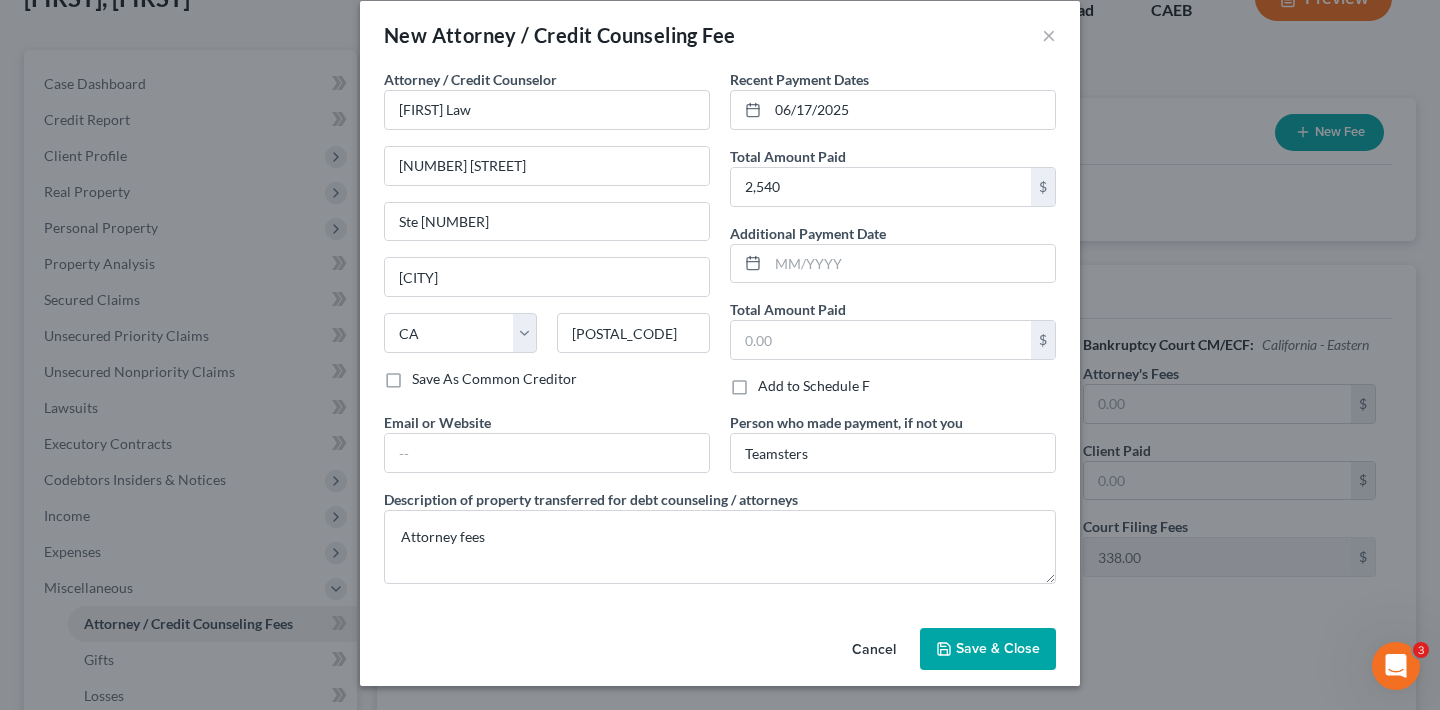 click on "Save & Close" at bounding box center [998, 648] 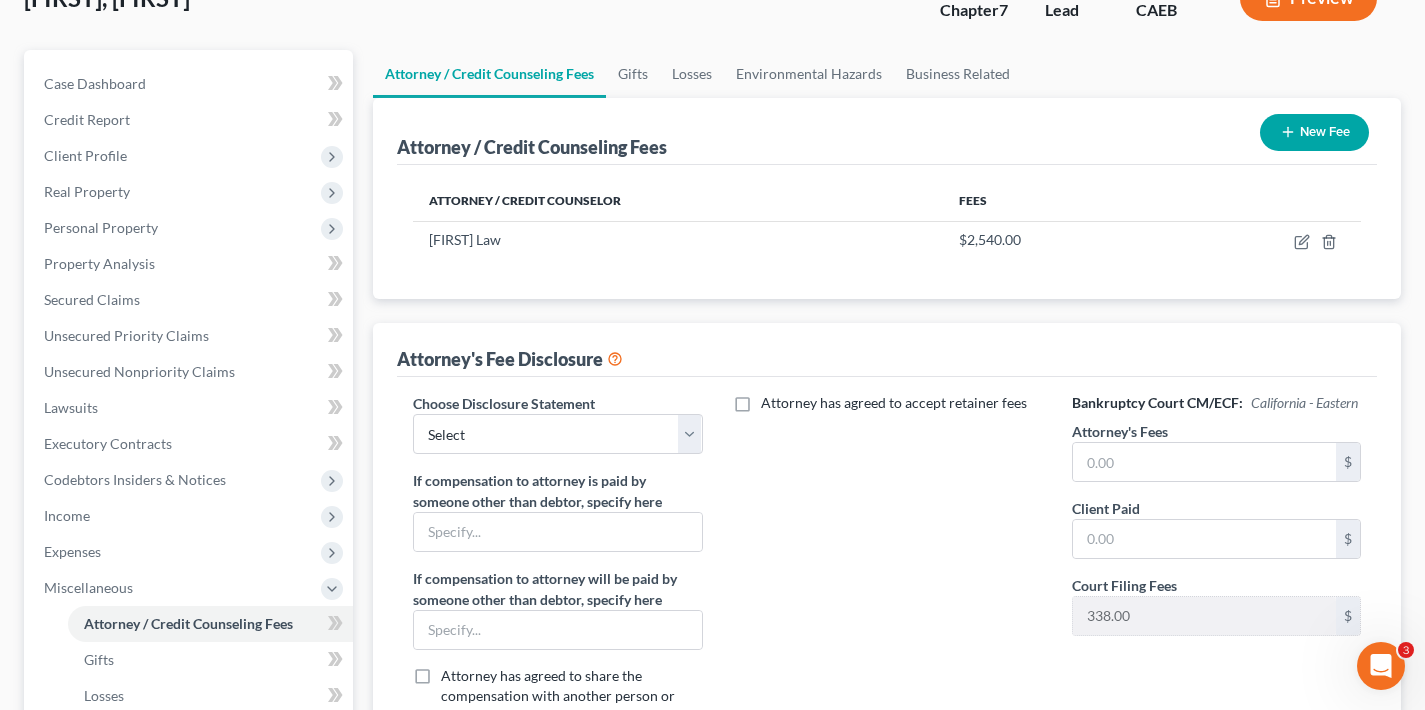scroll, scrollTop: 98, scrollLeft: 0, axis: vertical 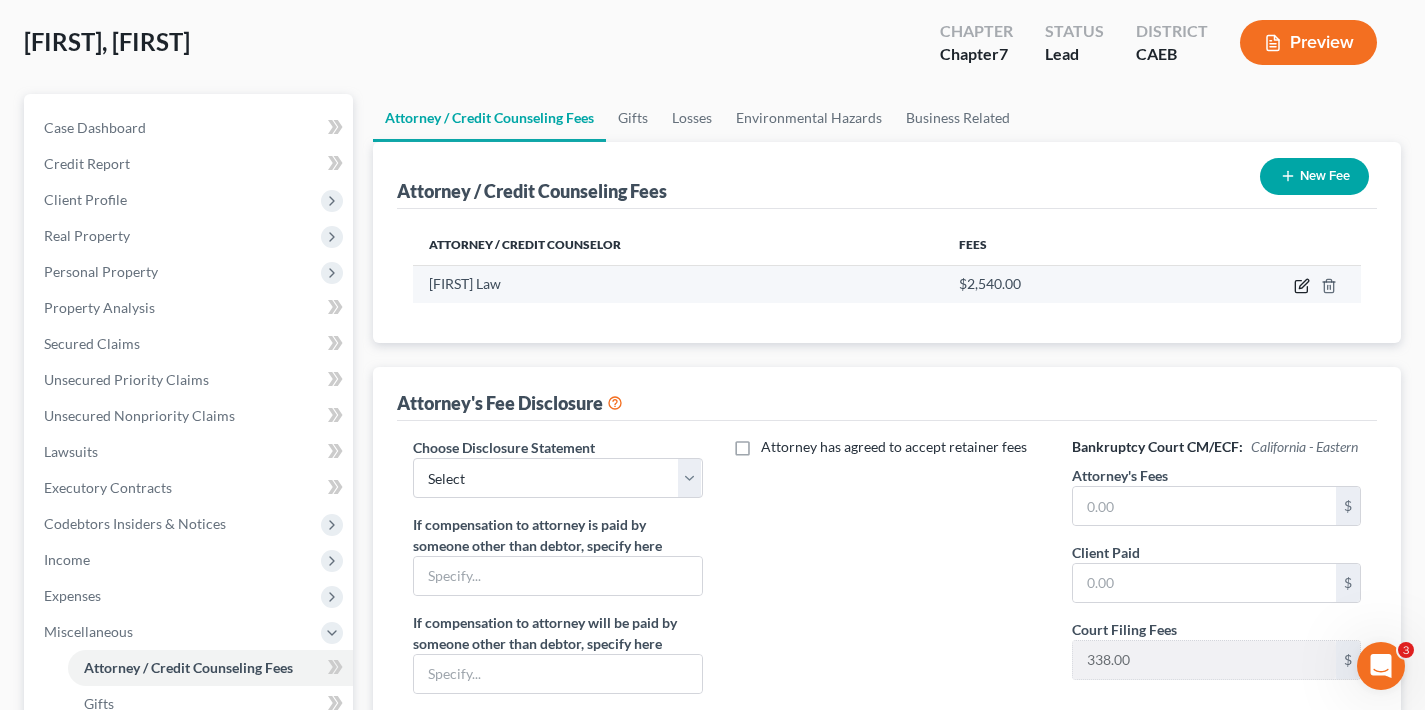 click 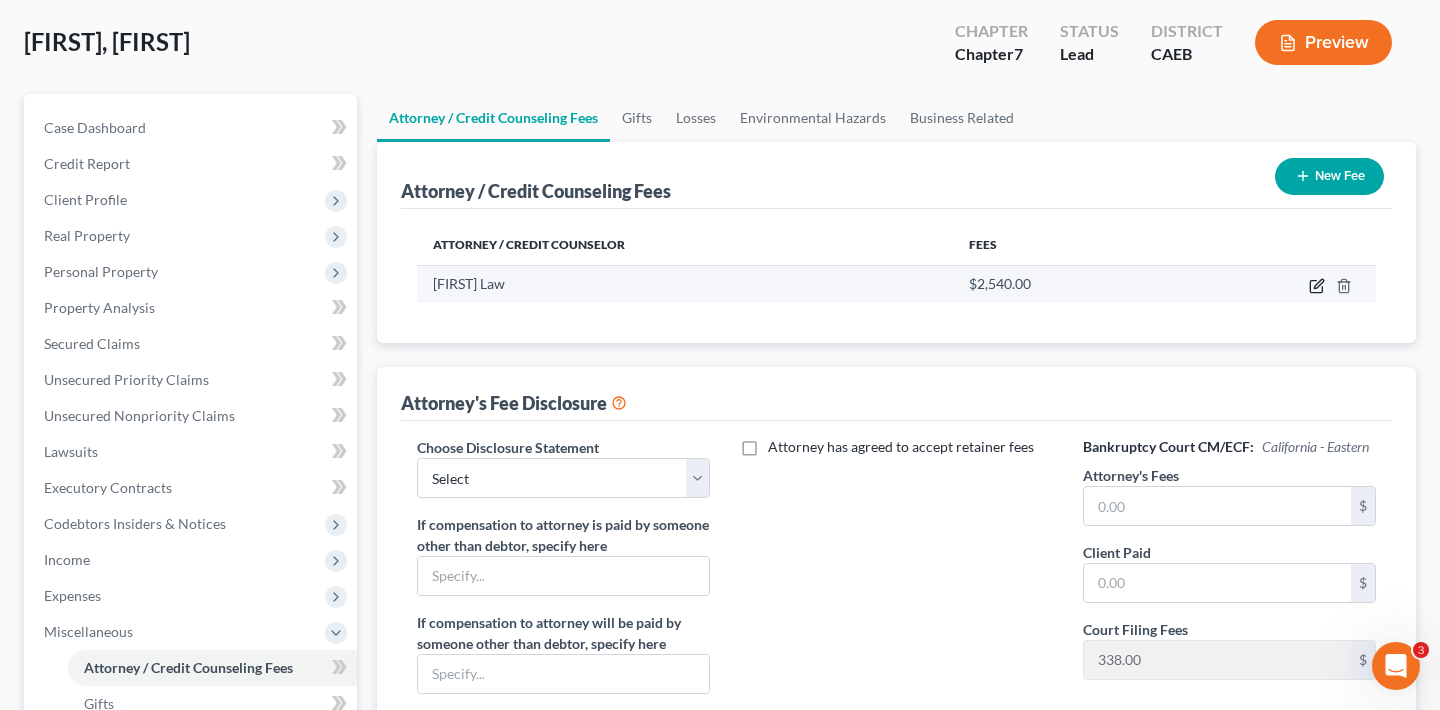 select on "4" 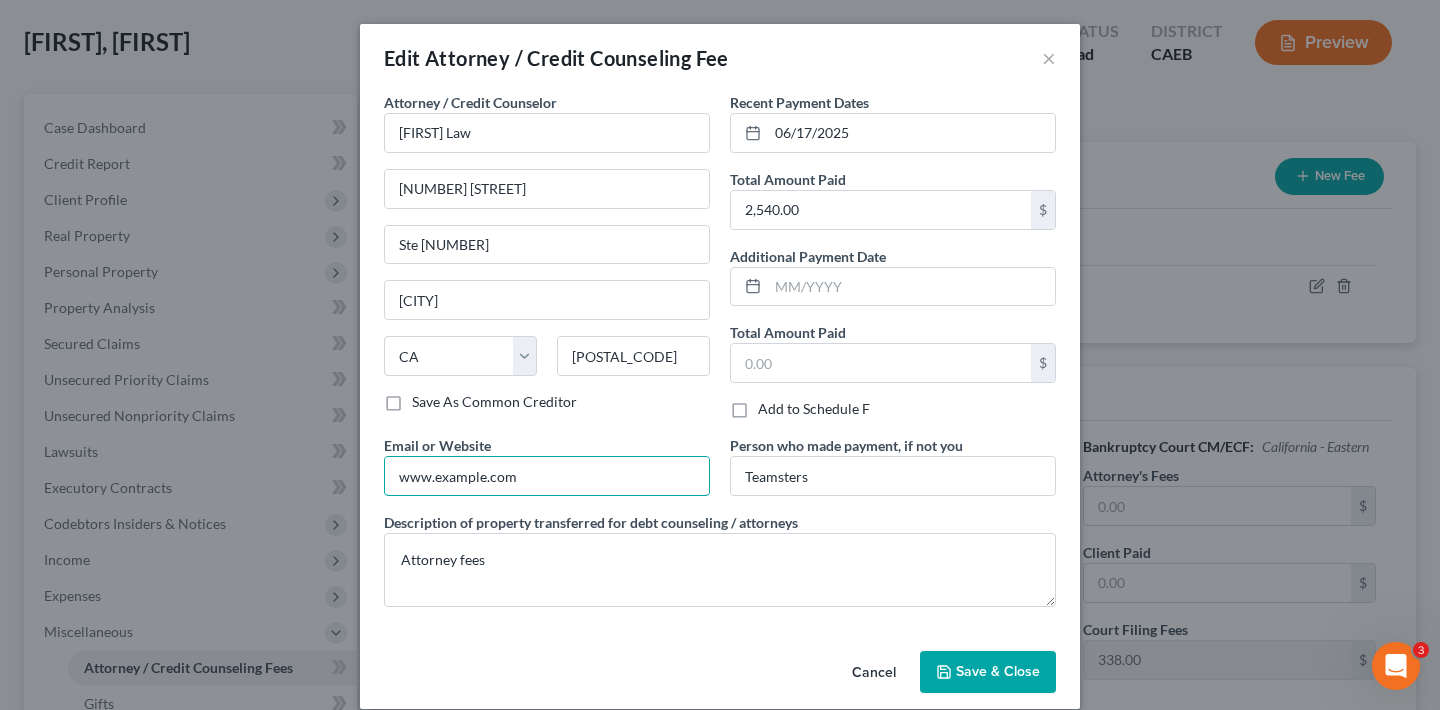 type on "www.leospanoslaw.com" 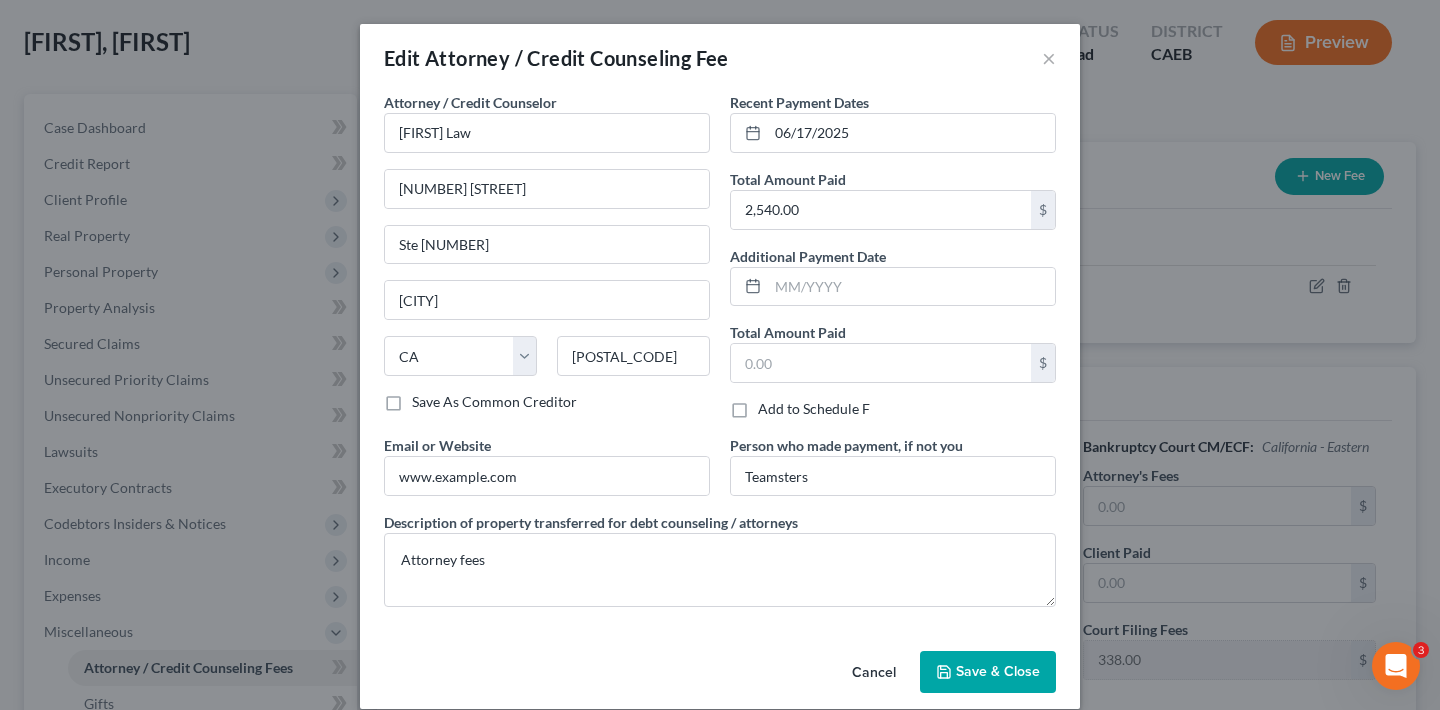 click on "Save & Close" at bounding box center (998, 671) 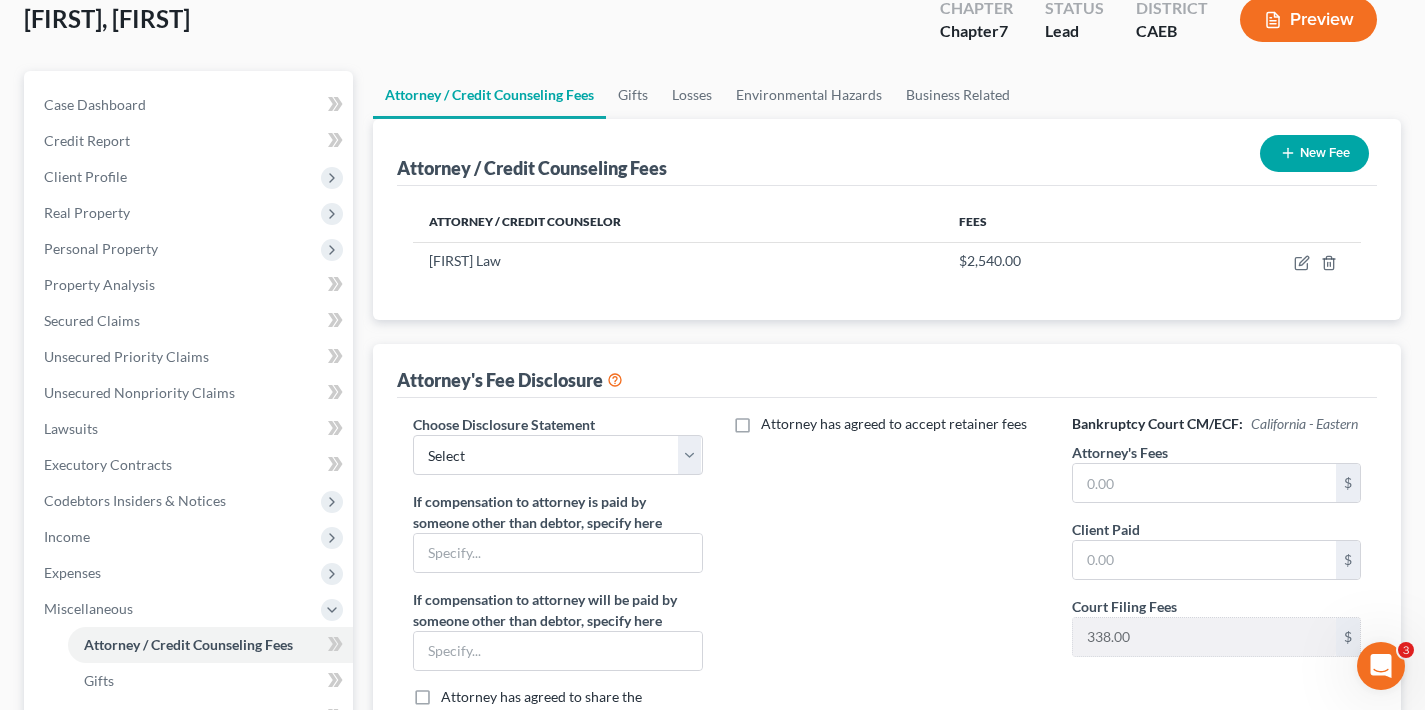 scroll, scrollTop: 157, scrollLeft: 0, axis: vertical 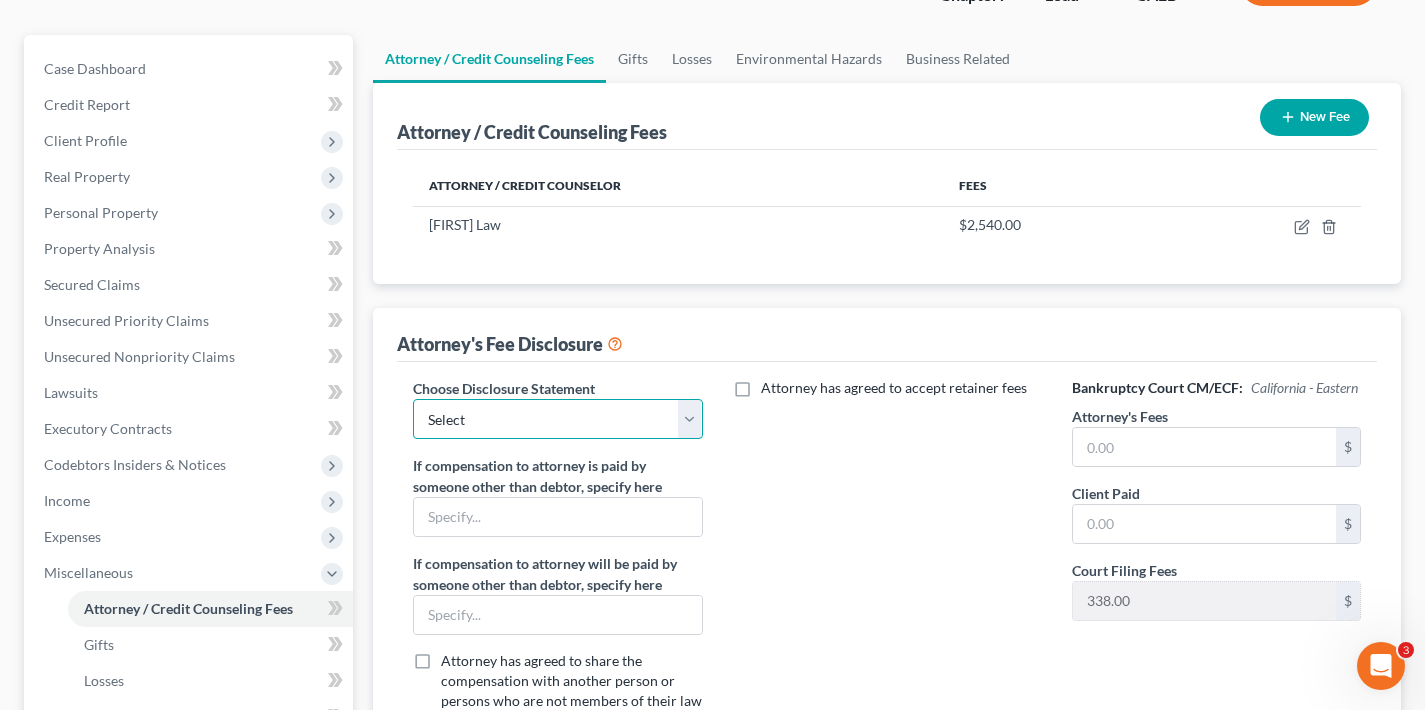 select on "0" 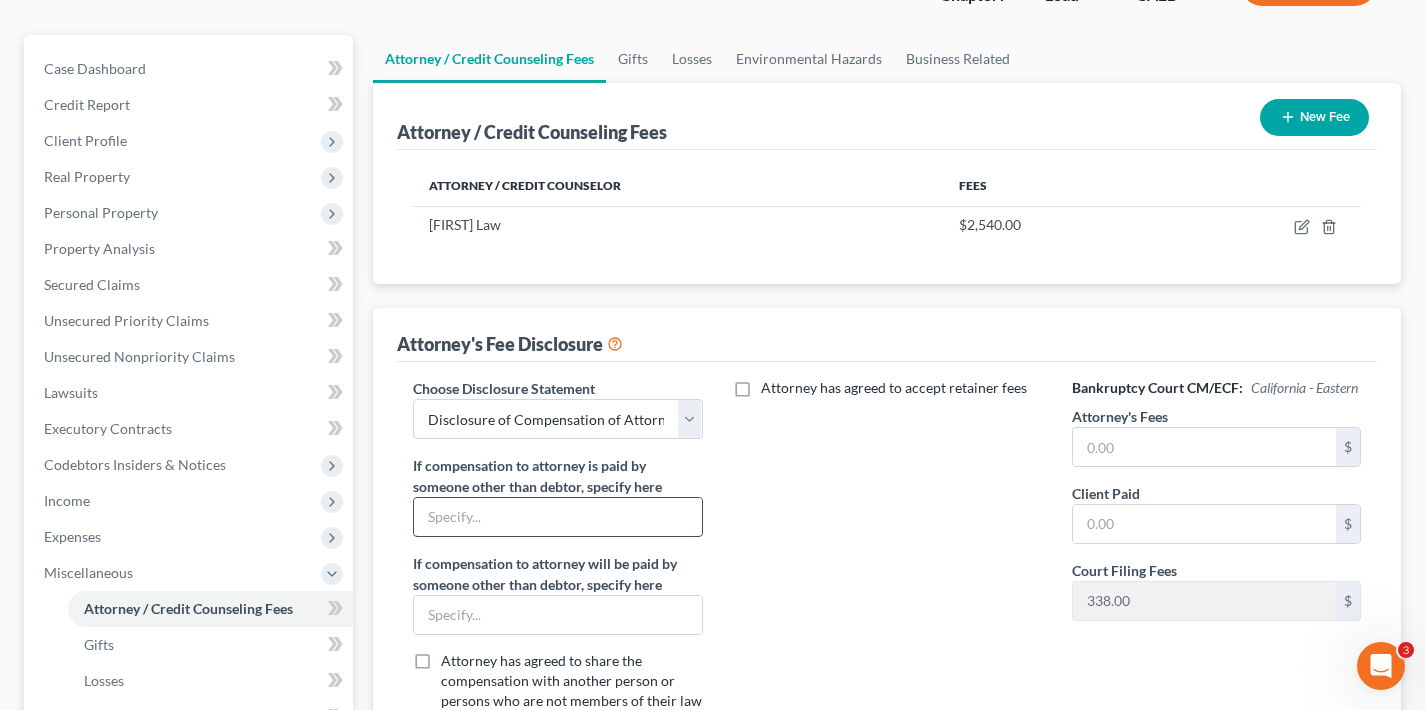 click at bounding box center [557, 517] 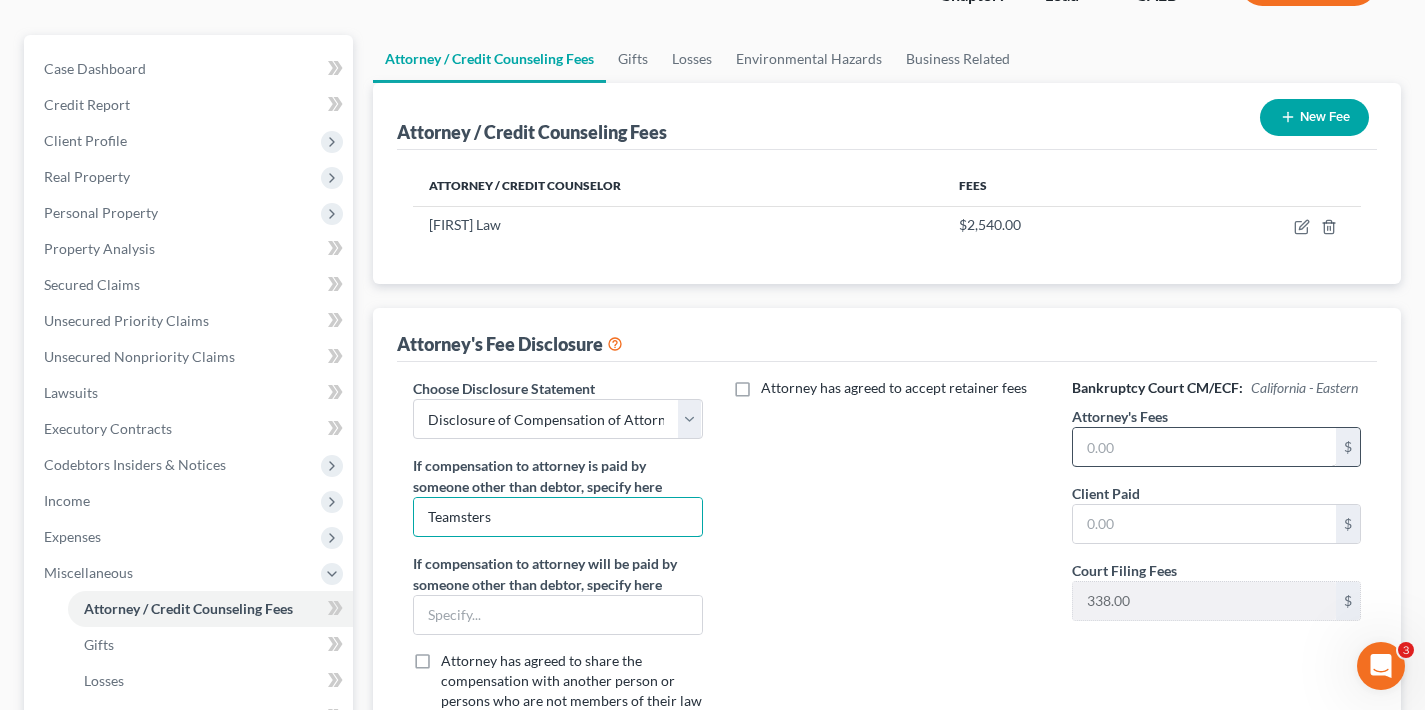 type on "Teamsters" 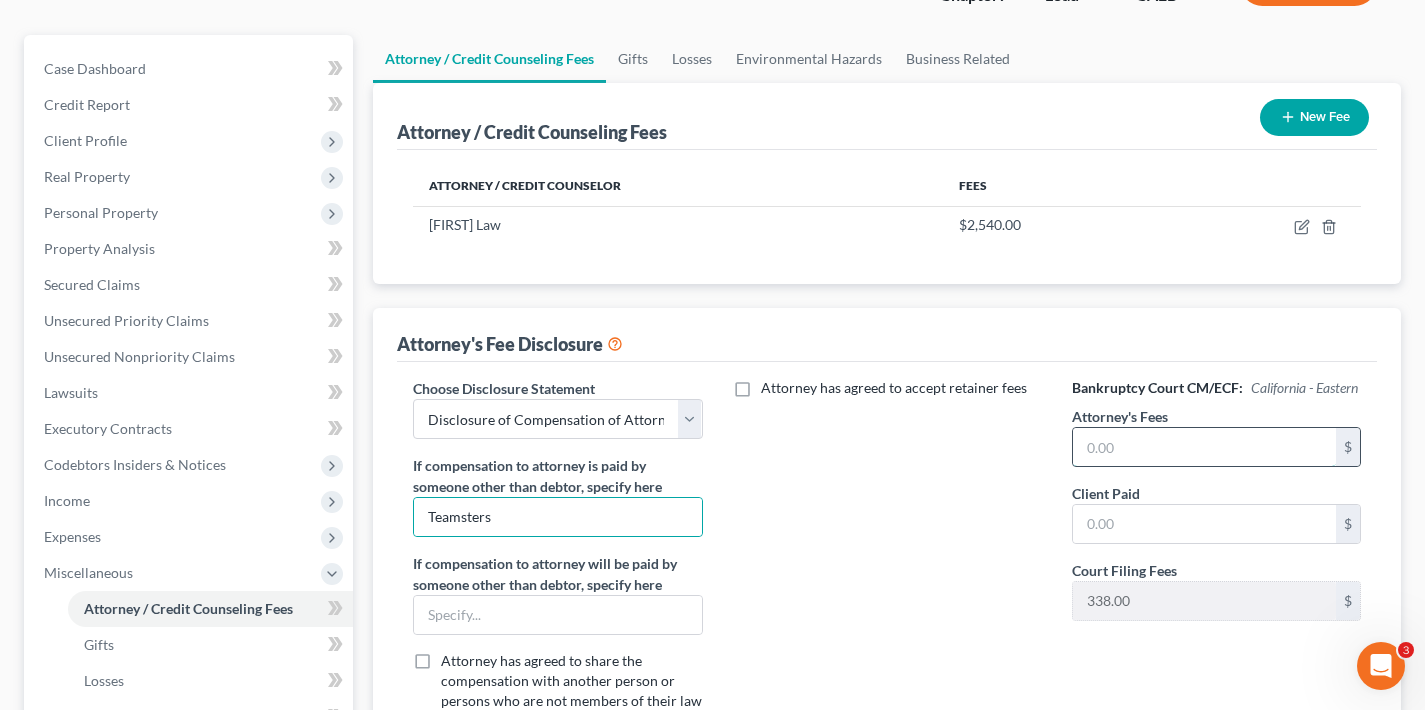 click at bounding box center [1204, 447] 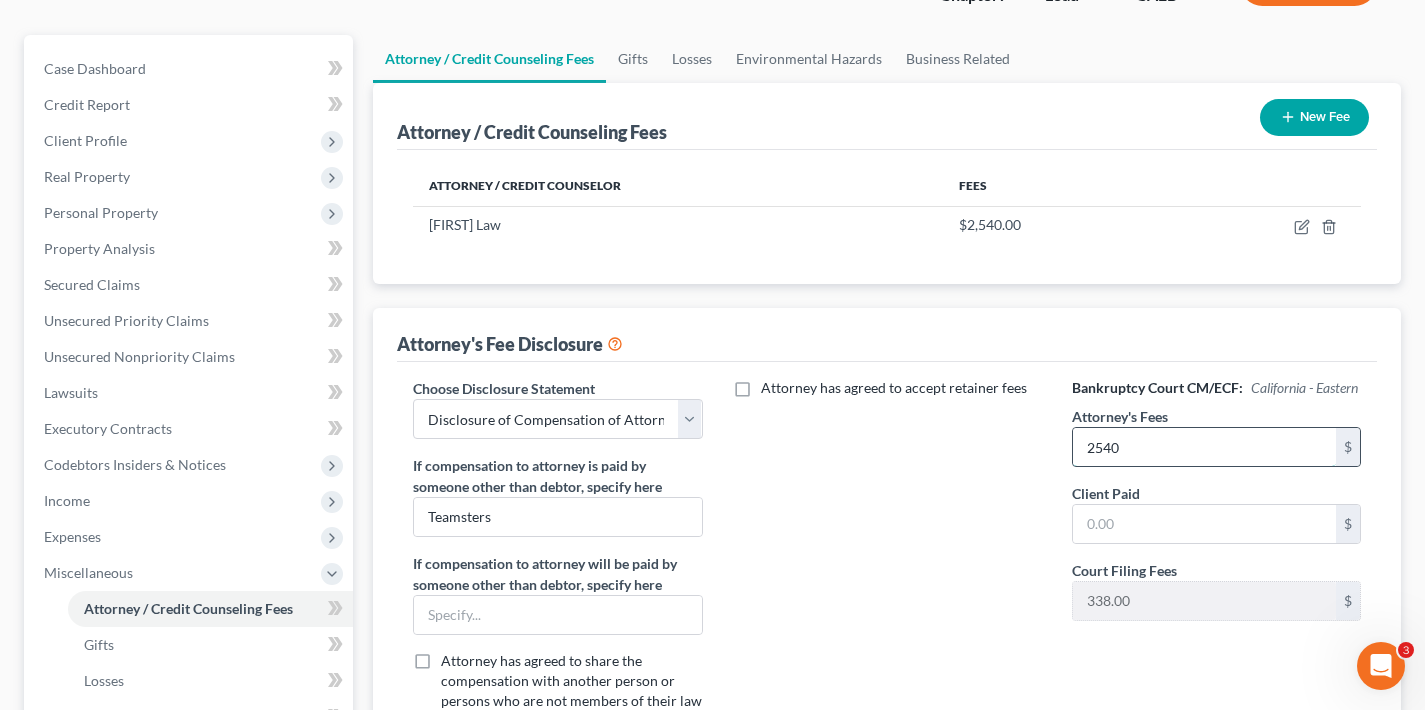 type on "2,540" 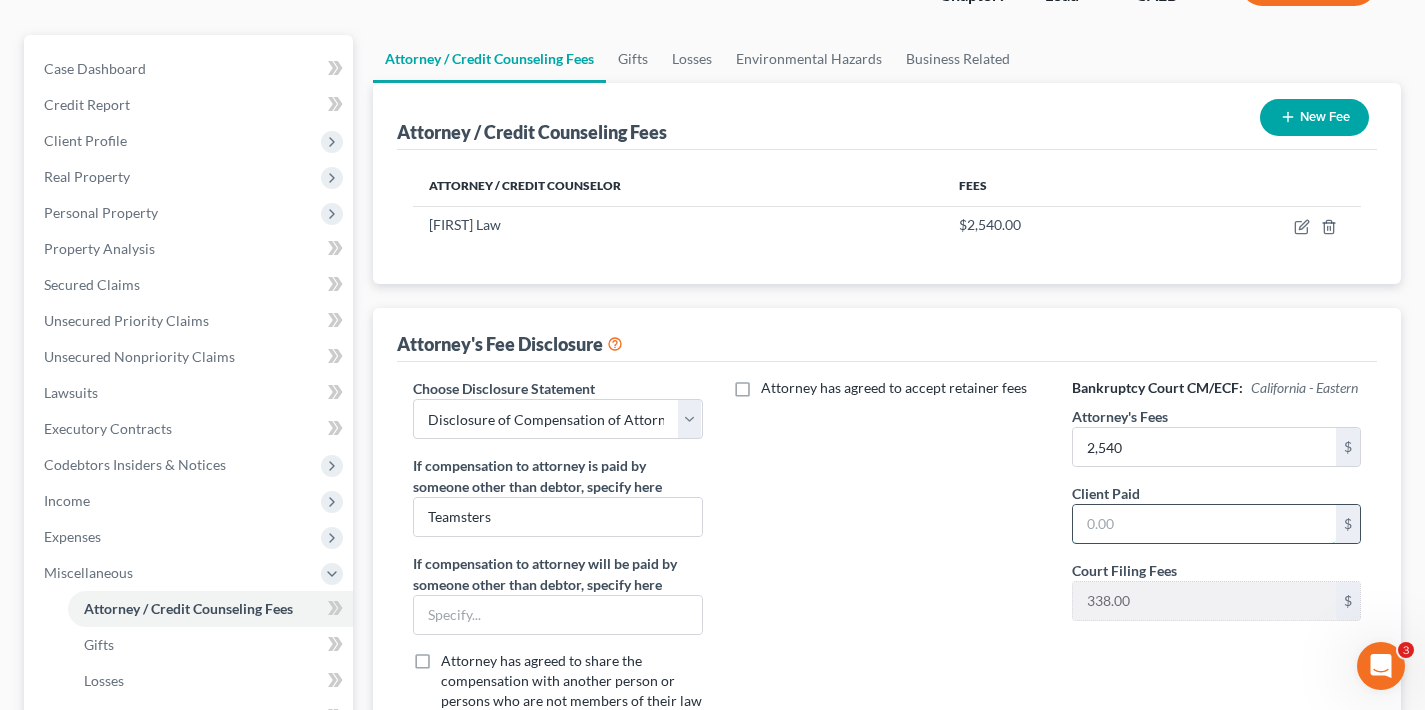 click at bounding box center [1204, 524] 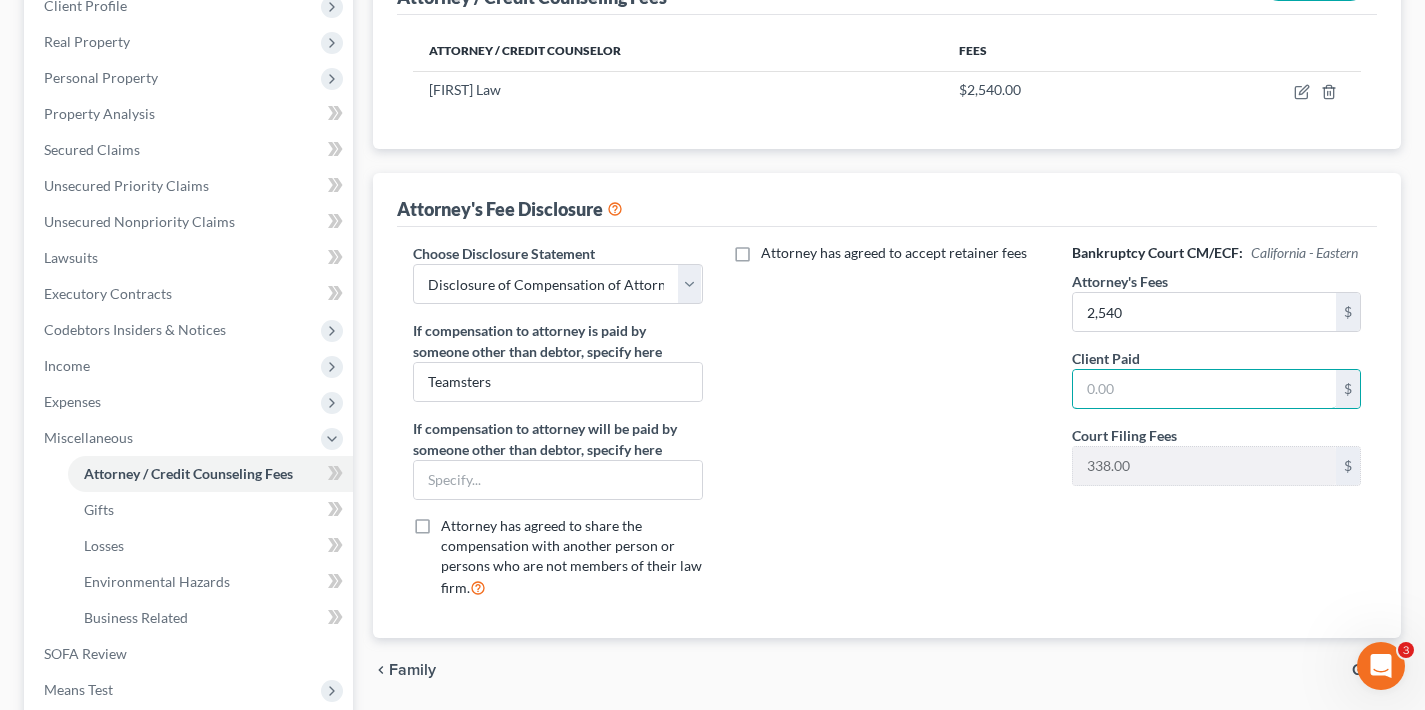 scroll, scrollTop: 422, scrollLeft: 0, axis: vertical 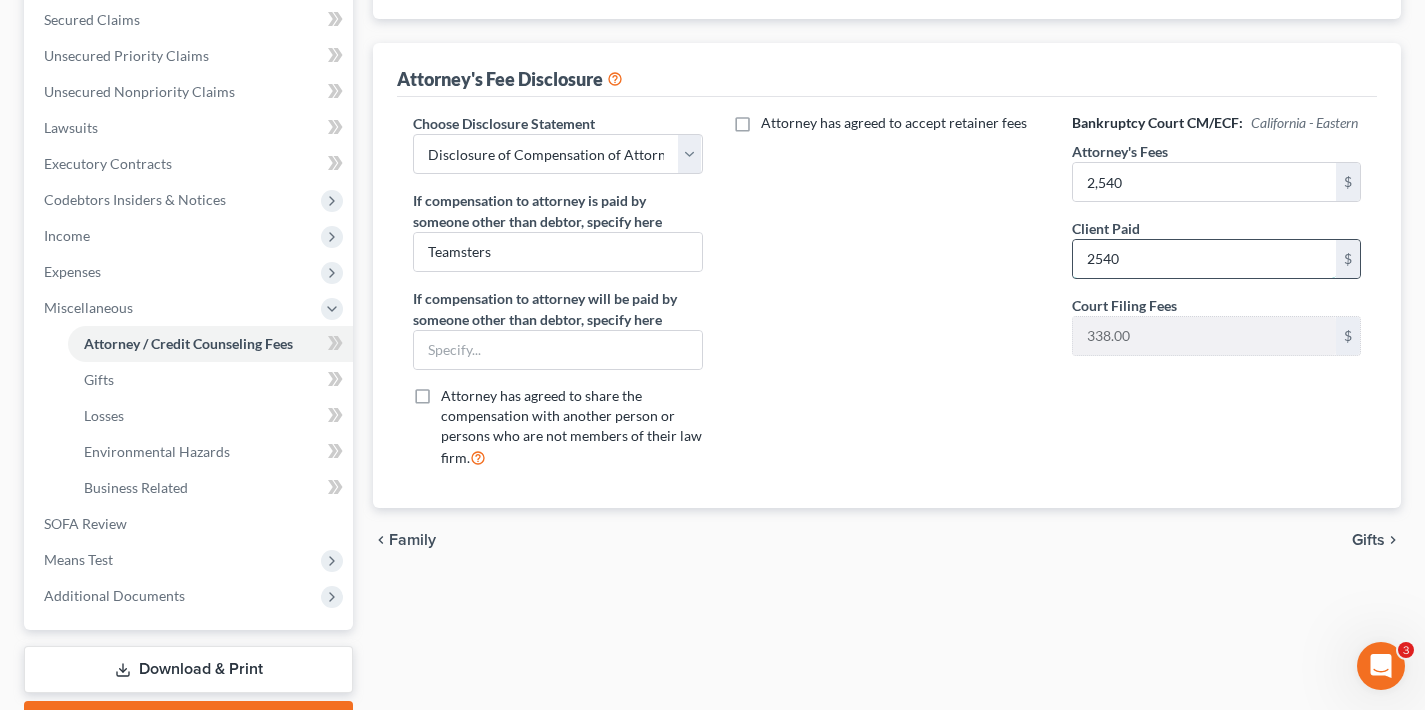 type on "2,540" 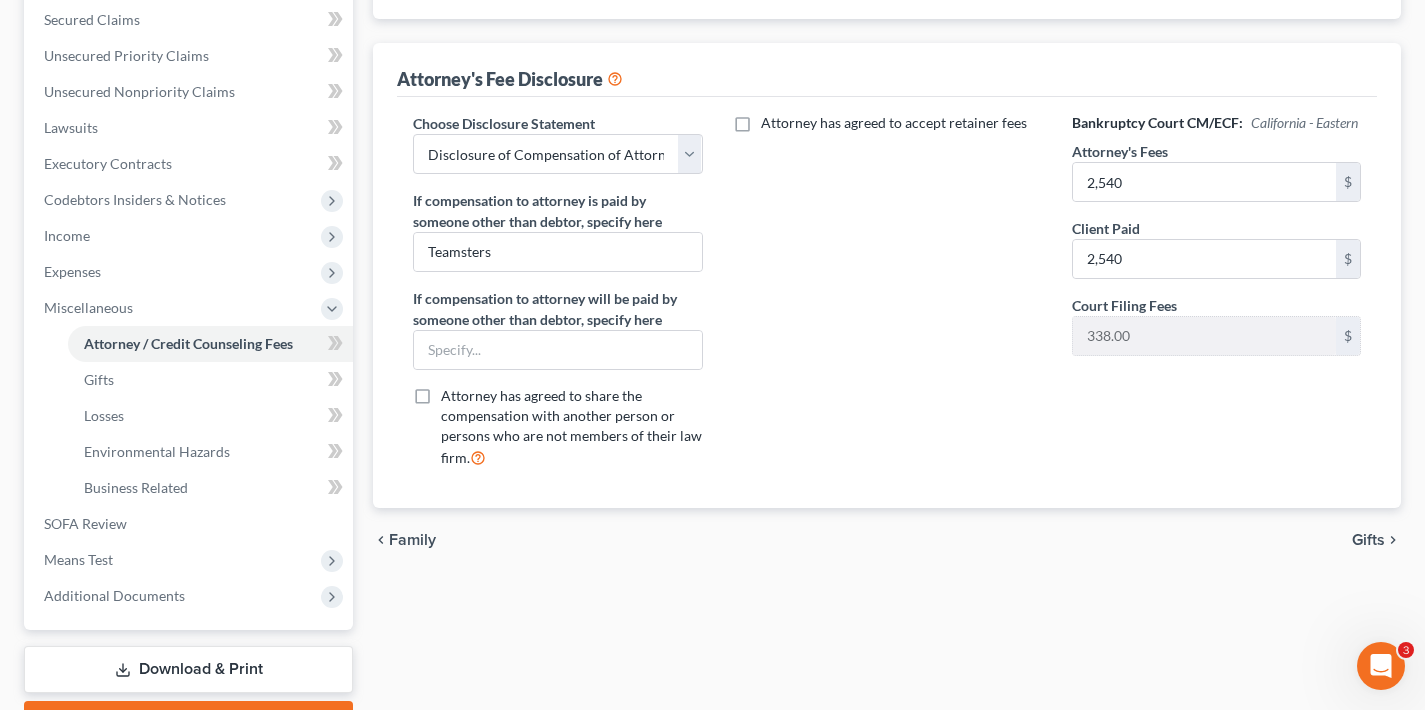 click on "Attorney has agreed to accept retainer fees" at bounding box center (887, 298) 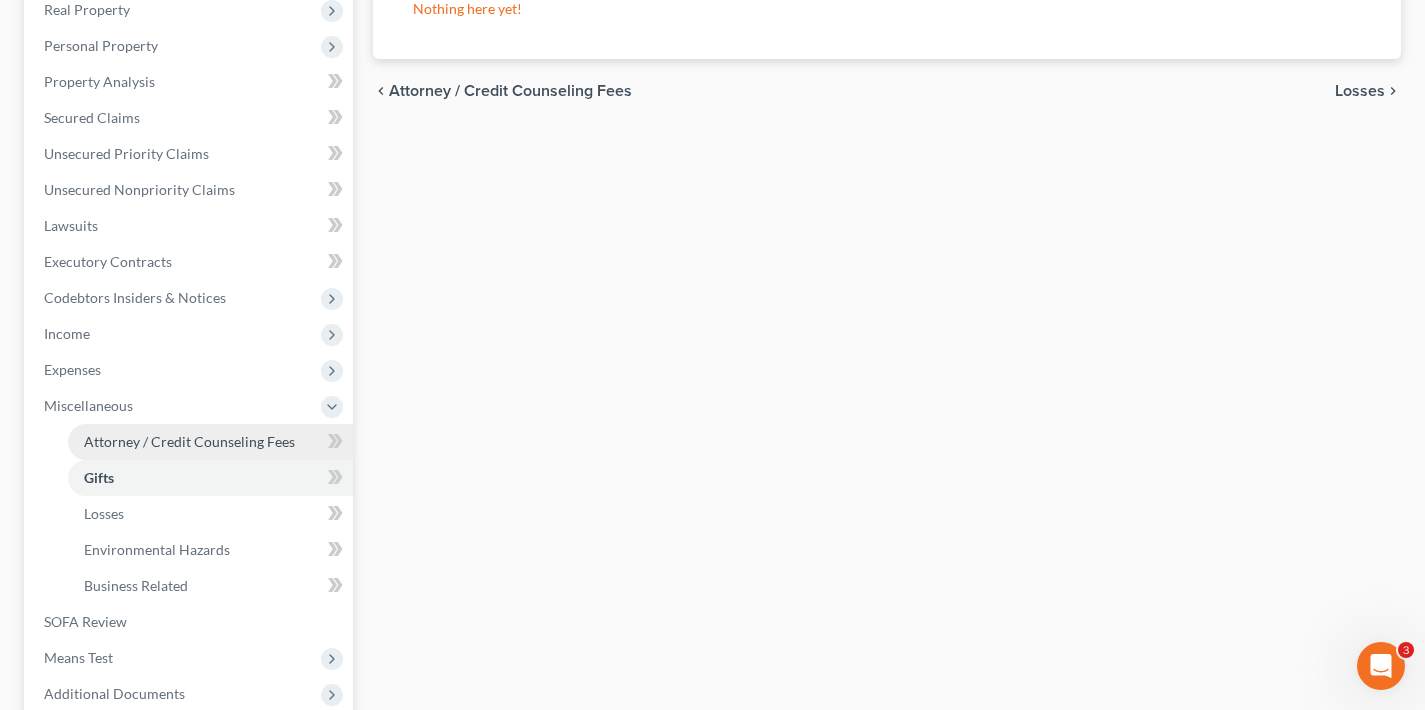scroll, scrollTop: 0, scrollLeft: 0, axis: both 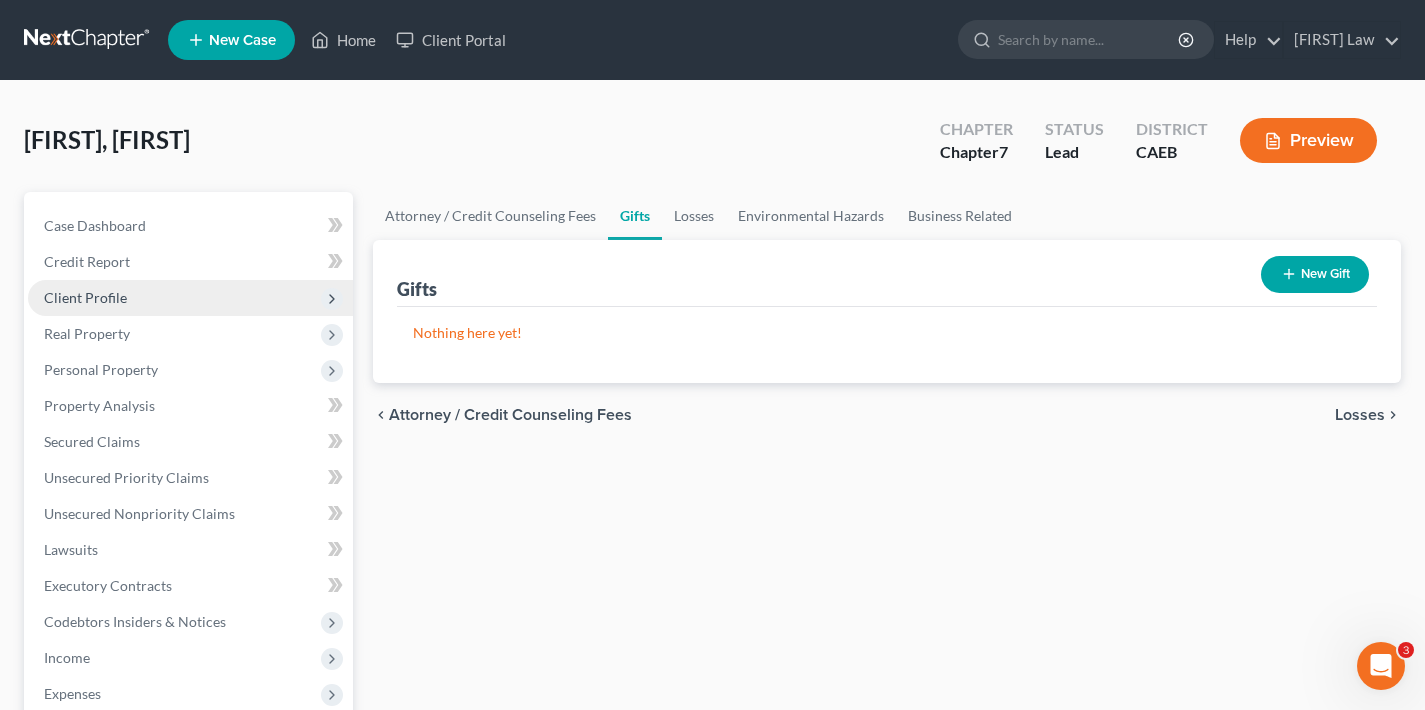 click on "Client Profile" at bounding box center (85, 297) 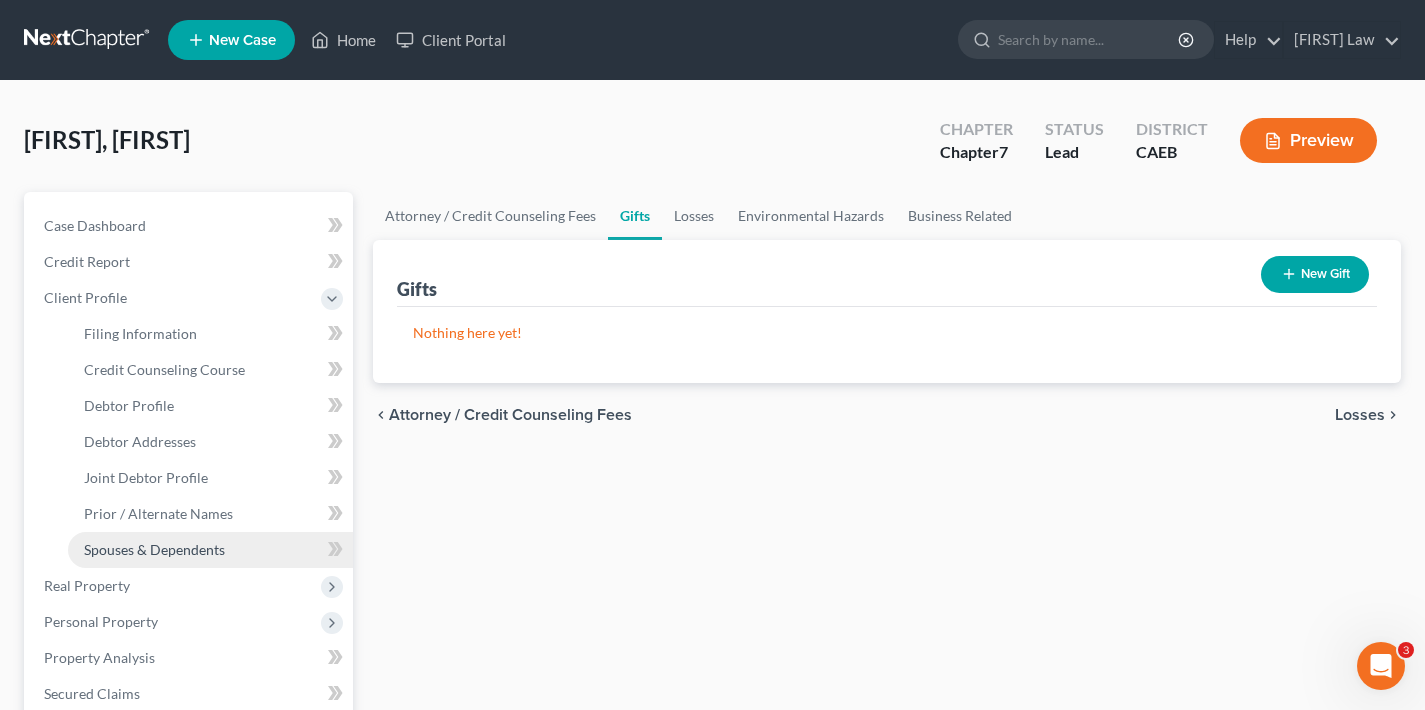 click on "Spouses & Dependents" at bounding box center (154, 549) 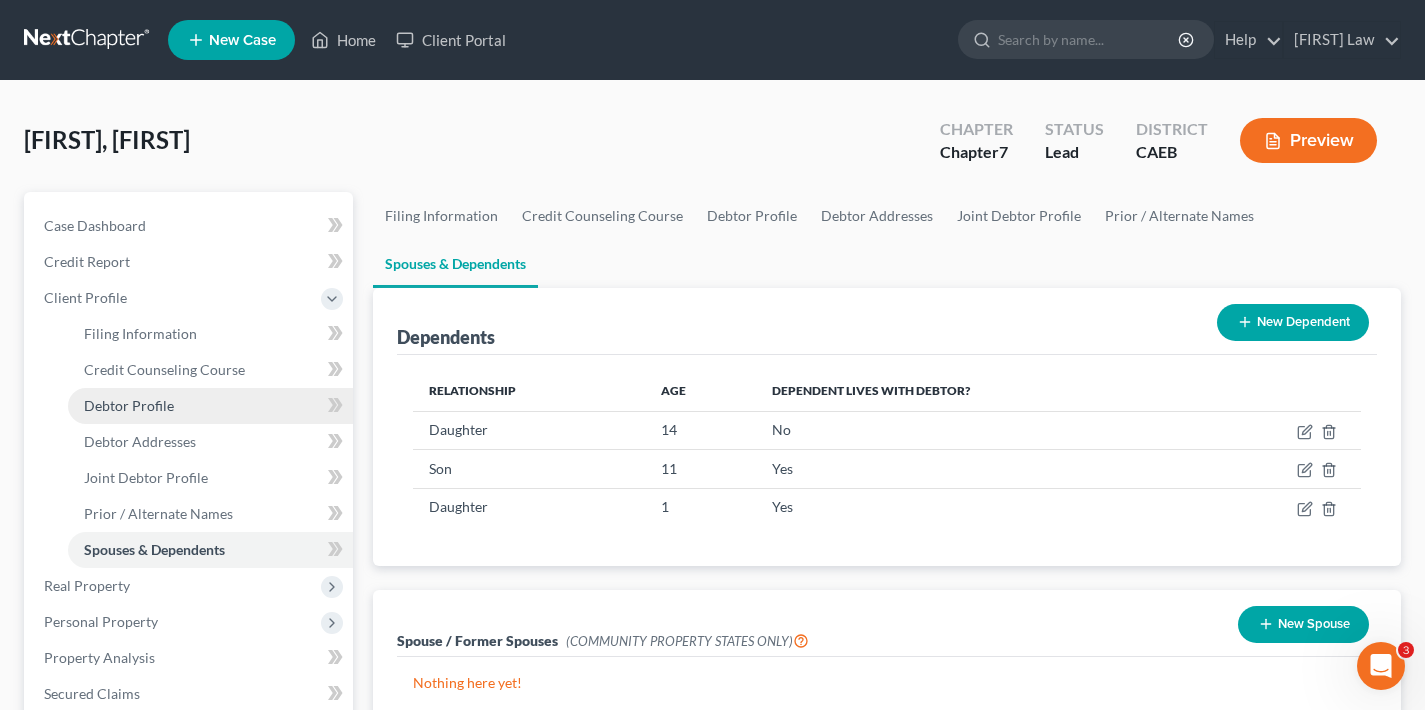 click on "Debtor Profile" at bounding box center (129, 405) 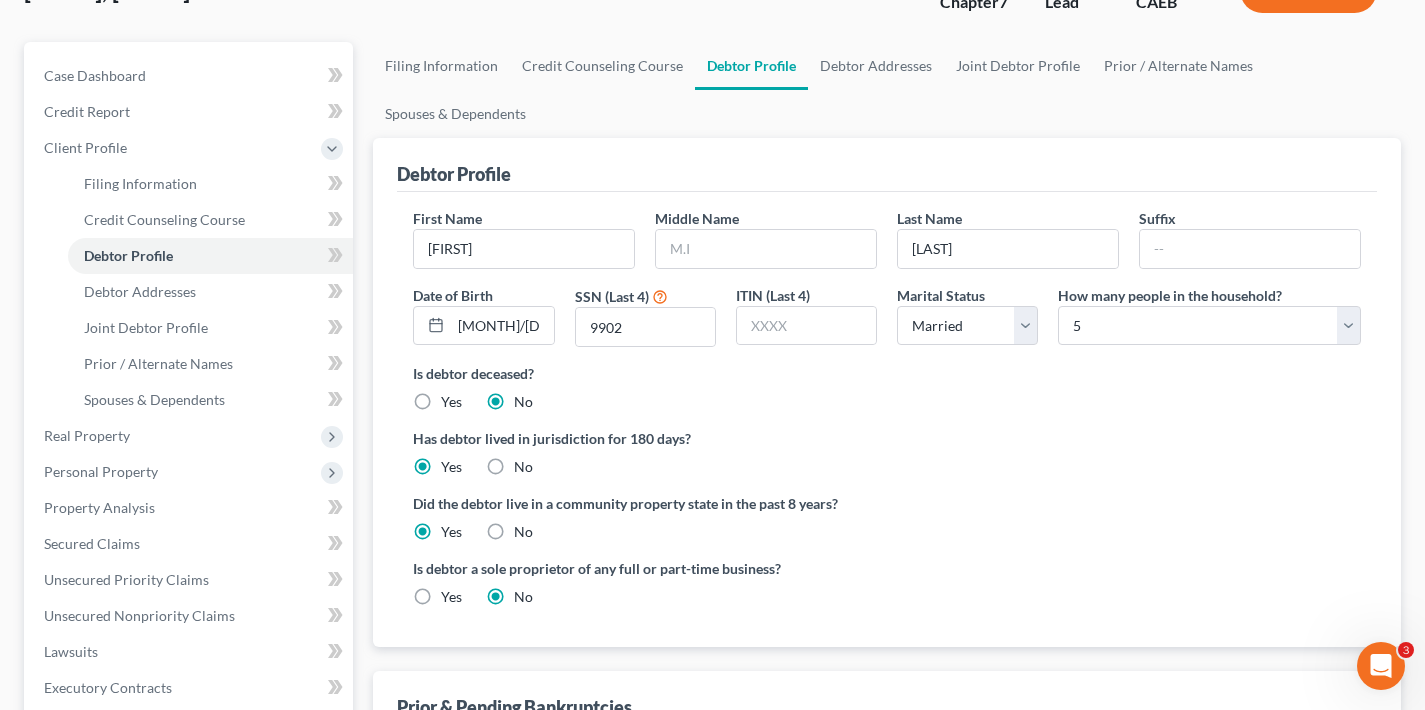 scroll, scrollTop: 529, scrollLeft: 0, axis: vertical 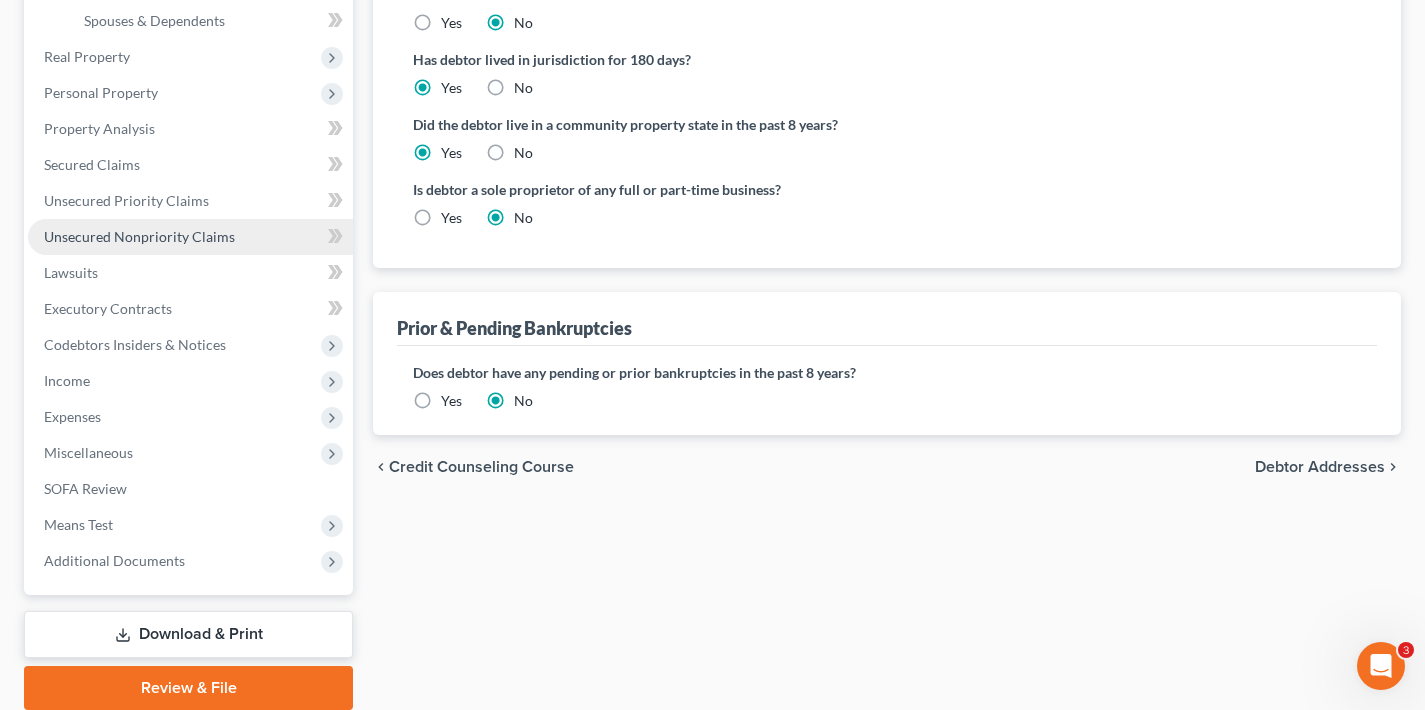 click on "Unsecured Nonpriority Claims" at bounding box center [139, 236] 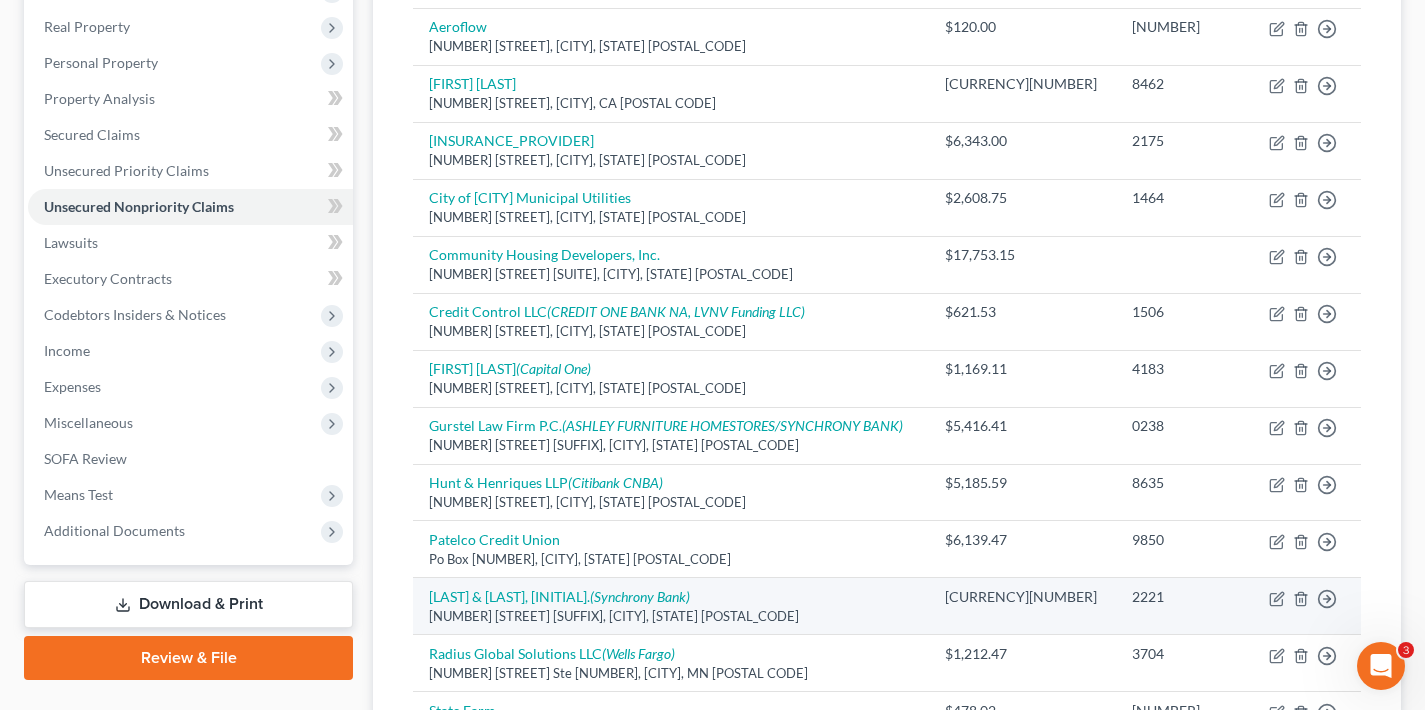 scroll, scrollTop: 667, scrollLeft: 0, axis: vertical 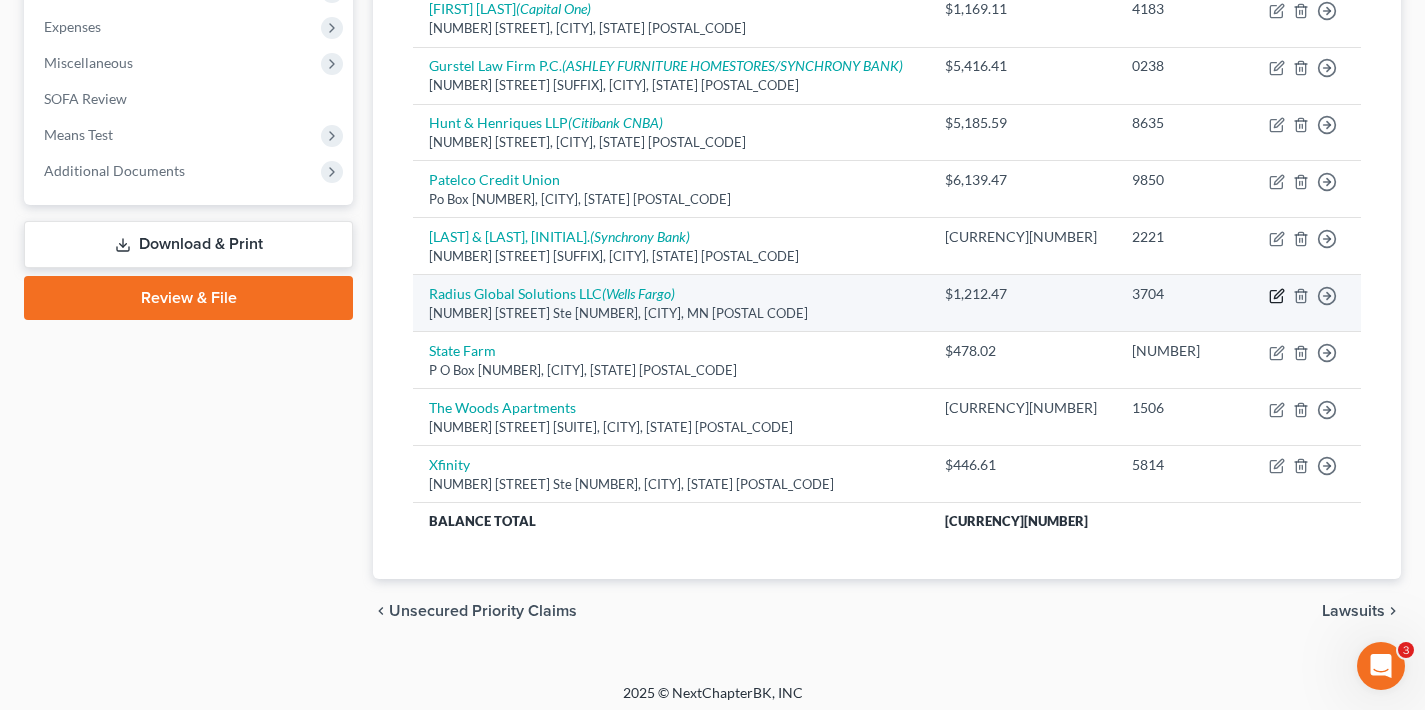 click 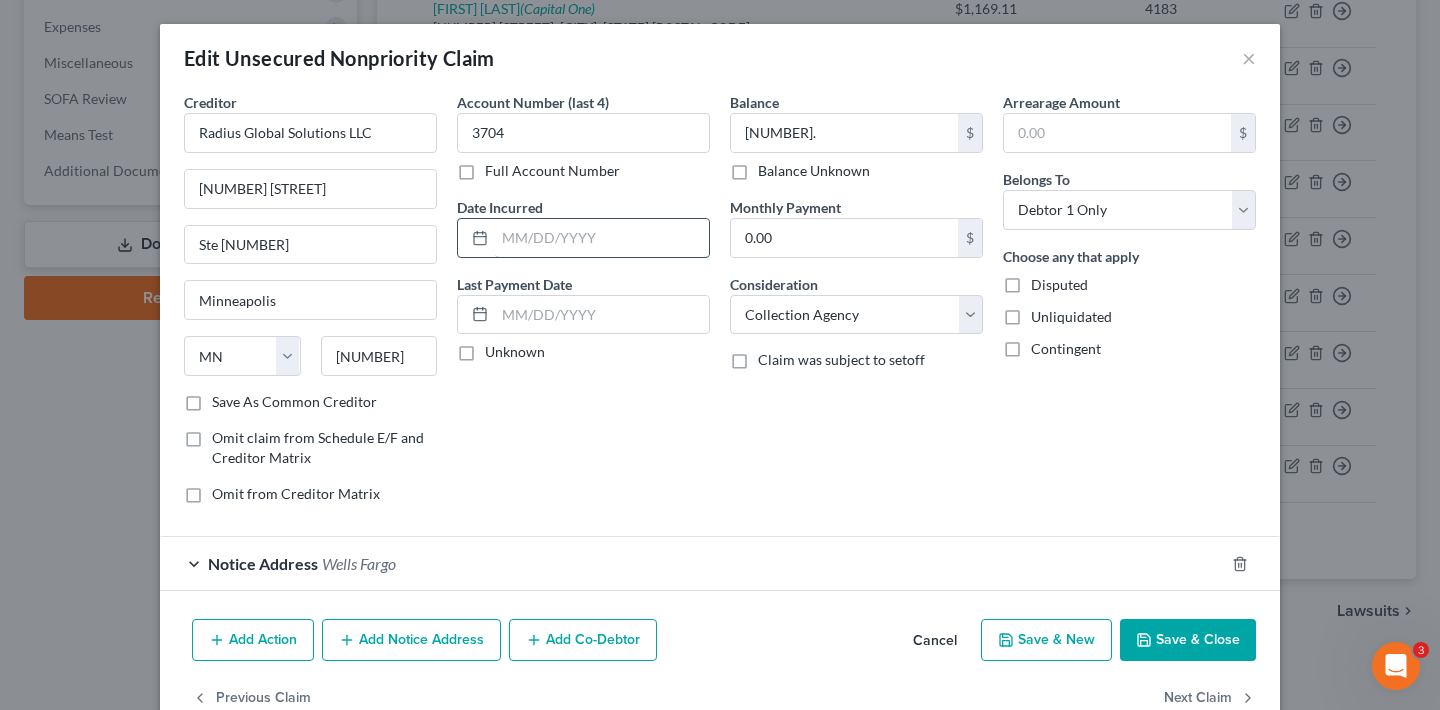 click at bounding box center (602, 238) 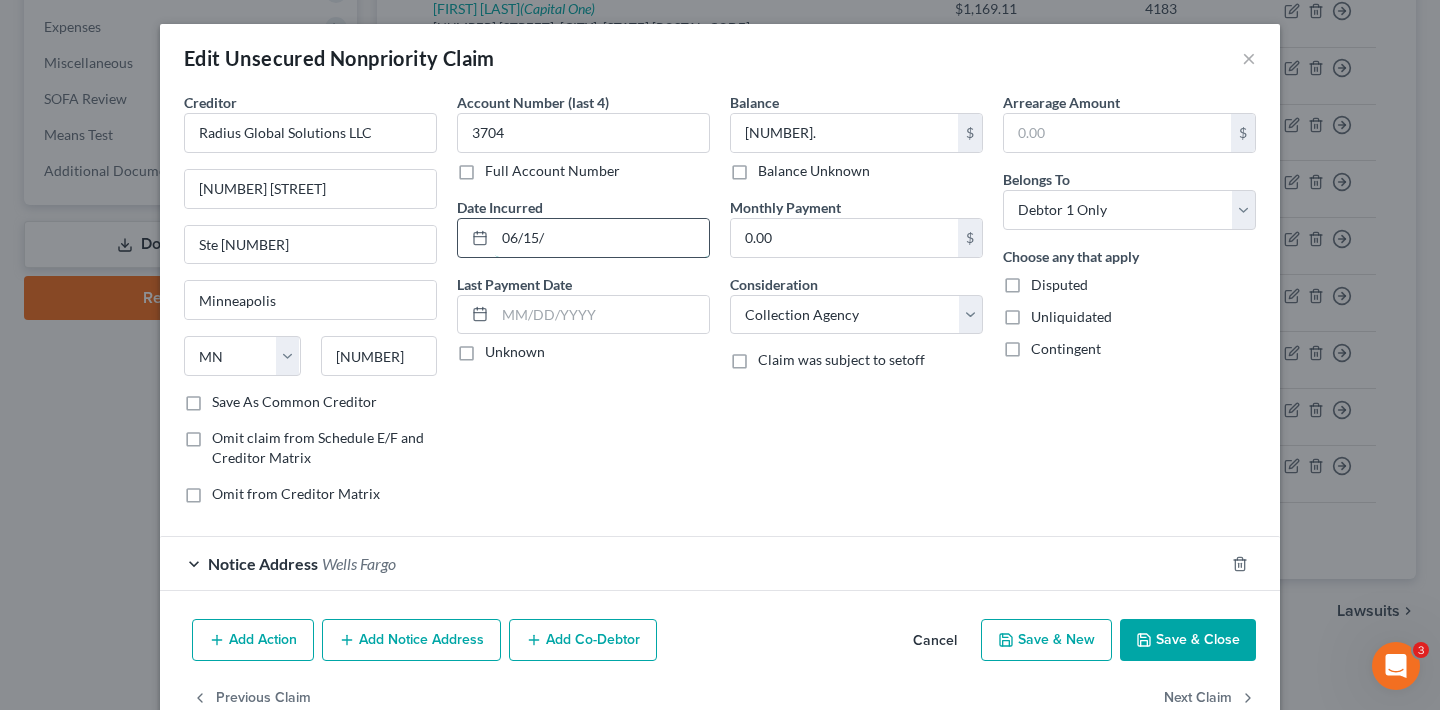 type on "06/15/2" 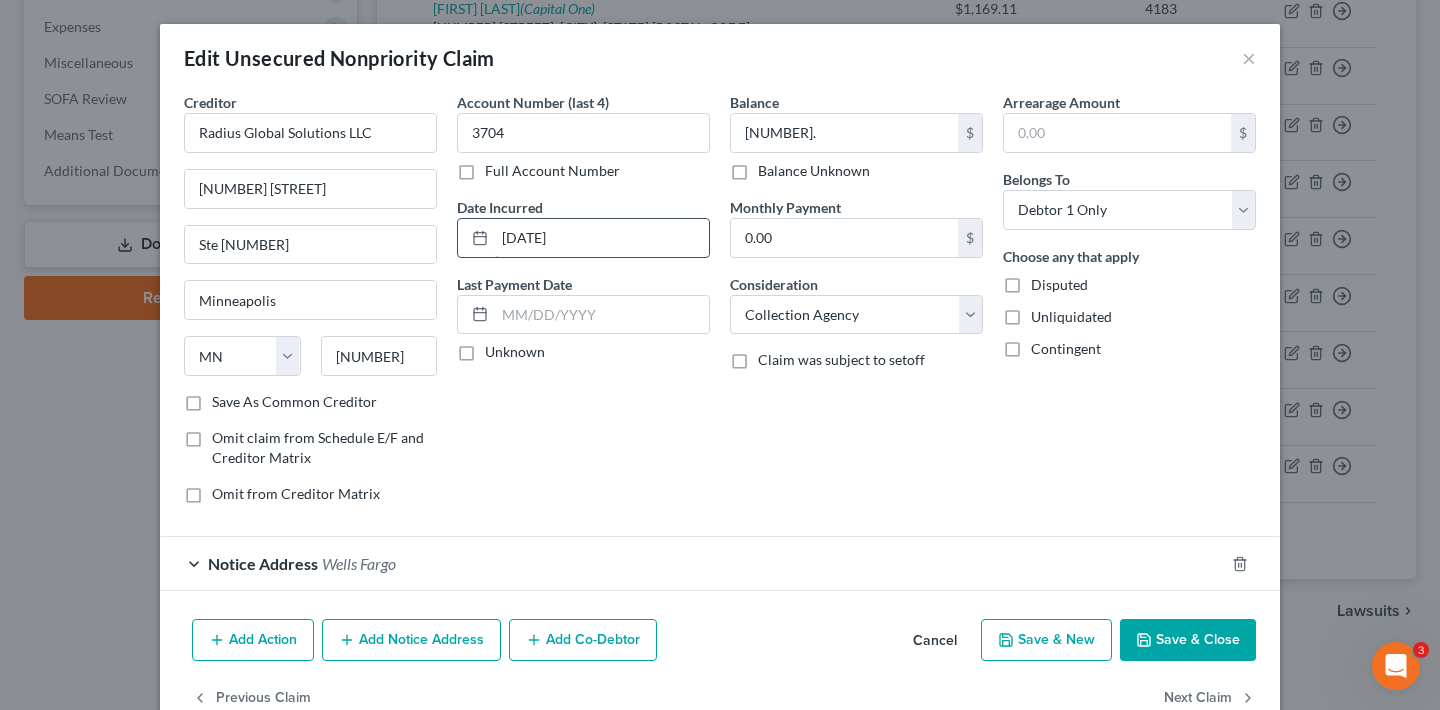 drag, startPoint x: 551, startPoint y: 241, endPoint x: 490, endPoint y: 241, distance: 61 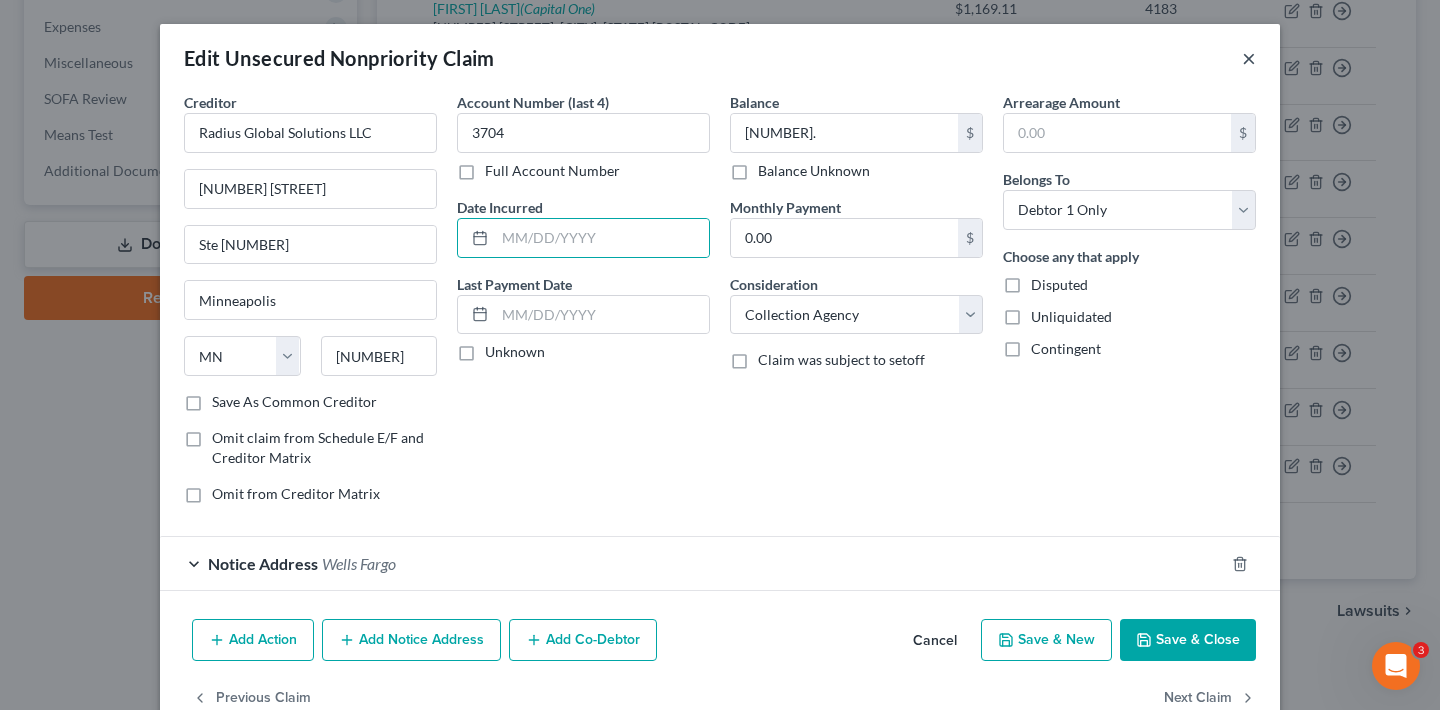 click on "×" at bounding box center (1249, 58) 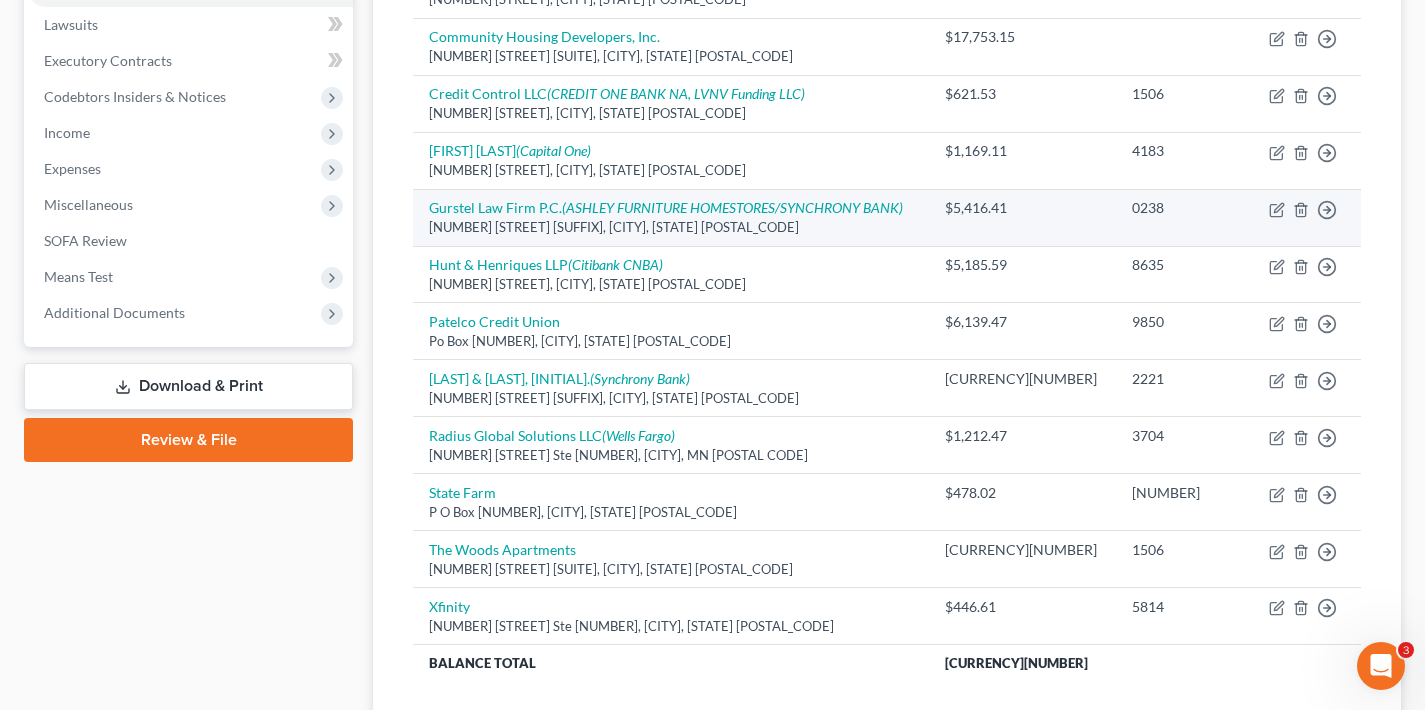 scroll, scrollTop: 131, scrollLeft: 0, axis: vertical 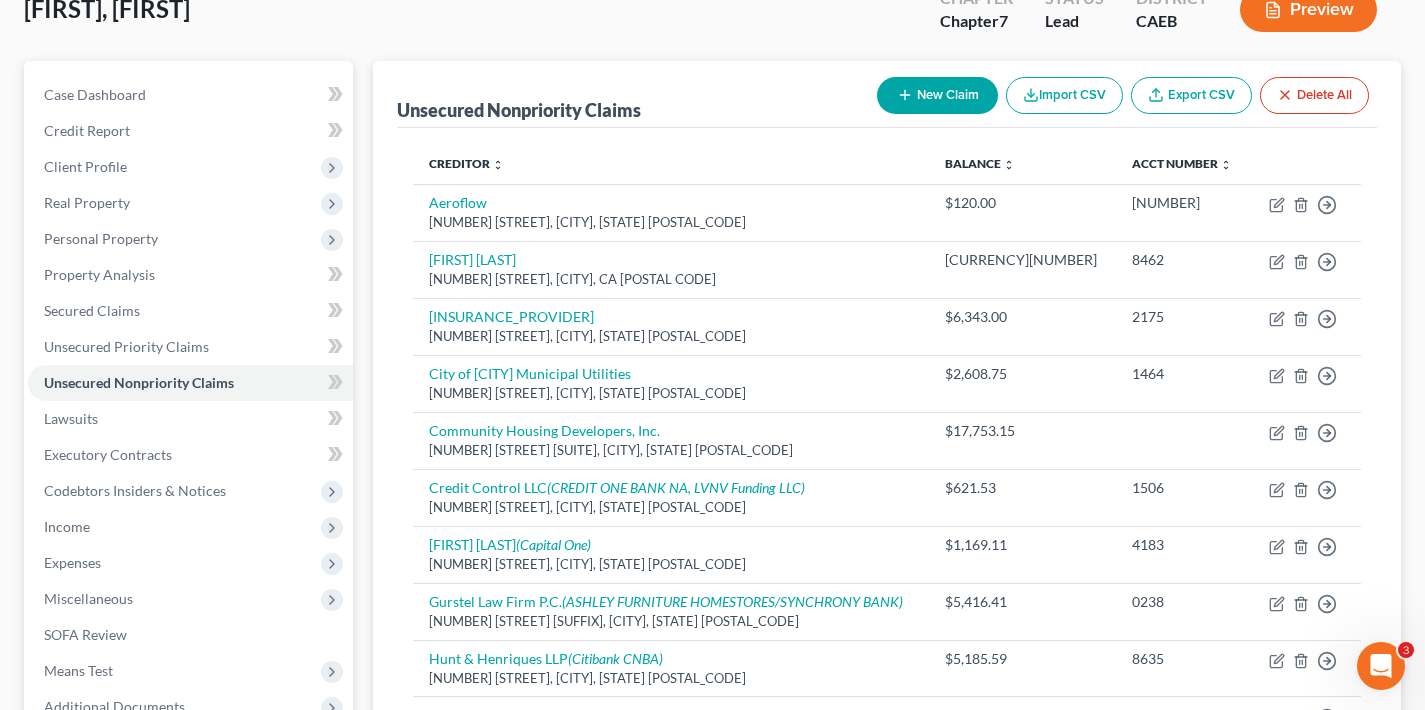 click on "New Claim" at bounding box center [937, 95] 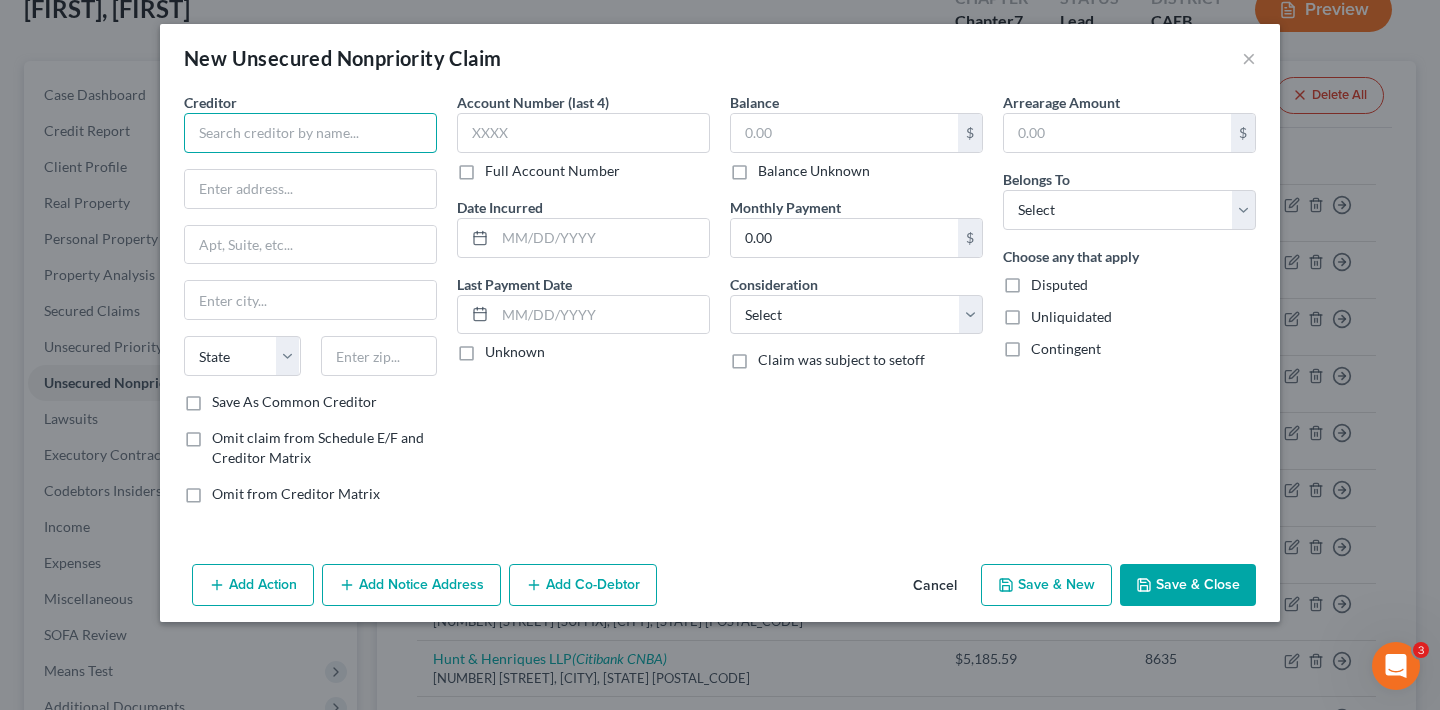 click at bounding box center [310, 133] 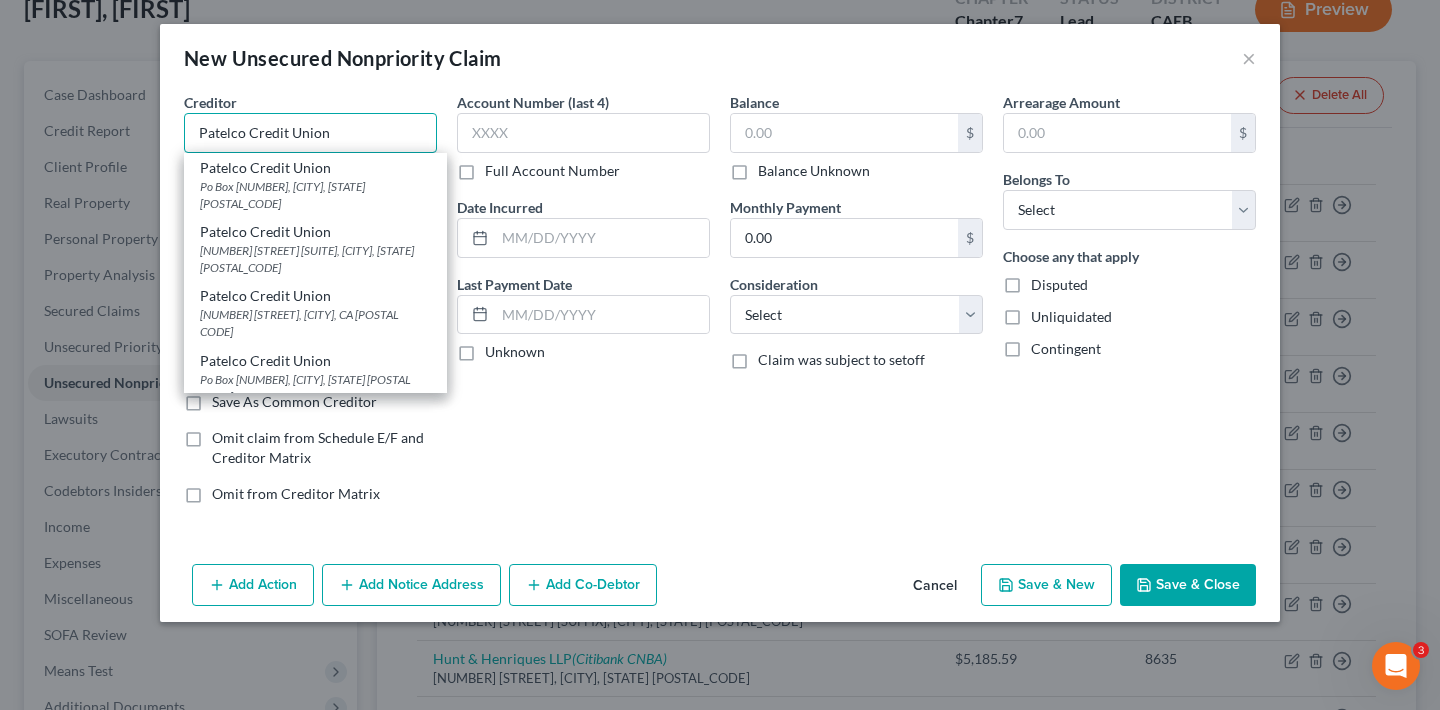click on "Patelco Credit Union" at bounding box center (310, 133) 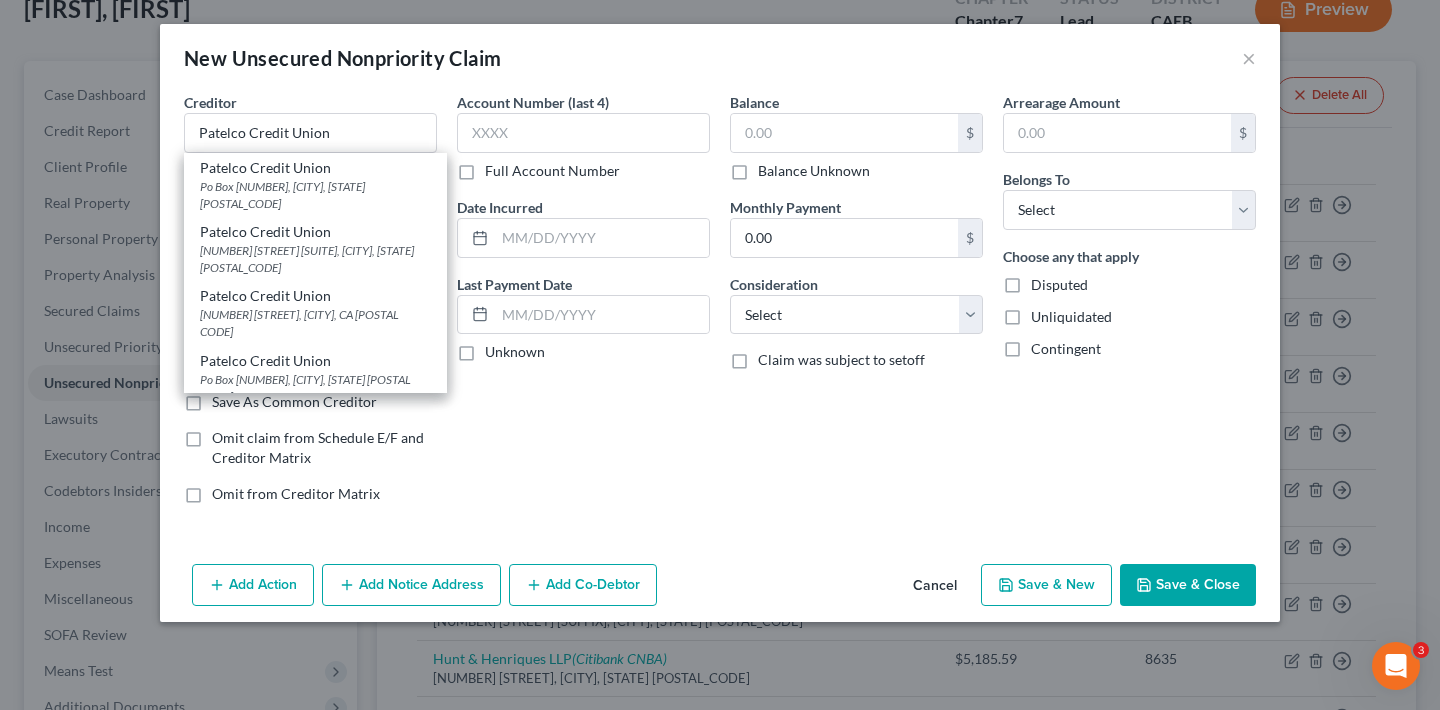 click on "Account Number (last 4)
Full Account Number
Date Incurred         Last Payment Date         Unknown" at bounding box center (583, 306) 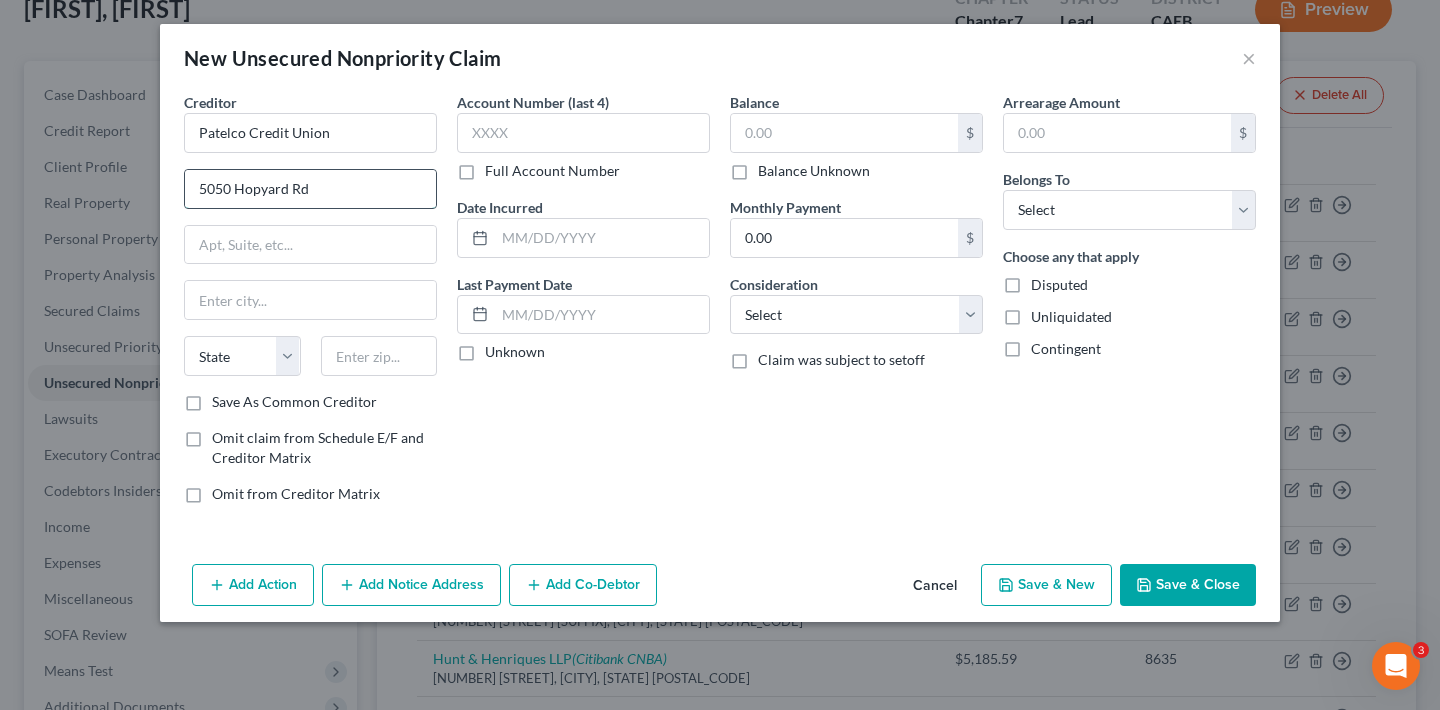 type on "5050 Hopyard Rd" 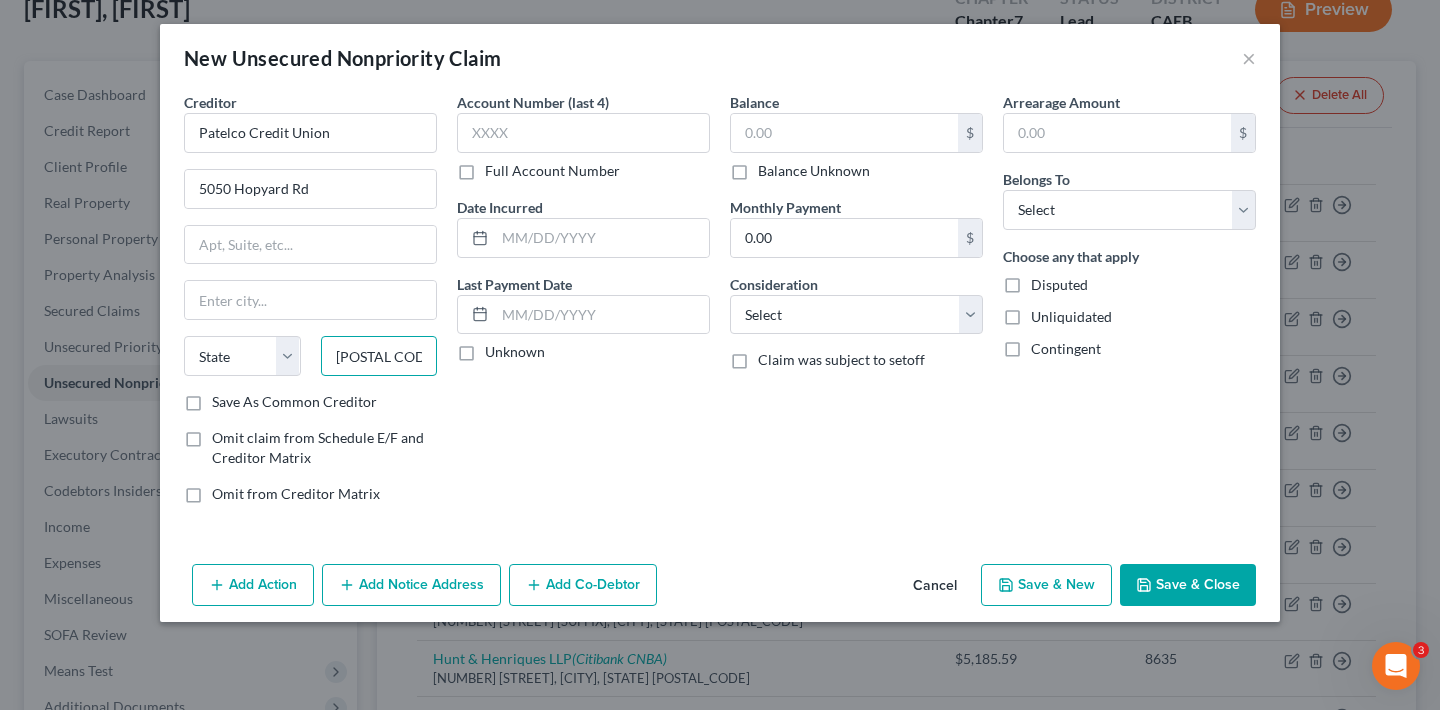 type on "94588" 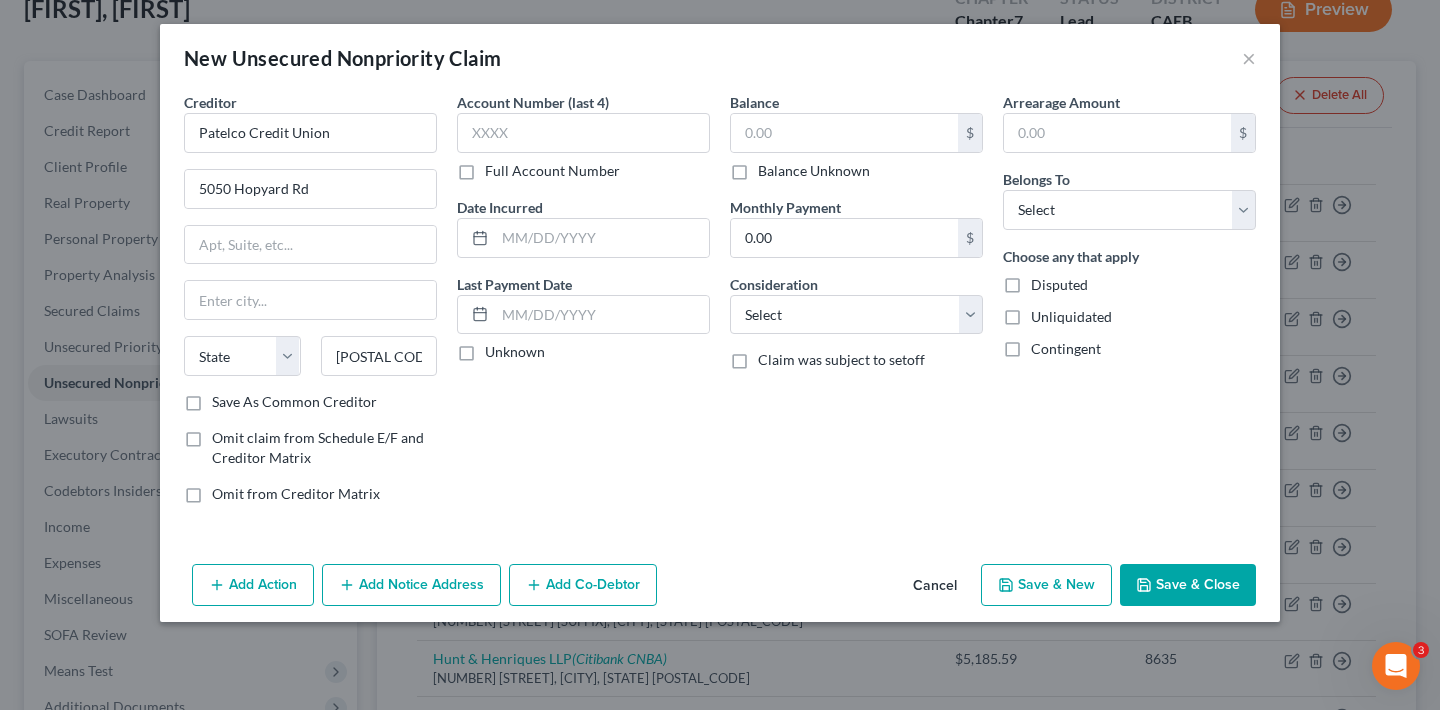 click on "Account Number (last 4)
Full Account Number
Date Incurred         Last Payment Date         Unknown" at bounding box center [583, 306] 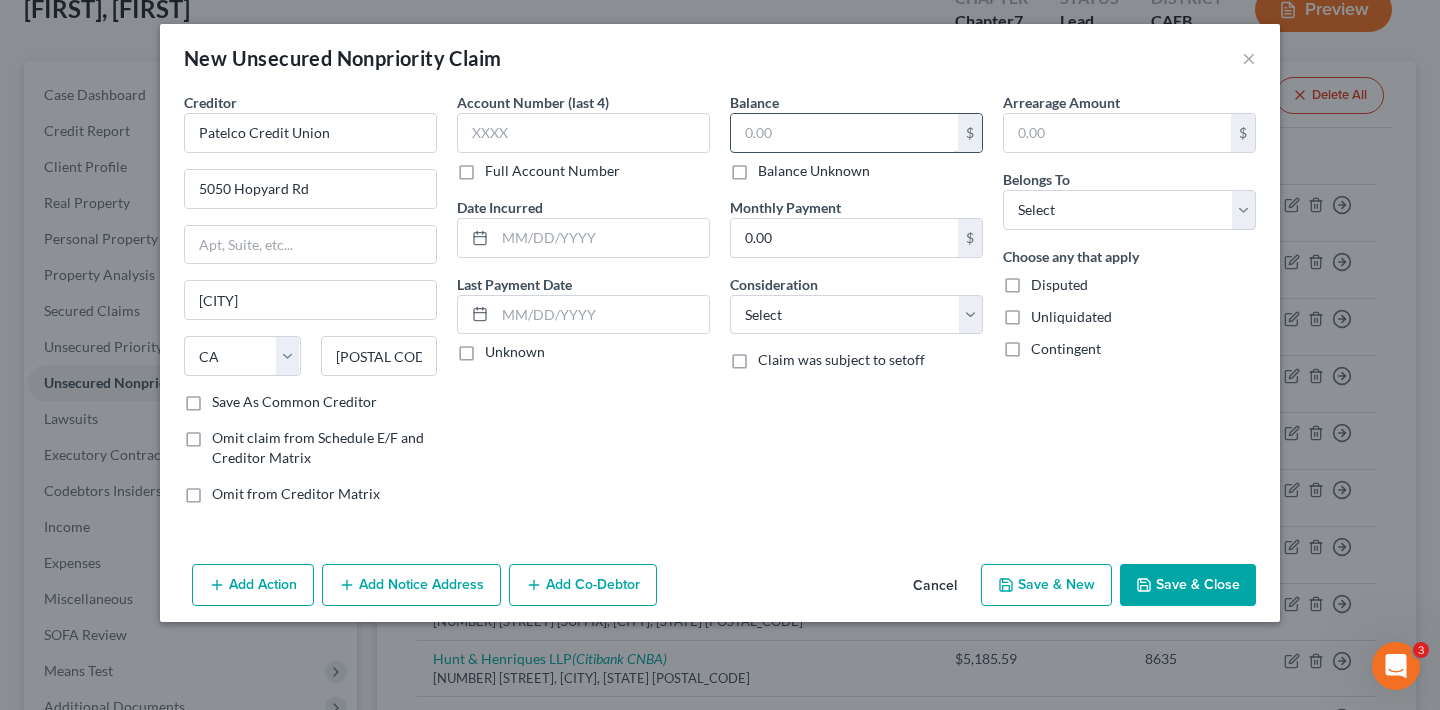 click at bounding box center [844, 133] 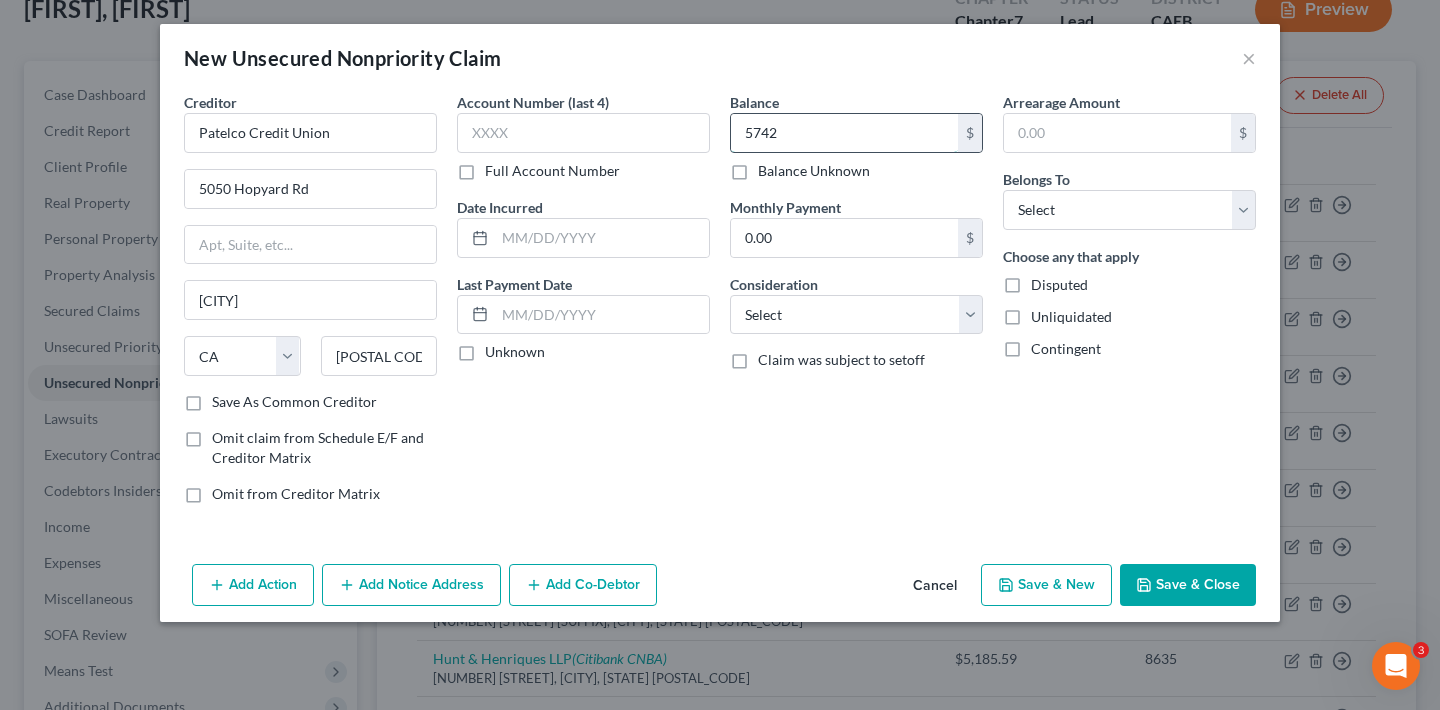 type on "5,742" 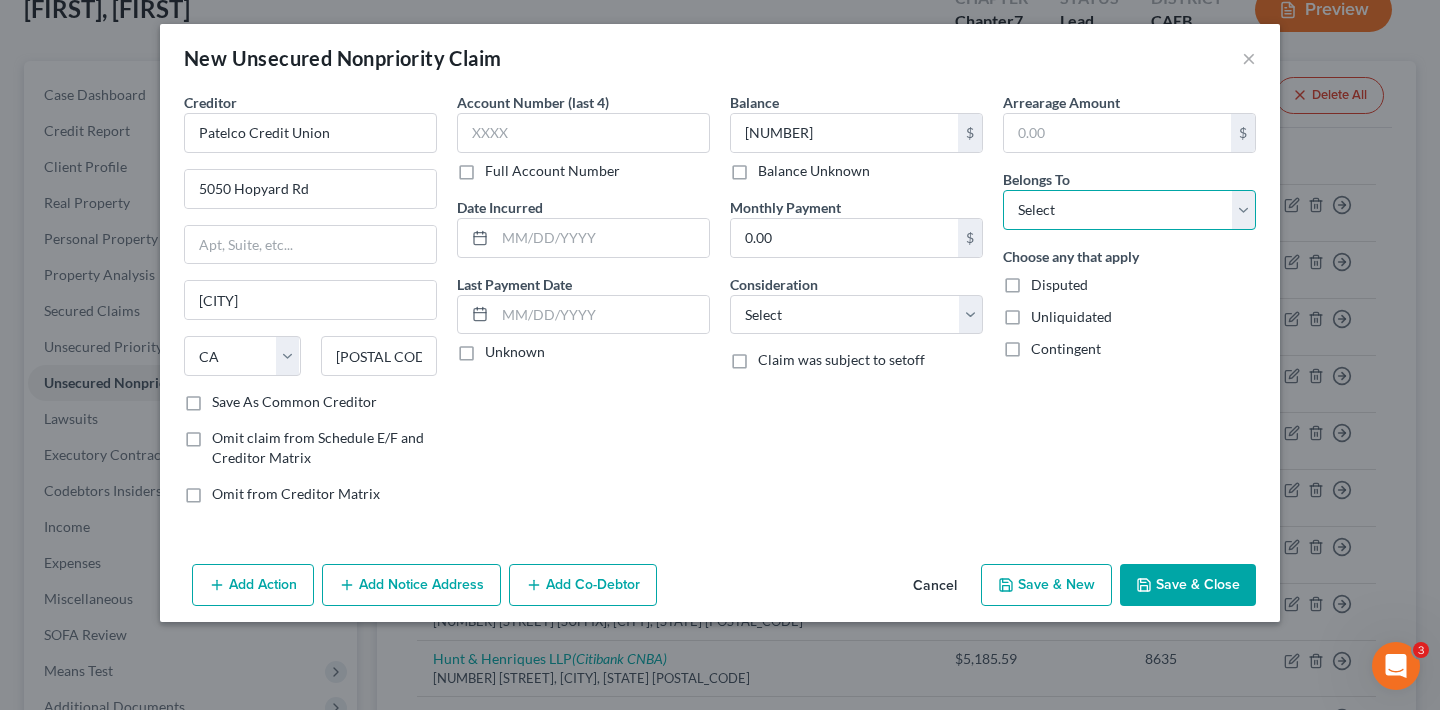 select on "0" 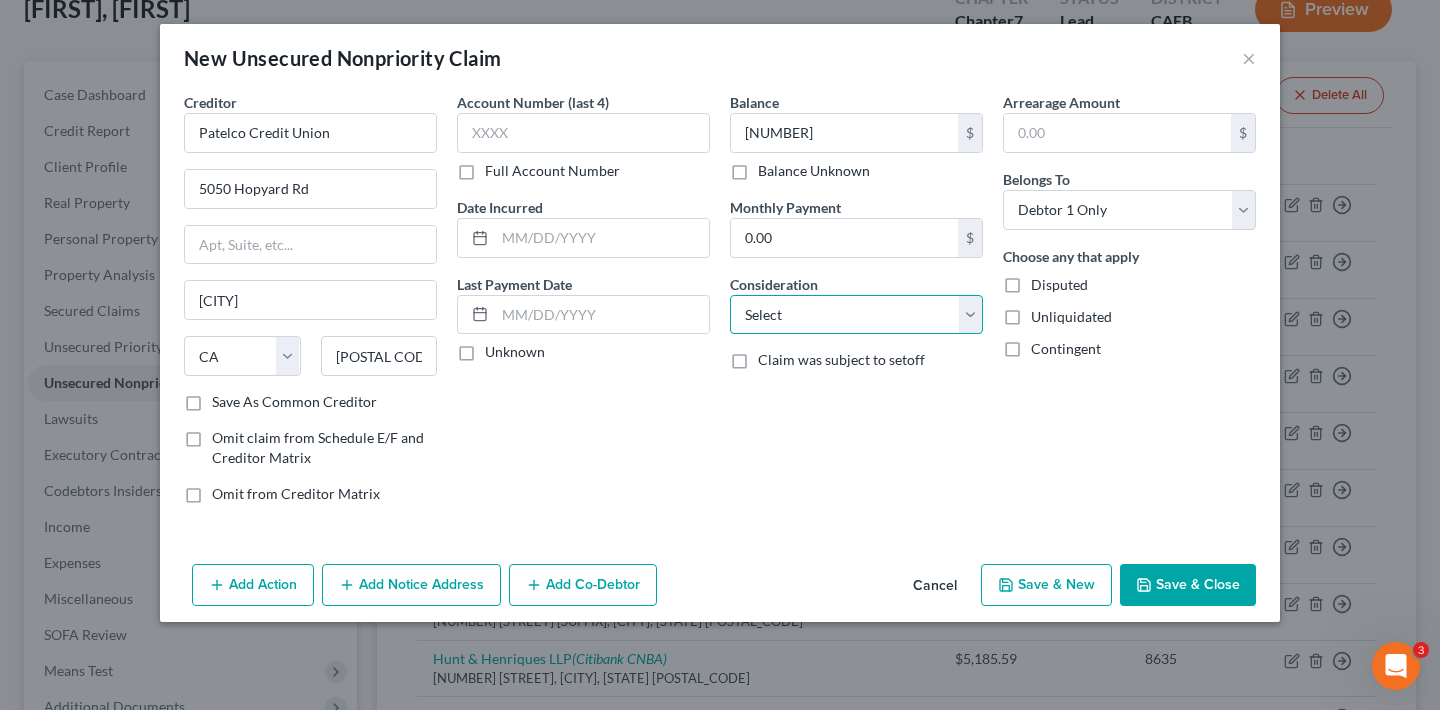 select on "2" 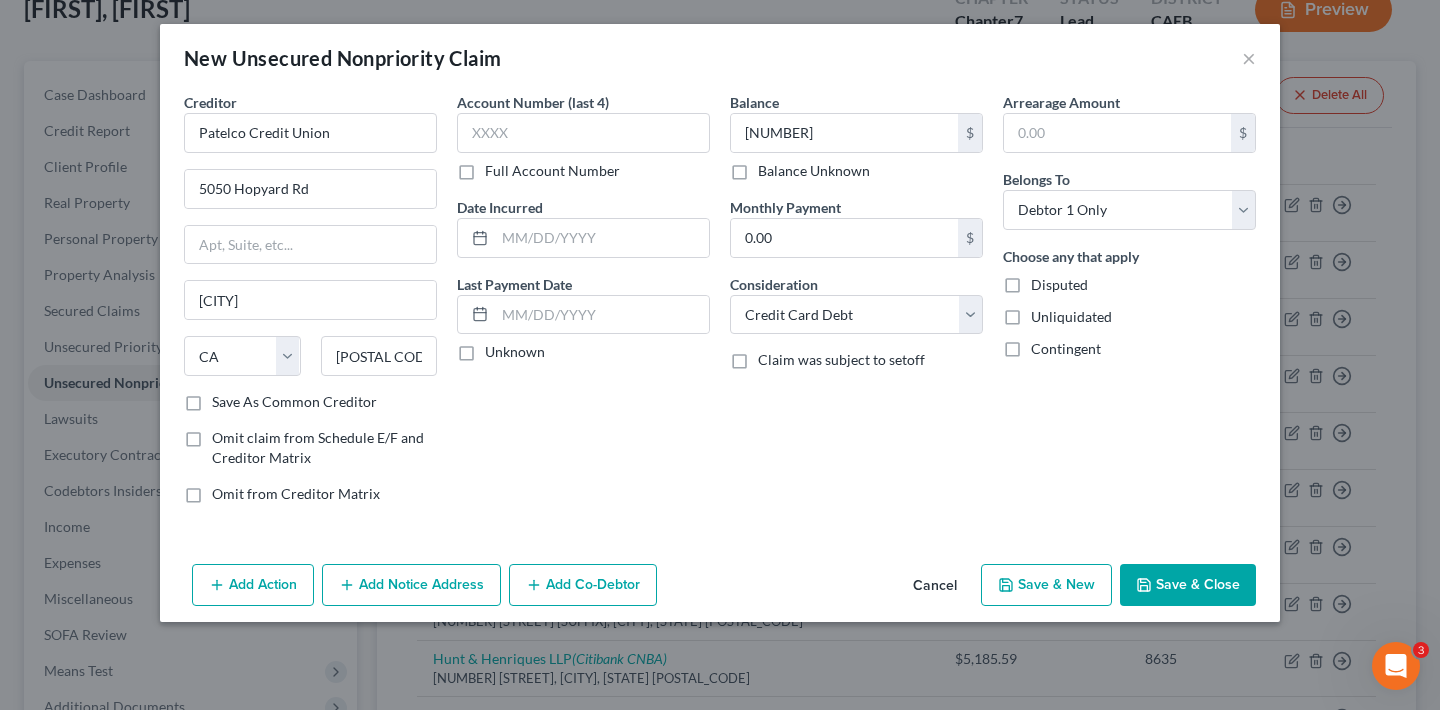 click on "Save & Close" at bounding box center (1188, 585) 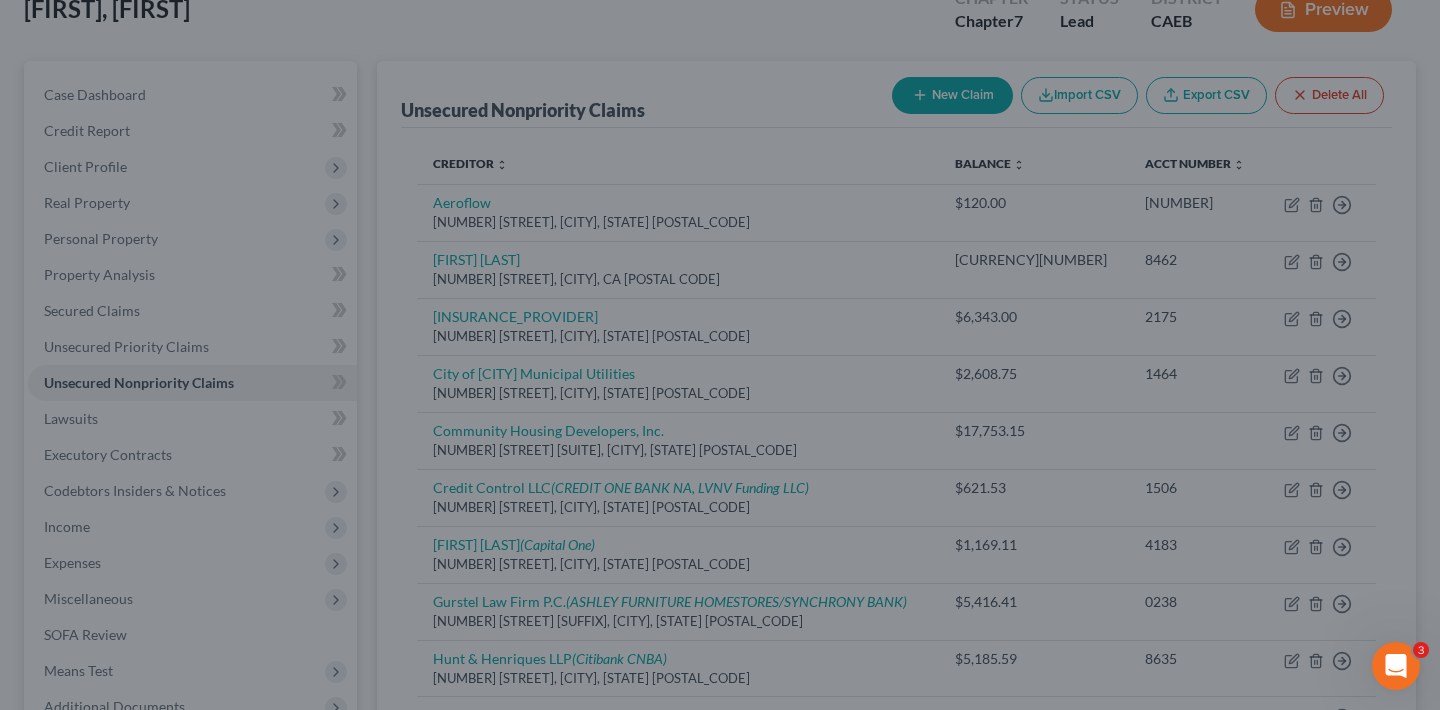 type on "5,742.00" 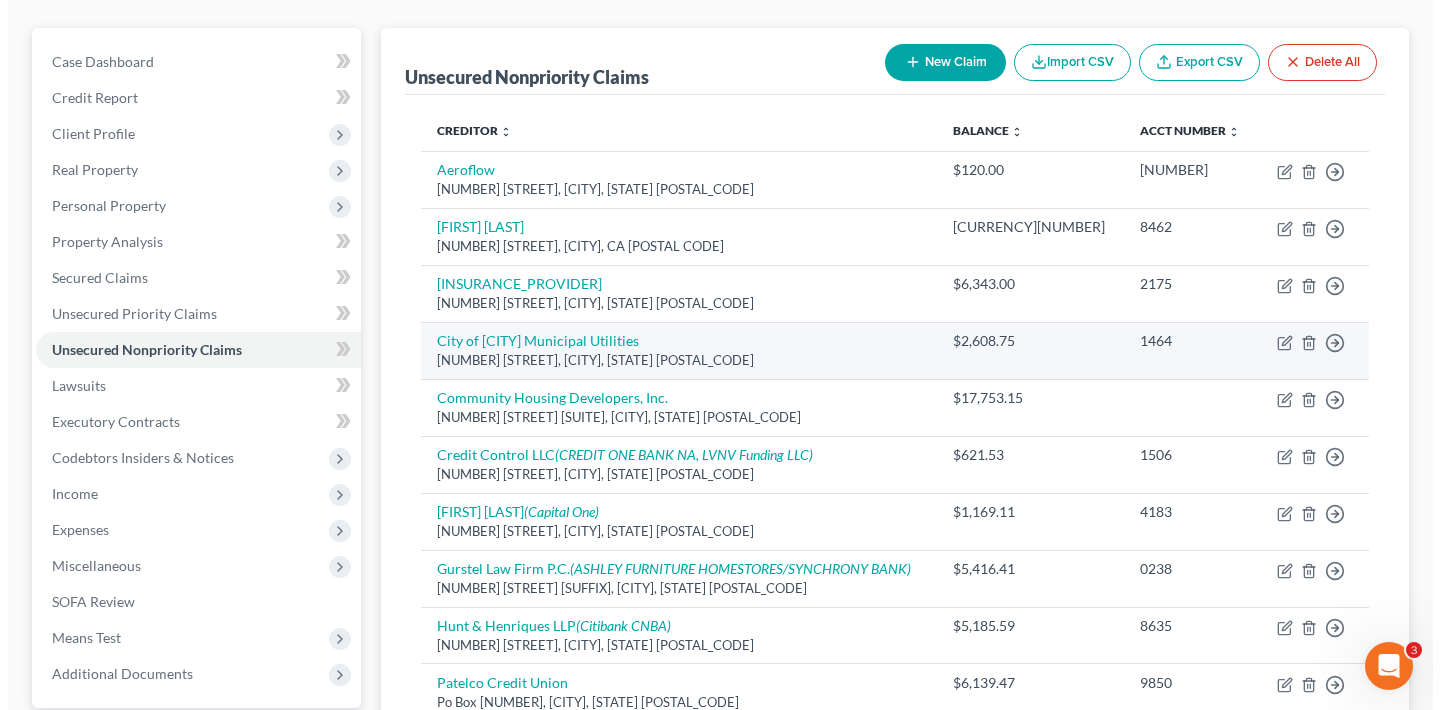 scroll, scrollTop: 284, scrollLeft: 0, axis: vertical 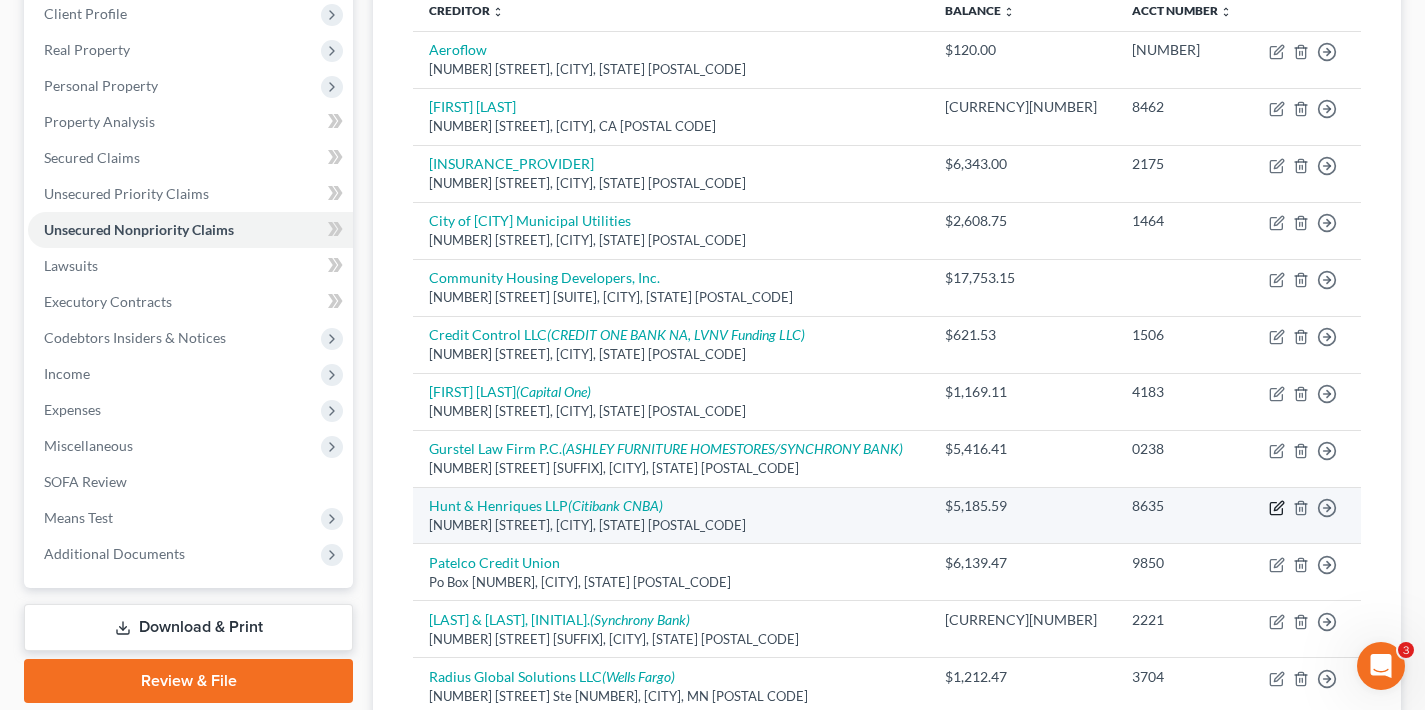 click 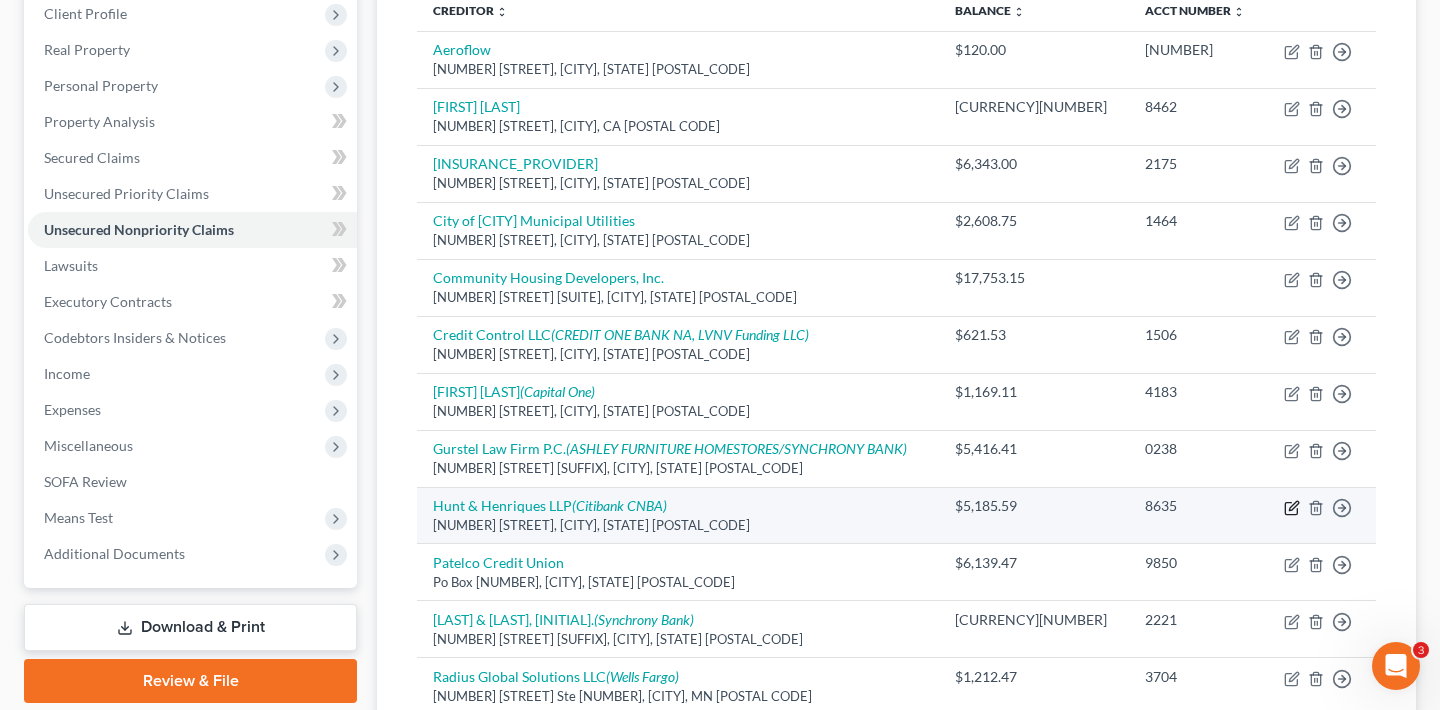 select on "4" 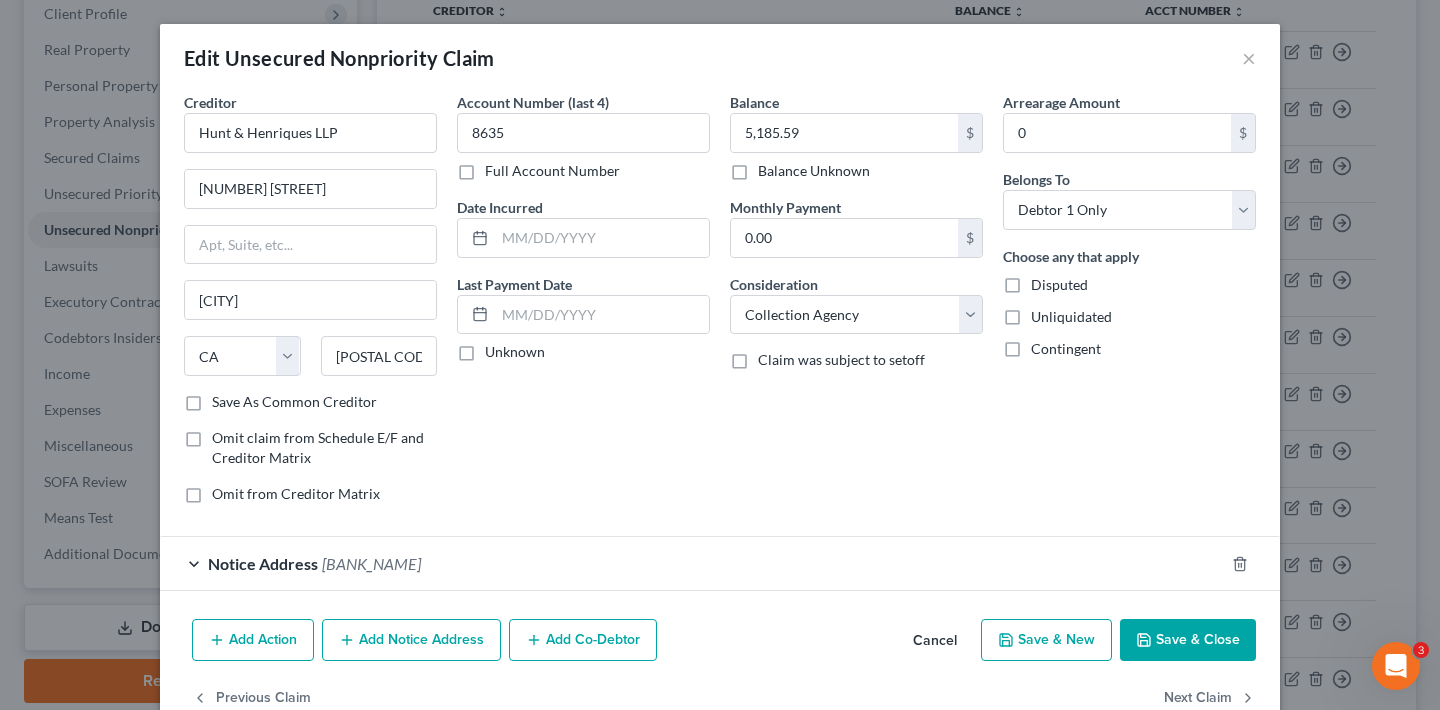 scroll, scrollTop: 48, scrollLeft: 0, axis: vertical 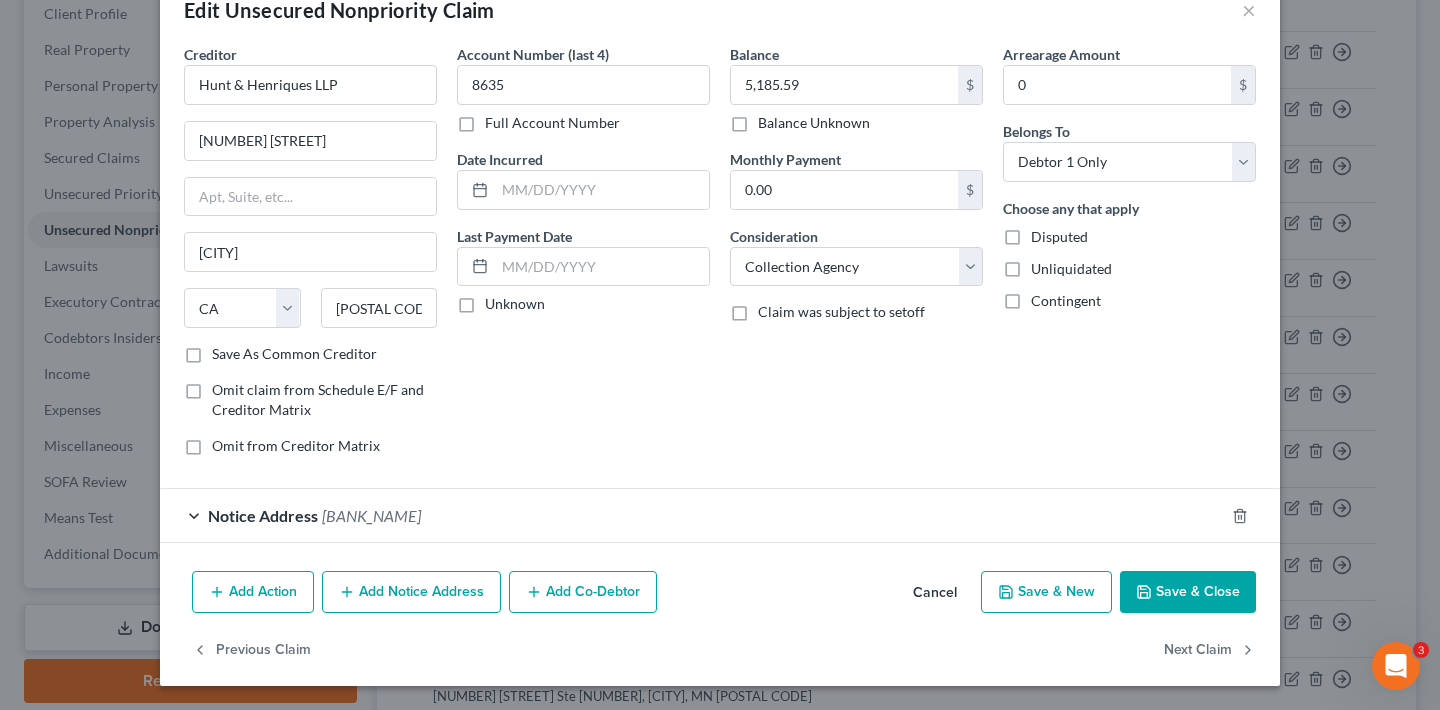 click on "Citibank CNBA" at bounding box center (371, 515) 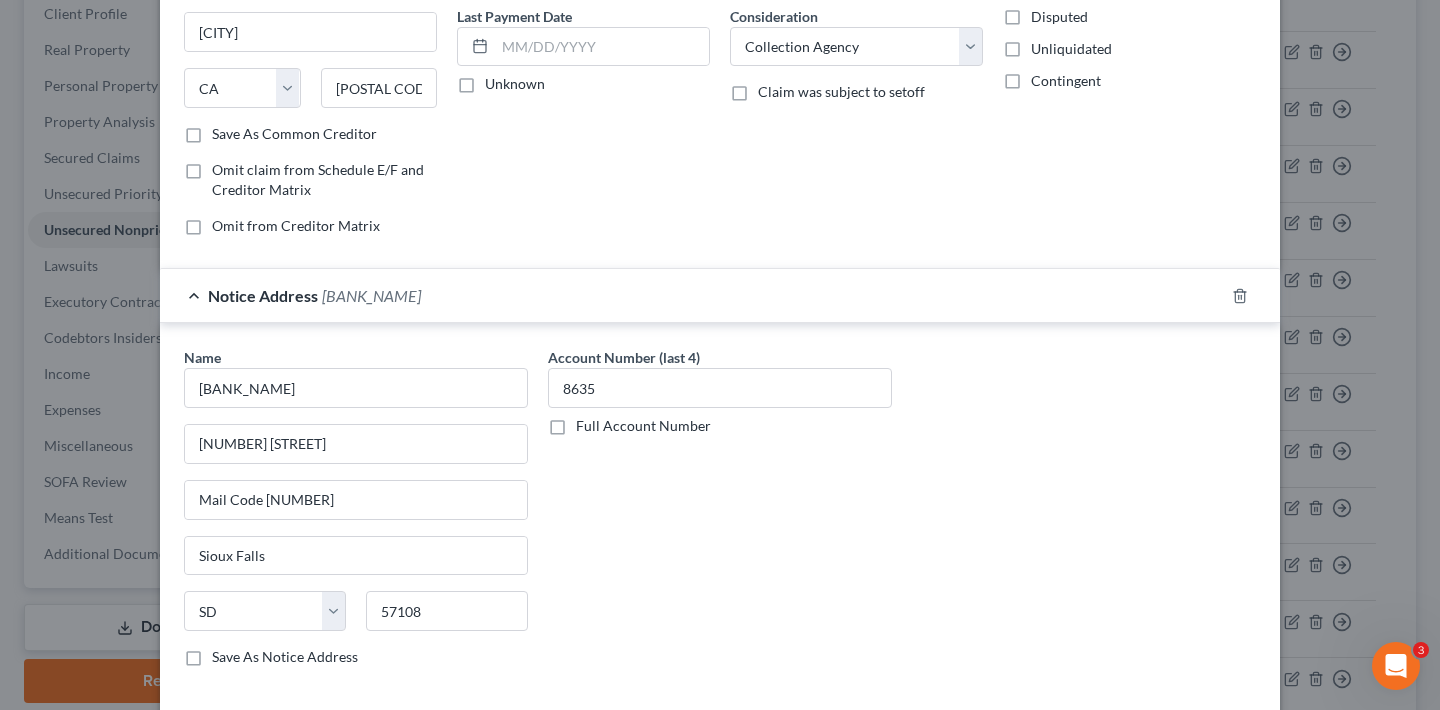 scroll, scrollTop: 0, scrollLeft: 0, axis: both 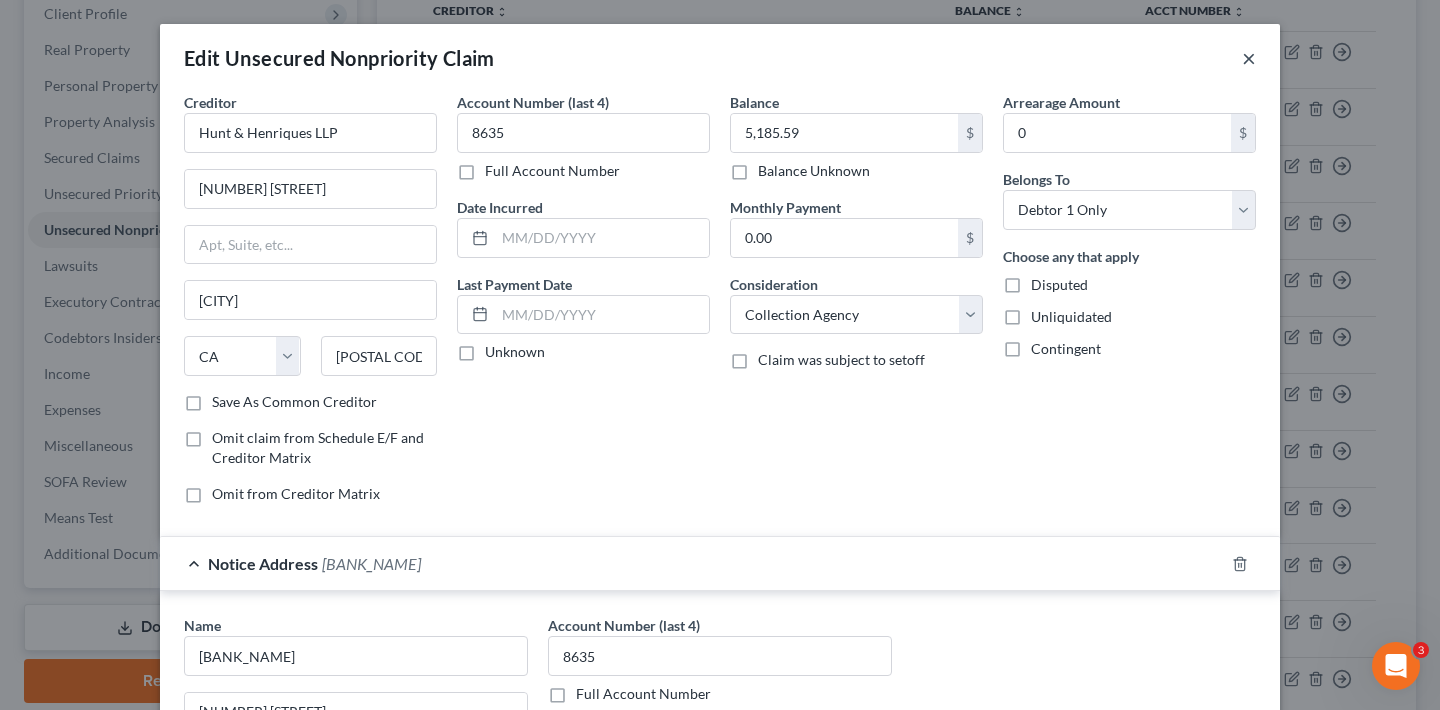 click on "×" at bounding box center (1249, 58) 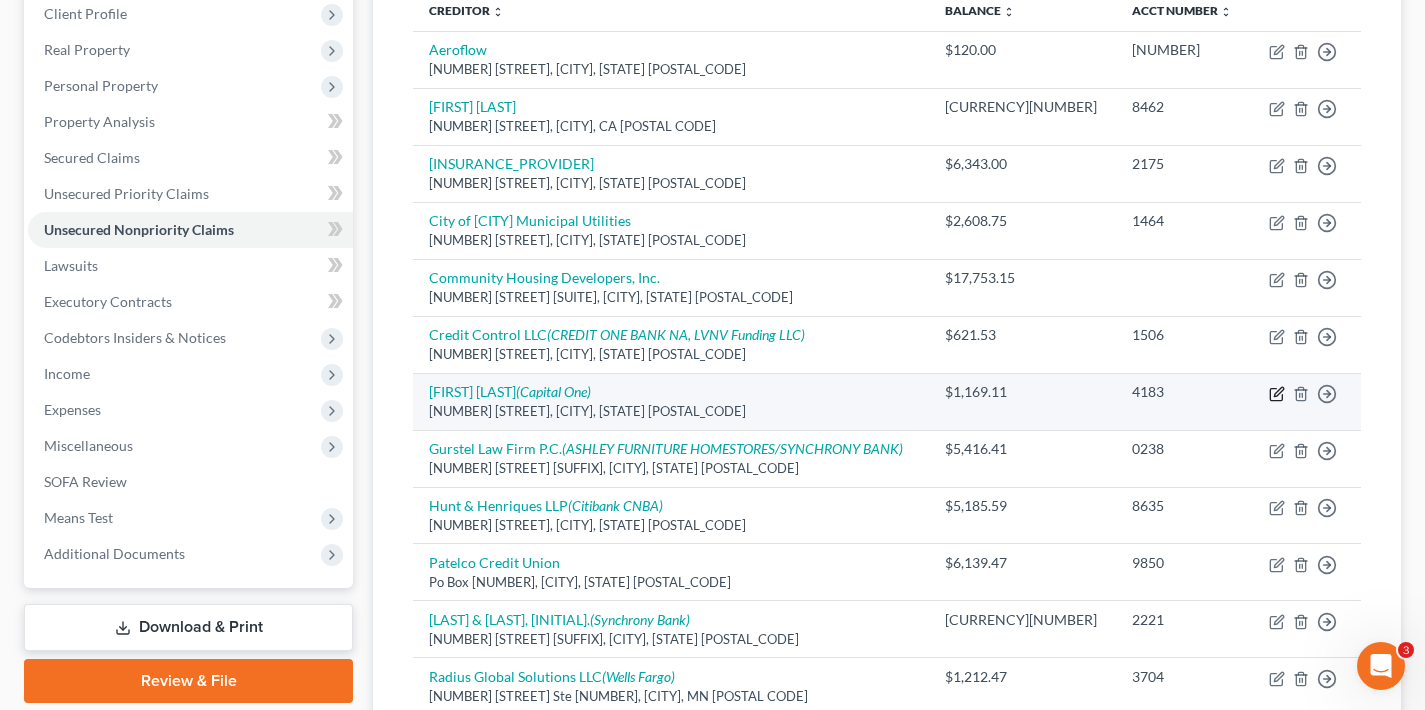 click 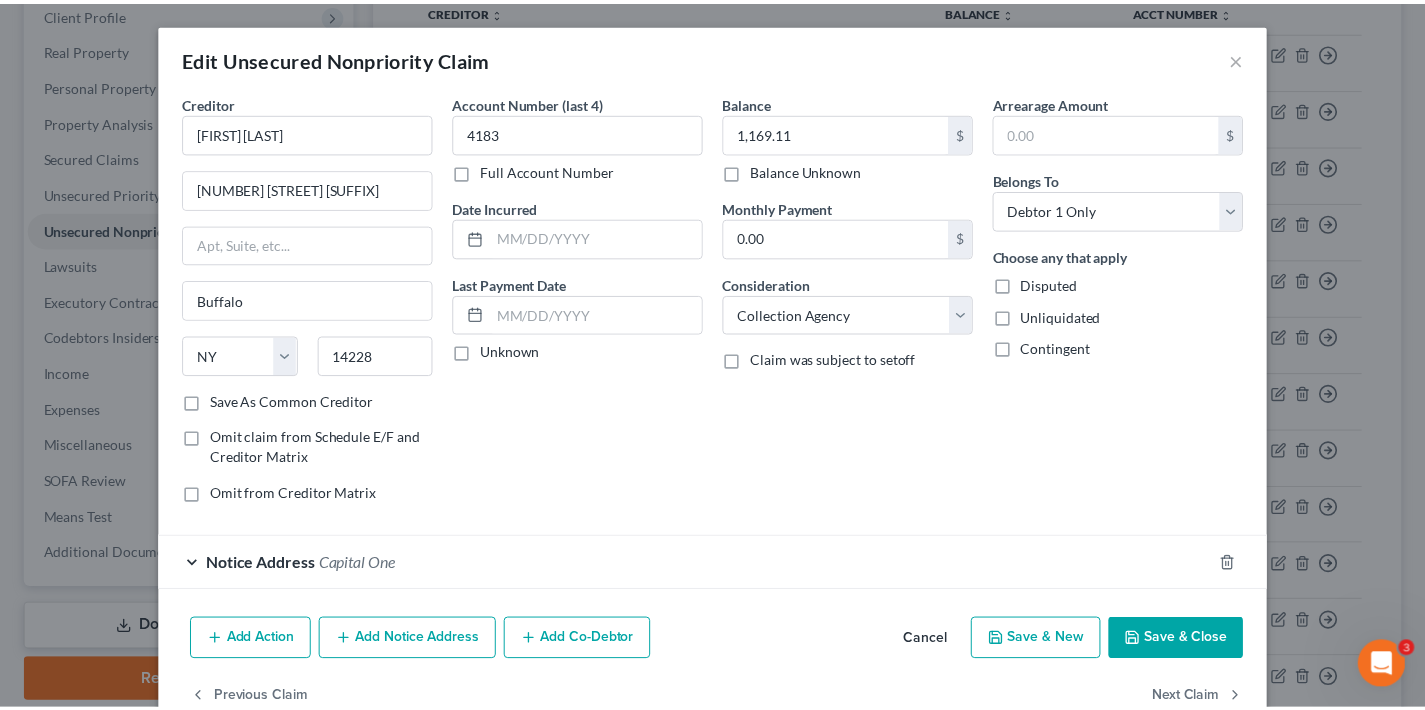 scroll, scrollTop: 48, scrollLeft: 0, axis: vertical 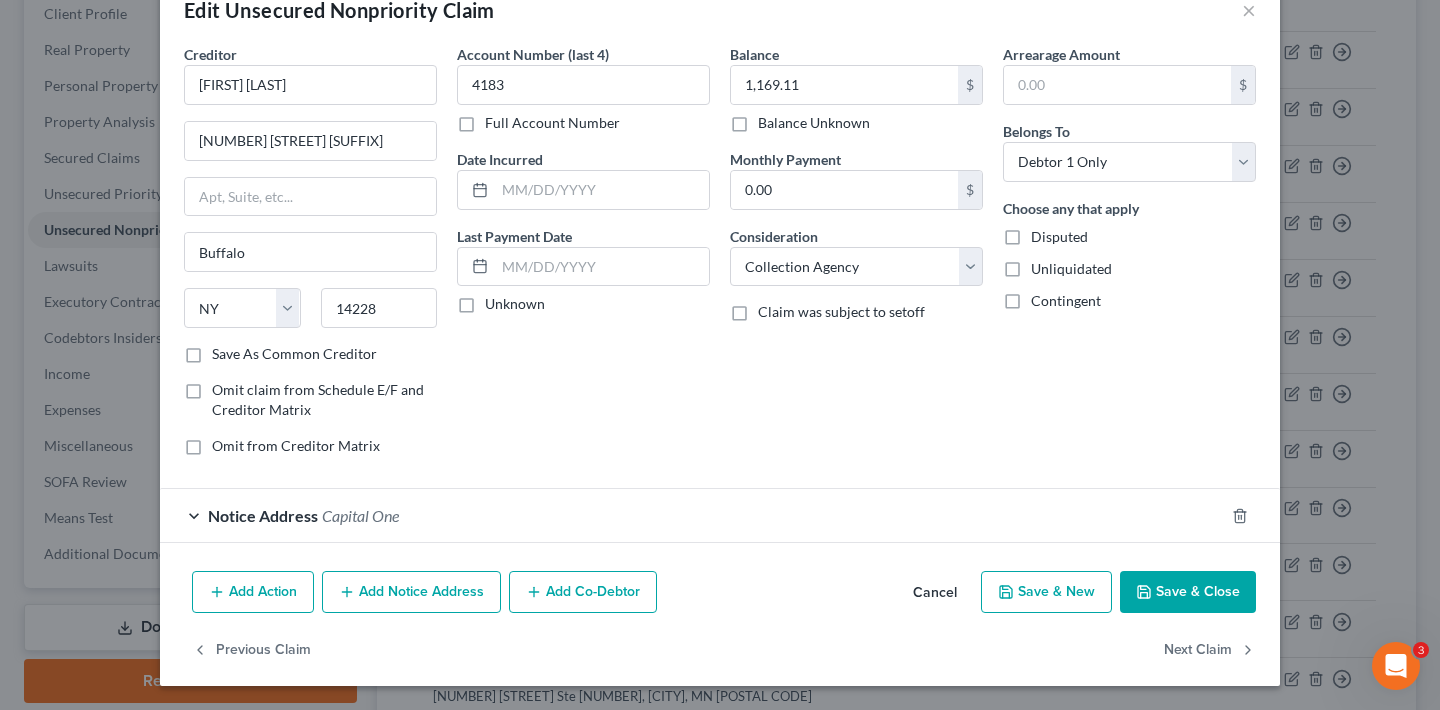 click on "Capital One" at bounding box center (360, 515) 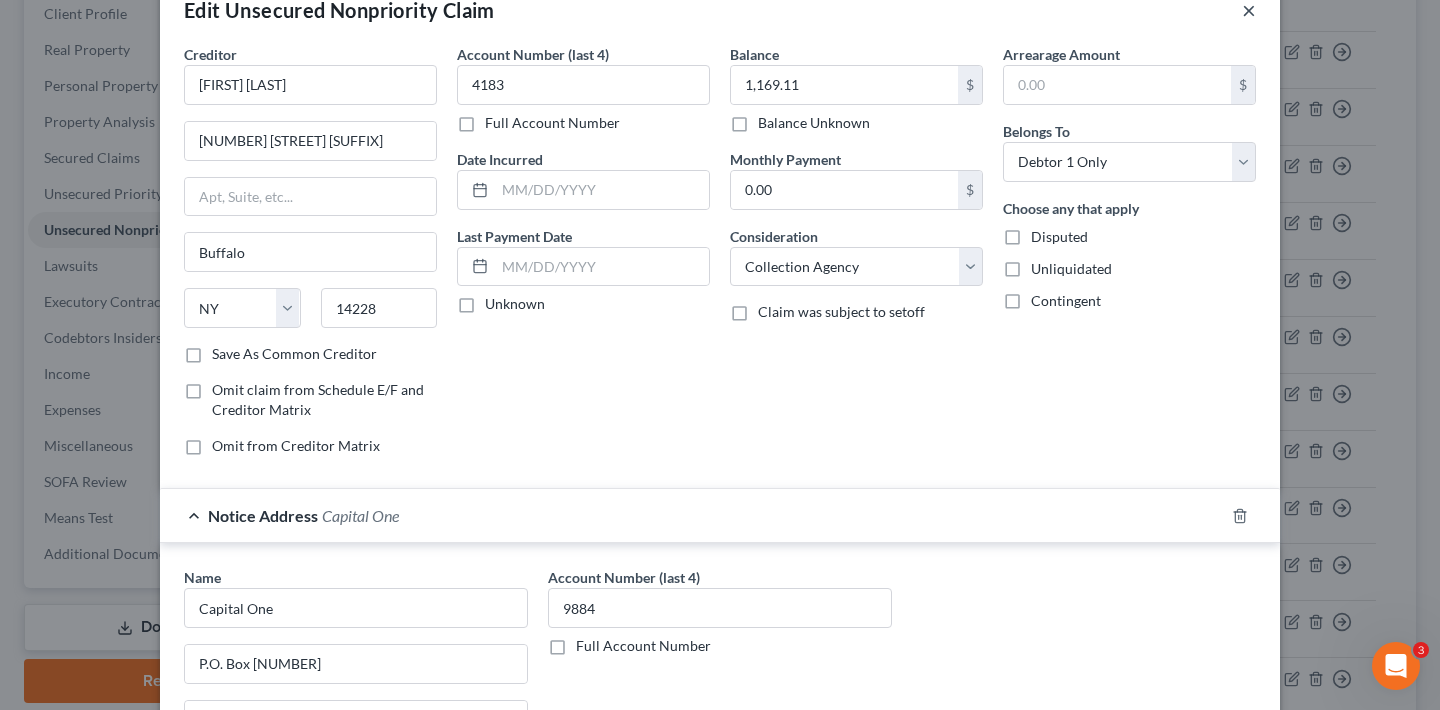 click on "×" at bounding box center (1249, 10) 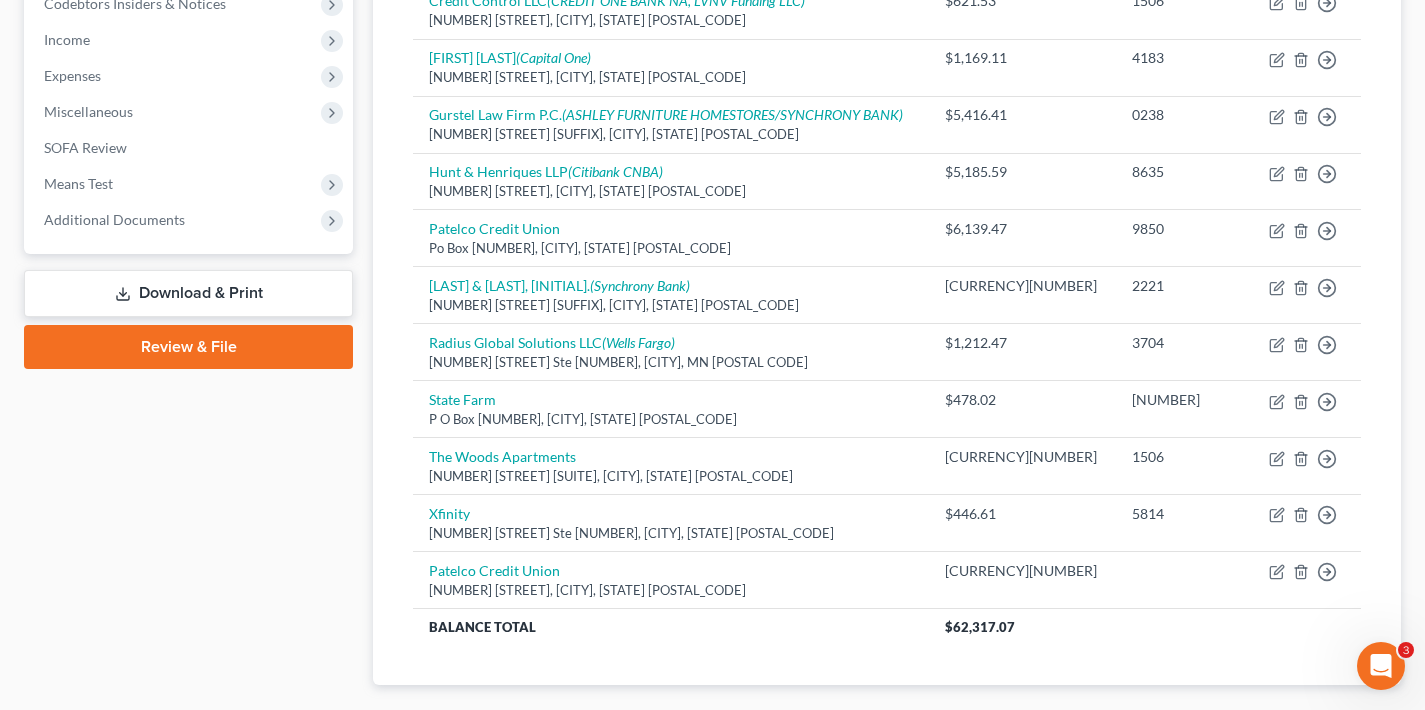 scroll, scrollTop: 724, scrollLeft: 0, axis: vertical 